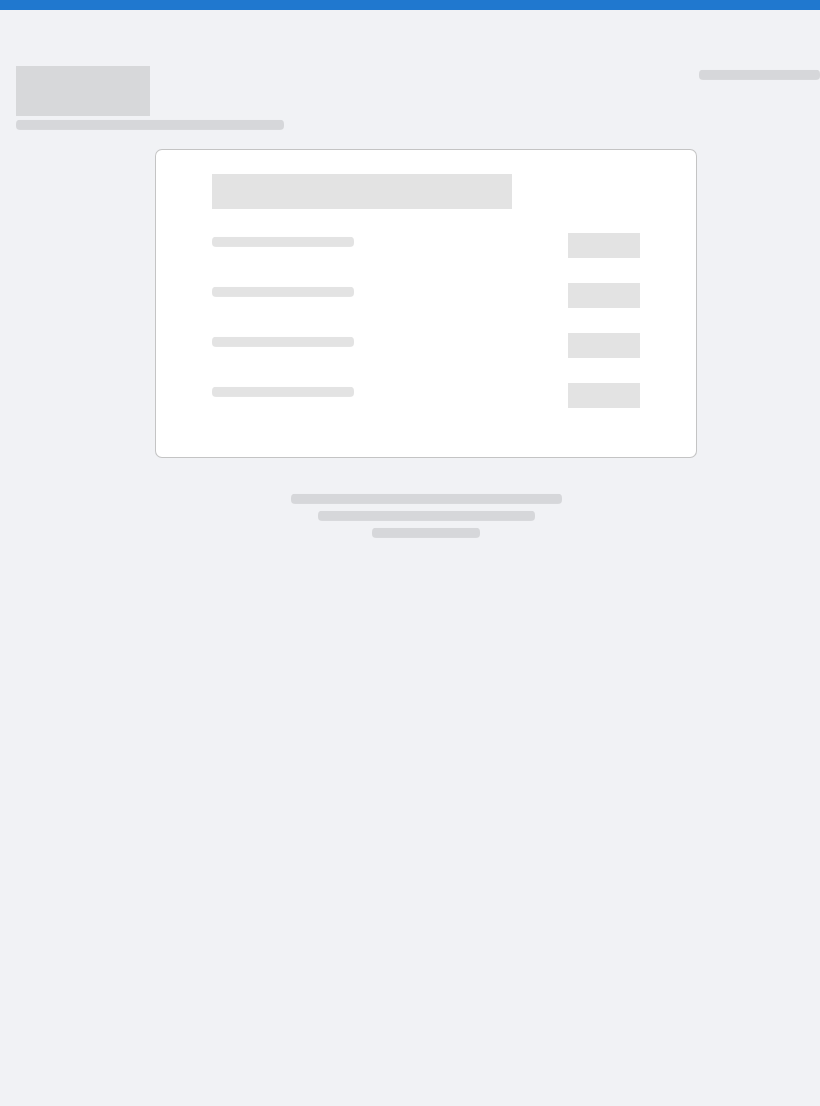 scroll, scrollTop: 0, scrollLeft: 0, axis: both 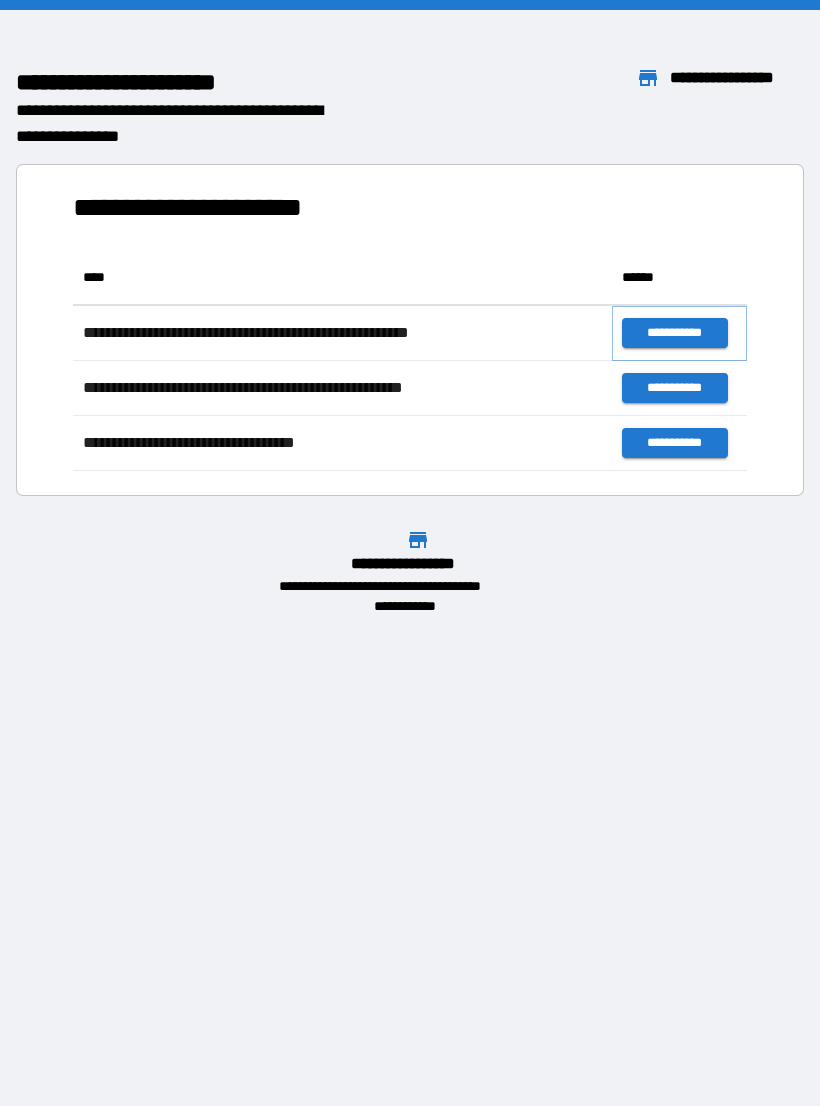 click on "**********" at bounding box center [674, 333] 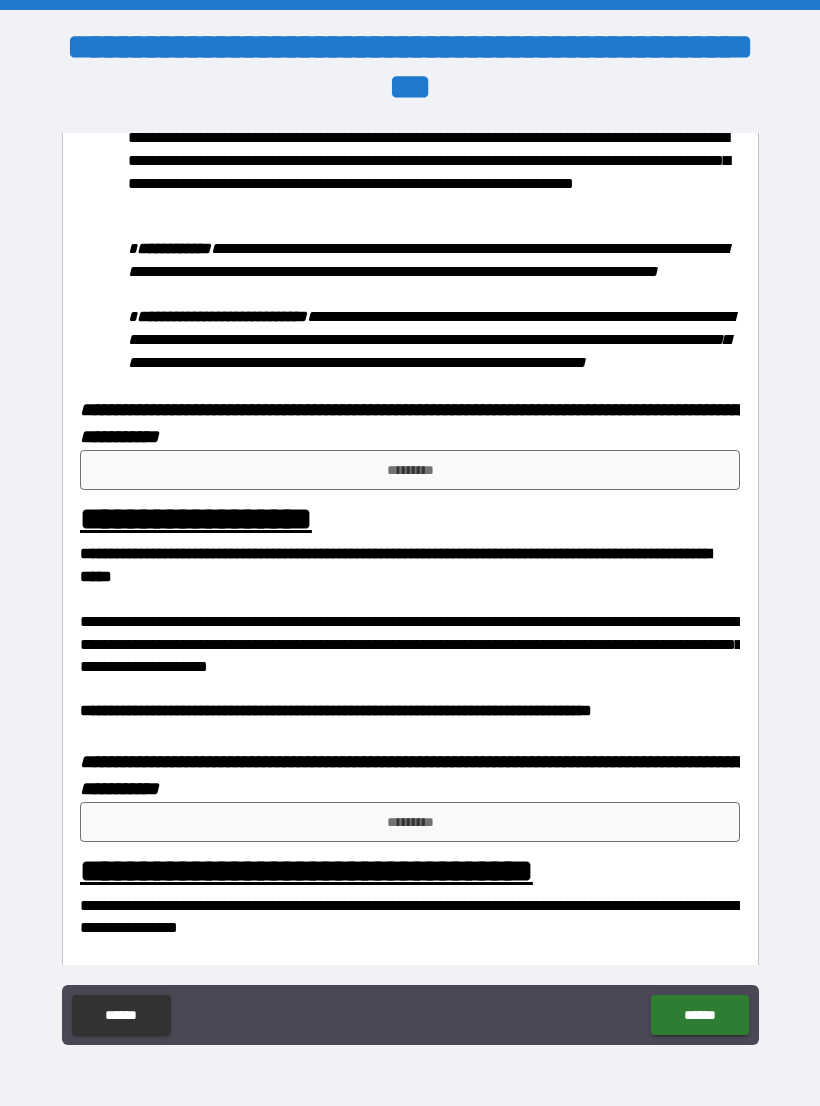 scroll, scrollTop: 1077, scrollLeft: 0, axis: vertical 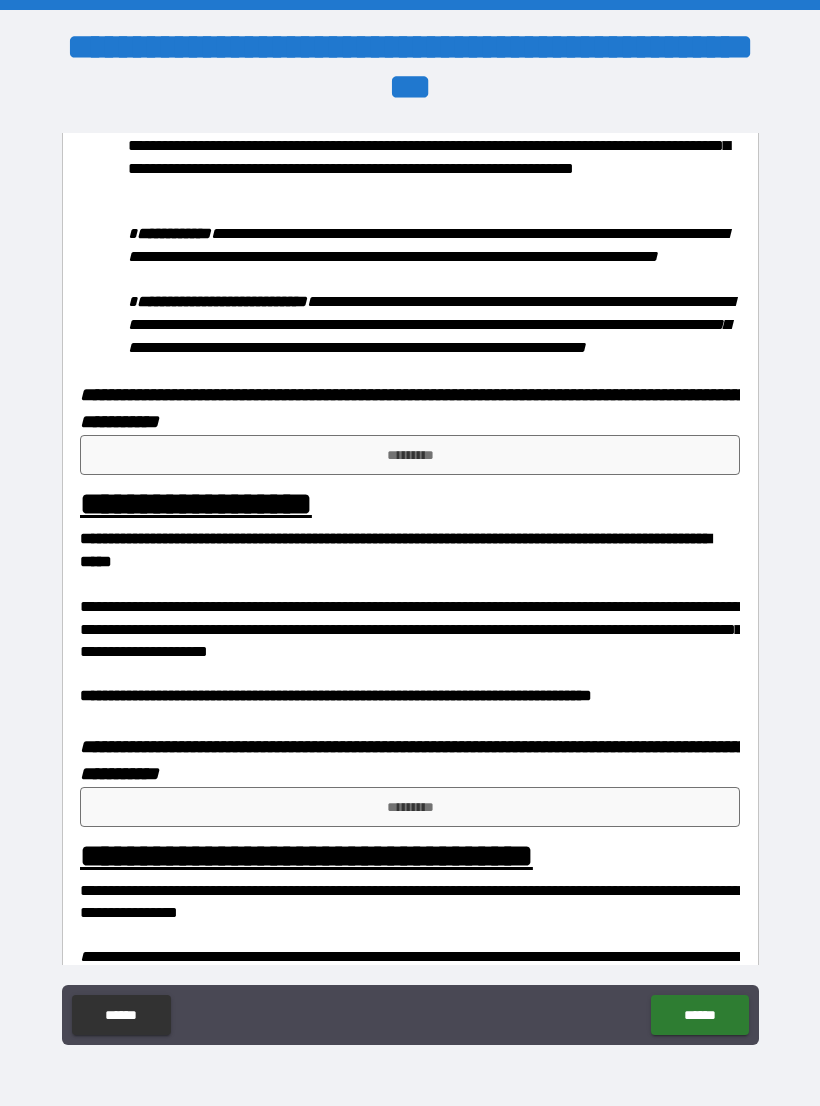click on "*********" at bounding box center [410, 455] 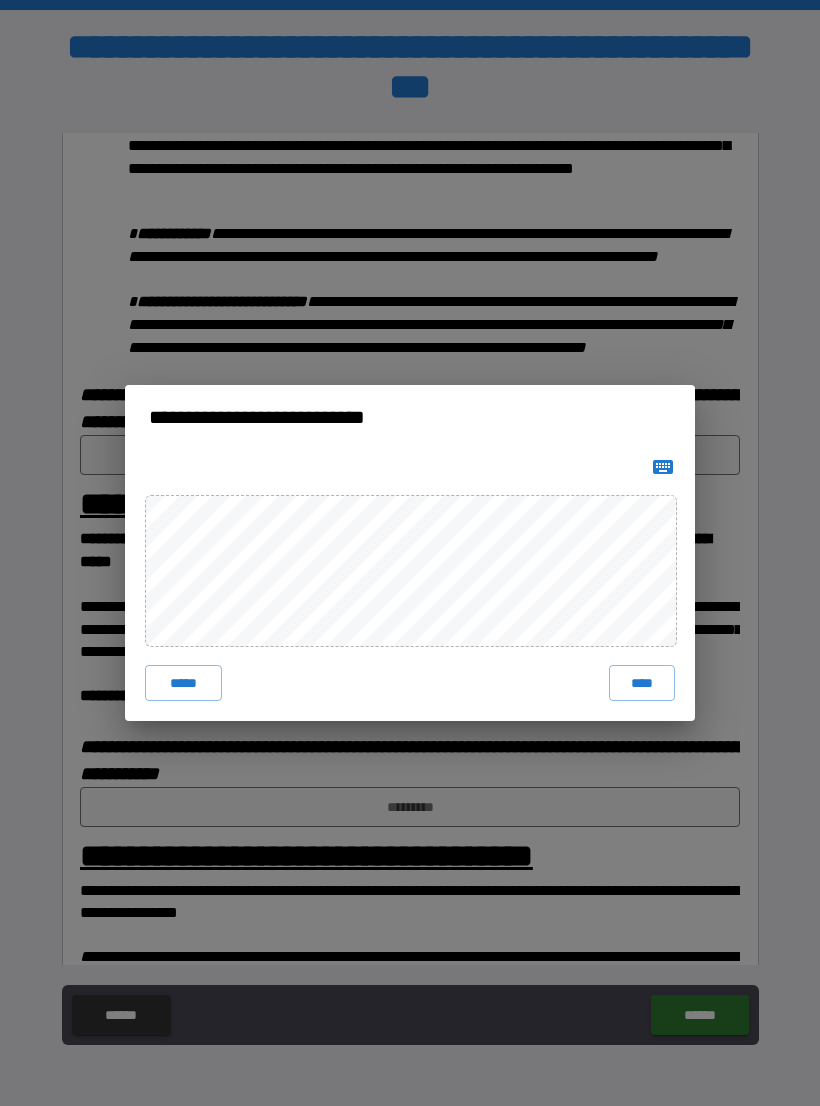 click on "****" at bounding box center (642, 683) 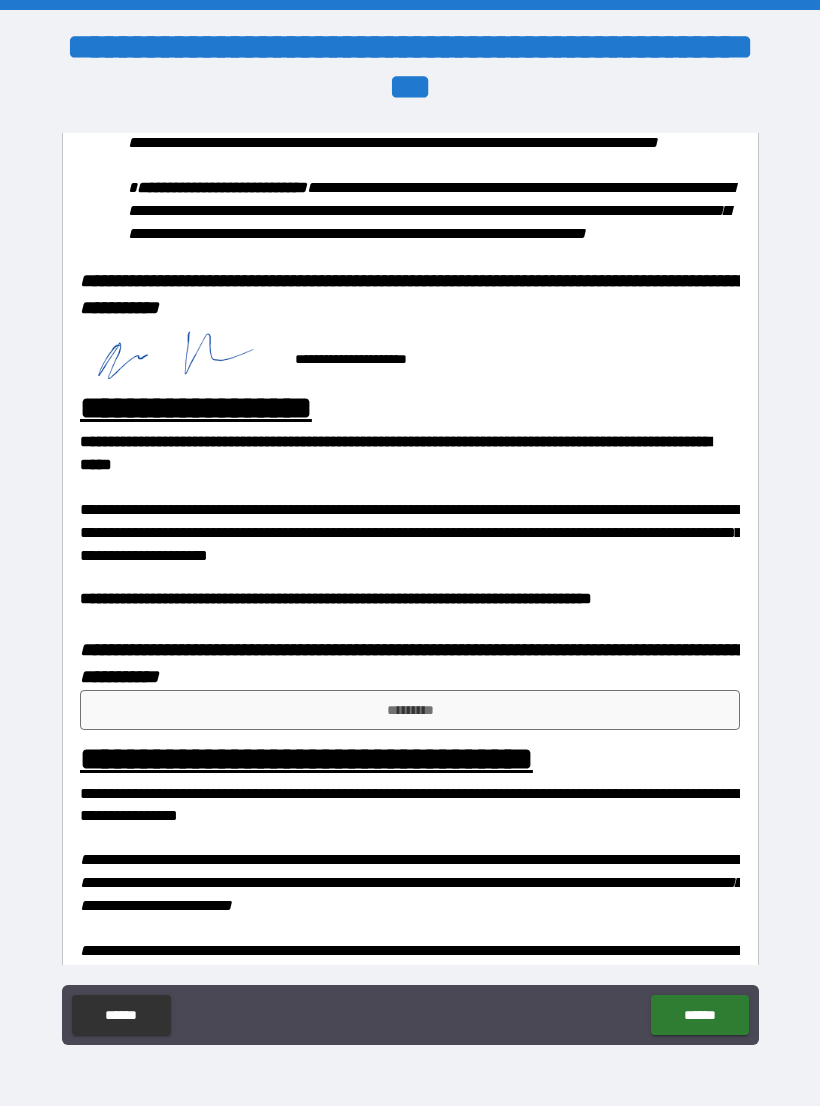 scroll, scrollTop: 1229, scrollLeft: 0, axis: vertical 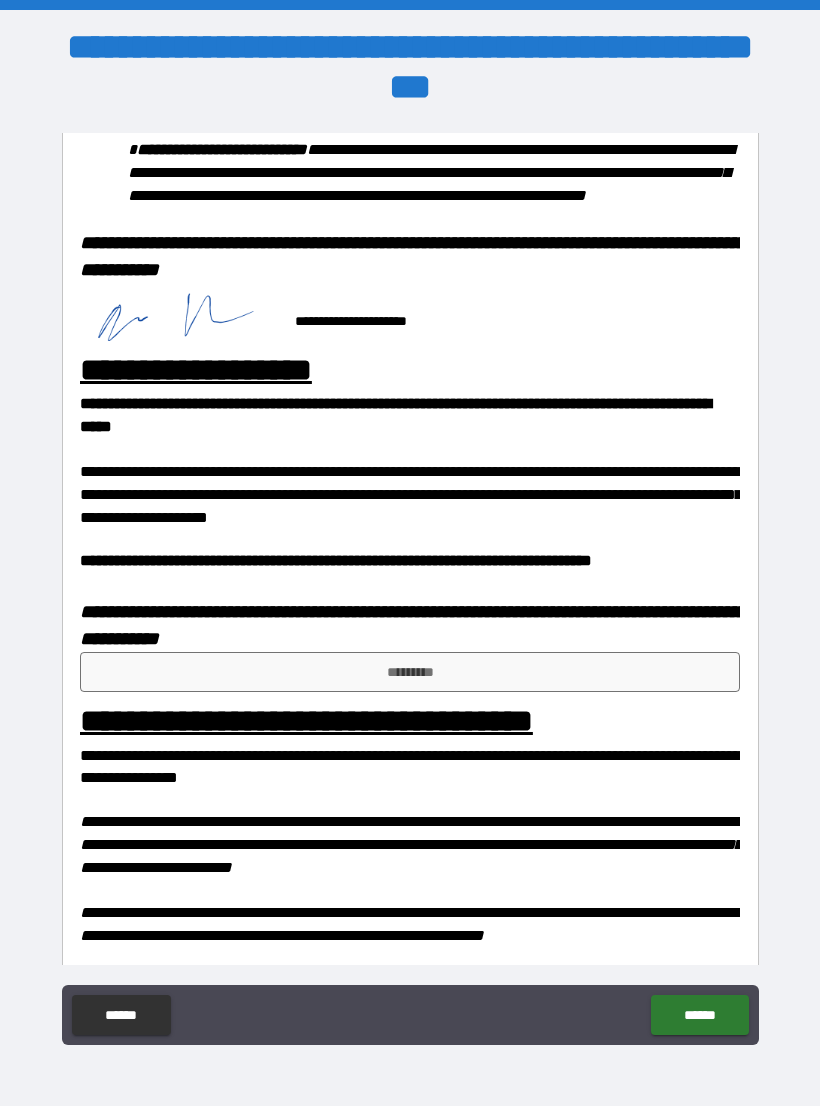 click on "*********" at bounding box center [410, 672] 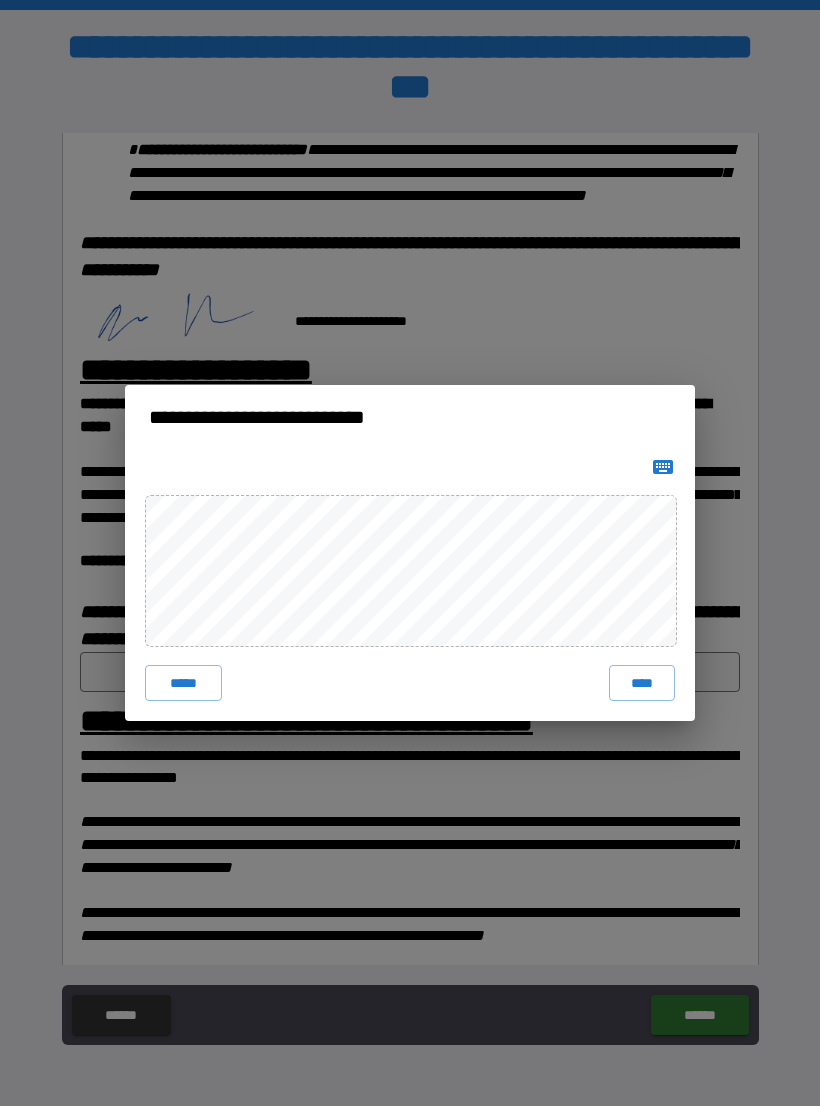 click on "****" at bounding box center [642, 683] 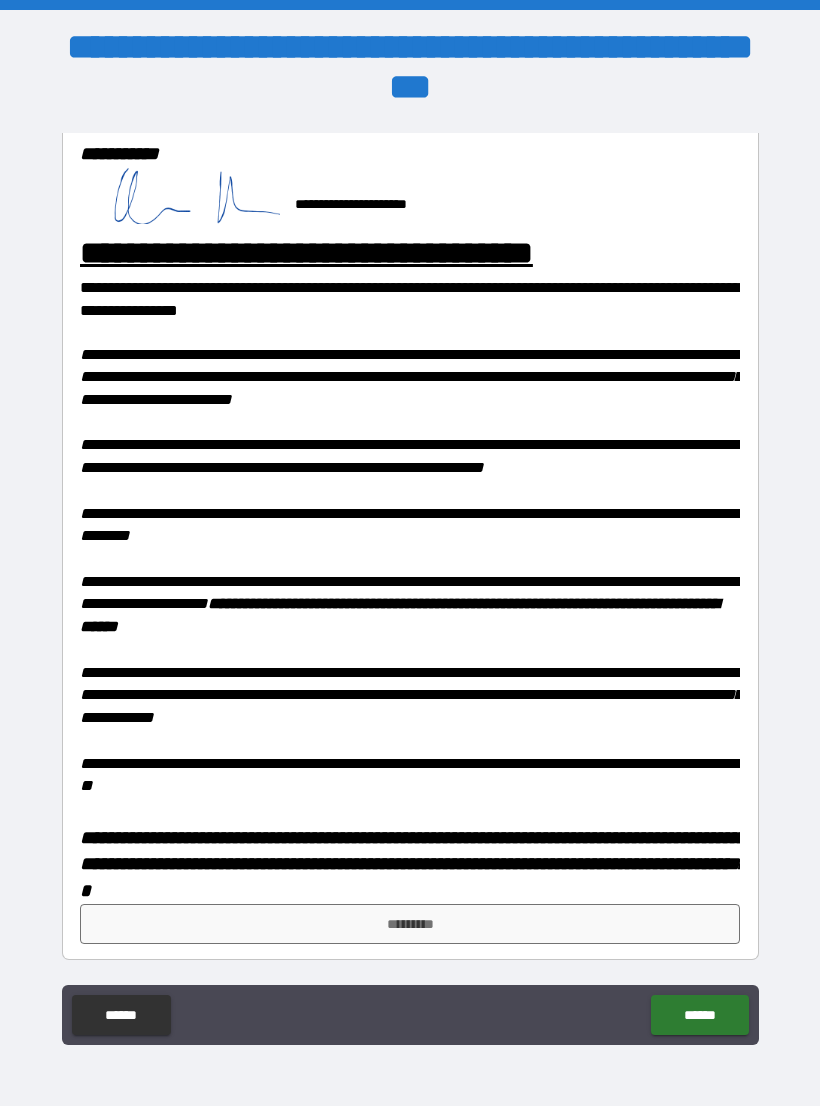 scroll, scrollTop: 1722, scrollLeft: 0, axis: vertical 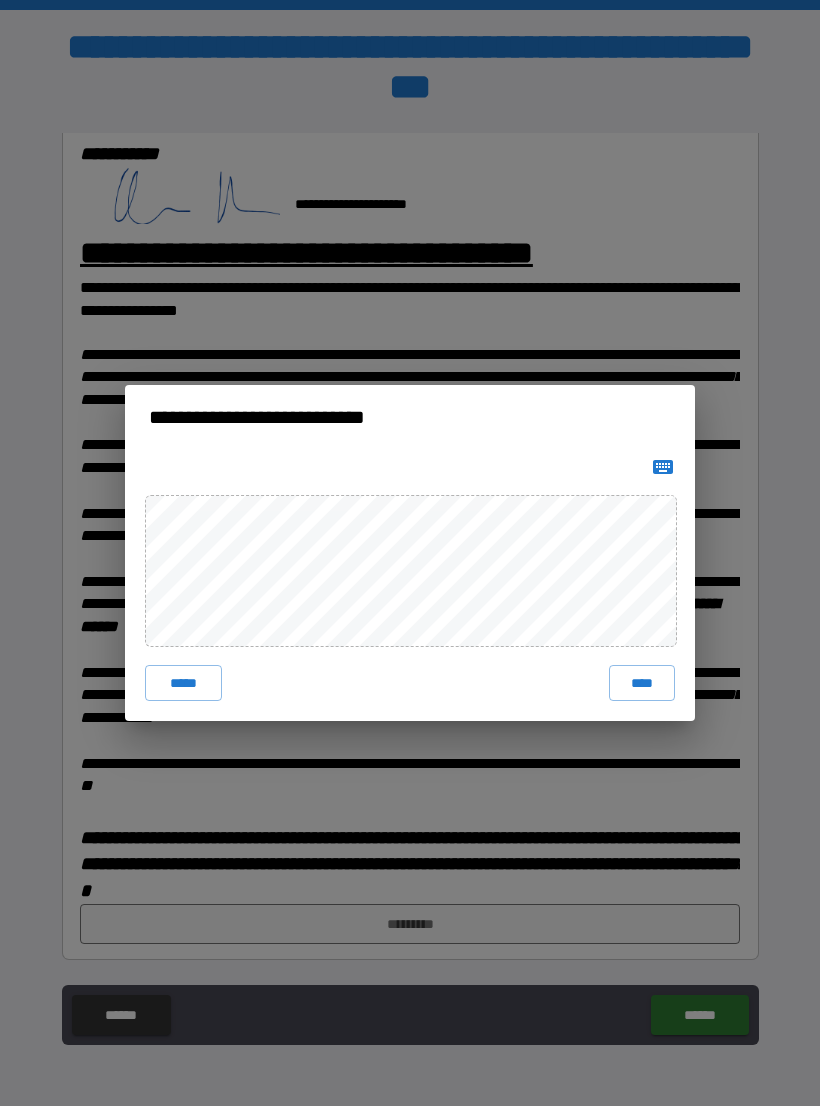 click on "**********" at bounding box center [410, 553] 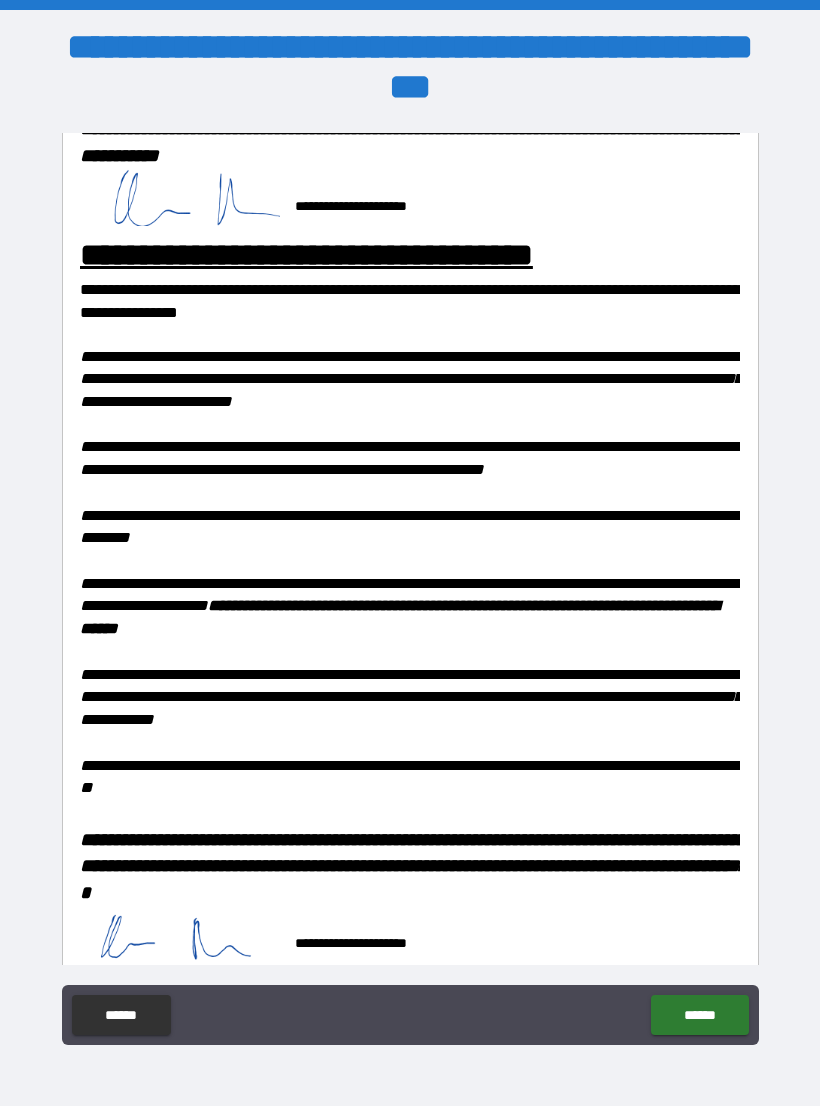 click on "******" at bounding box center [699, 1015] 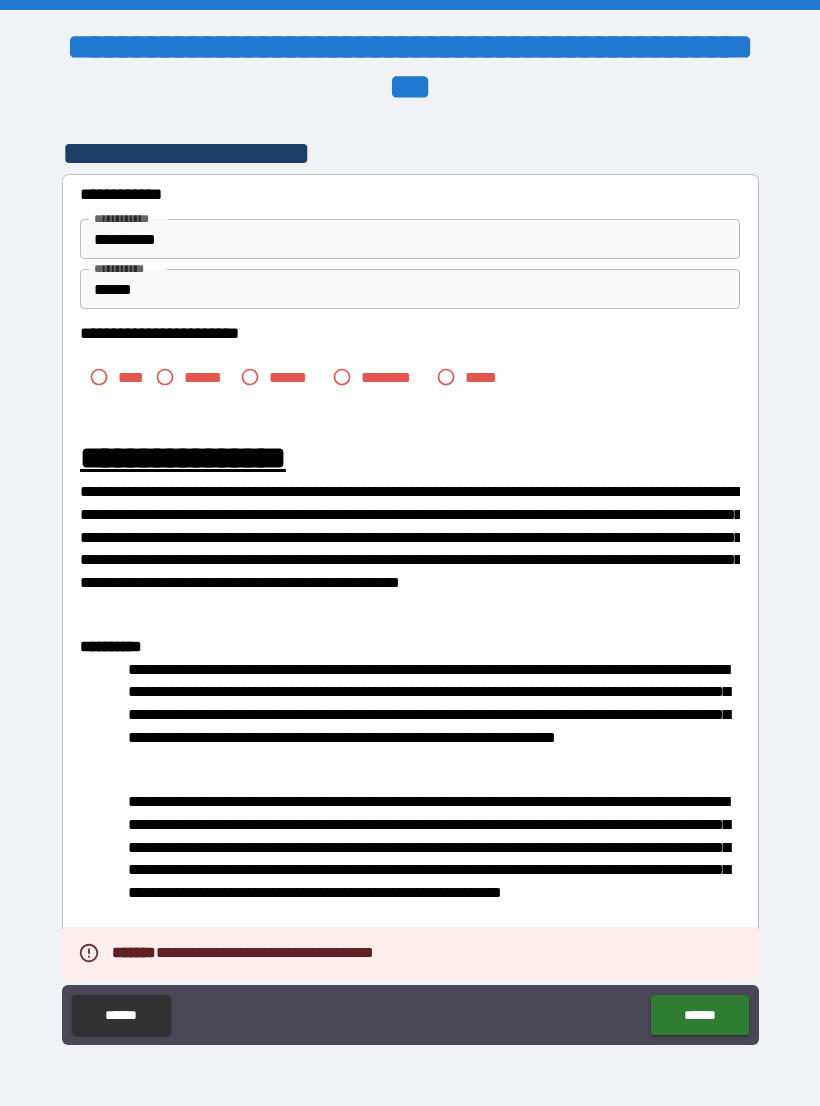 scroll, scrollTop: 0, scrollLeft: 0, axis: both 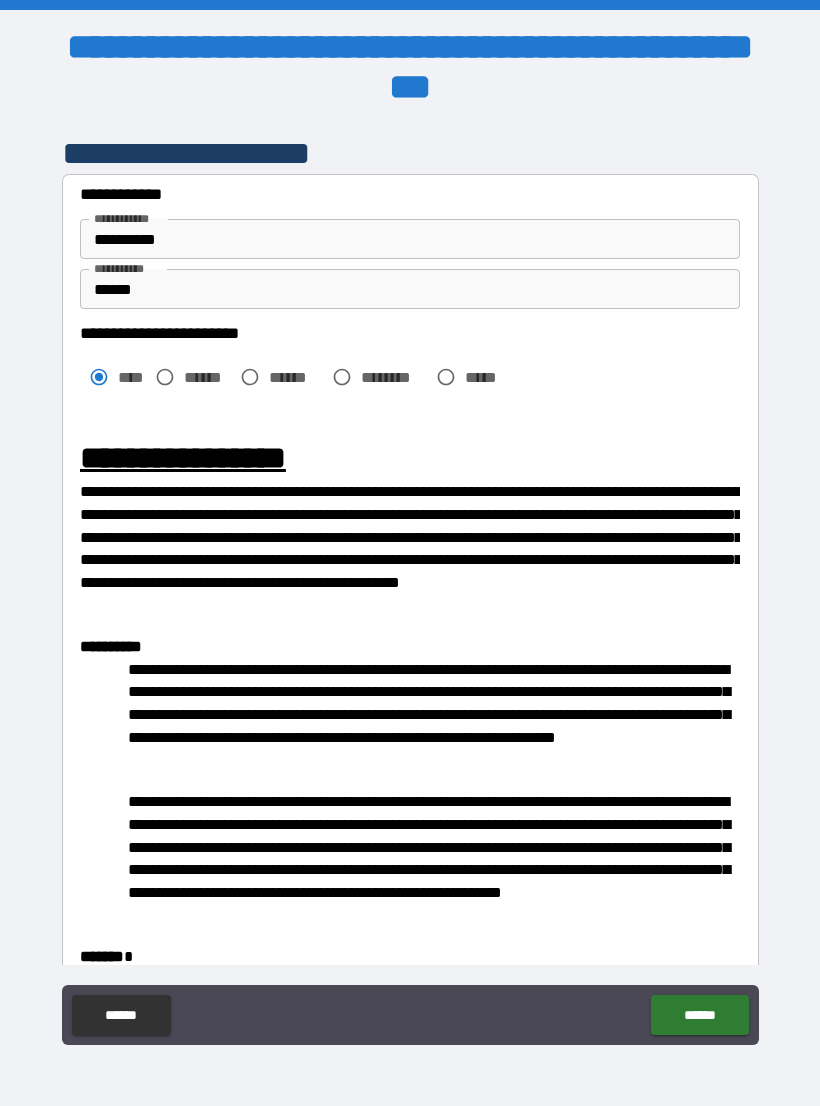 click on "******" at bounding box center (699, 1015) 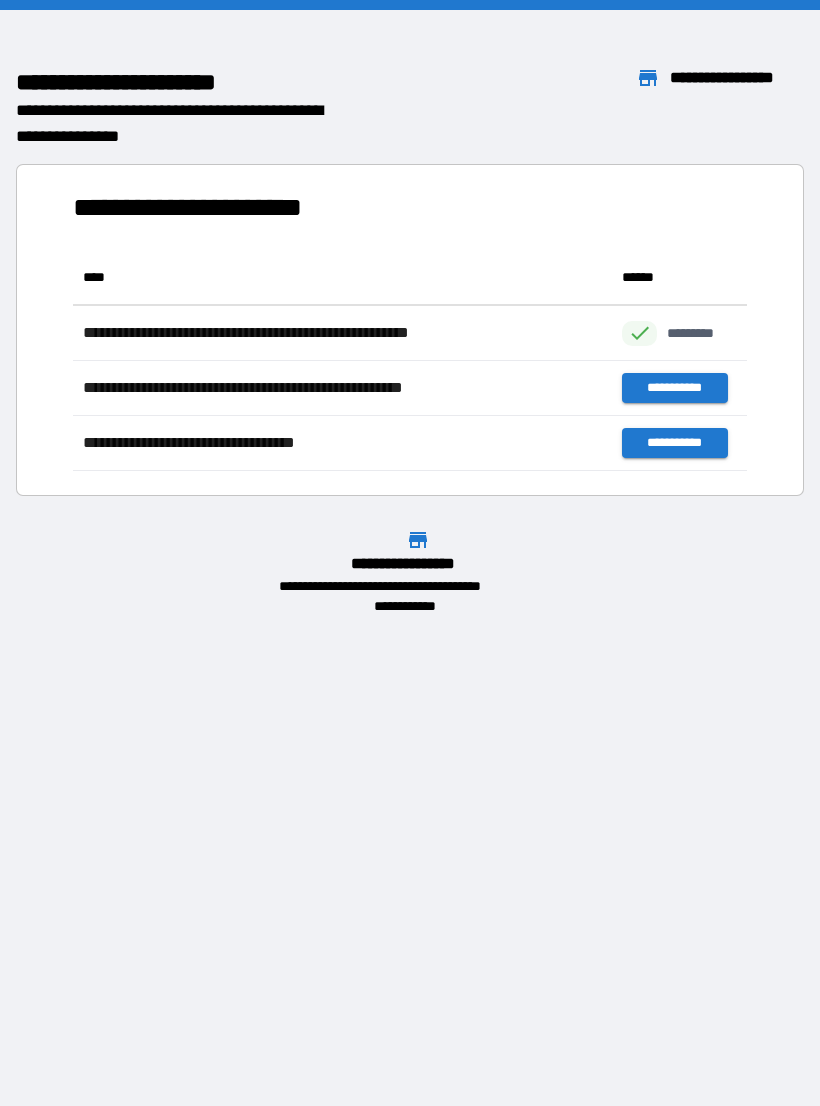 scroll, scrollTop: 1, scrollLeft: 1, axis: both 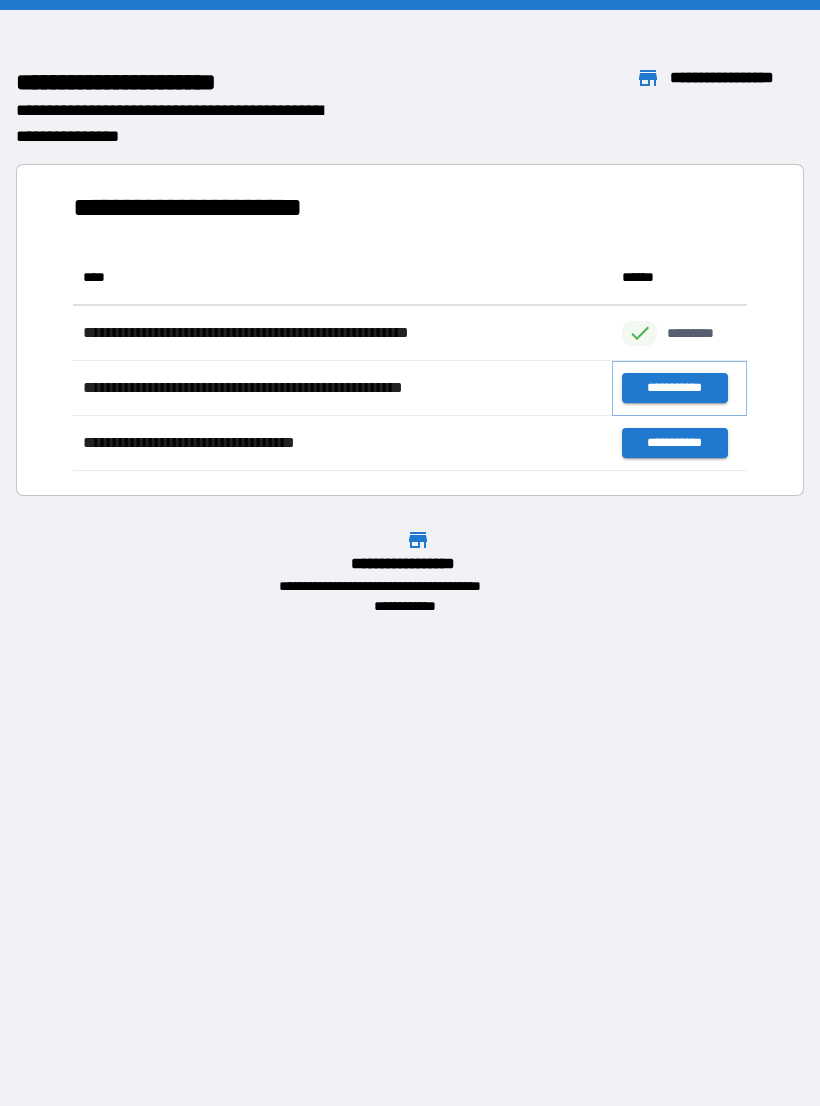 click on "**********" at bounding box center (674, 388) 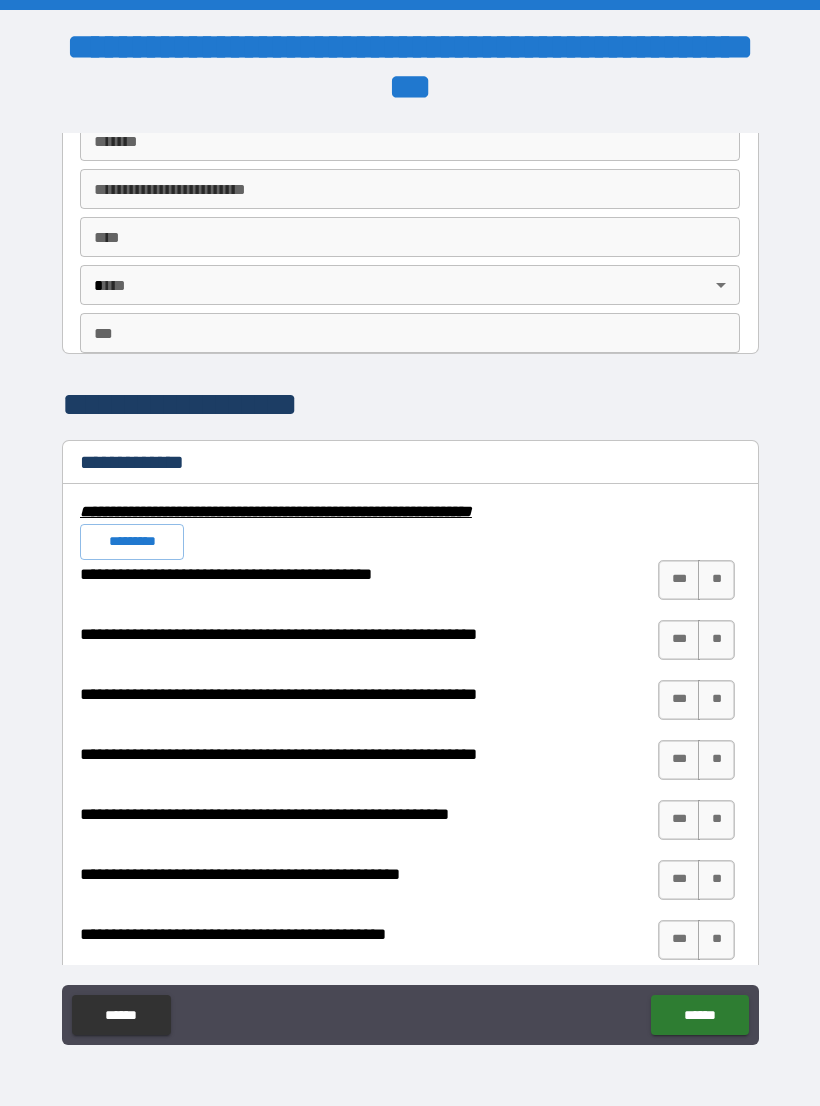 scroll, scrollTop: 1702, scrollLeft: 0, axis: vertical 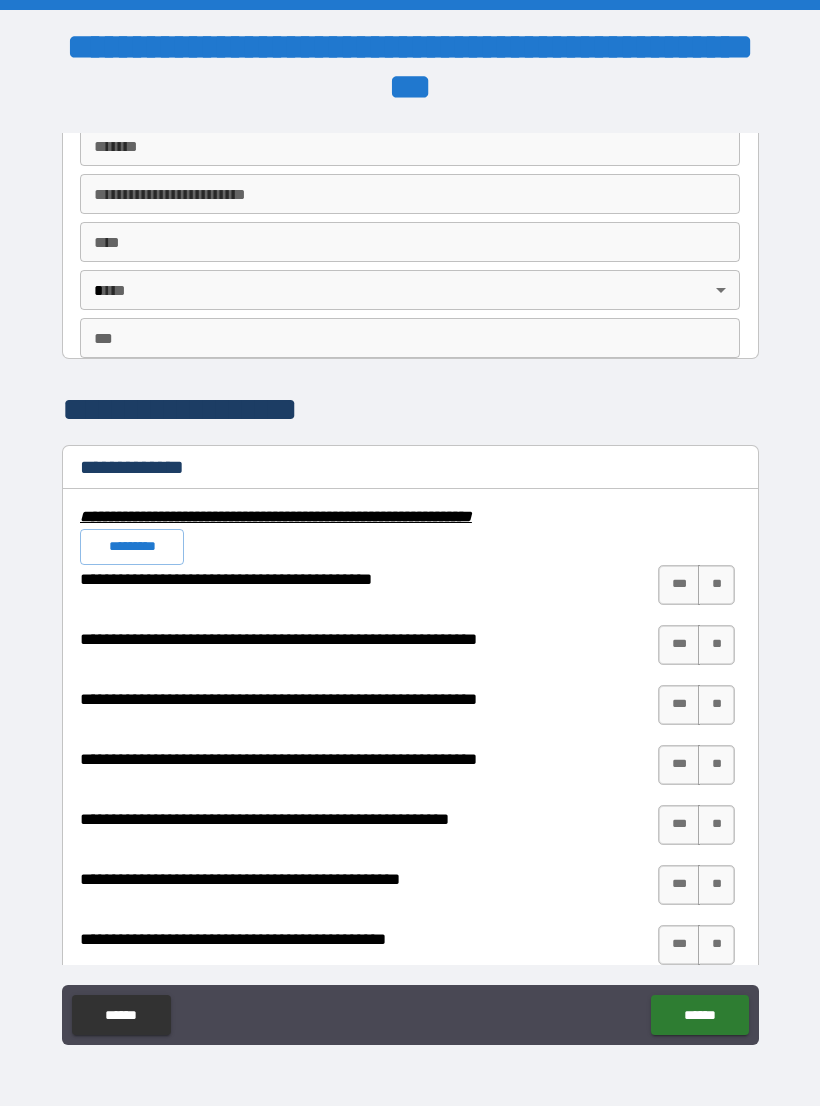 click on "***" at bounding box center [679, 585] 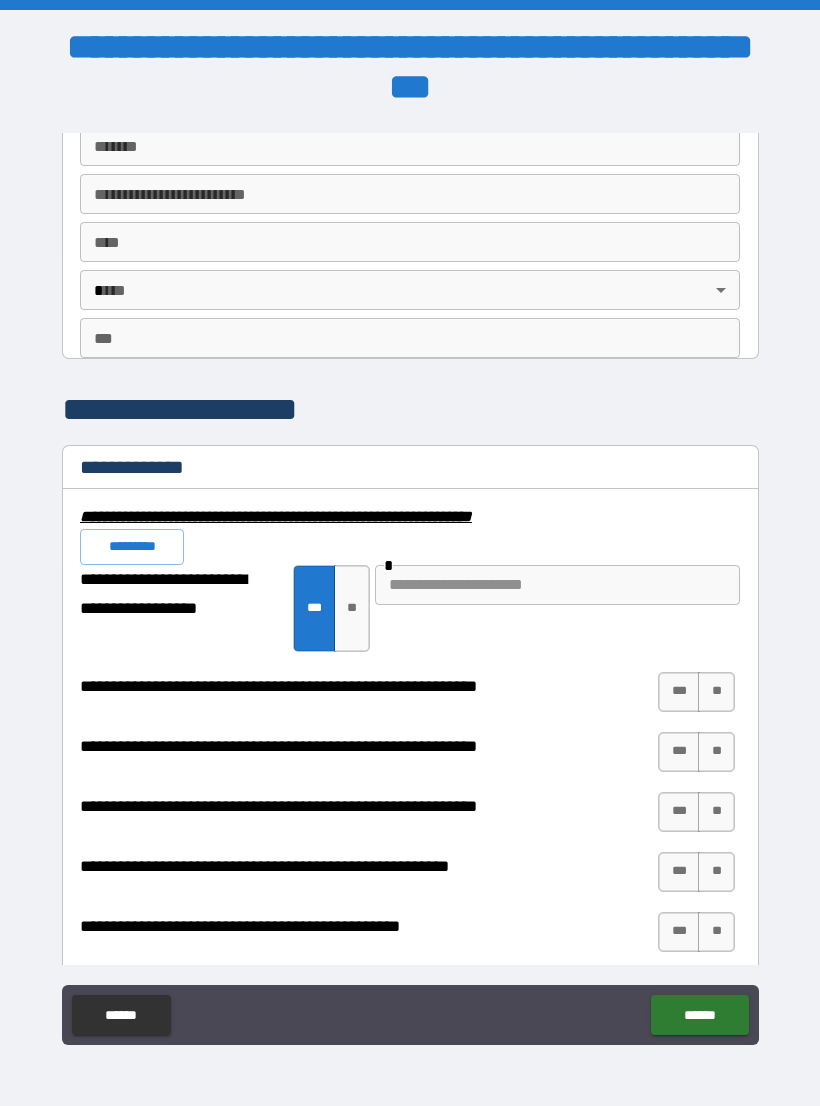 click on "**" at bounding box center (716, 692) 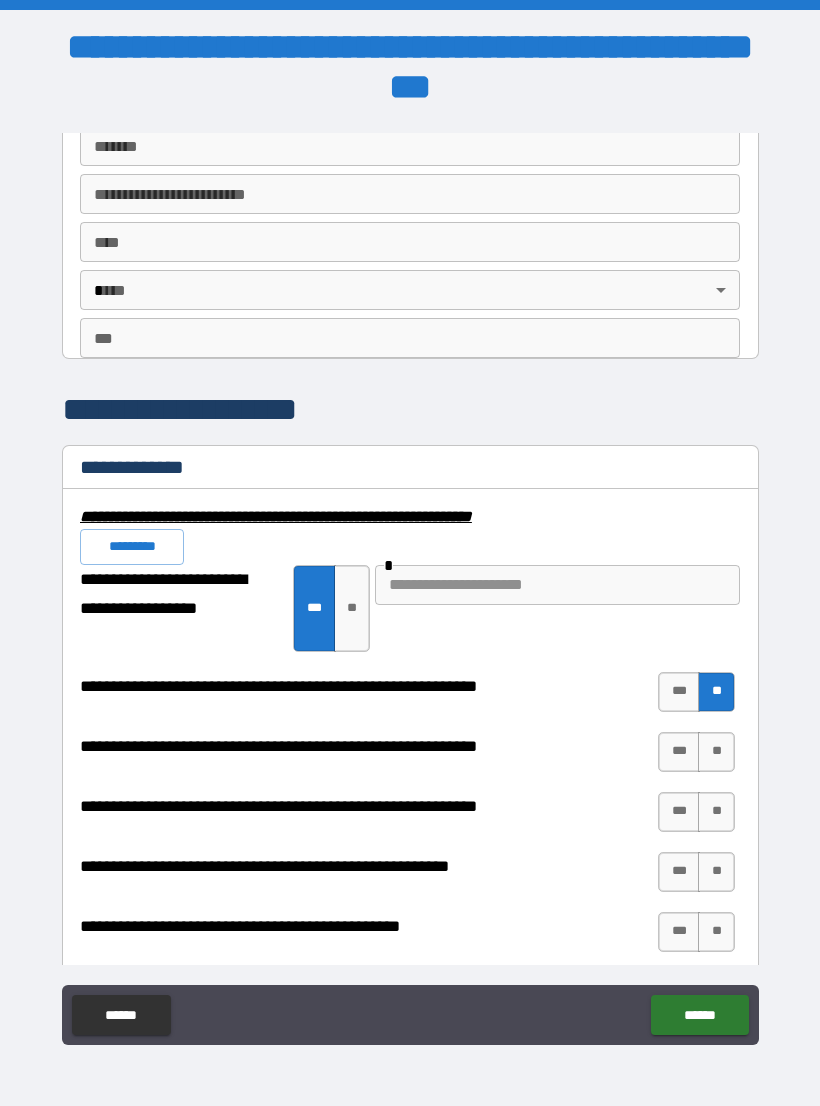 click at bounding box center (557, 585) 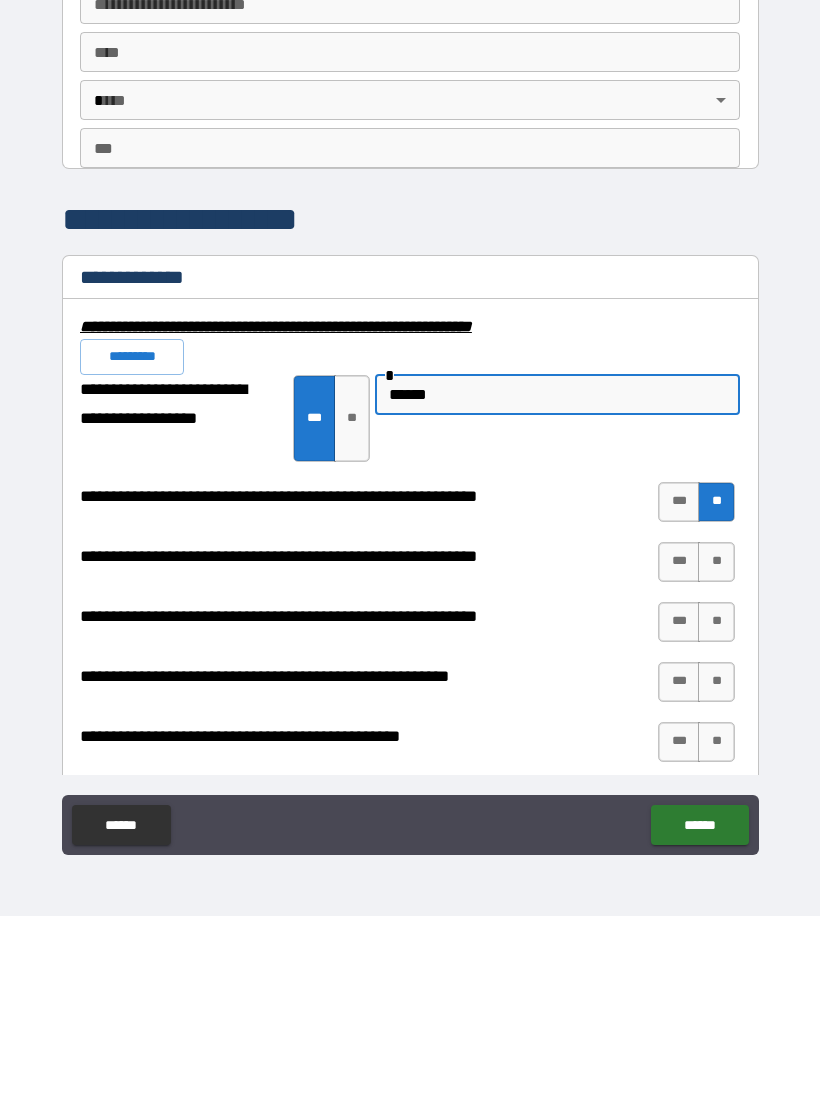 type on "******" 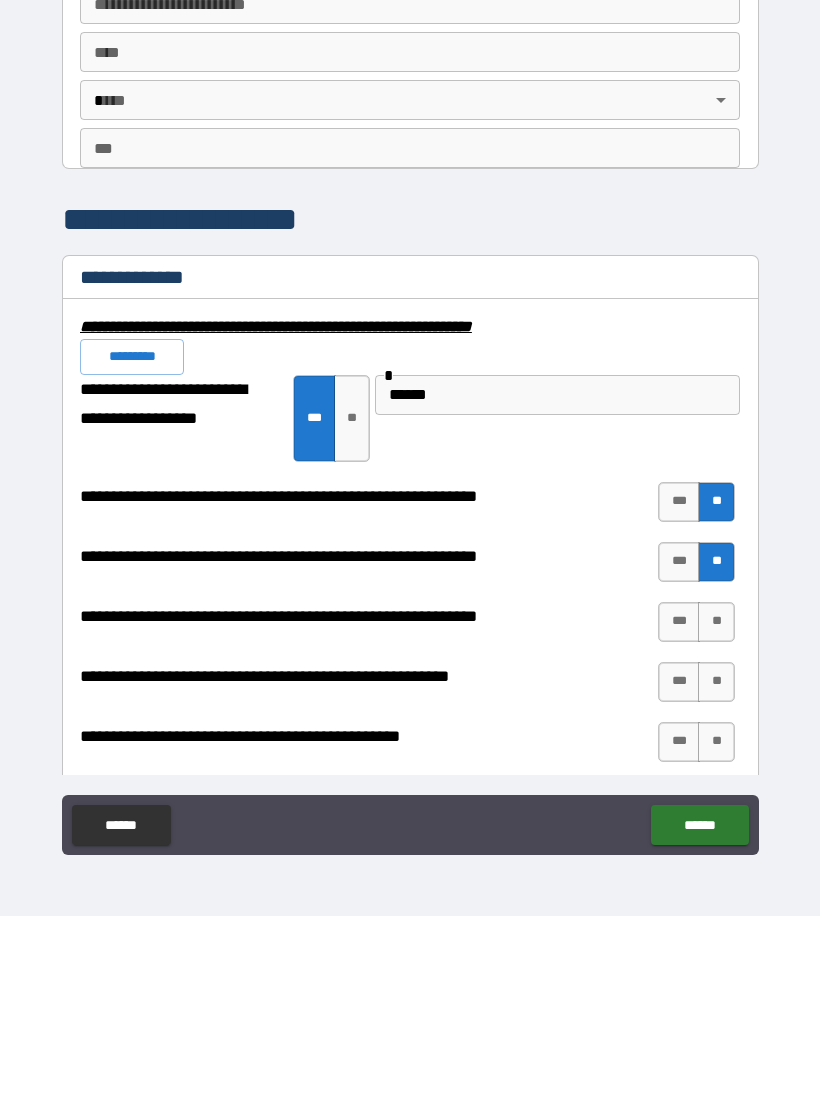 scroll, scrollTop: 31, scrollLeft: 0, axis: vertical 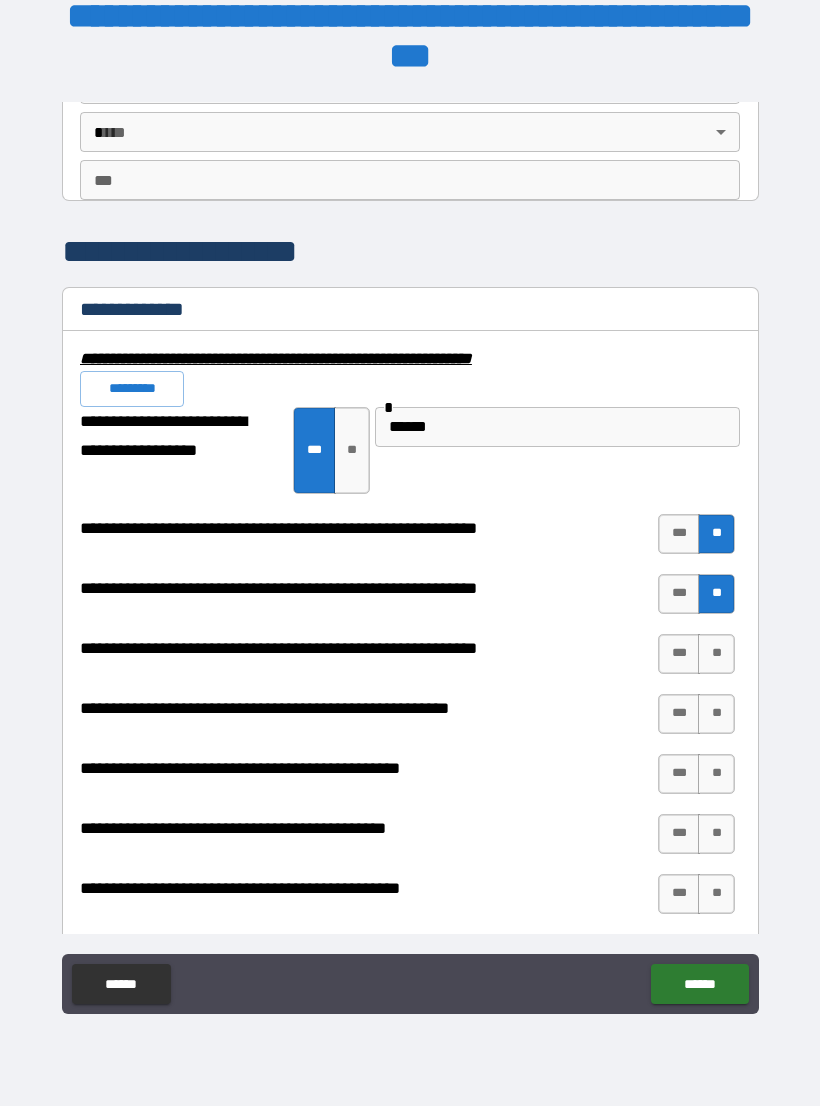 click on "**" at bounding box center (716, 654) 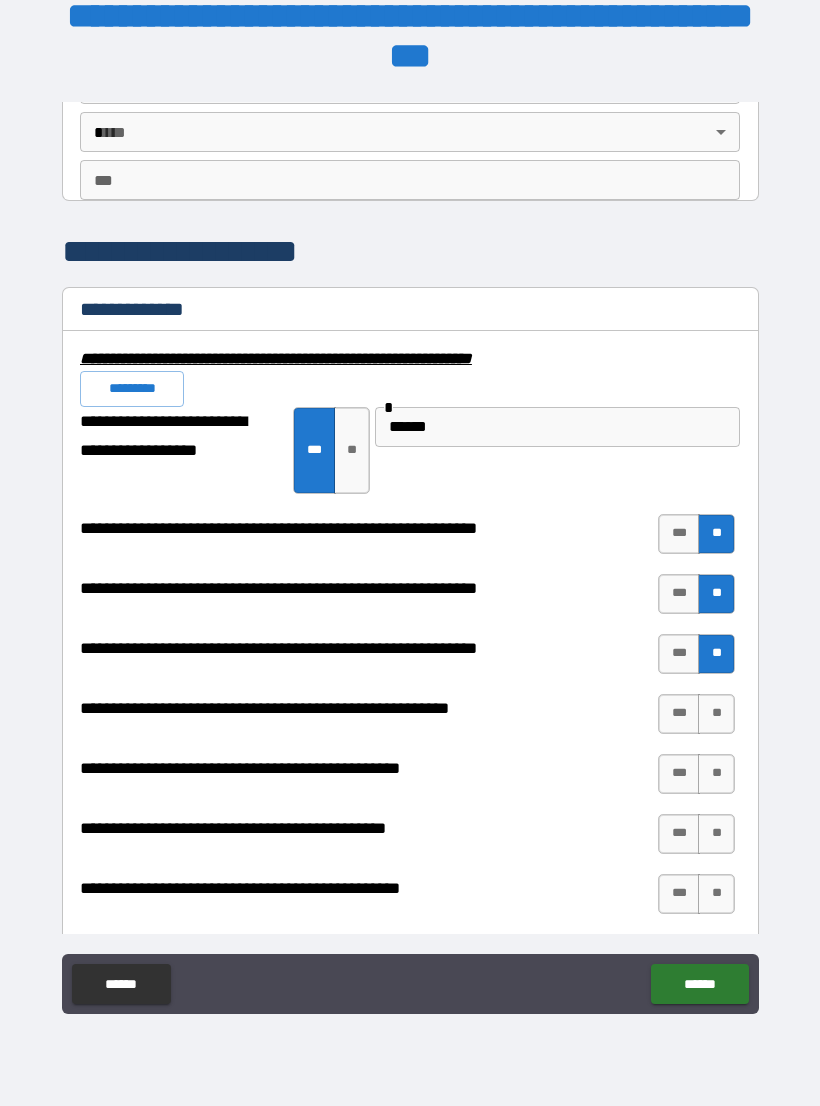 click on "**" at bounding box center (716, 714) 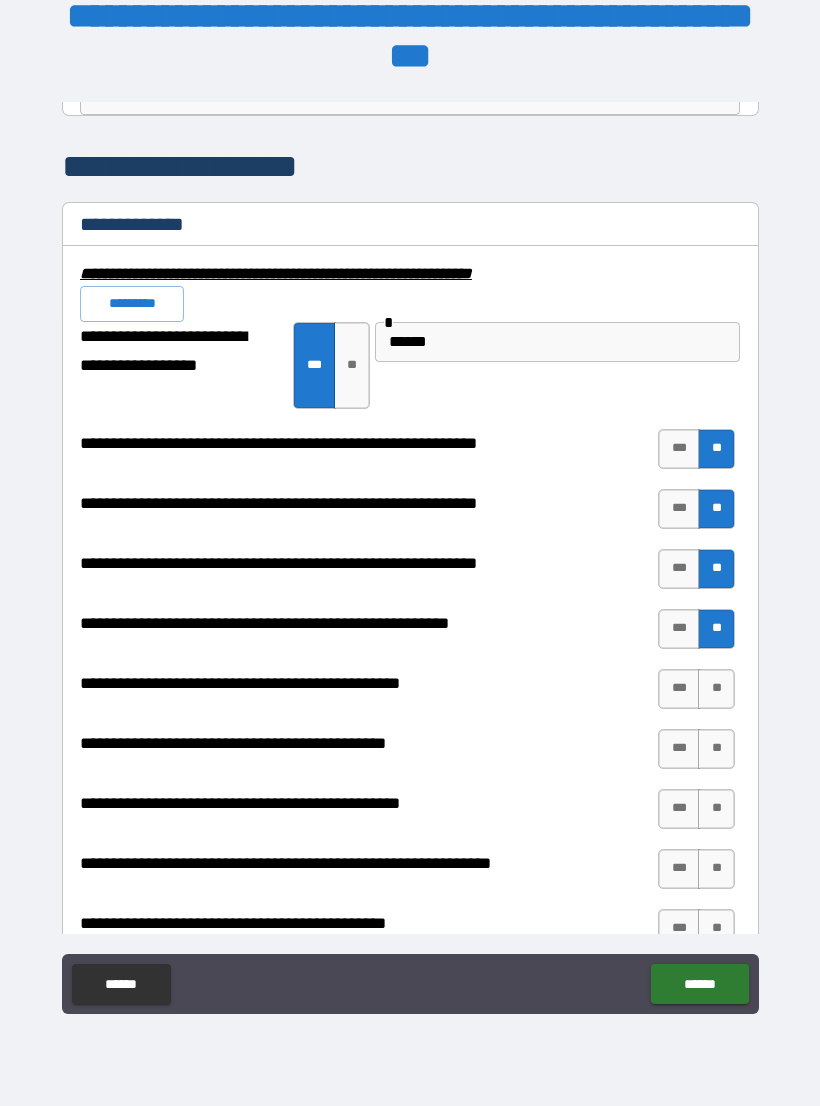 scroll, scrollTop: 1917, scrollLeft: 0, axis: vertical 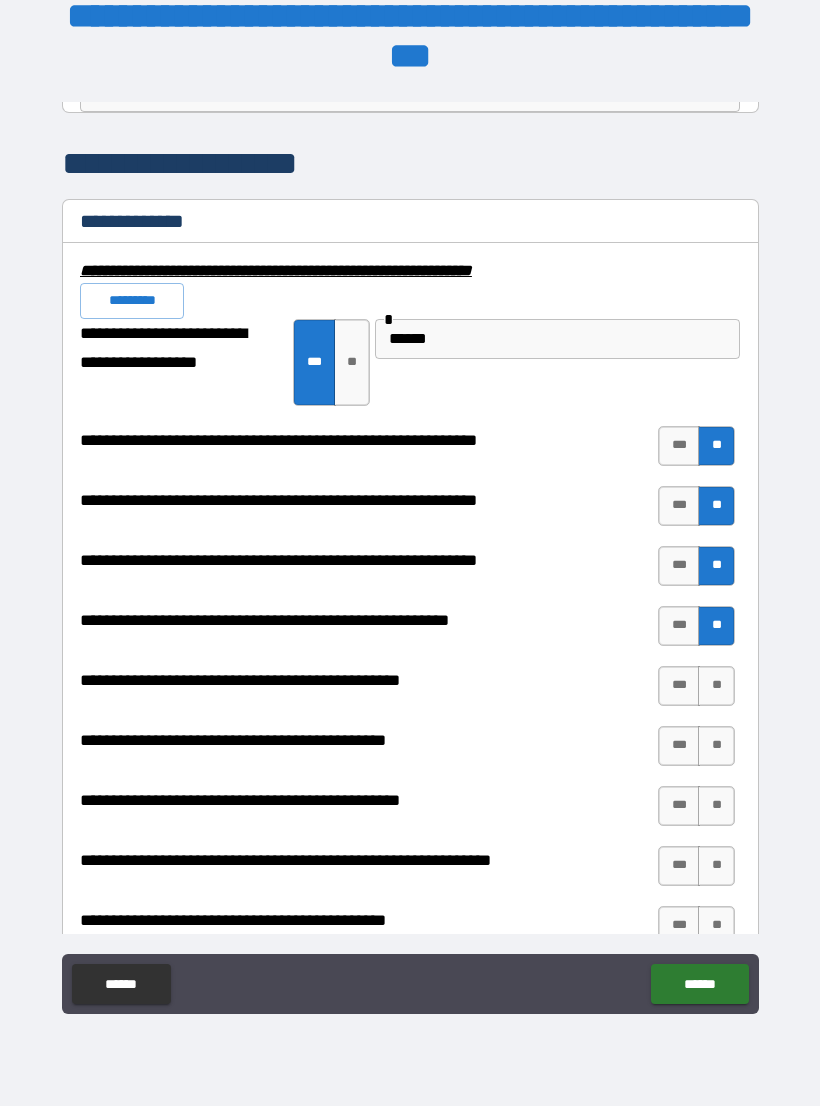 click on "**" at bounding box center (716, 686) 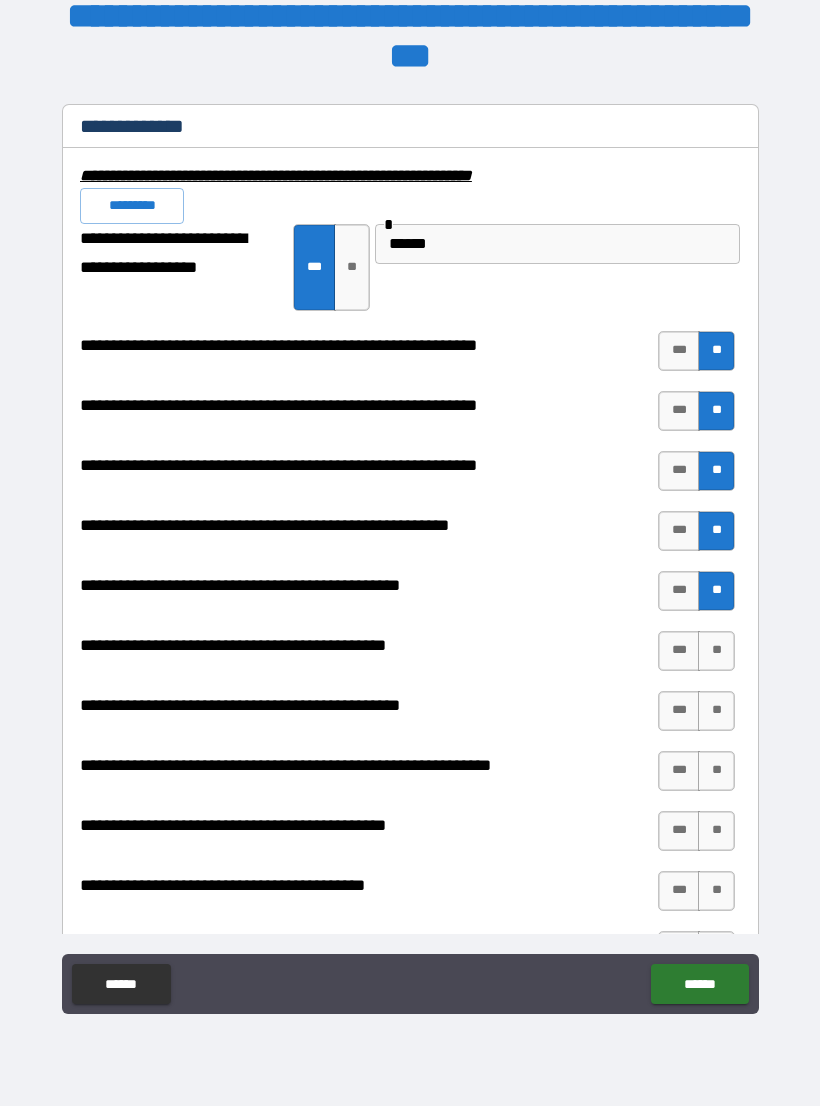 scroll, scrollTop: 2016, scrollLeft: 0, axis: vertical 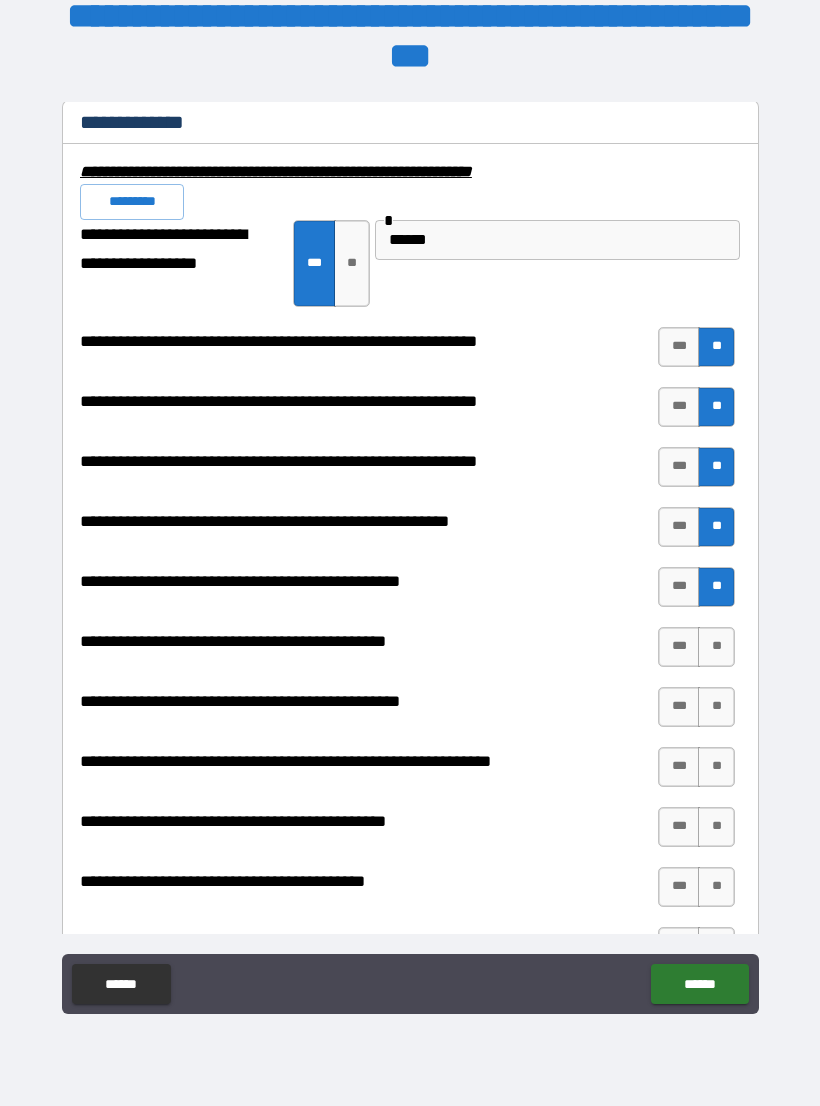 click on "**" at bounding box center (716, 647) 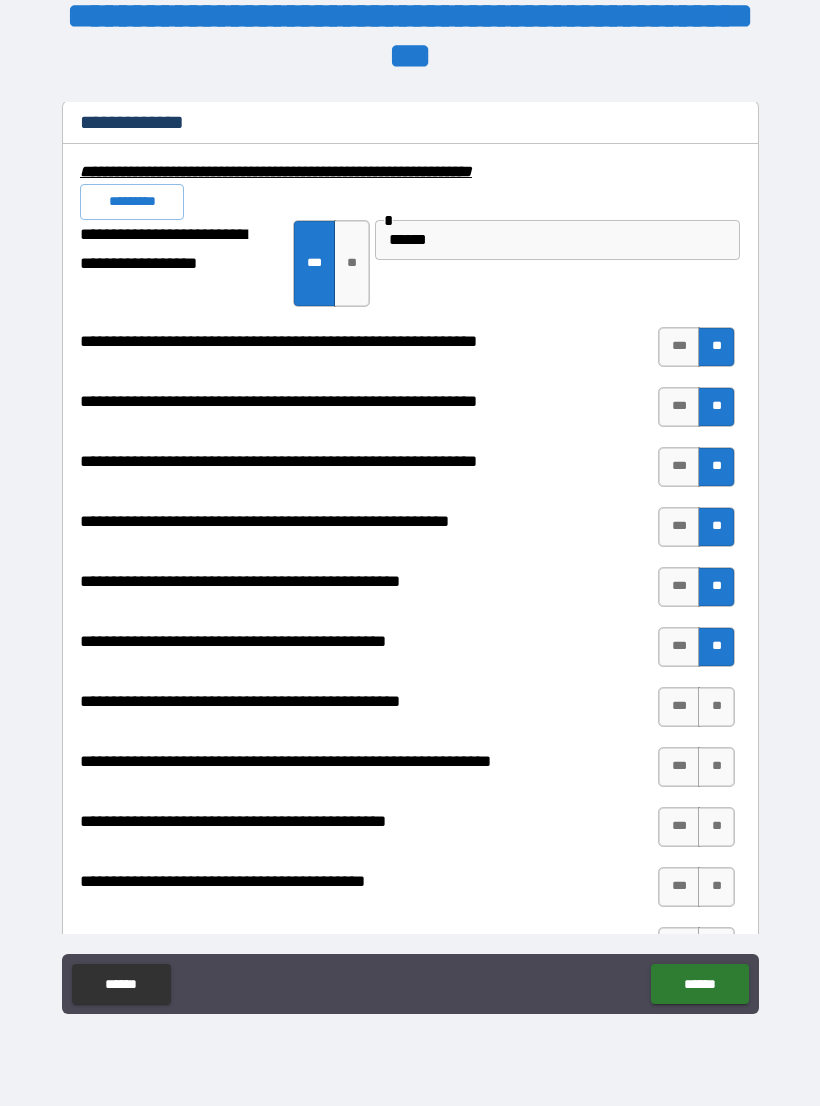 click on "***" at bounding box center (679, 707) 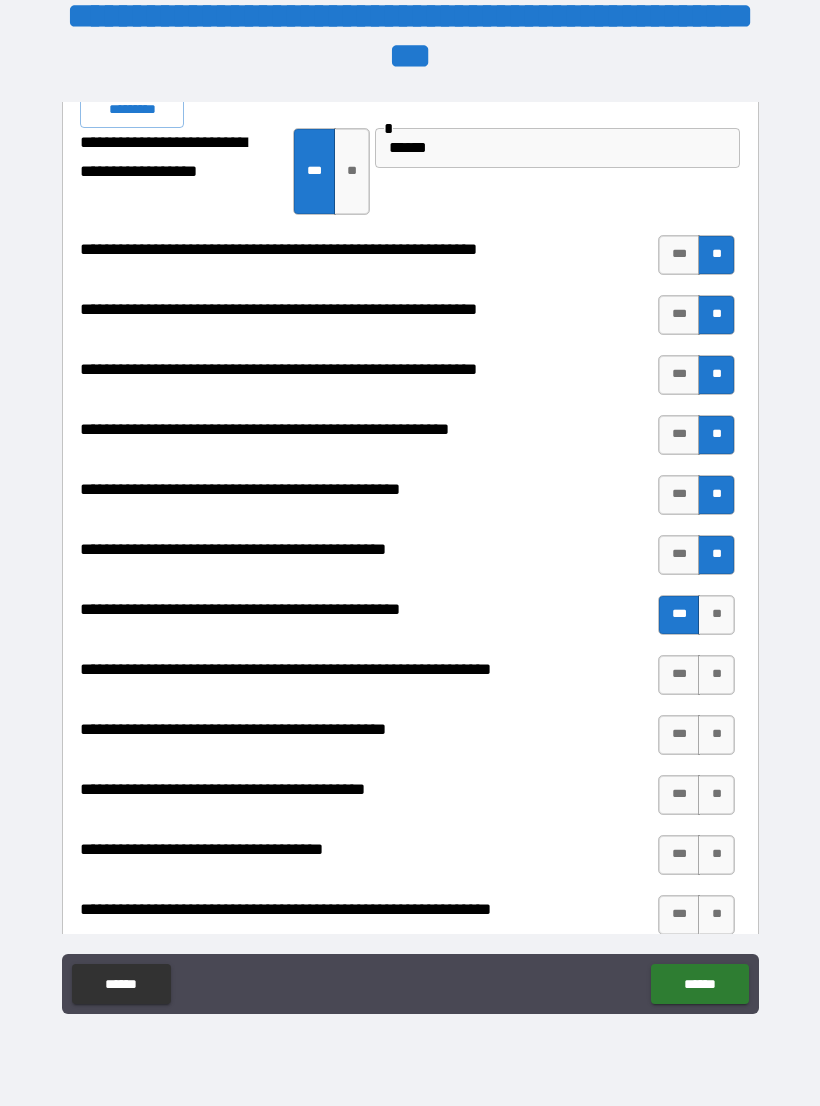 scroll, scrollTop: 2109, scrollLeft: 0, axis: vertical 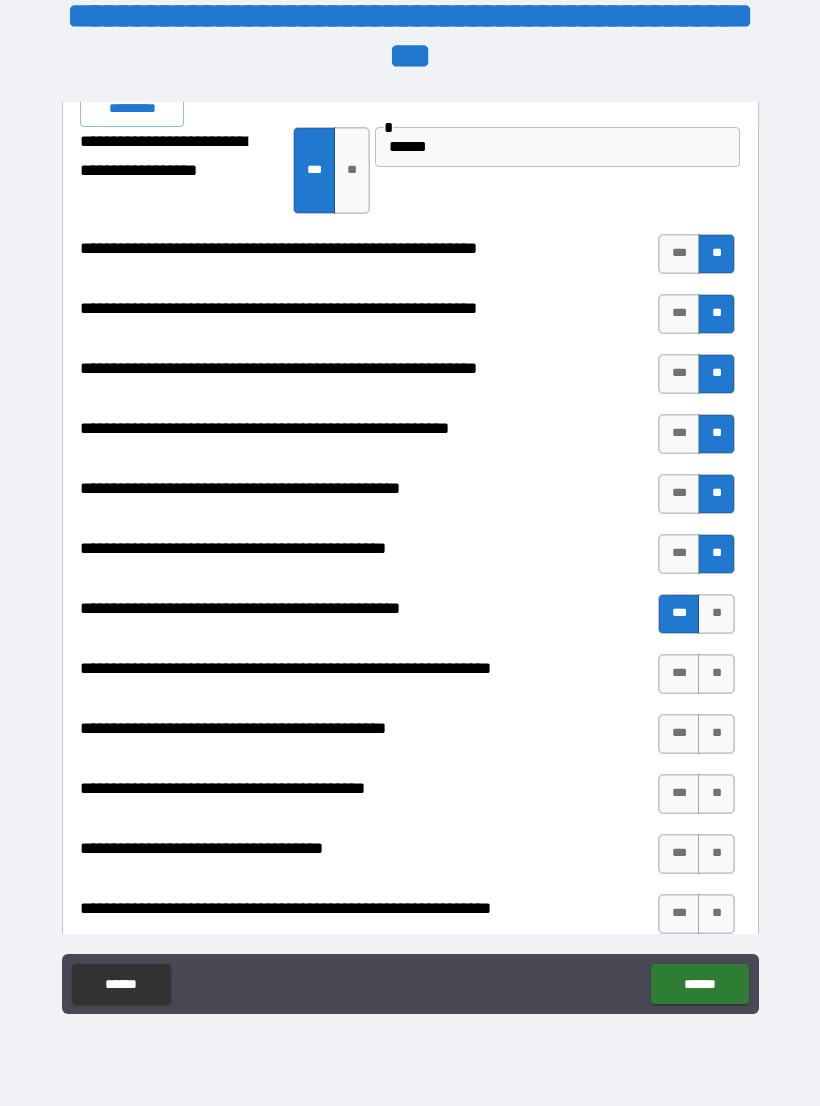 click on "***" at bounding box center [679, 674] 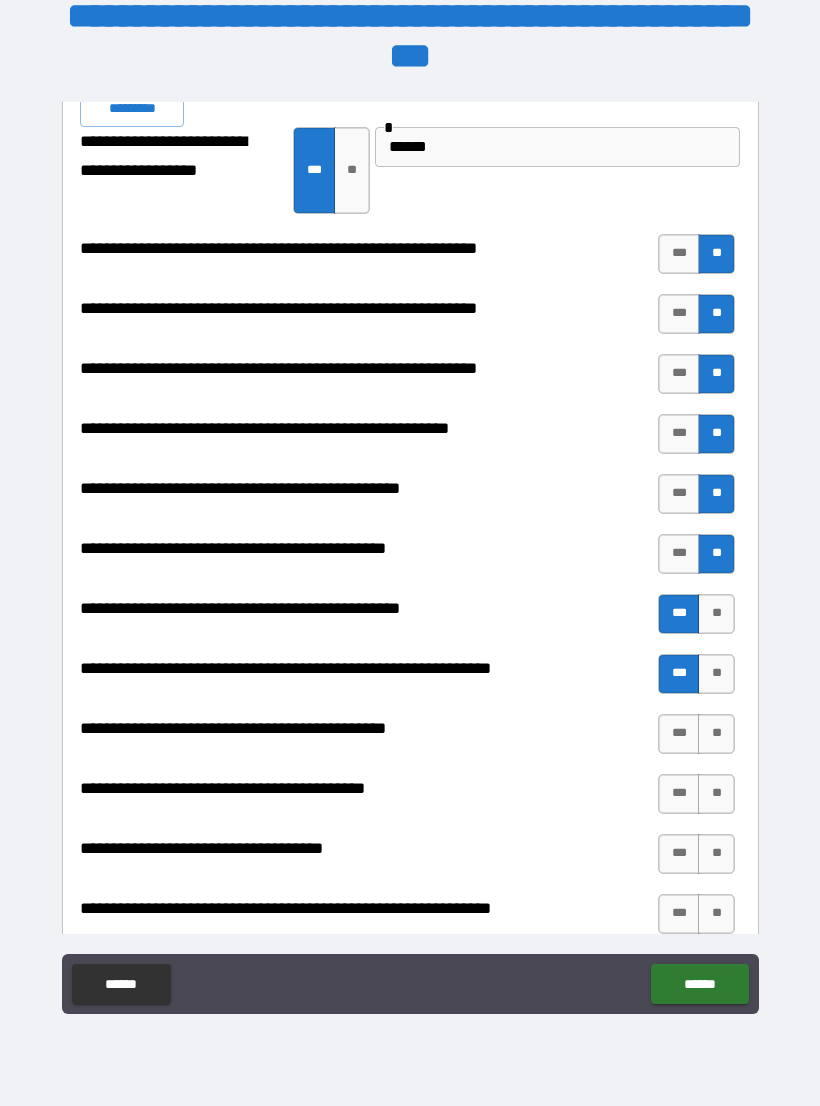 click on "***" at bounding box center (679, 734) 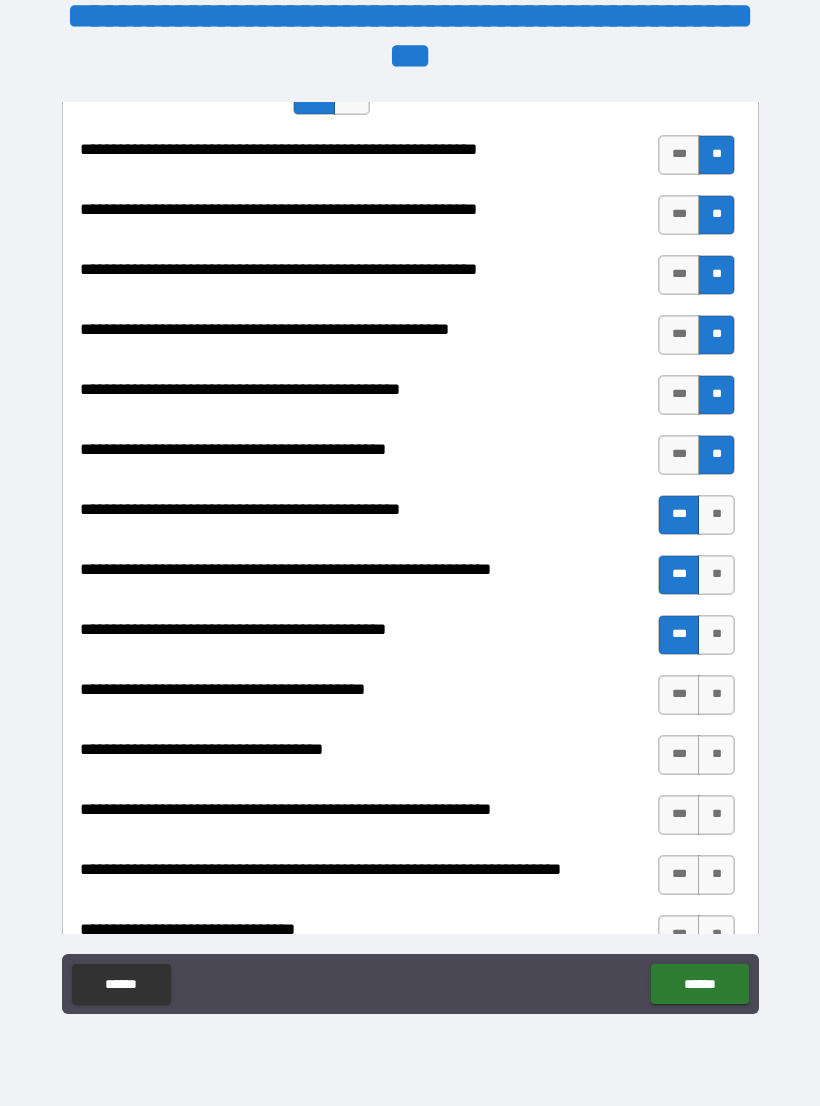 scroll, scrollTop: 2210, scrollLeft: 0, axis: vertical 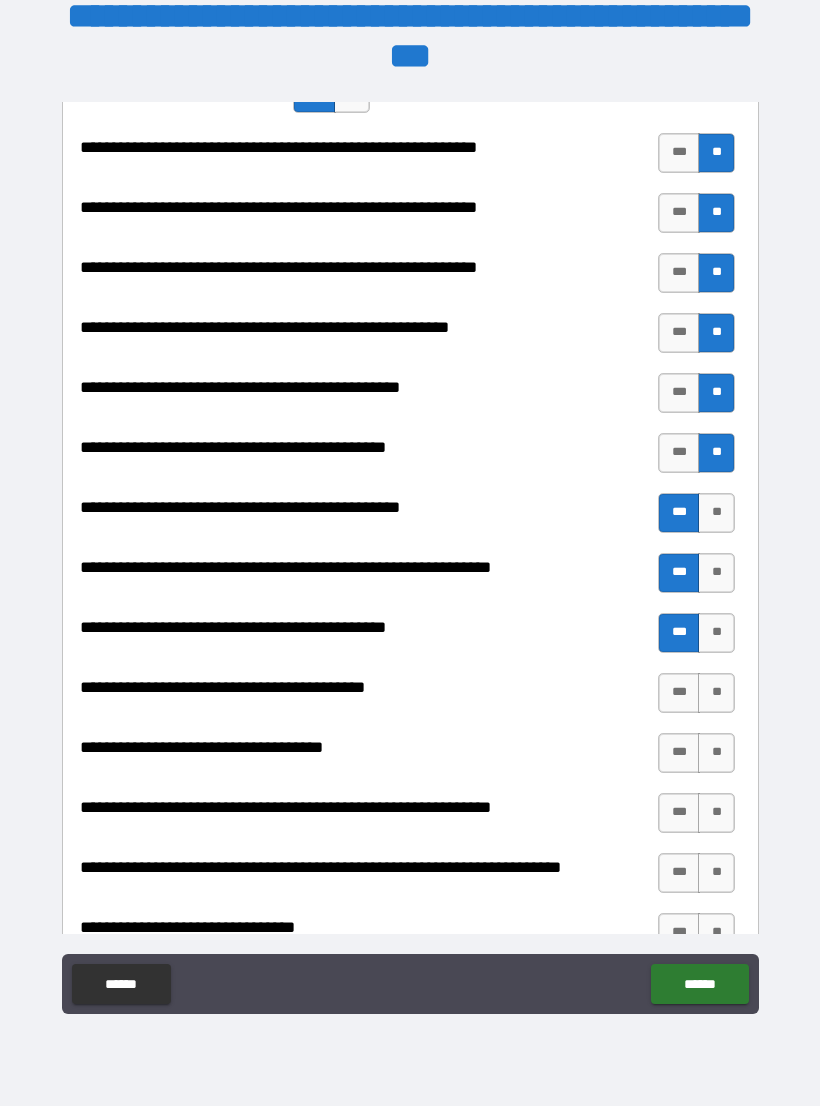 click on "***" at bounding box center (679, 693) 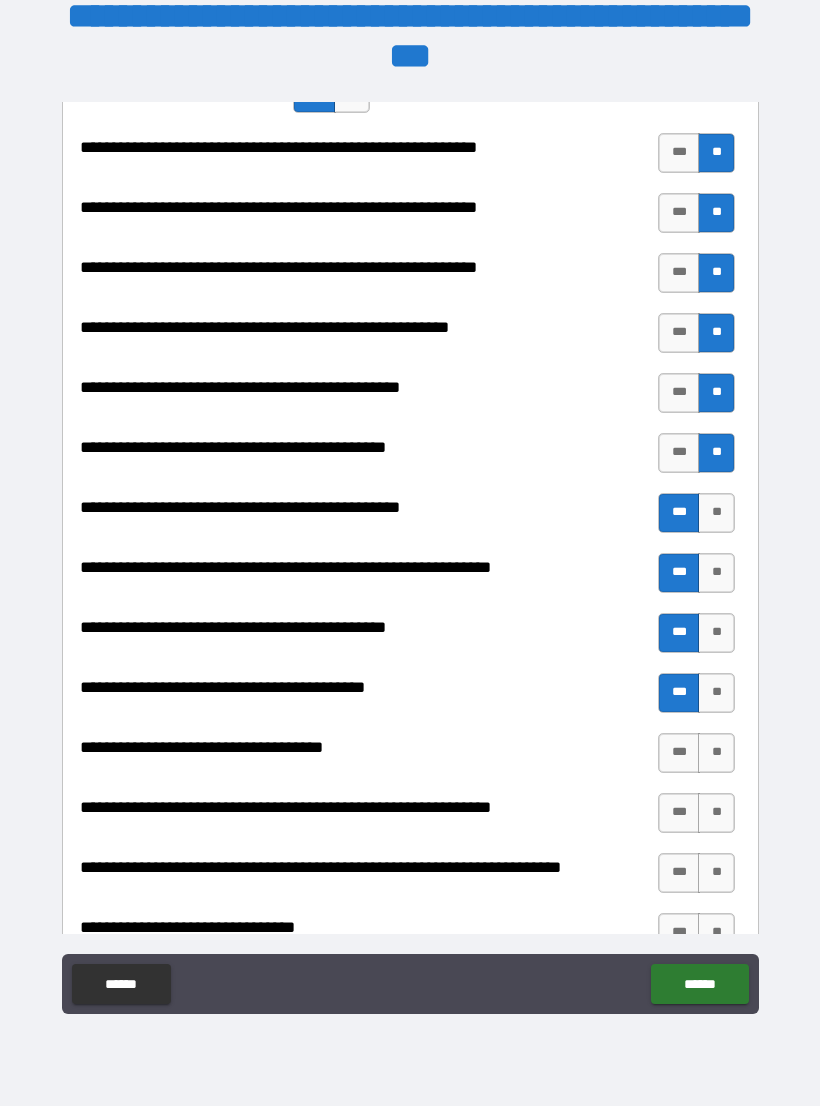 click on "***" at bounding box center [679, 753] 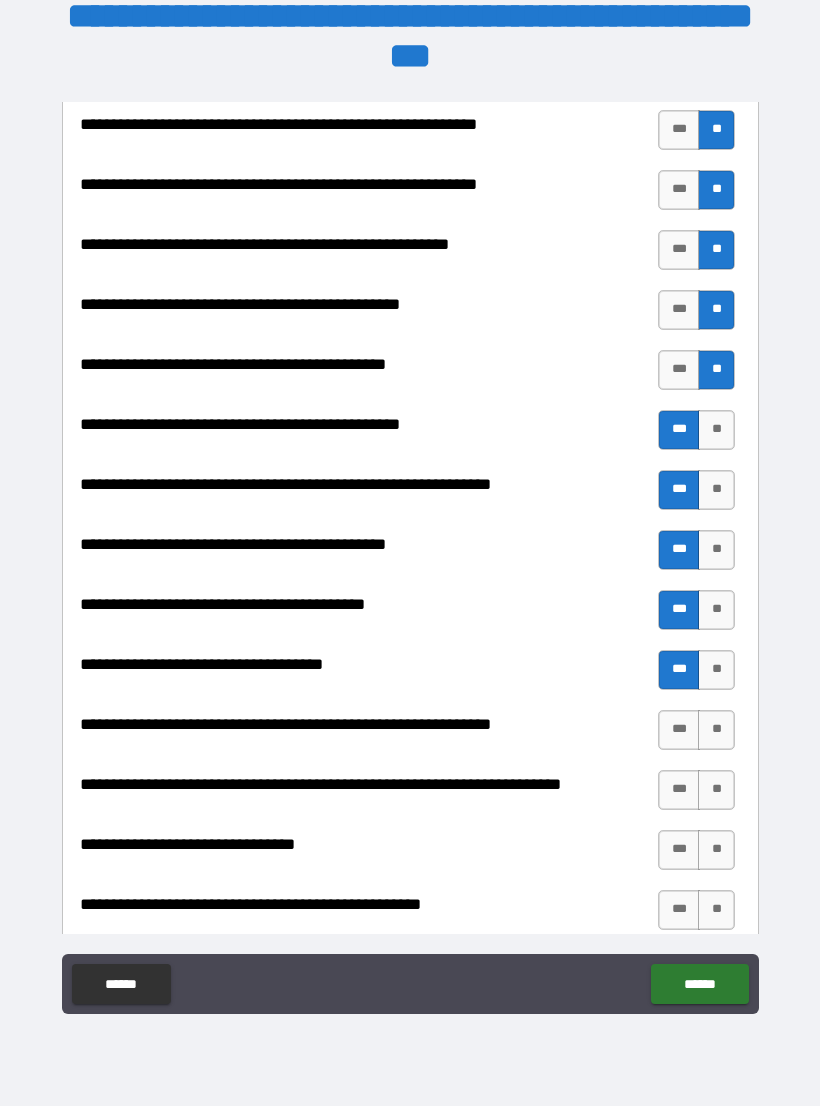 scroll, scrollTop: 2297, scrollLeft: 0, axis: vertical 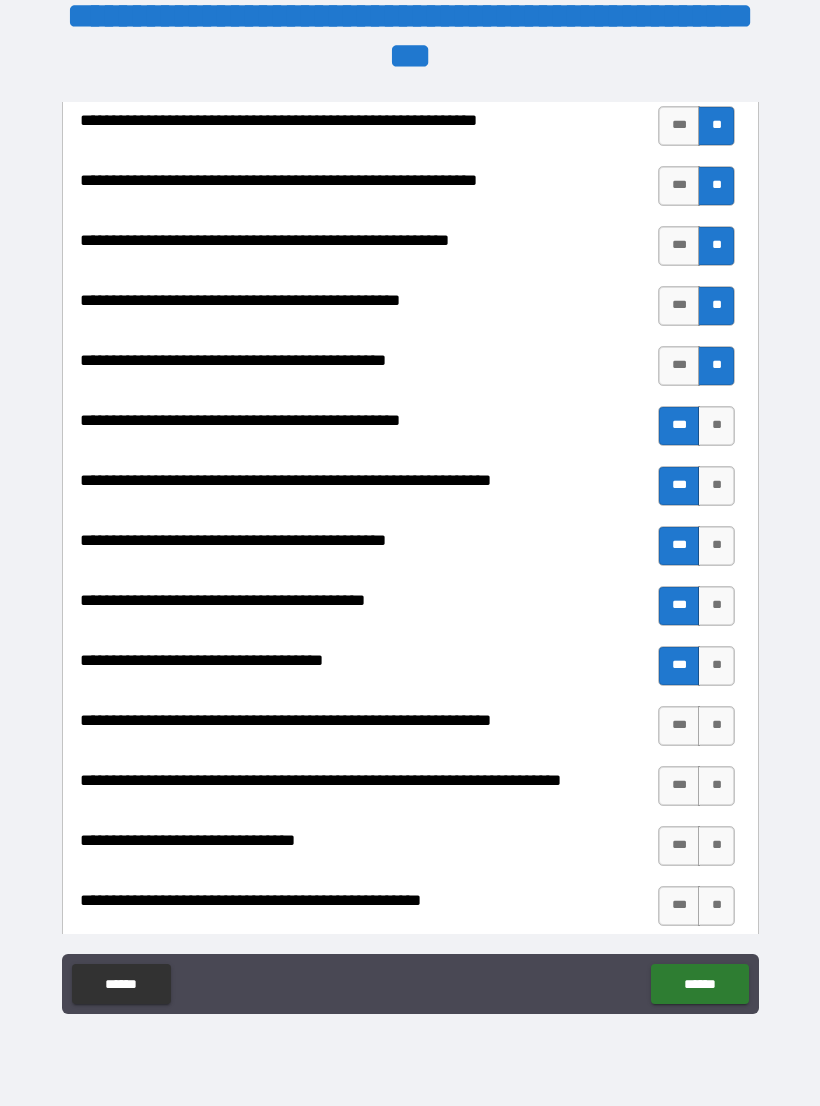 click on "**" at bounding box center (716, 726) 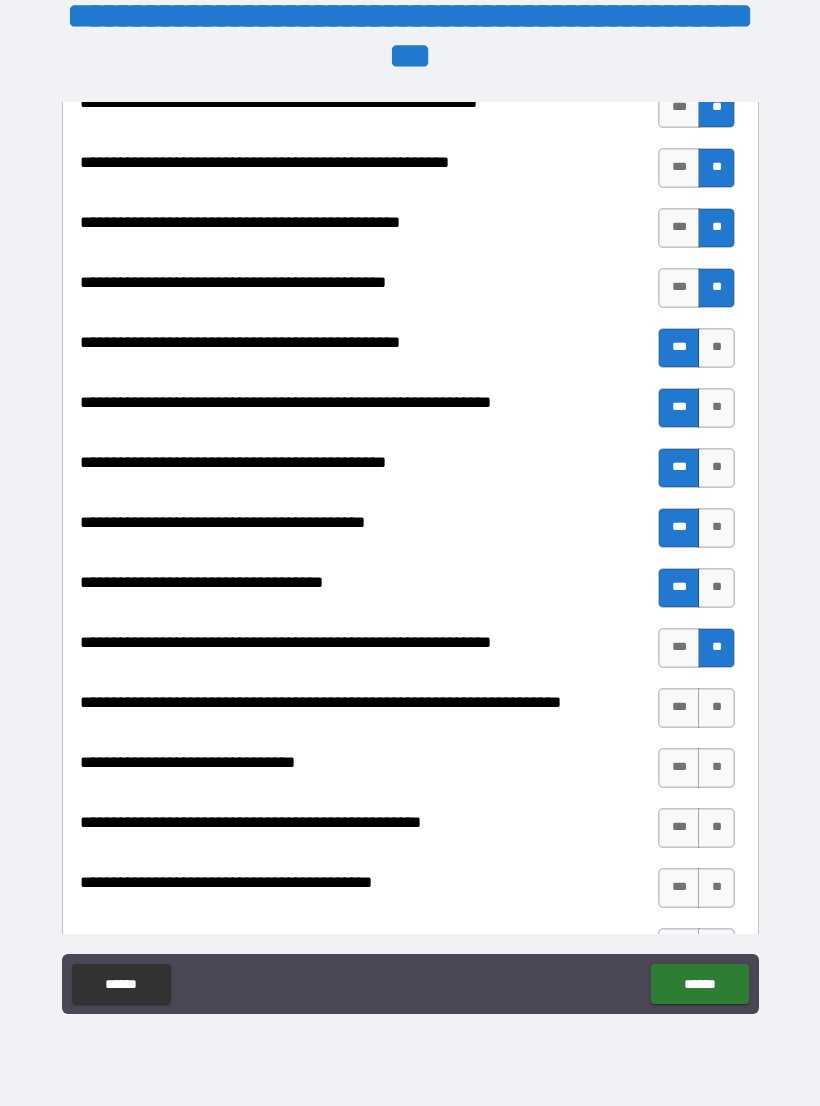 scroll, scrollTop: 2381, scrollLeft: 0, axis: vertical 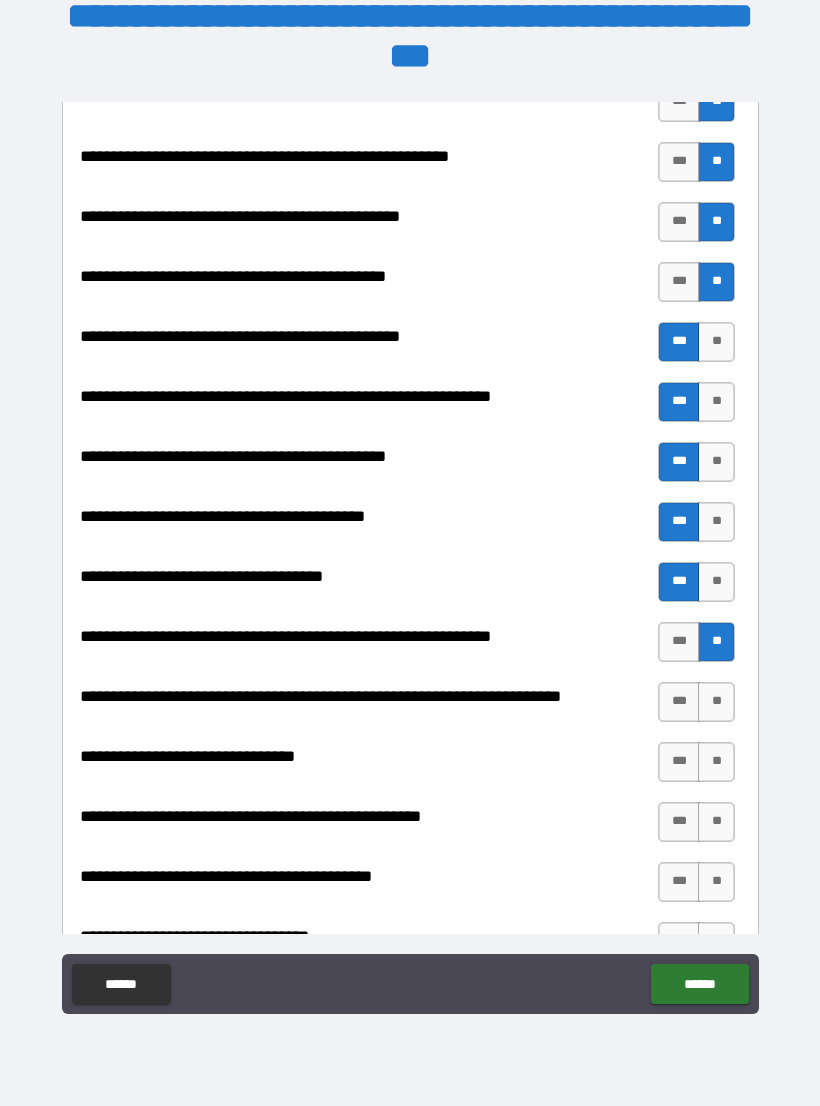 click on "**" at bounding box center [716, 702] 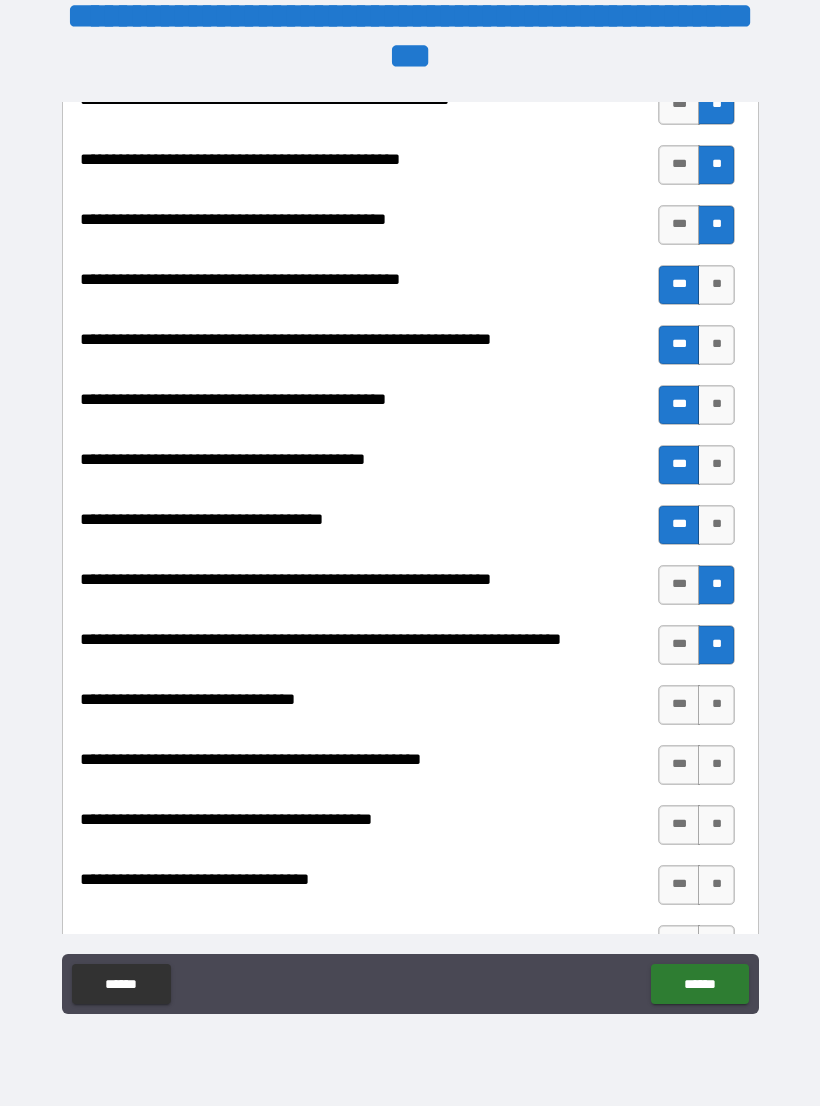 scroll, scrollTop: 2450, scrollLeft: 0, axis: vertical 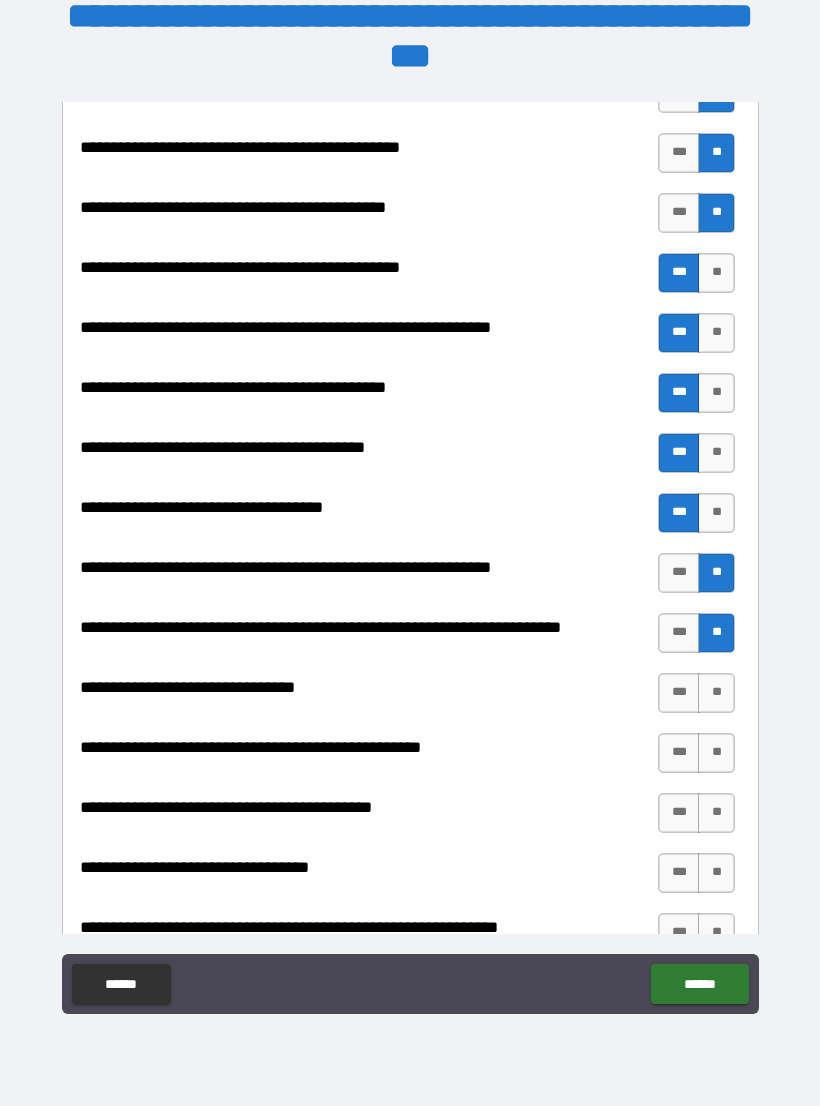 click on "**" at bounding box center [716, 693] 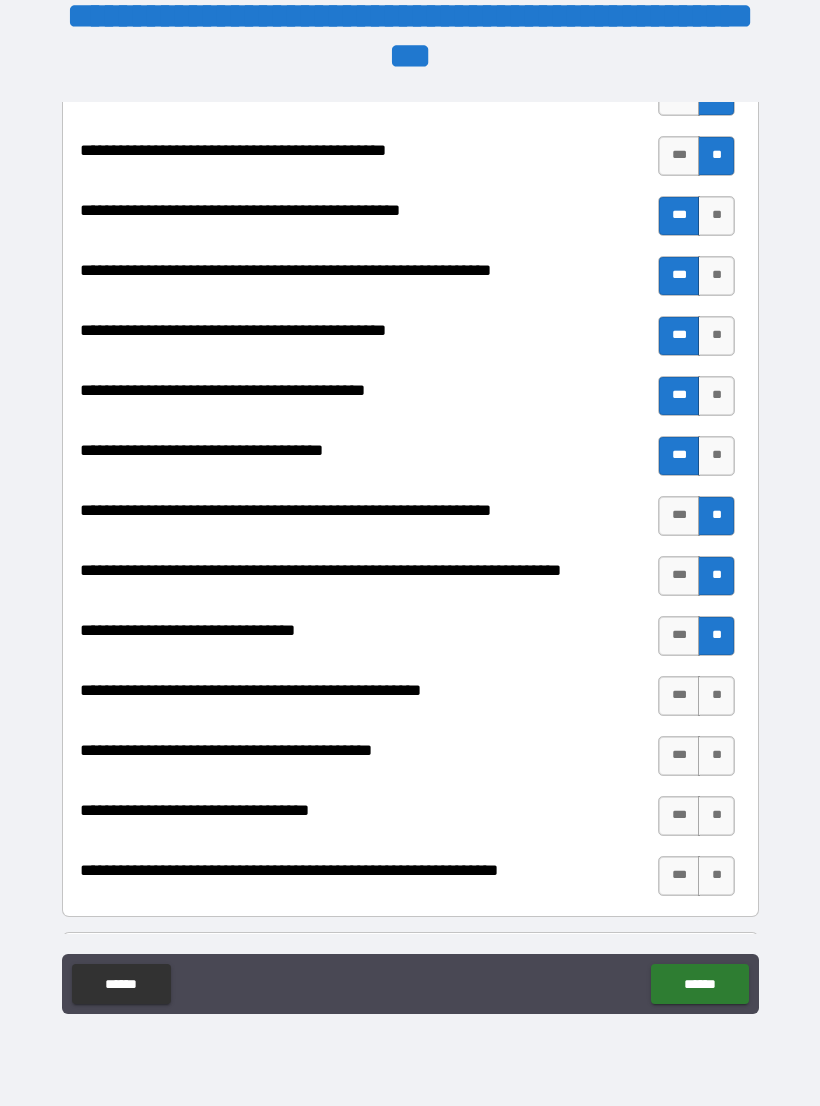 scroll, scrollTop: 2519, scrollLeft: 0, axis: vertical 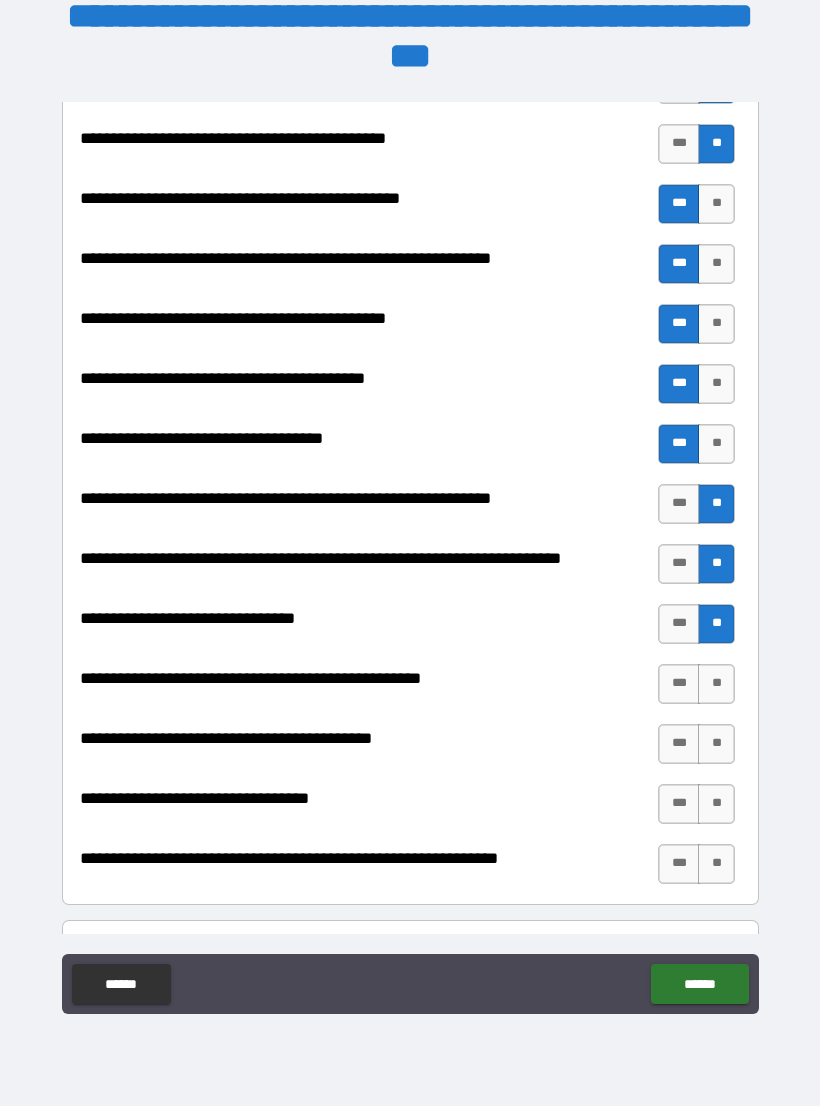 click on "***" at bounding box center (679, 684) 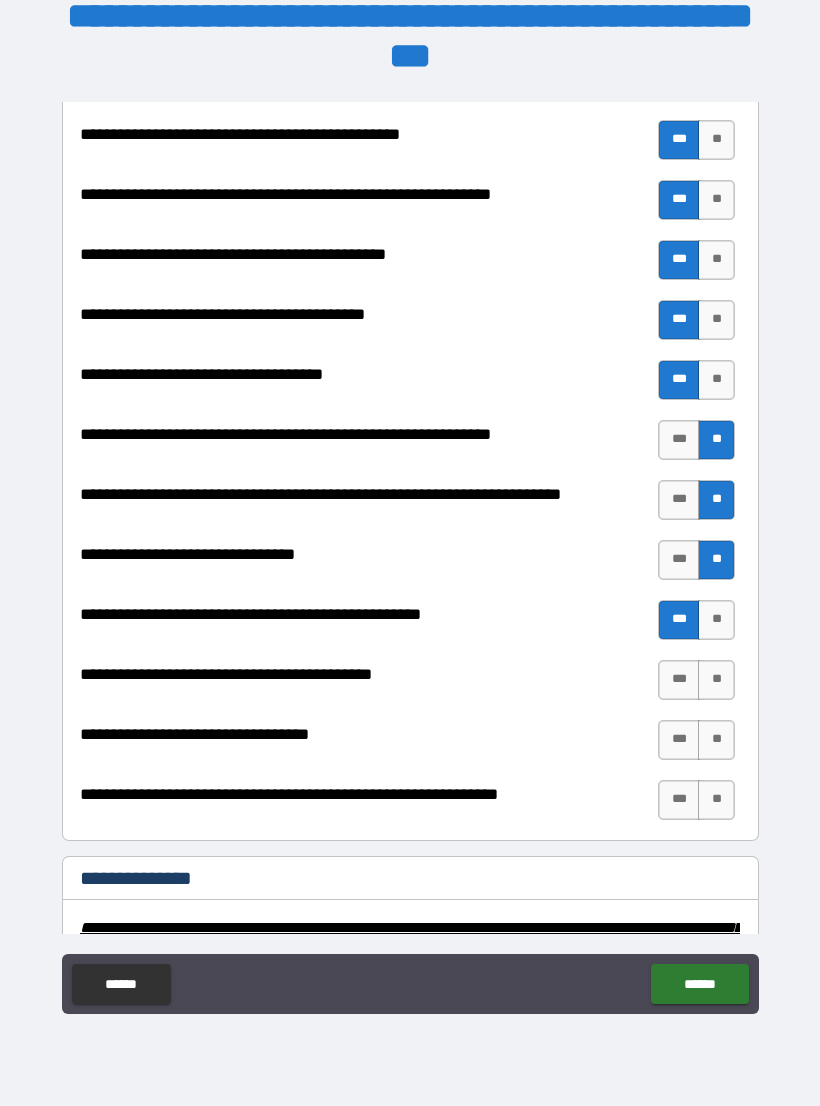 scroll, scrollTop: 2585, scrollLeft: 0, axis: vertical 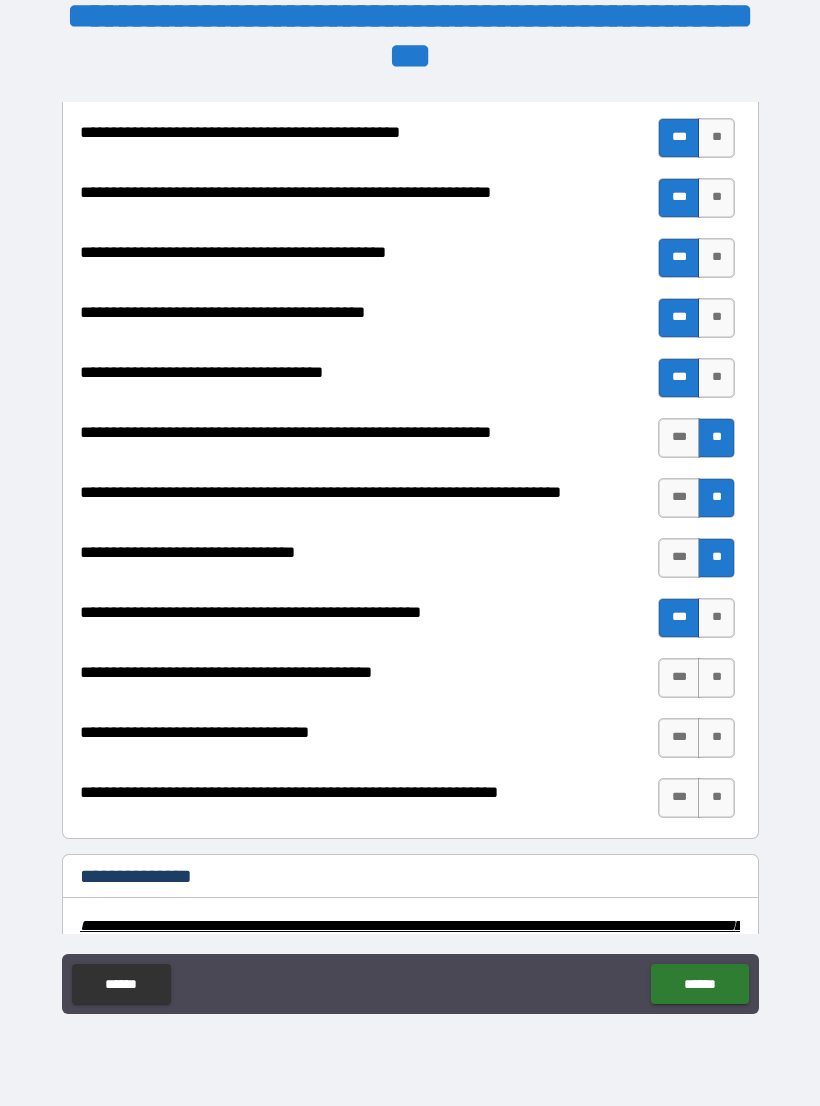 click on "**" at bounding box center [716, 678] 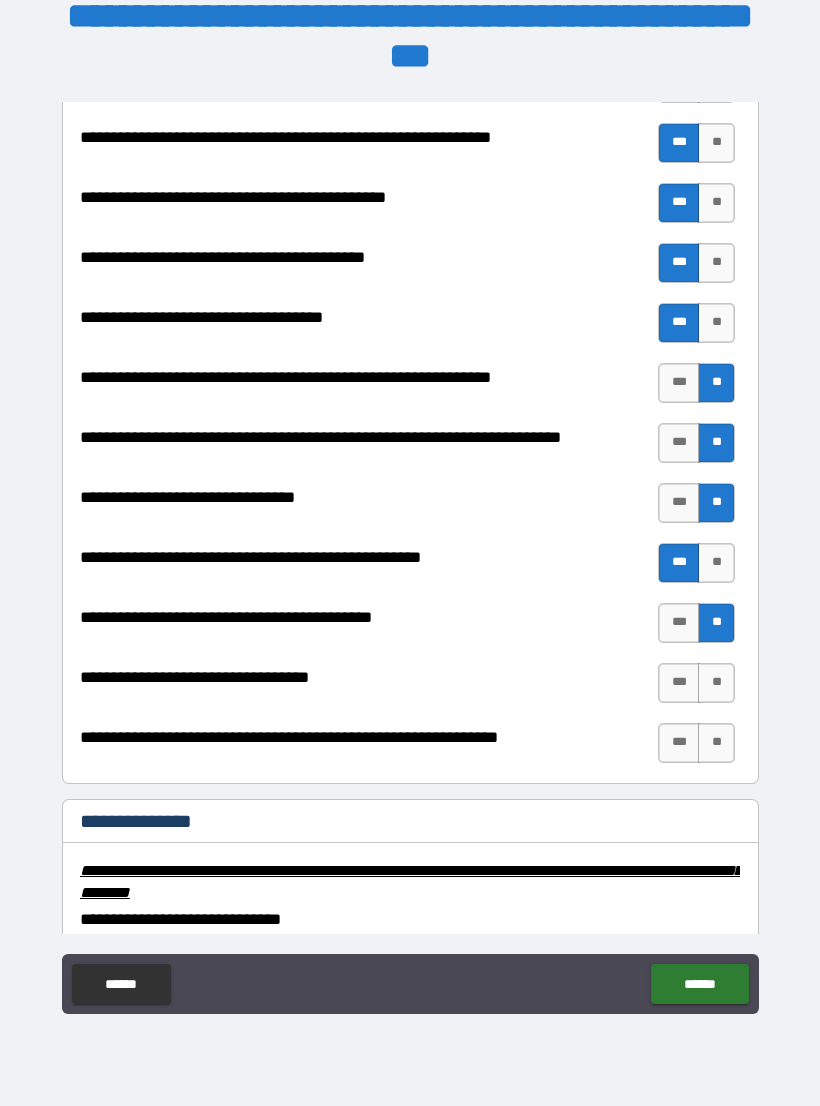 scroll, scrollTop: 2643, scrollLeft: 0, axis: vertical 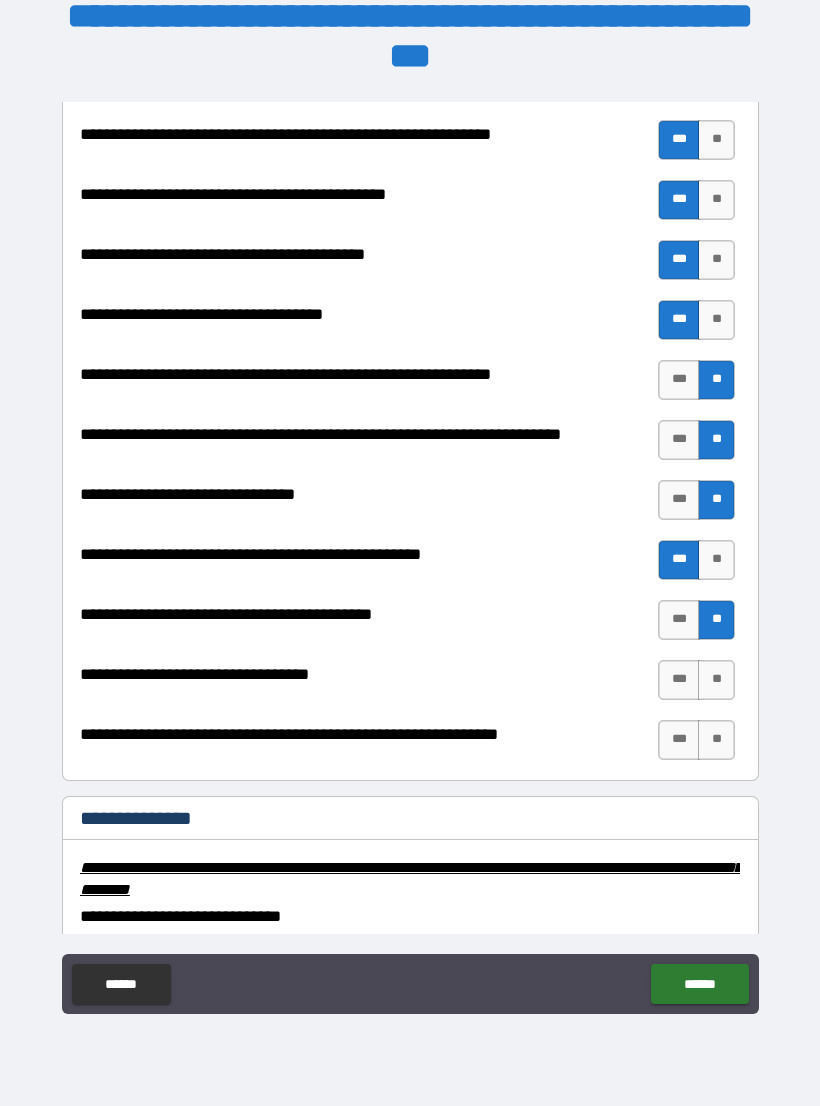 click on "**" at bounding box center [716, 680] 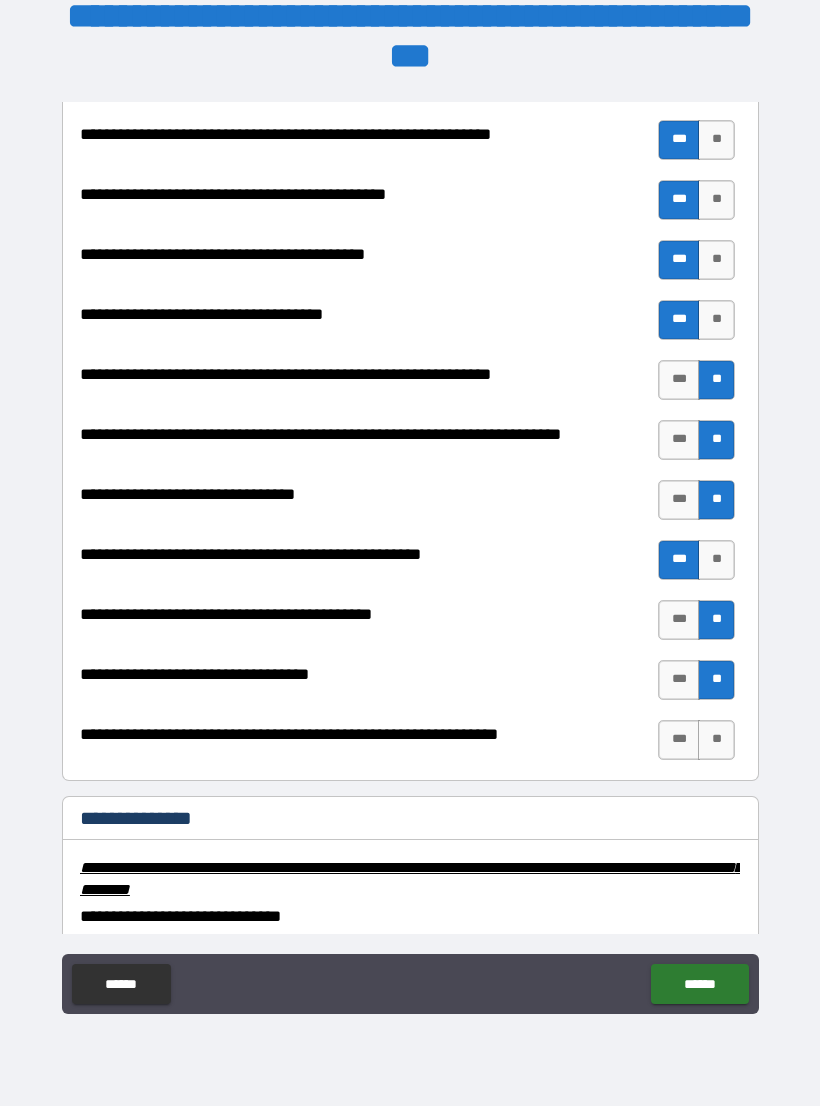 click on "***" at bounding box center [679, 740] 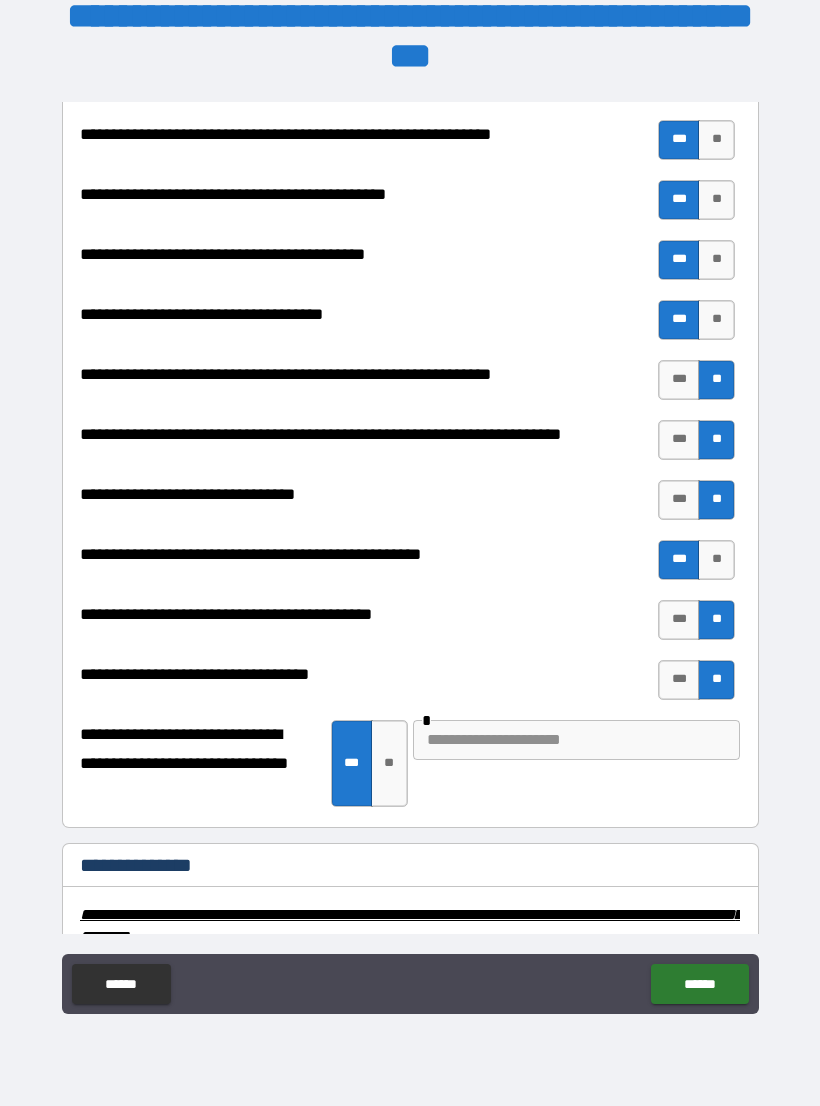 click on "**" at bounding box center (389, 763) 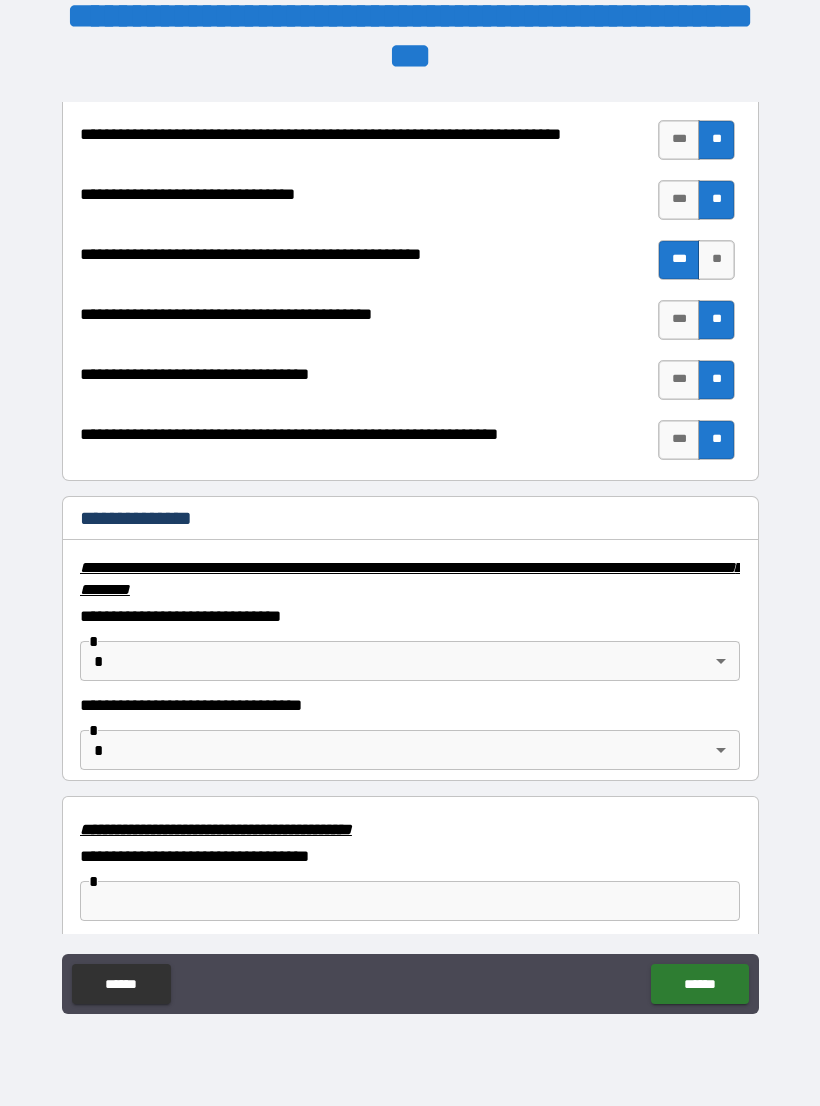 scroll, scrollTop: 2944, scrollLeft: 0, axis: vertical 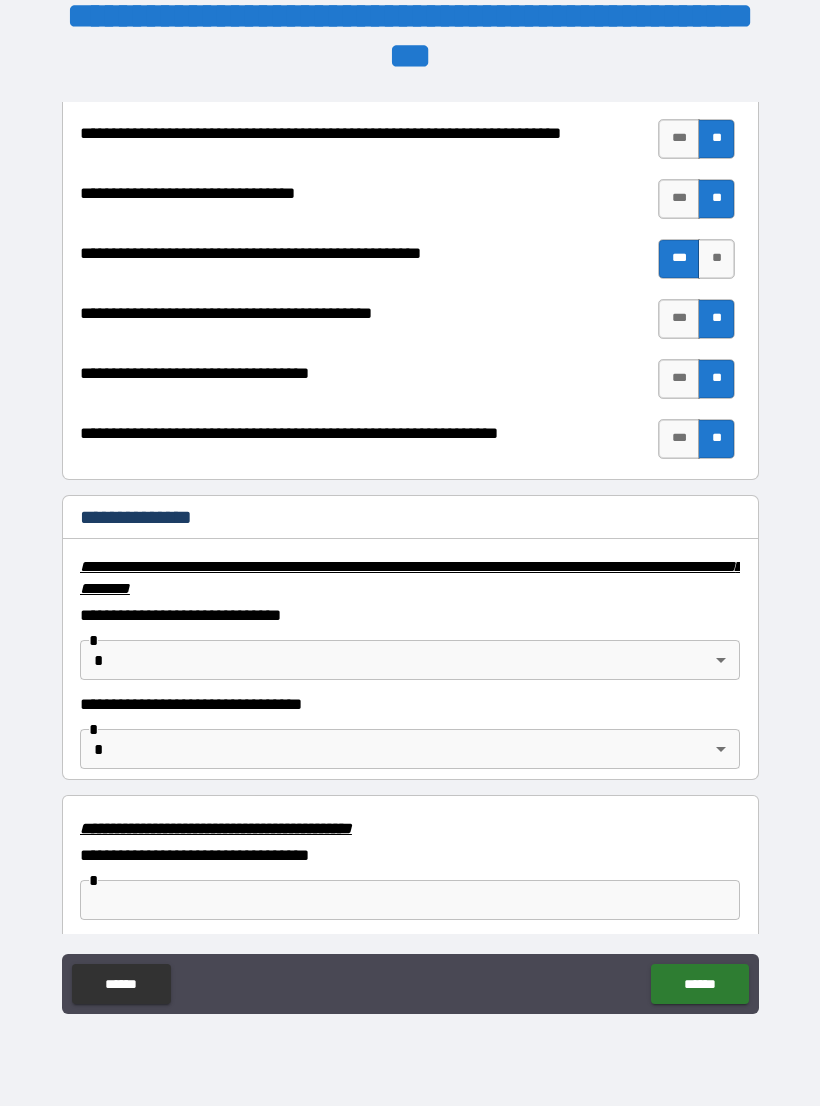 click on "**********" at bounding box center (410, 537) 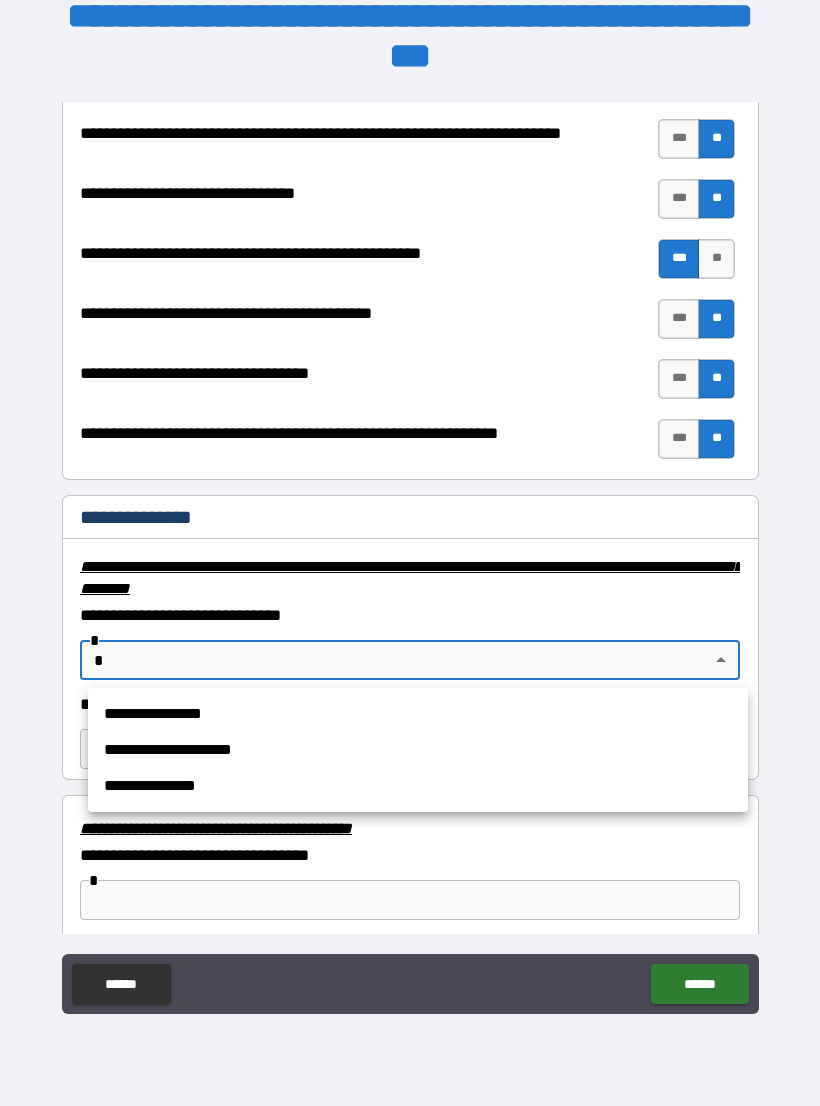 click on "**********" at bounding box center (418, 786) 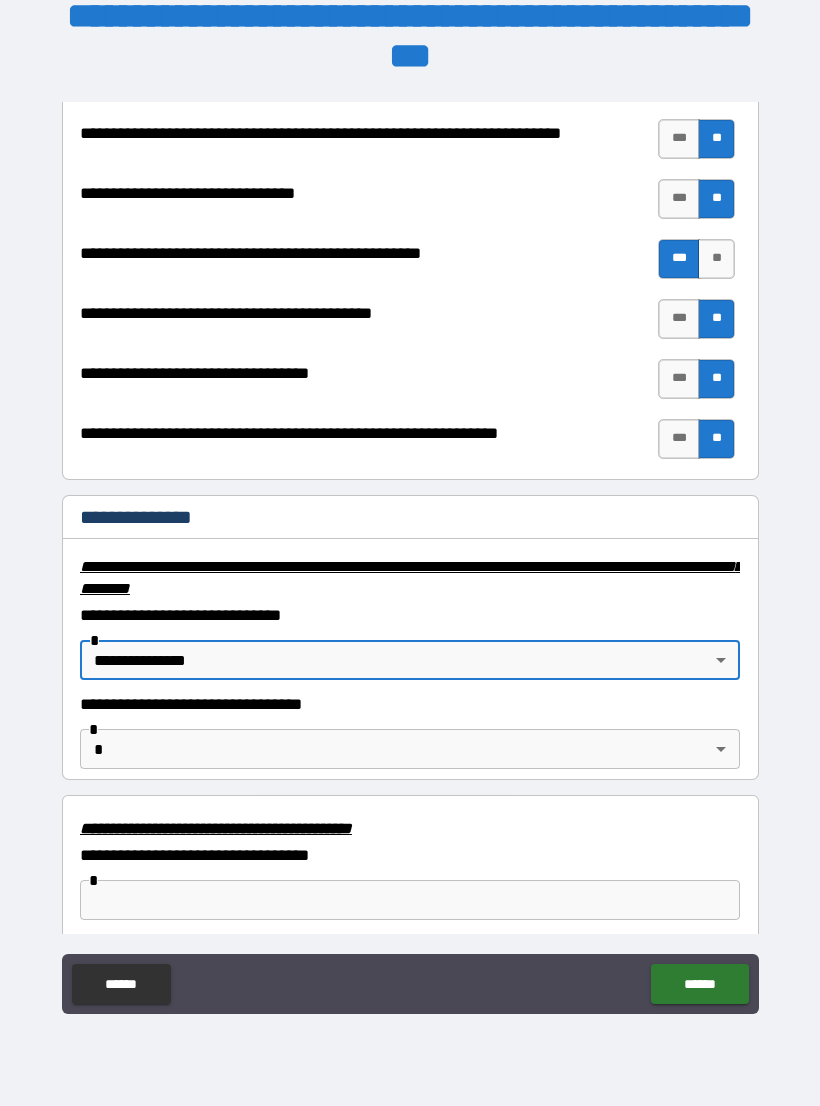 type on "**********" 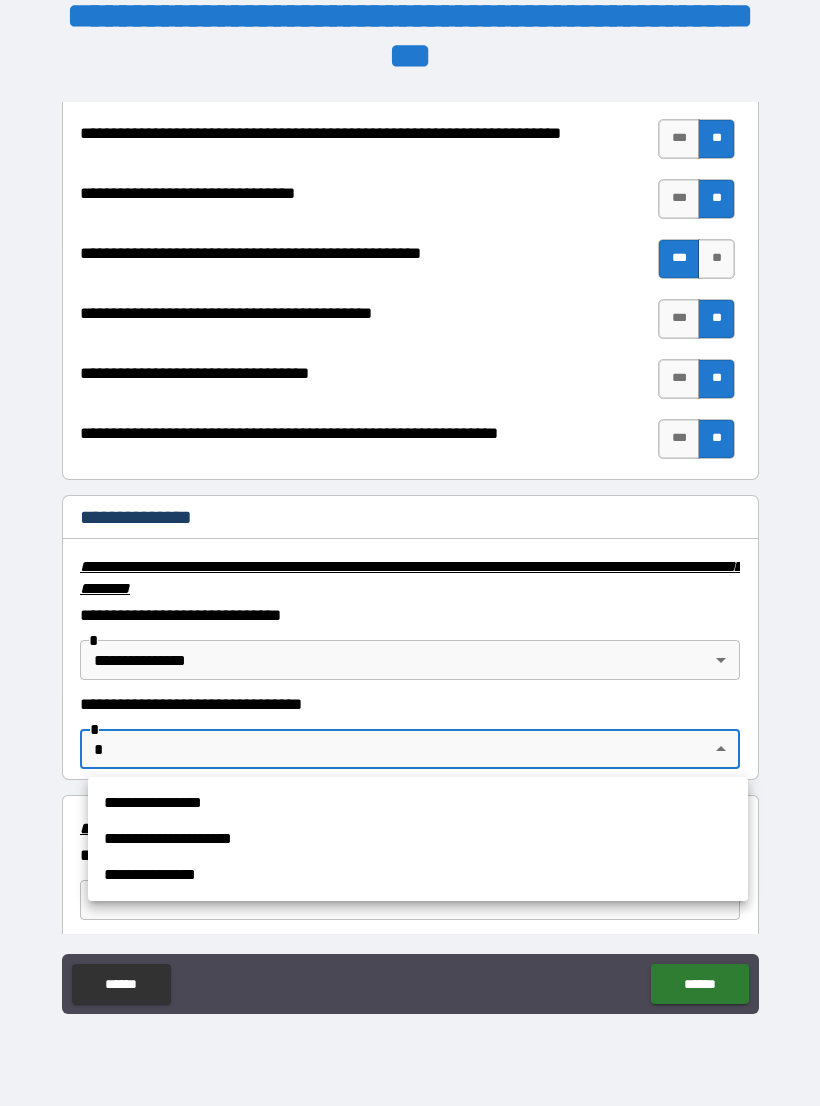 click on "**********" at bounding box center (418, 875) 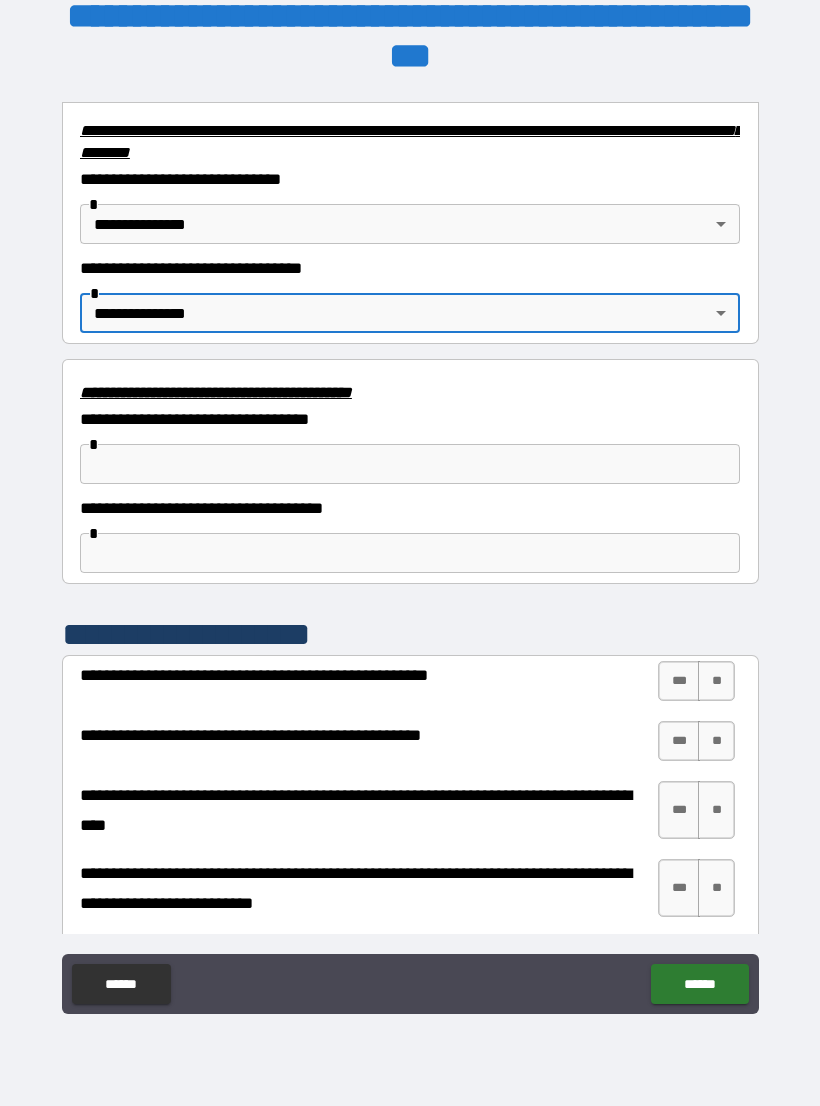 scroll, scrollTop: 3381, scrollLeft: 0, axis: vertical 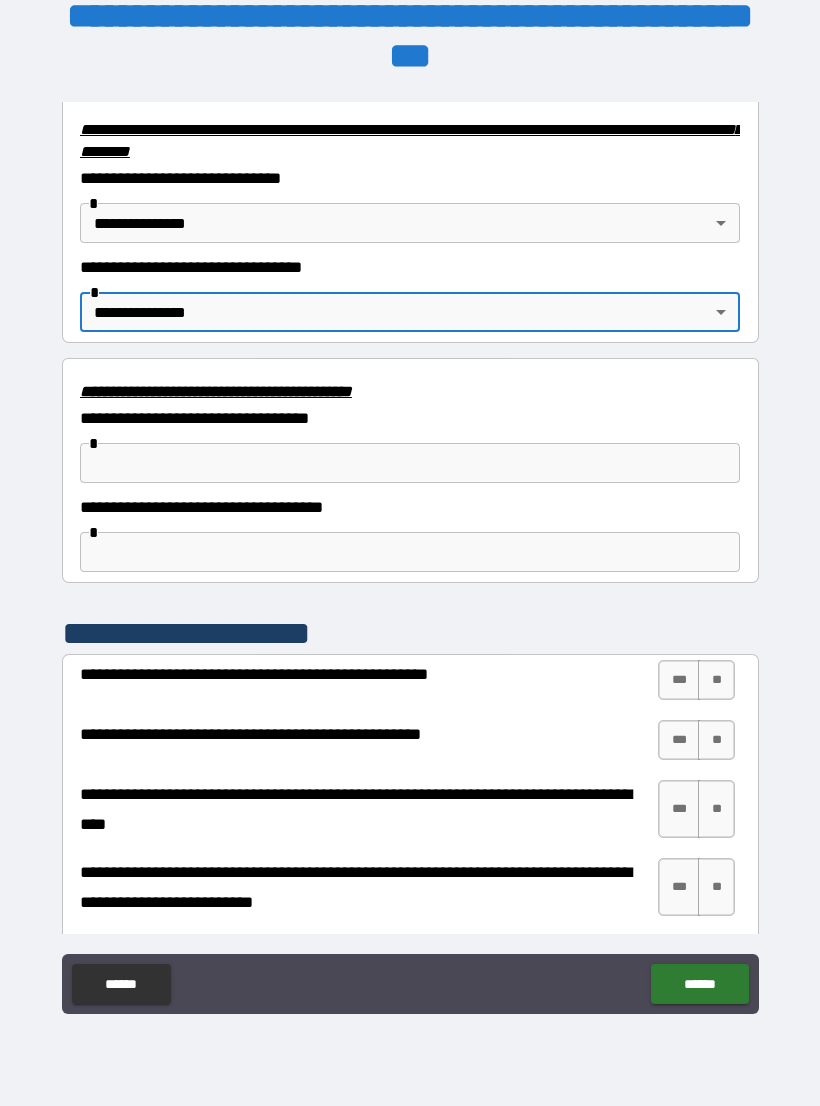 click on "**" at bounding box center [716, 680] 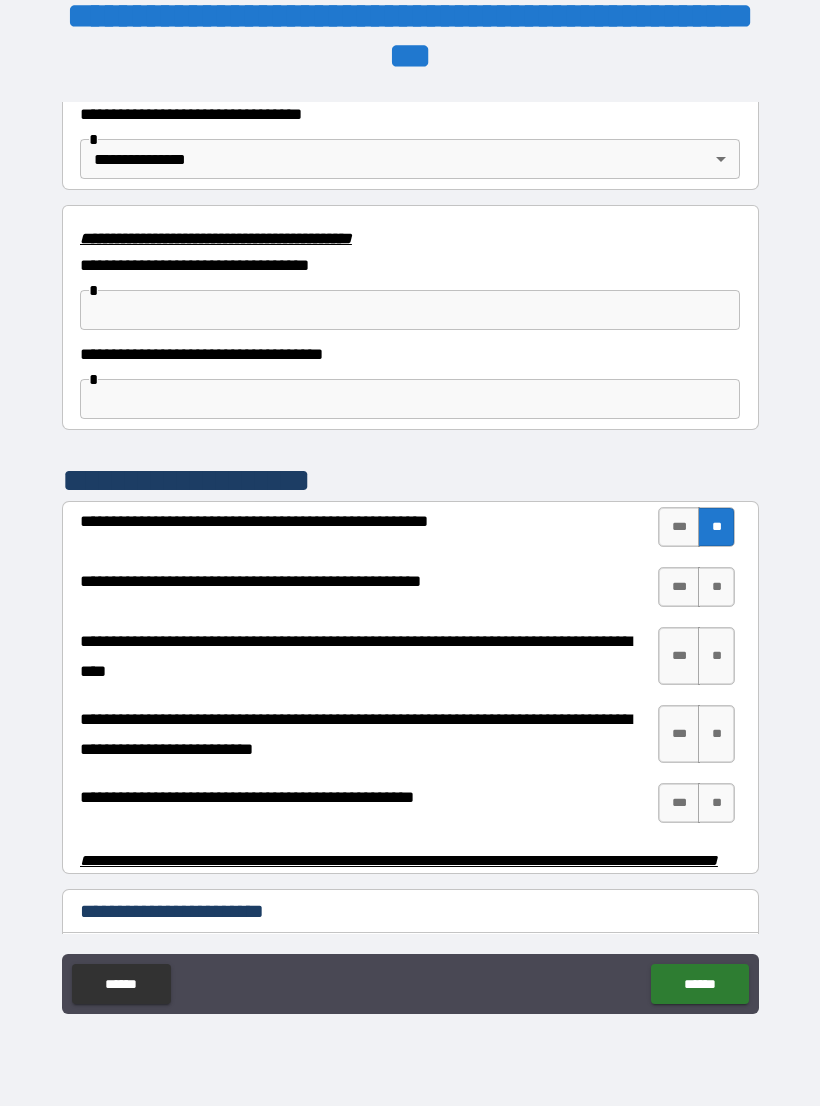 scroll, scrollTop: 3551, scrollLeft: 0, axis: vertical 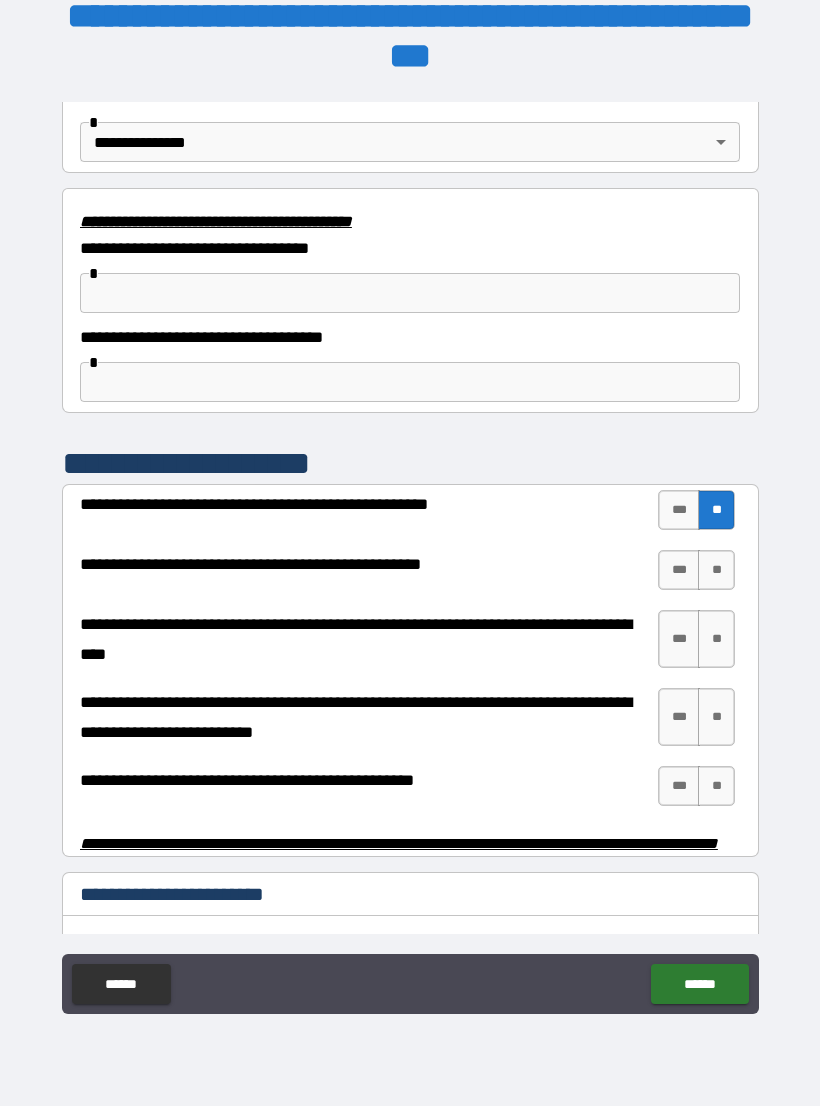 click on "**" at bounding box center (716, 570) 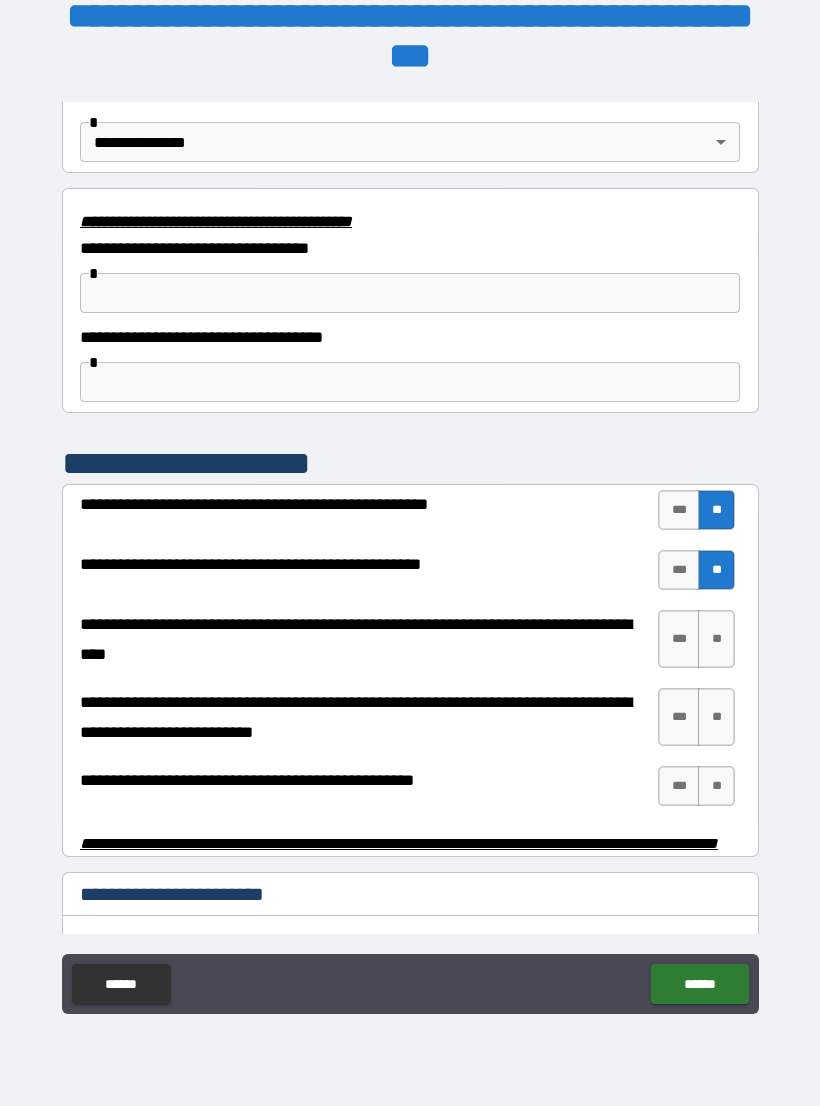 click on "**" at bounding box center [716, 639] 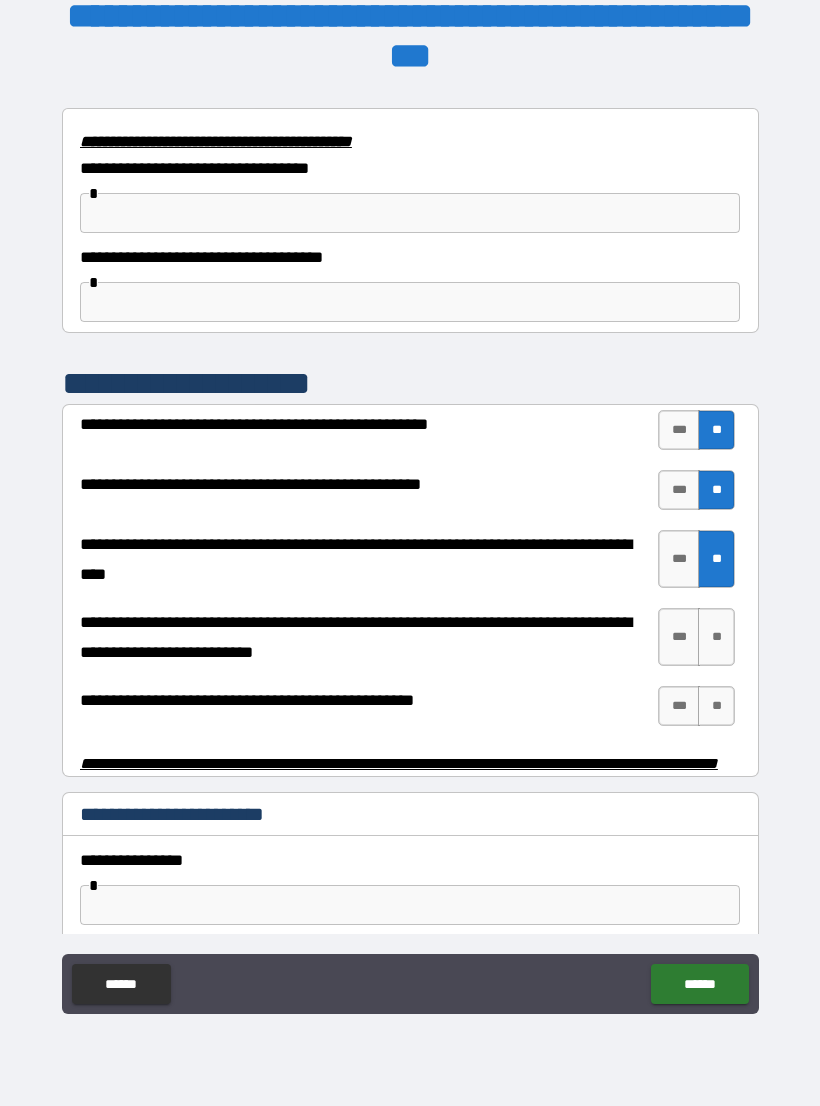 scroll, scrollTop: 3641, scrollLeft: 0, axis: vertical 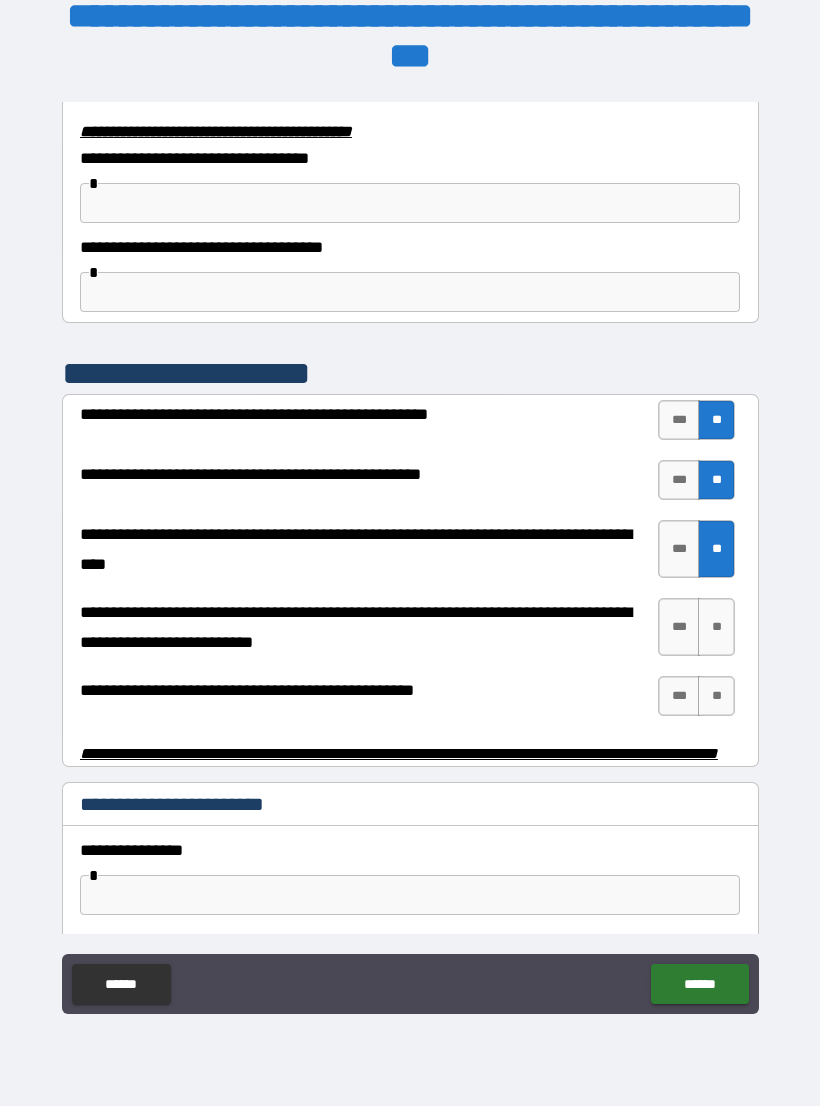 click on "**" at bounding box center (716, 627) 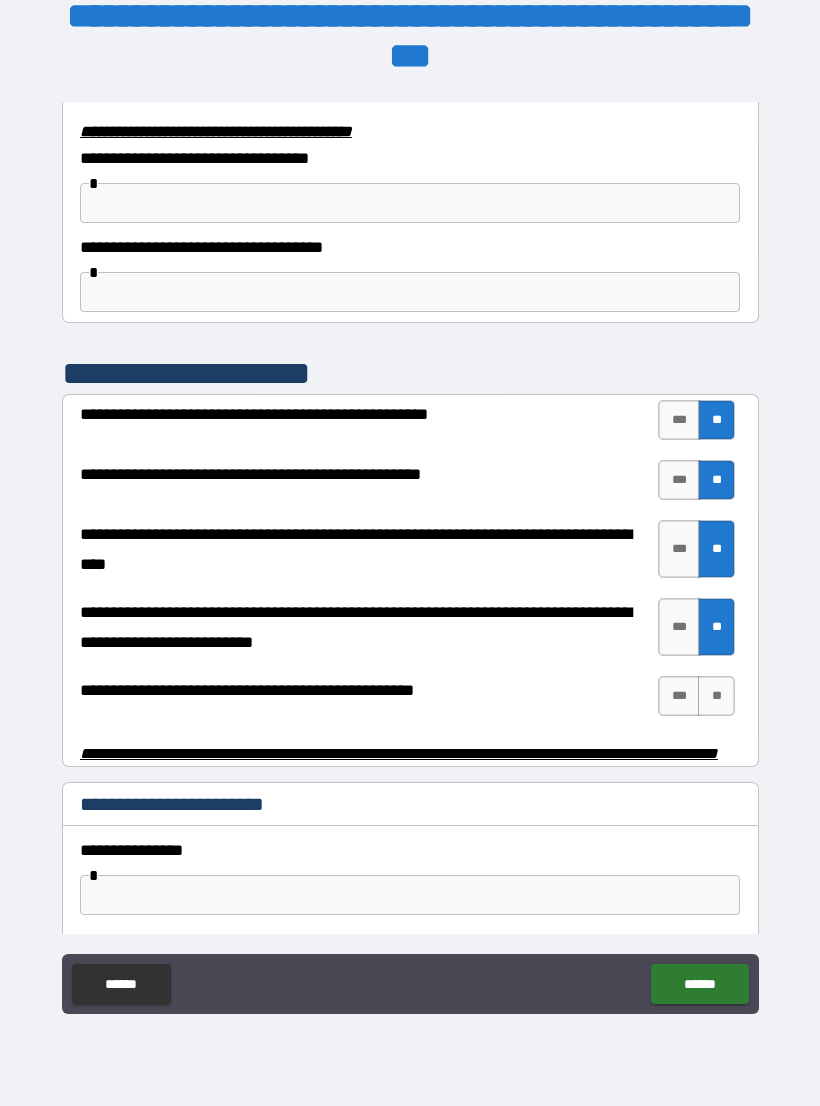 click on "***" at bounding box center (679, 696) 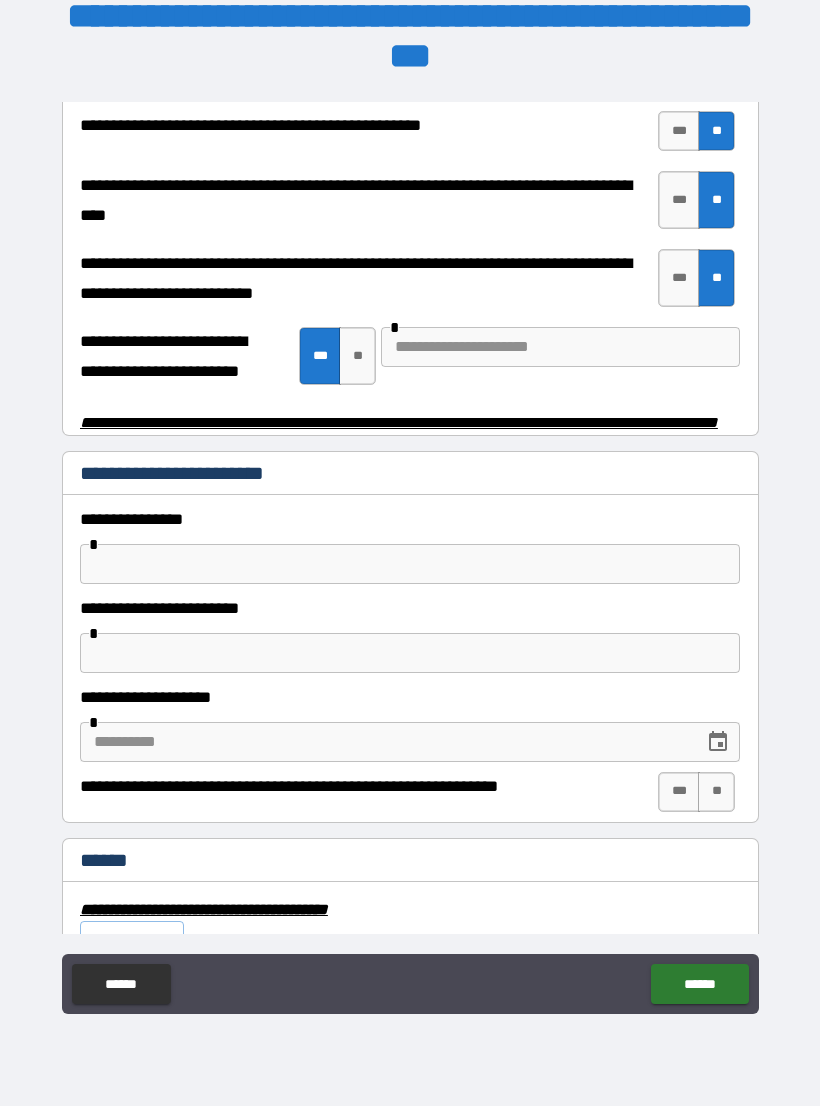 scroll, scrollTop: 3991, scrollLeft: 0, axis: vertical 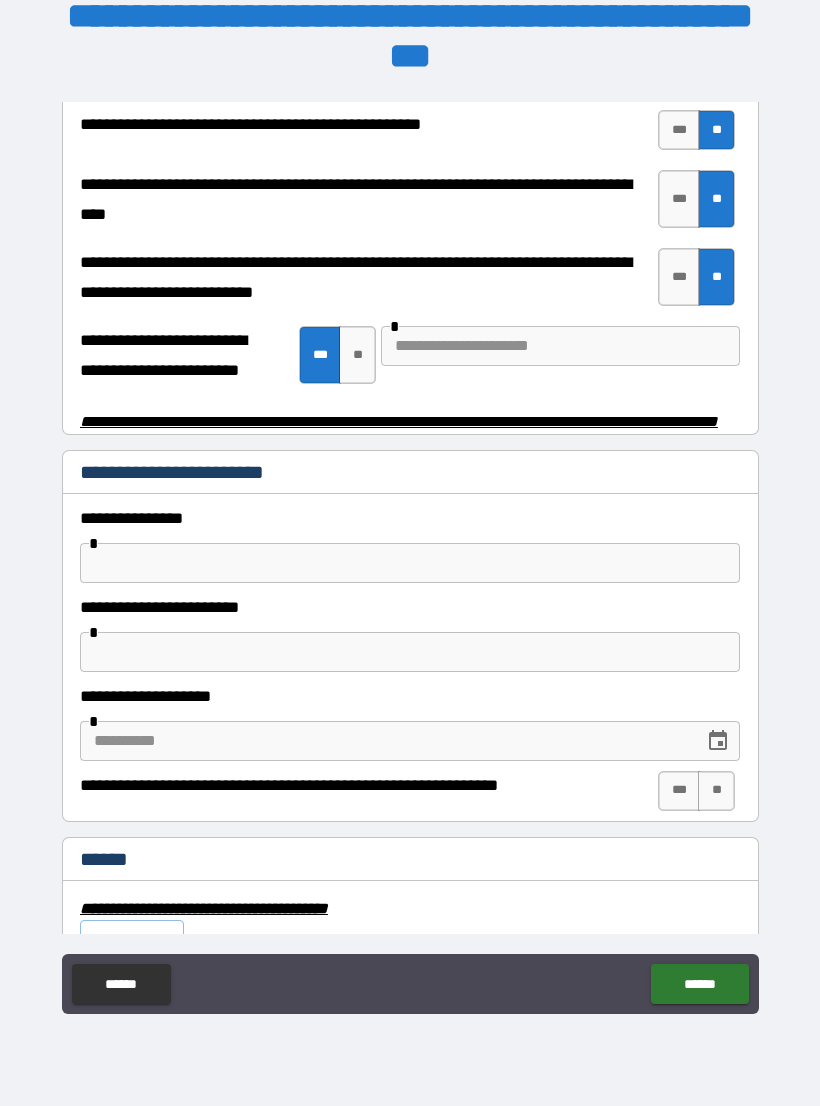 click on "***" at bounding box center [320, 355] 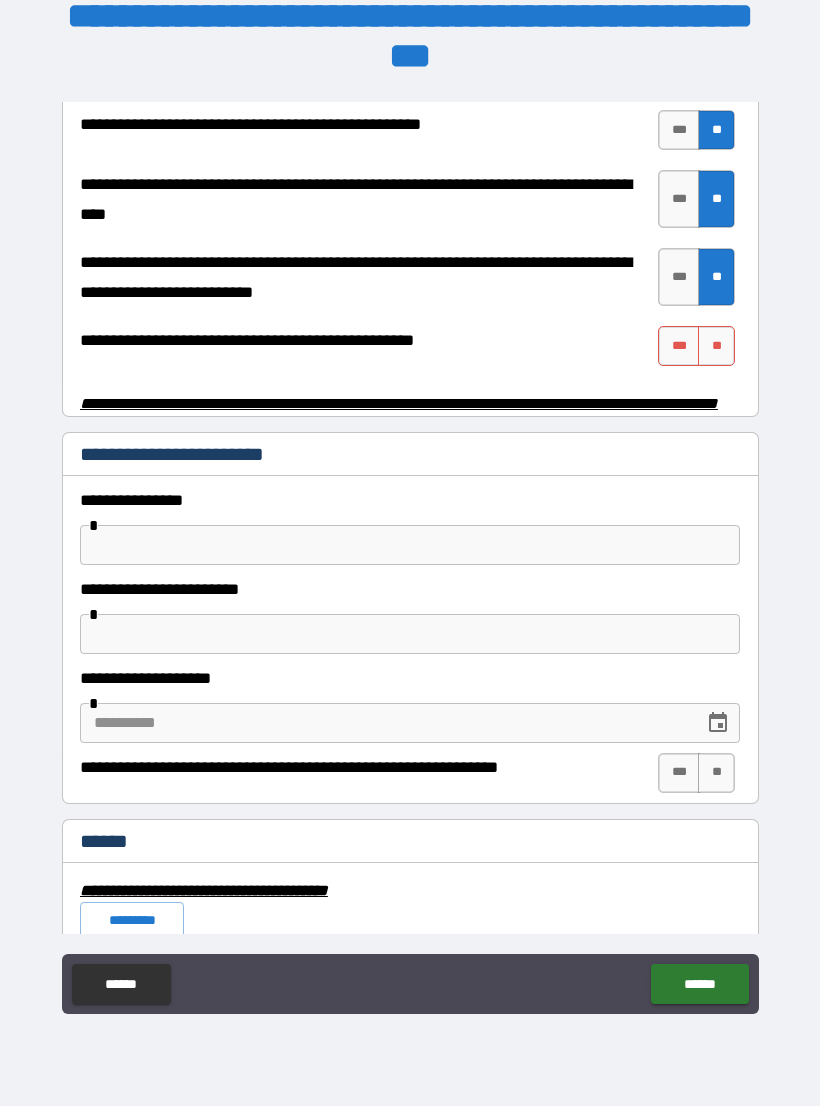 click on "***" at bounding box center [679, 346] 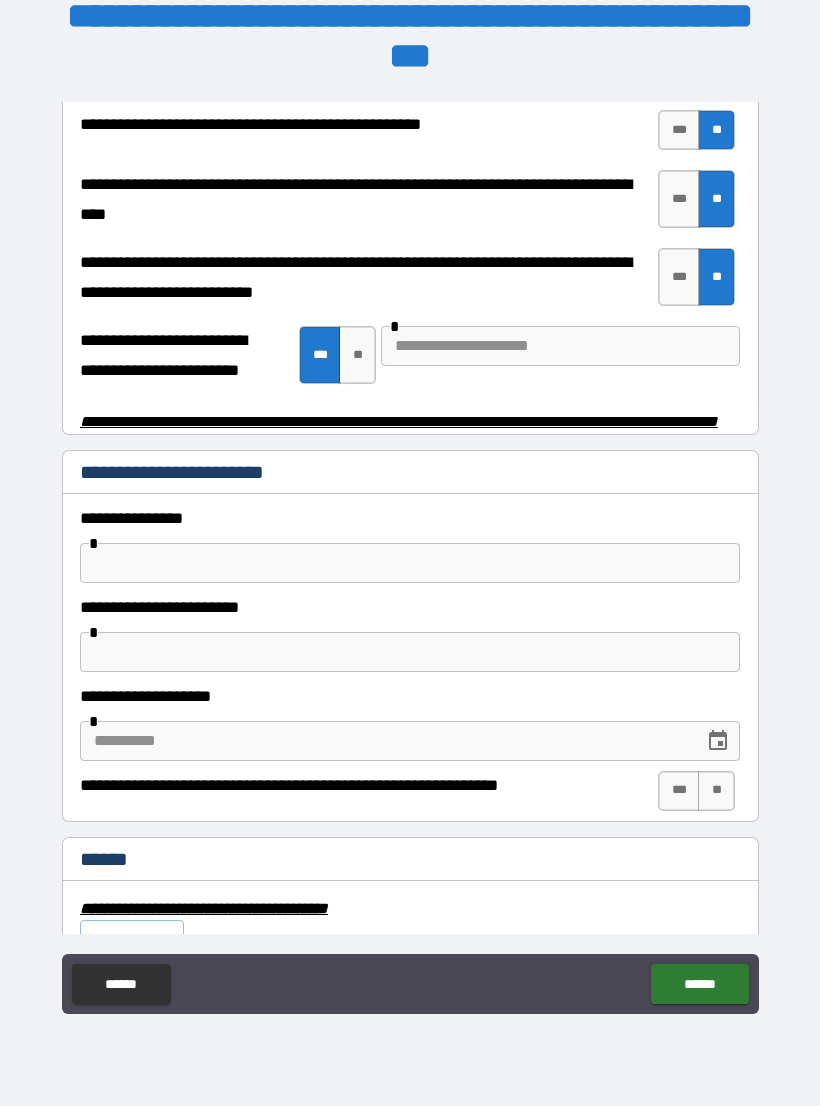 click on "**" at bounding box center [357, 355] 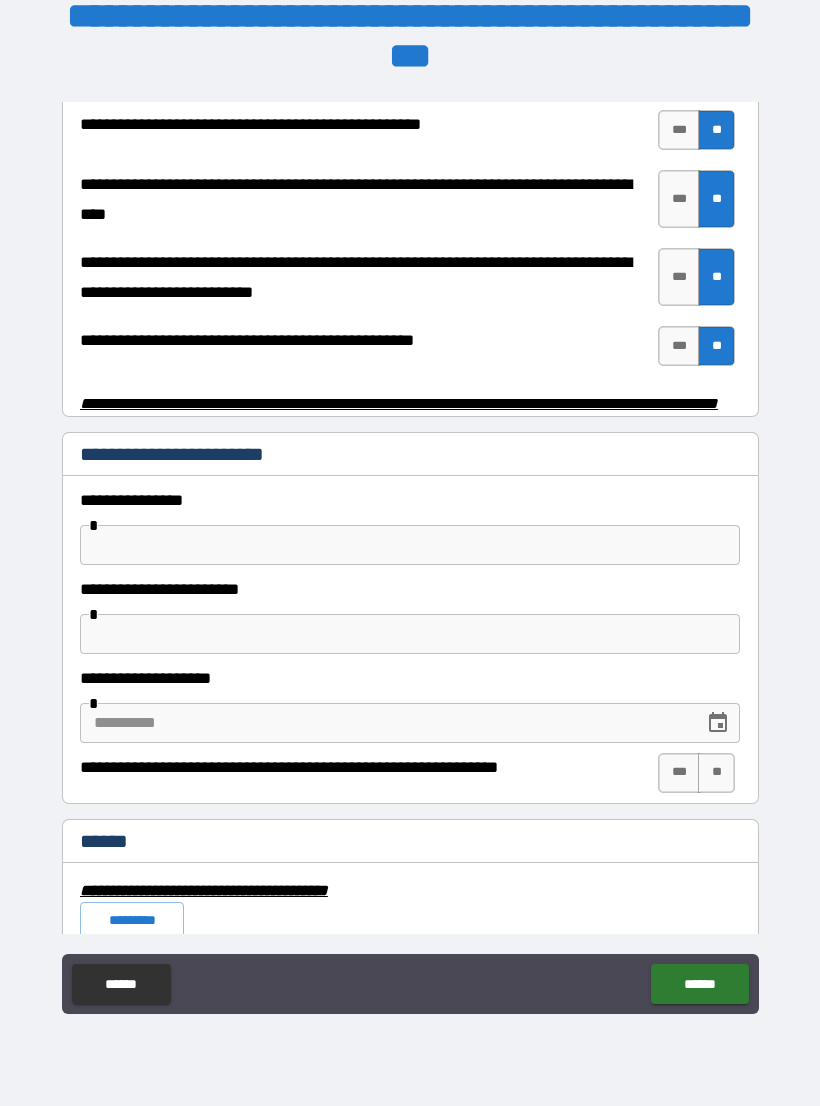 click on "***" at bounding box center (679, 346) 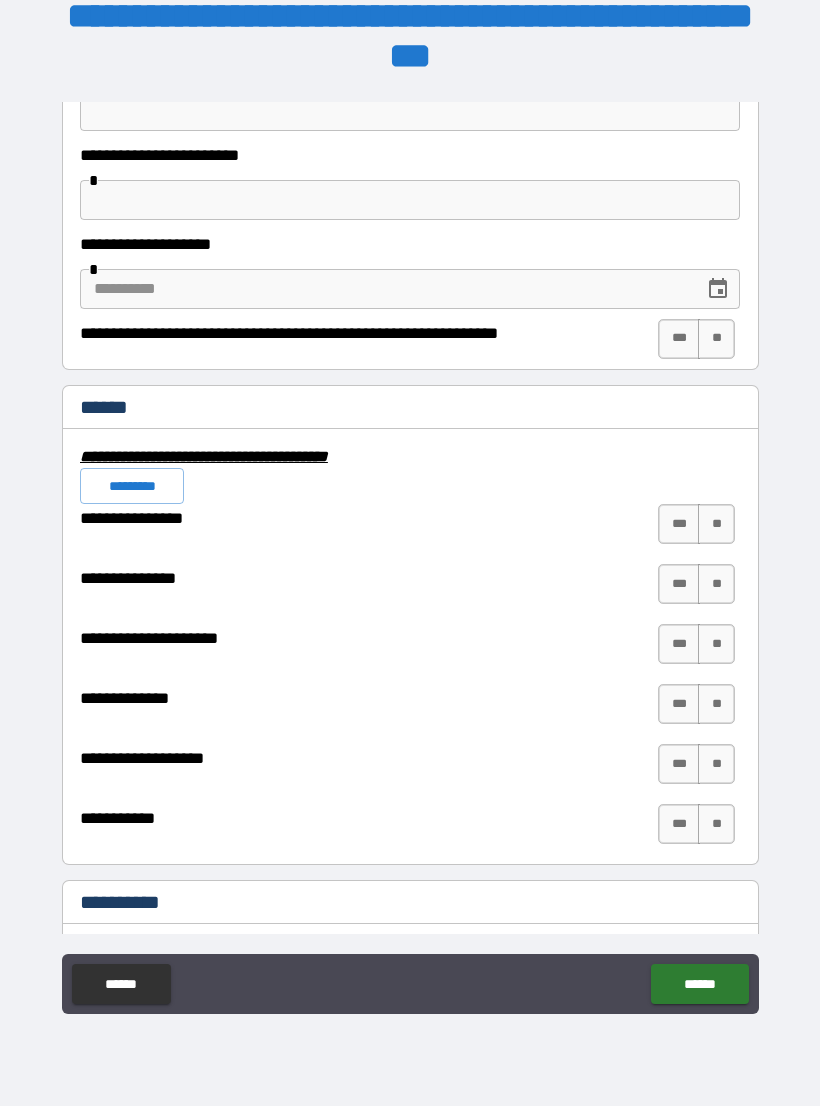 scroll, scrollTop: 4445, scrollLeft: 0, axis: vertical 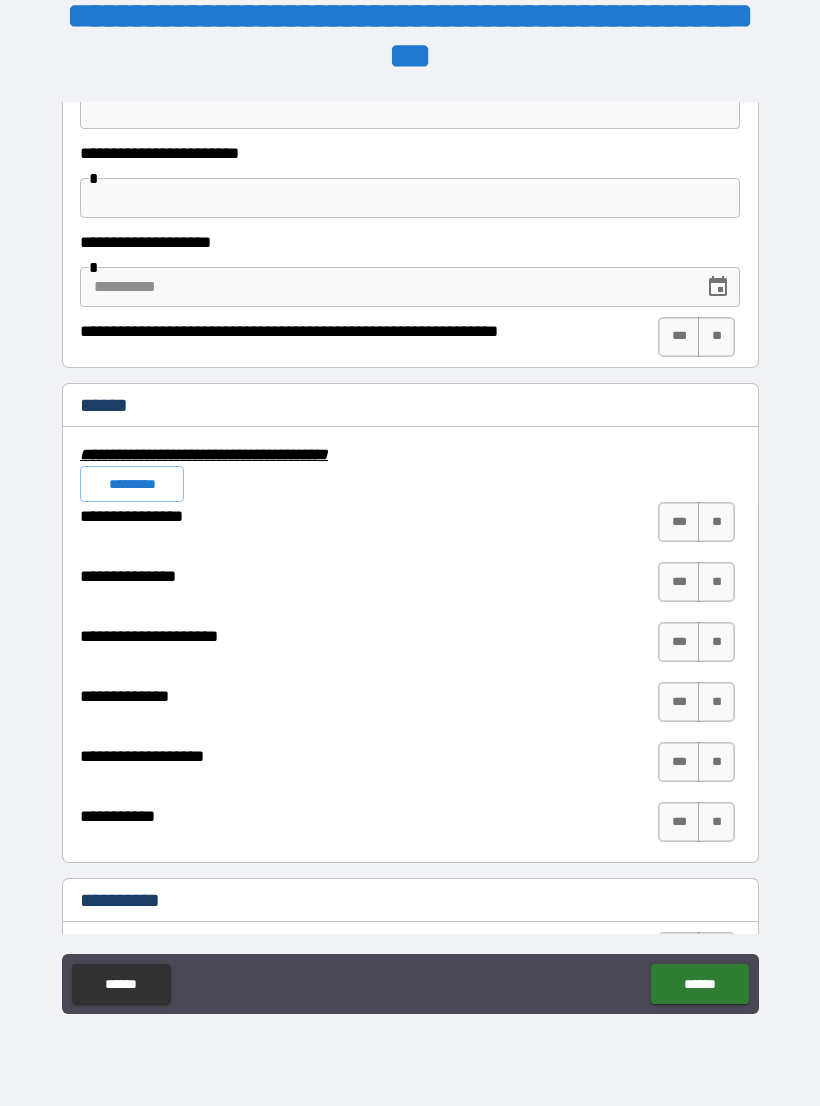 click on "**" at bounding box center [716, 522] 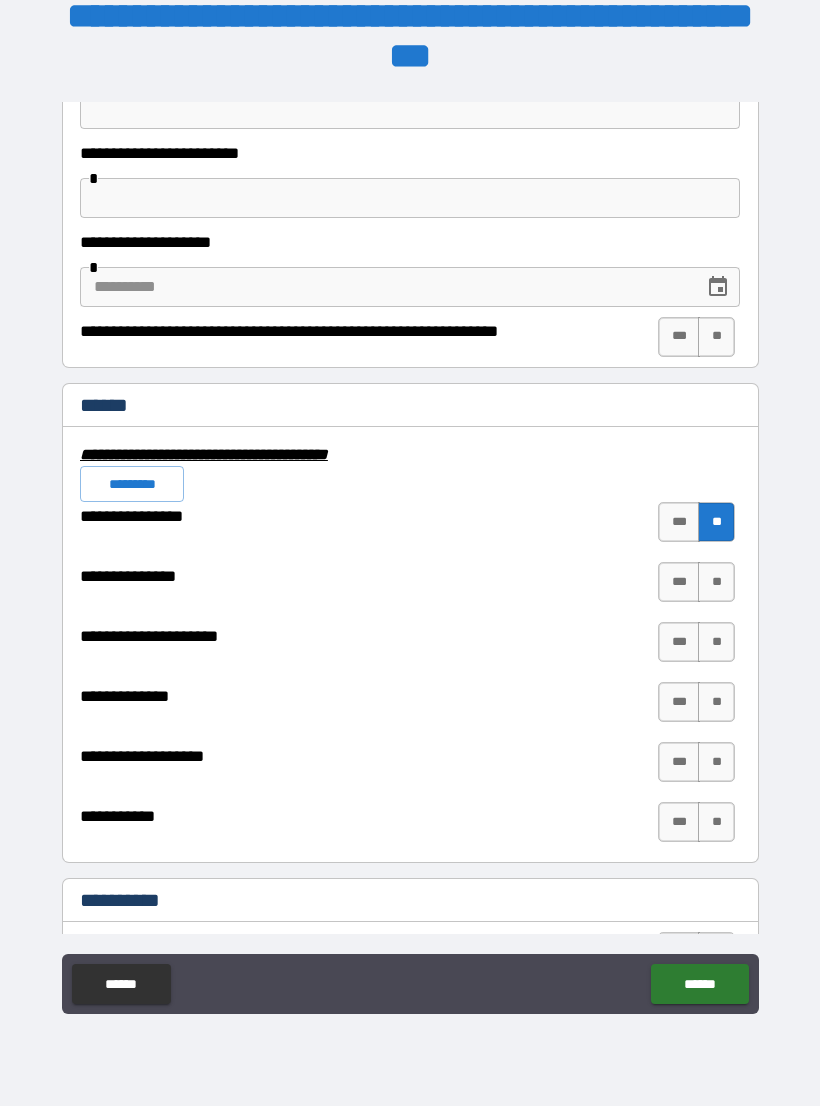 click on "**" at bounding box center [716, 582] 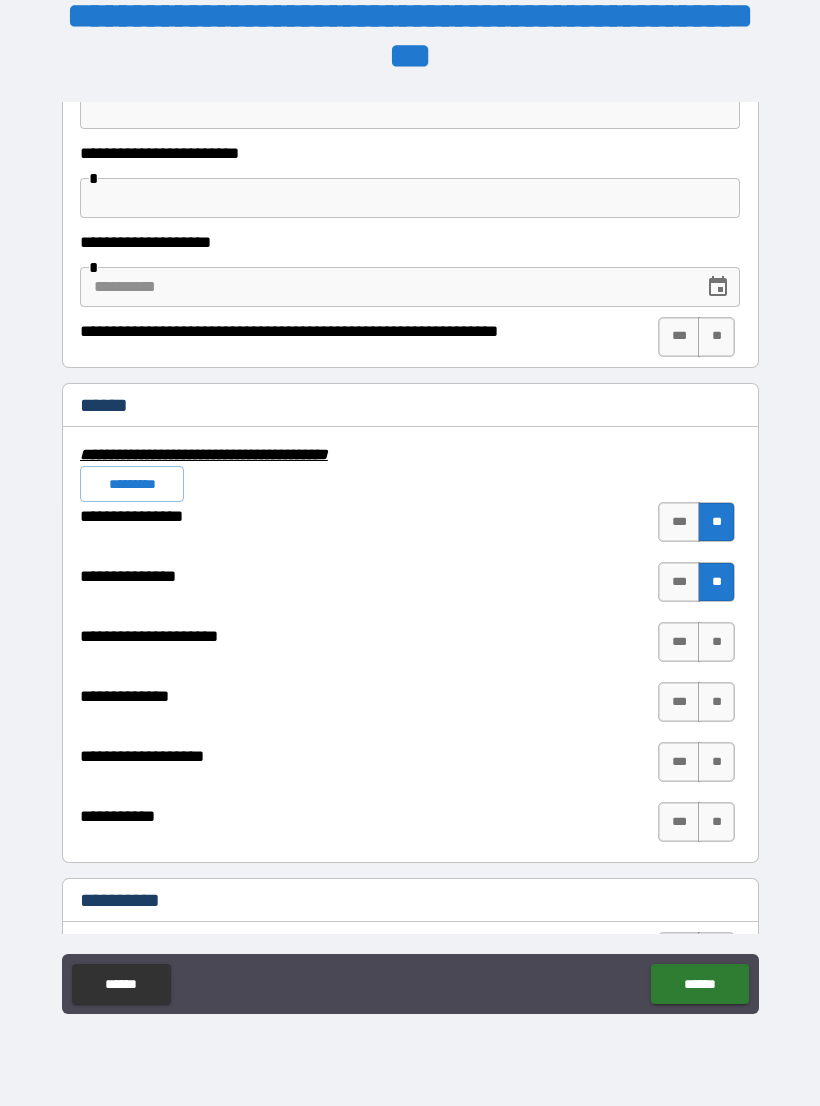 click on "**" at bounding box center [716, 642] 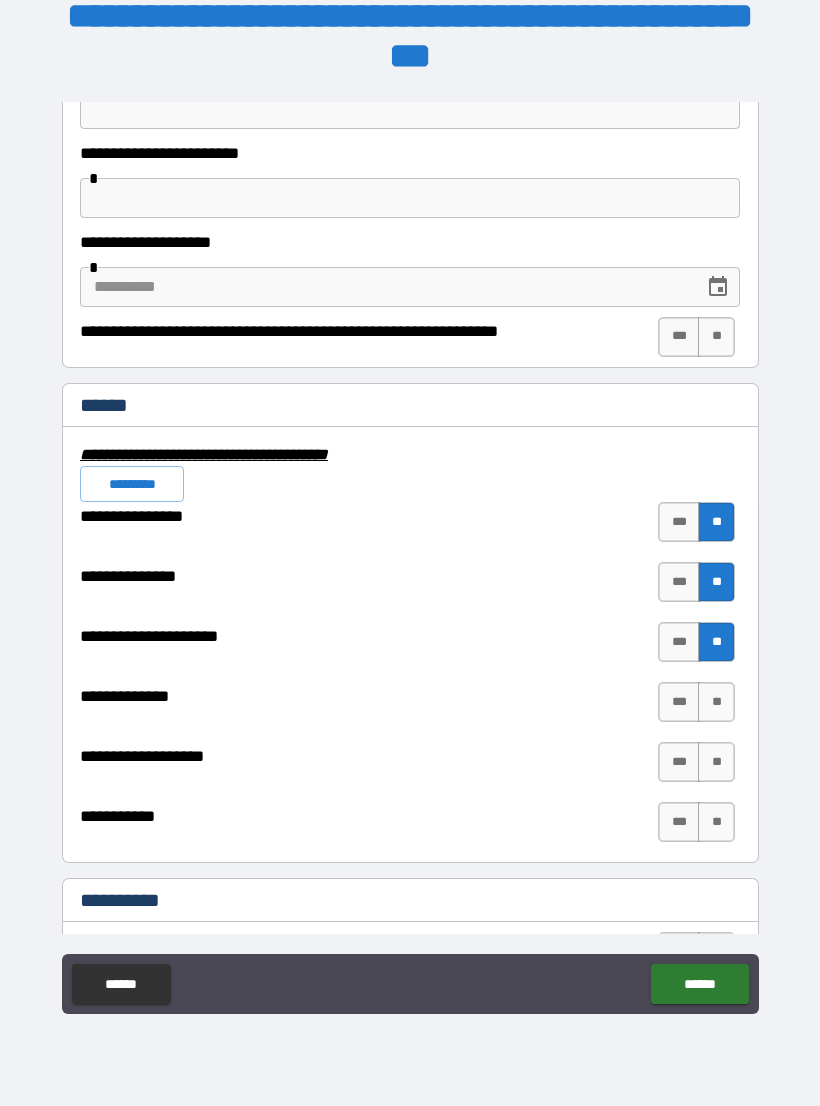 click on "***" at bounding box center [679, 702] 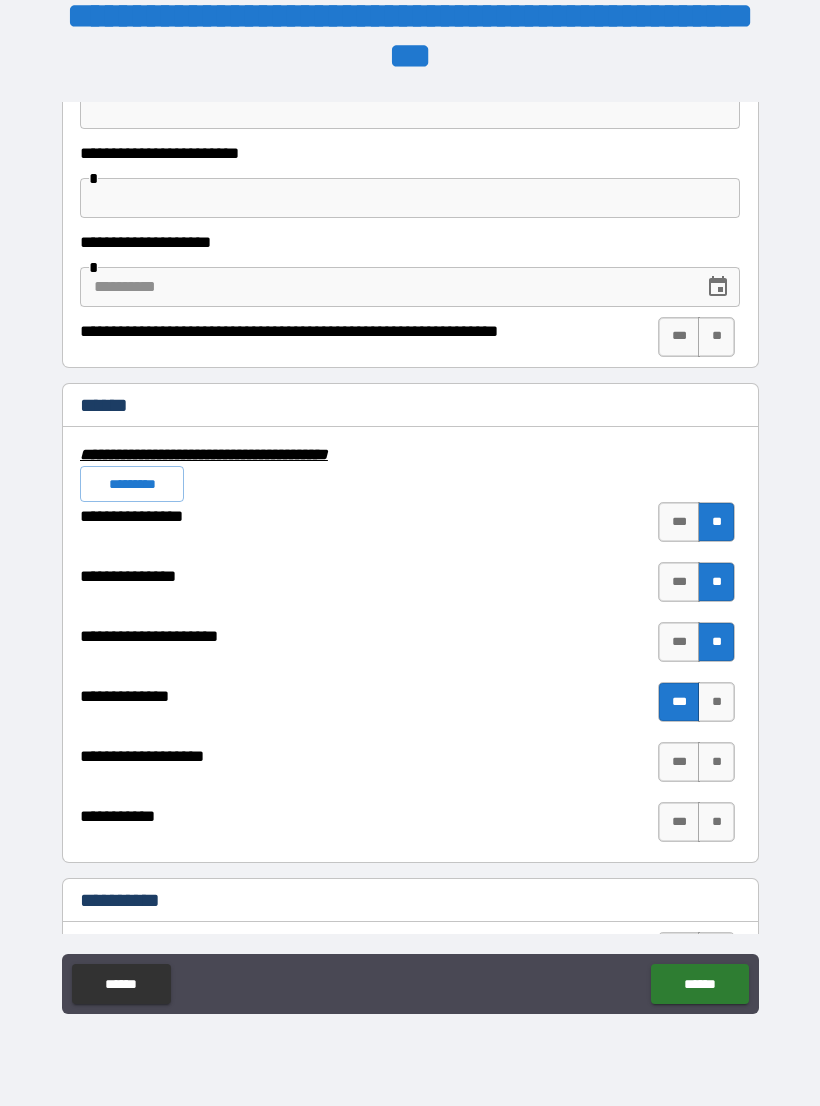 click on "**" at bounding box center [716, 762] 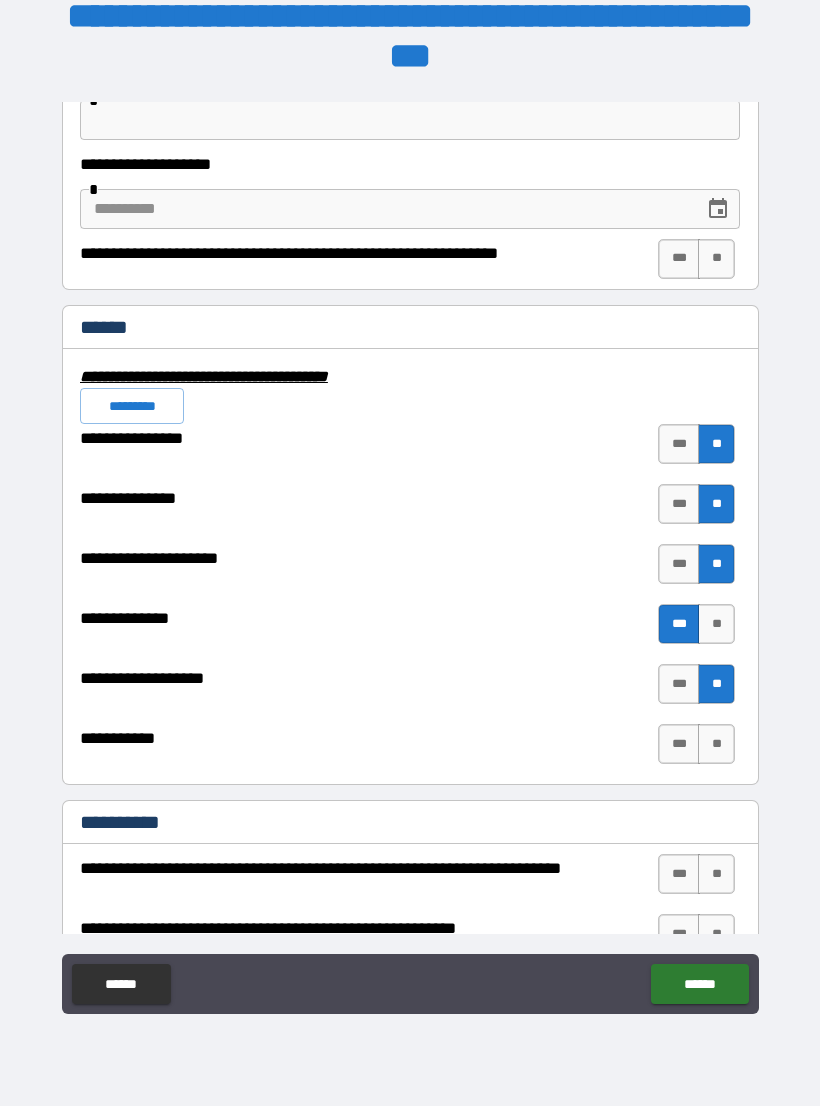 scroll, scrollTop: 4532, scrollLeft: 0, axis: vertical 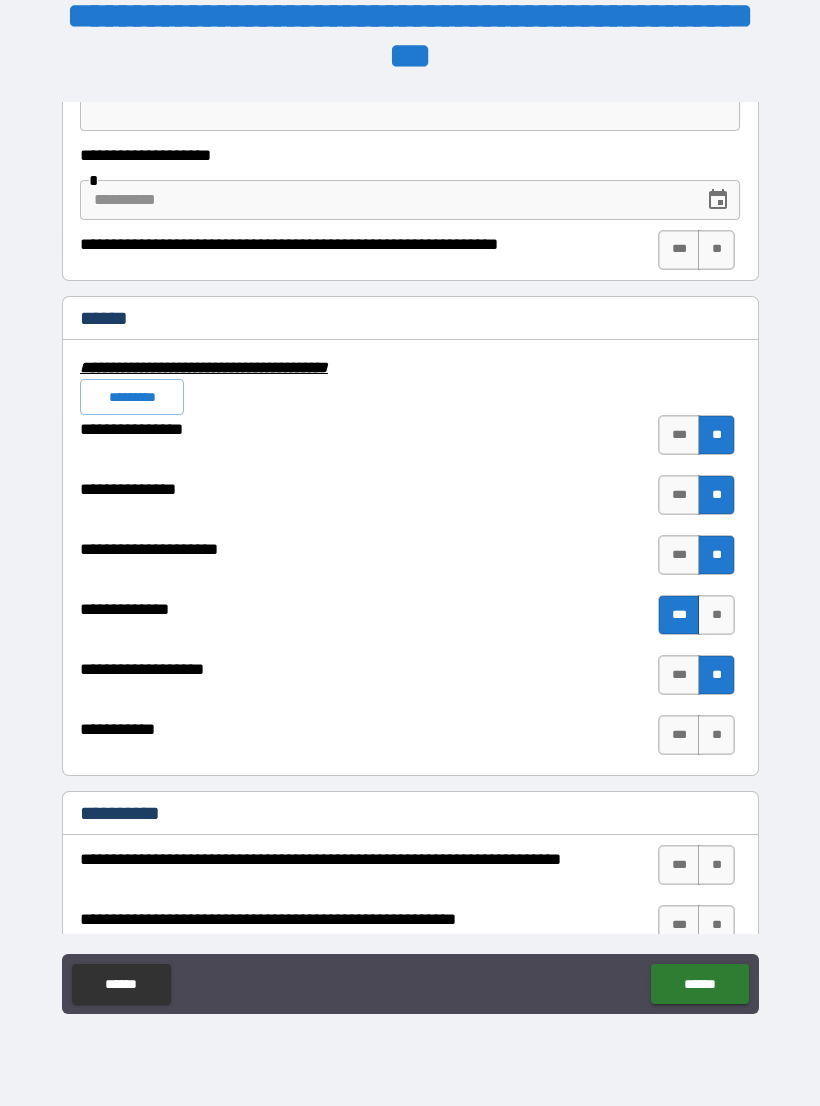click on "**" at bounding box center (716, 735) 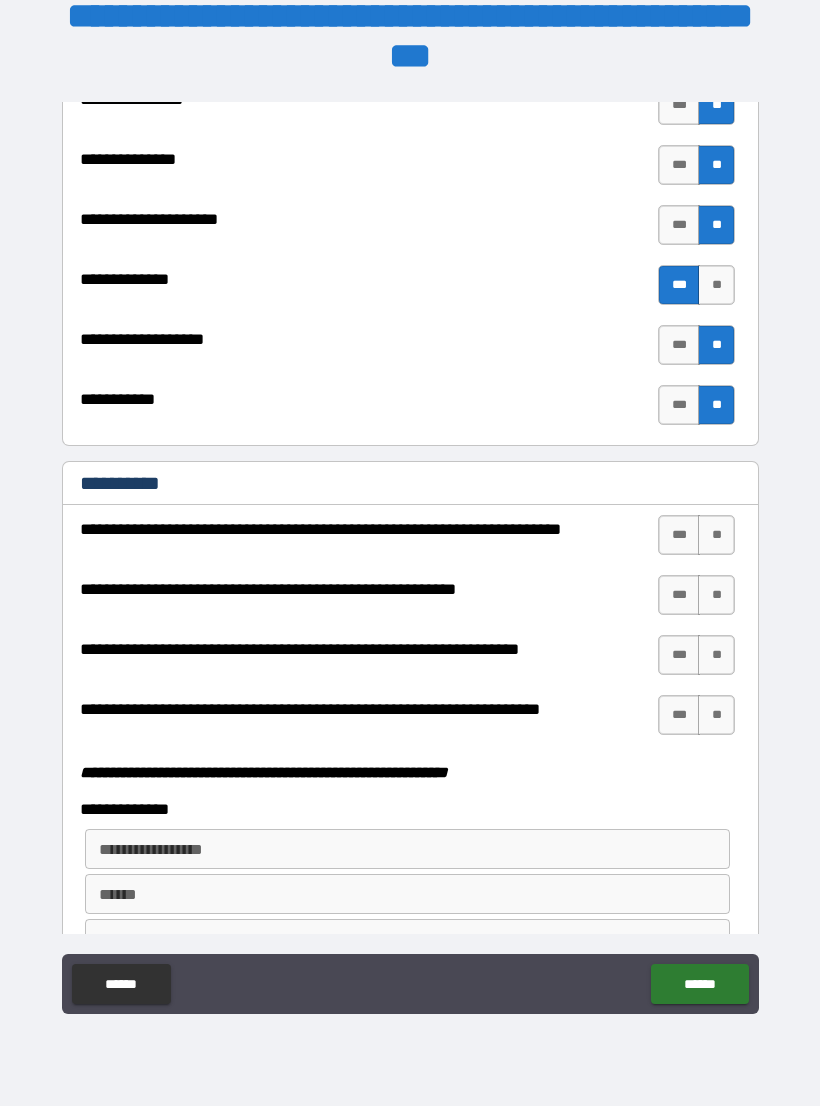 scroll, scrollTop: 4864, scrollLeft: 0, axis: vertical 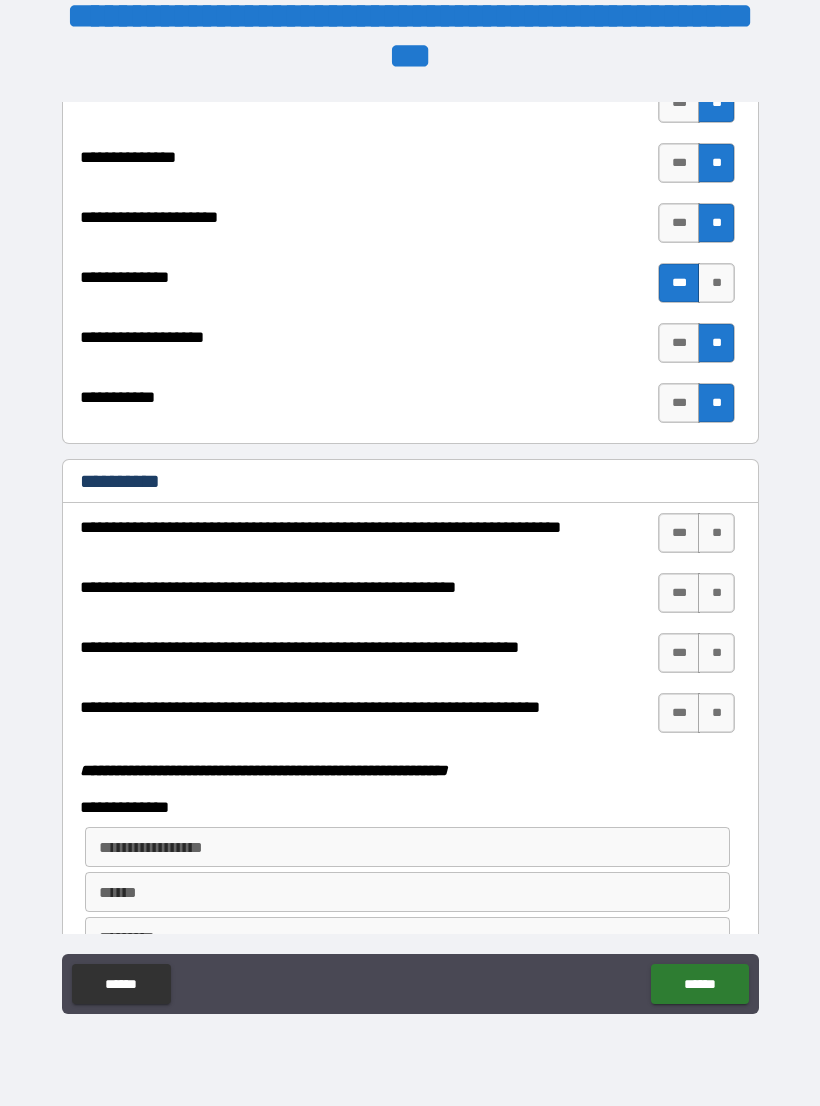 click on "**" at bounding box center [716, 533] 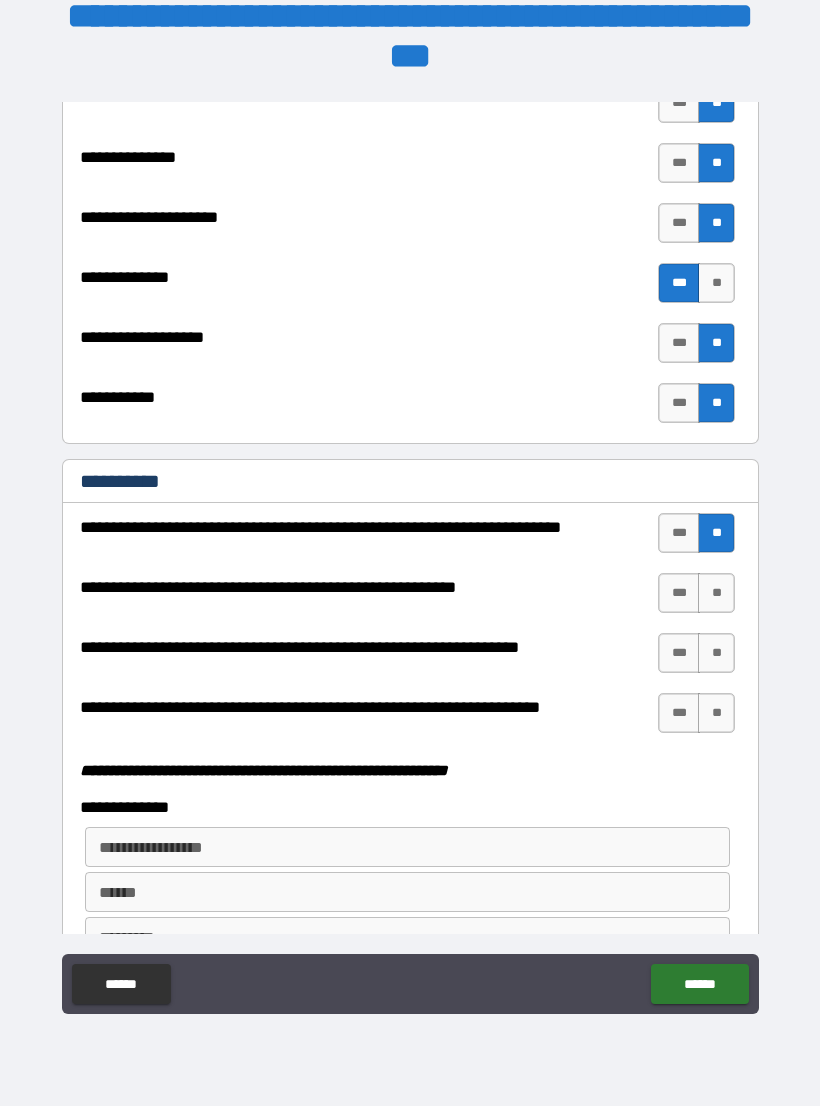 click on "**" at bounding box center (716, 593) 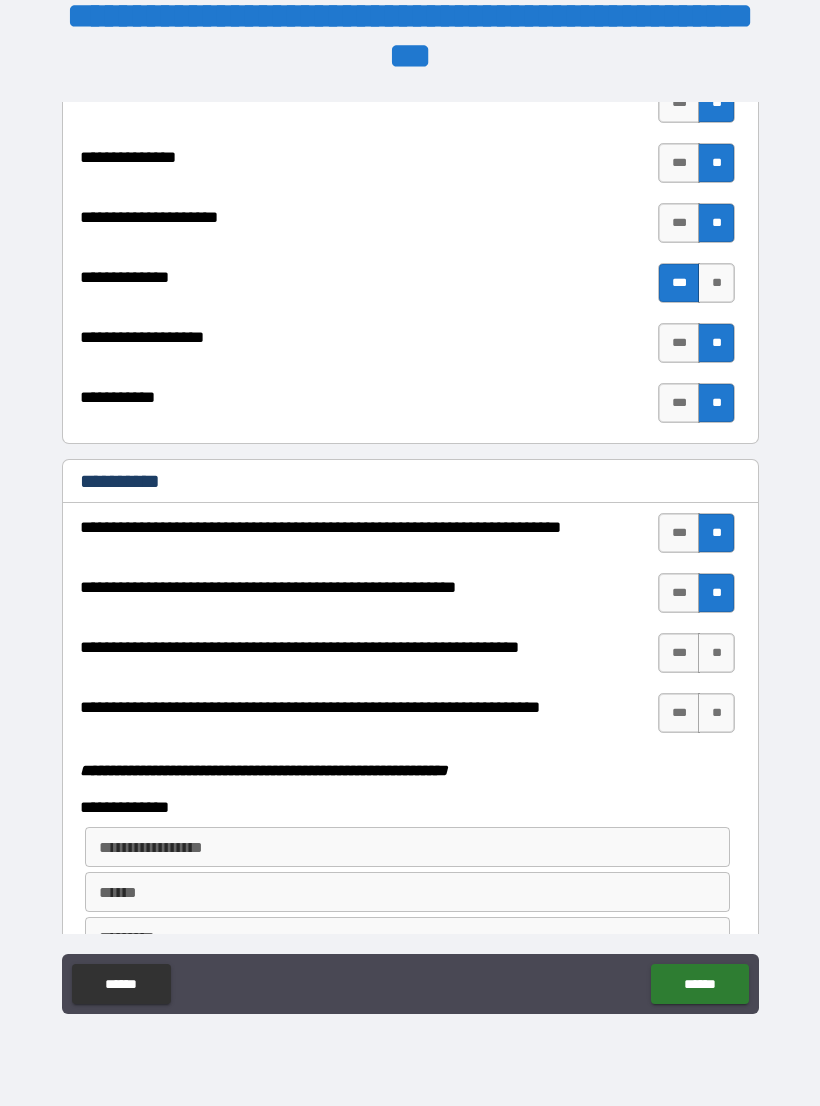 click on "**" at bounding box center (716, 653) 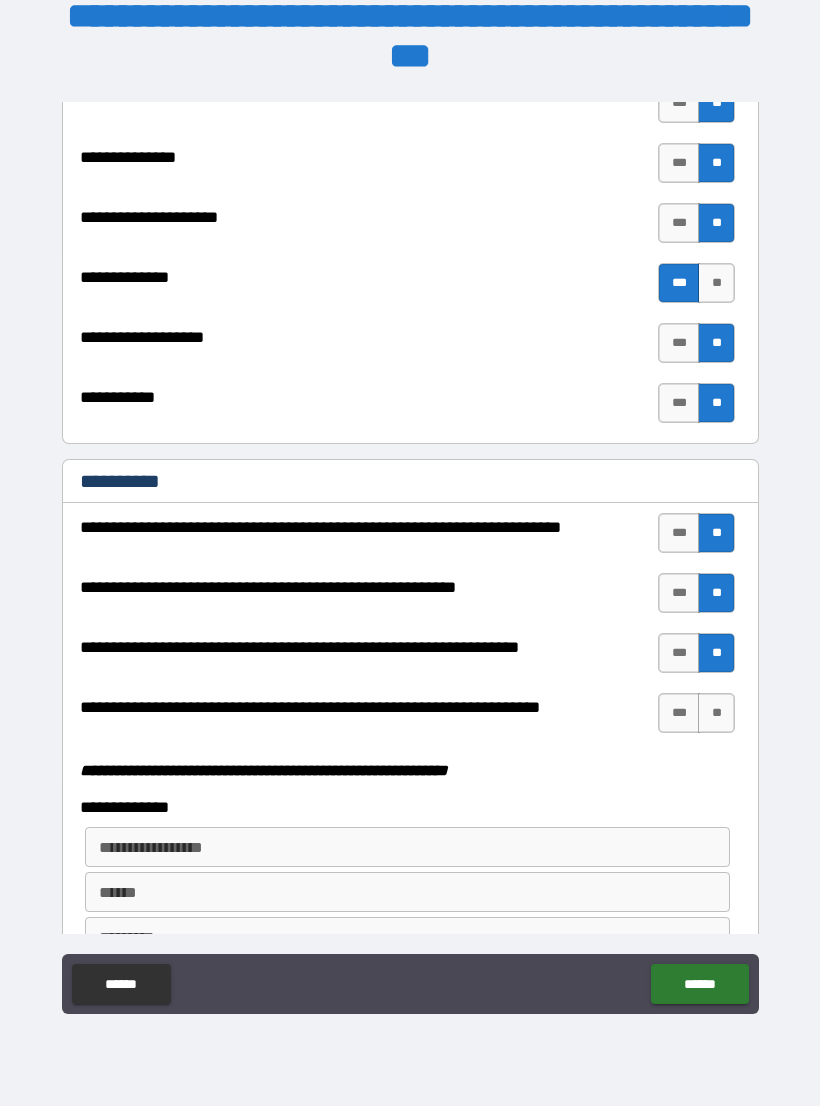 click on "**" at bounding box center [716, 713] 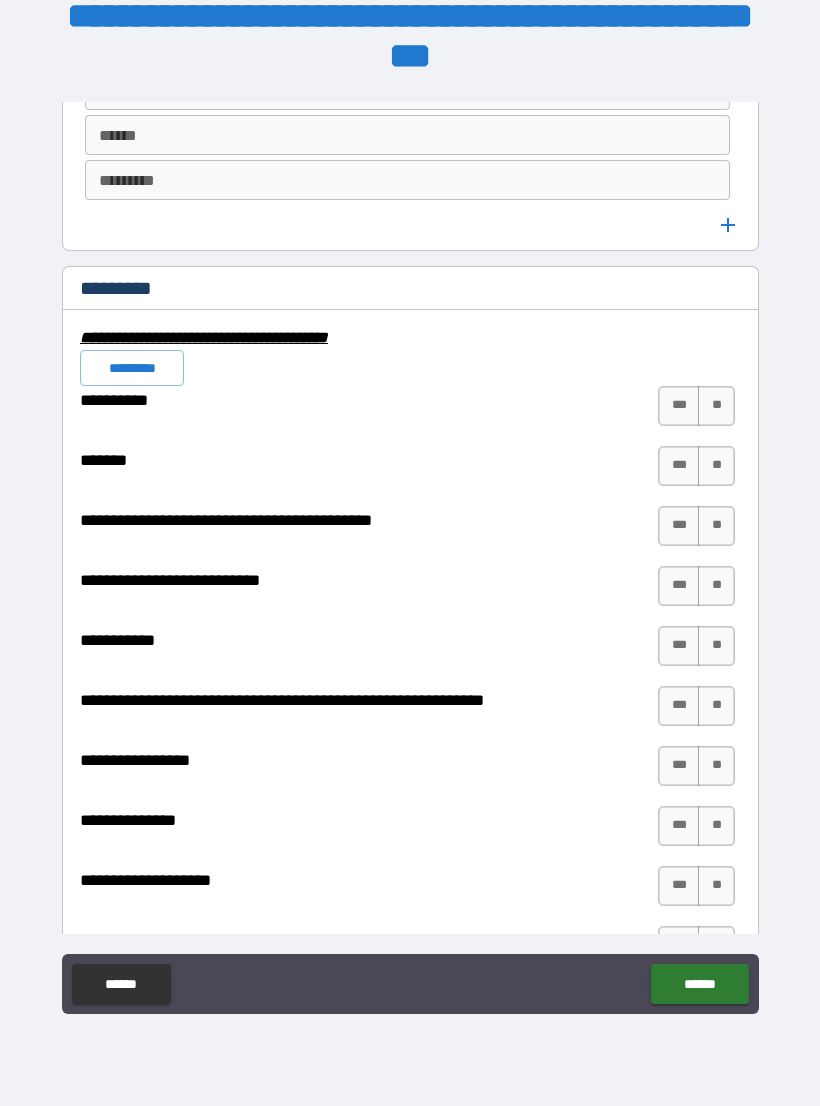 scroll, scrollTop: 5617, scrollLeft: 0, axis: vertical 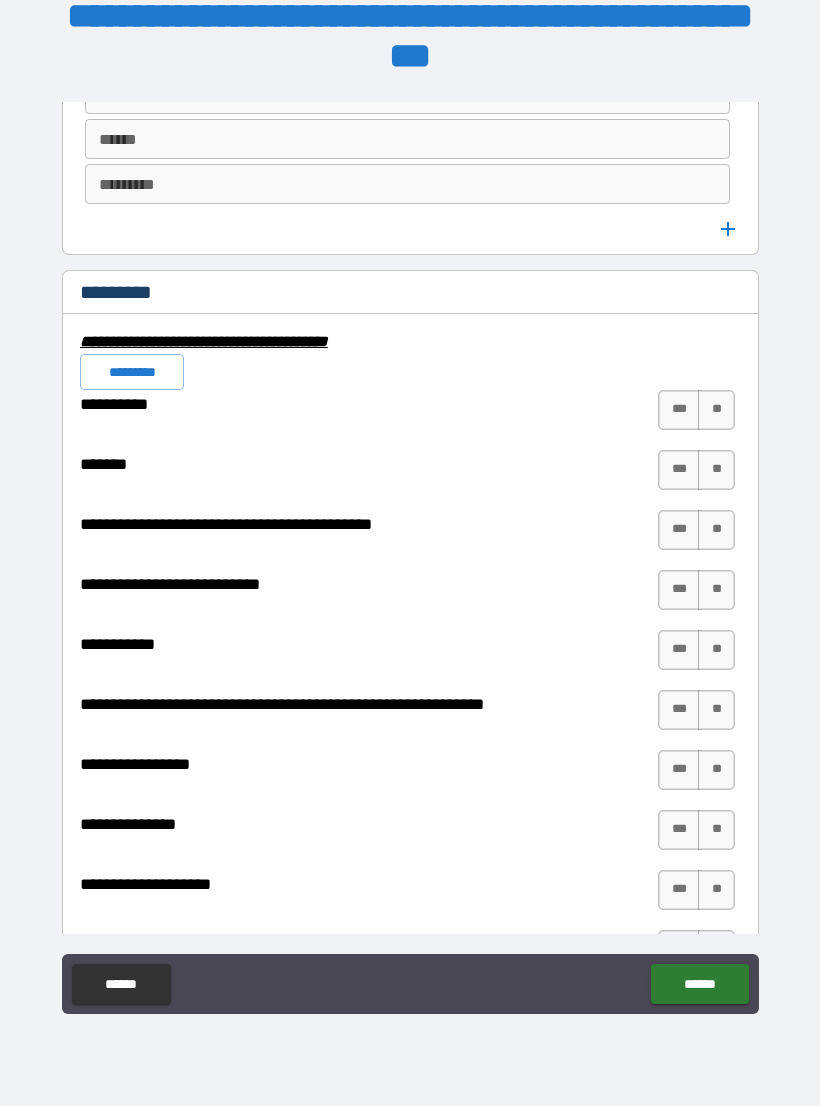 click on "**" at bounding box center (716, 410) 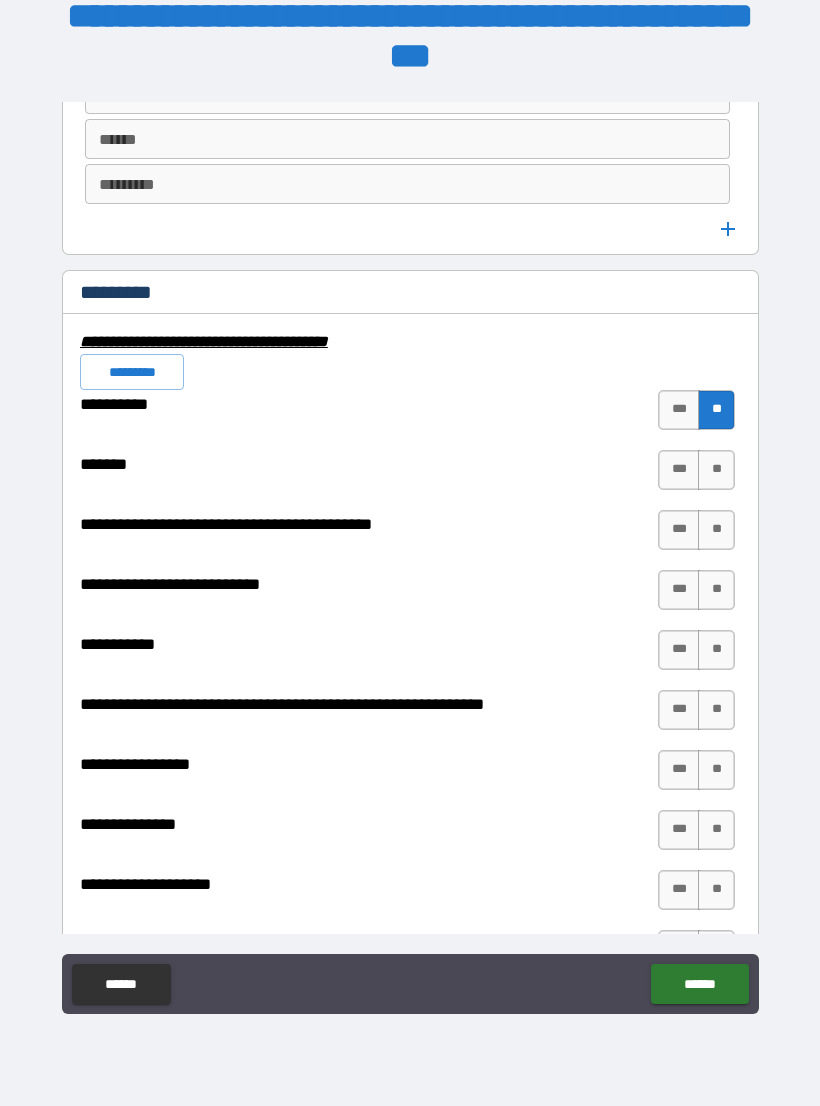 click on "**" at bounding box center (716, 470) 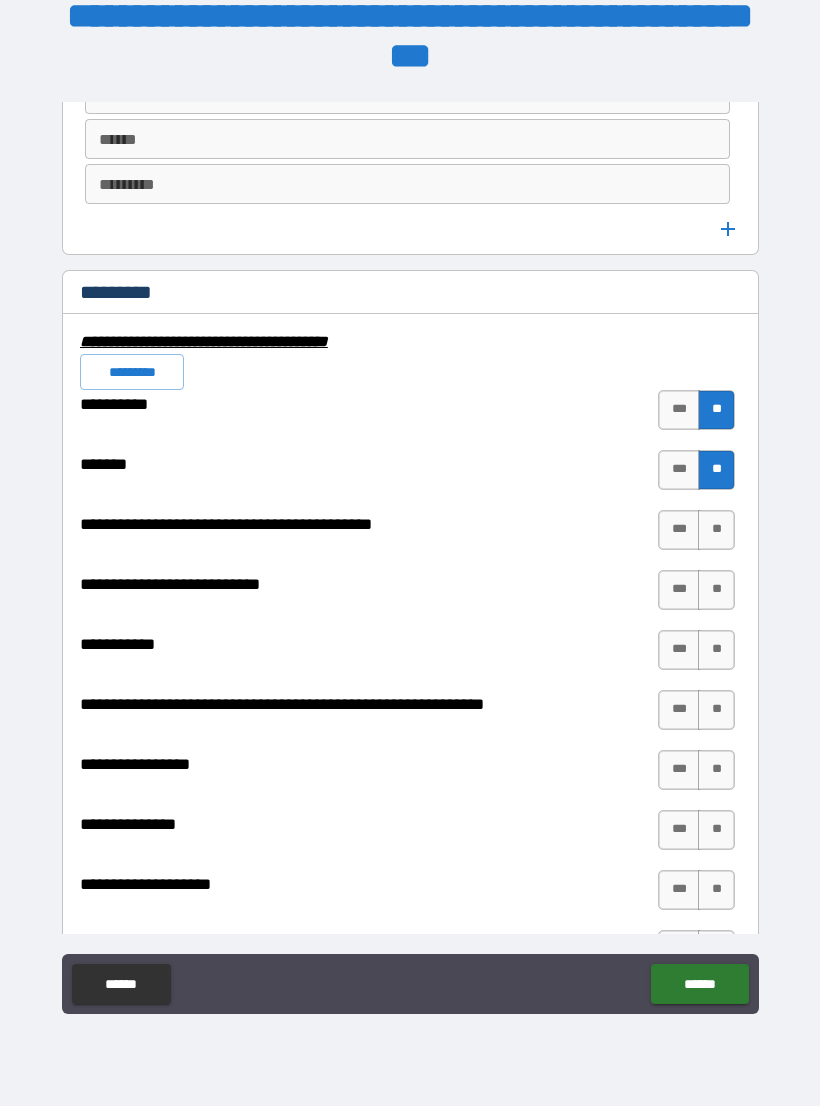 click on "**" at bounding box center (716, 530) 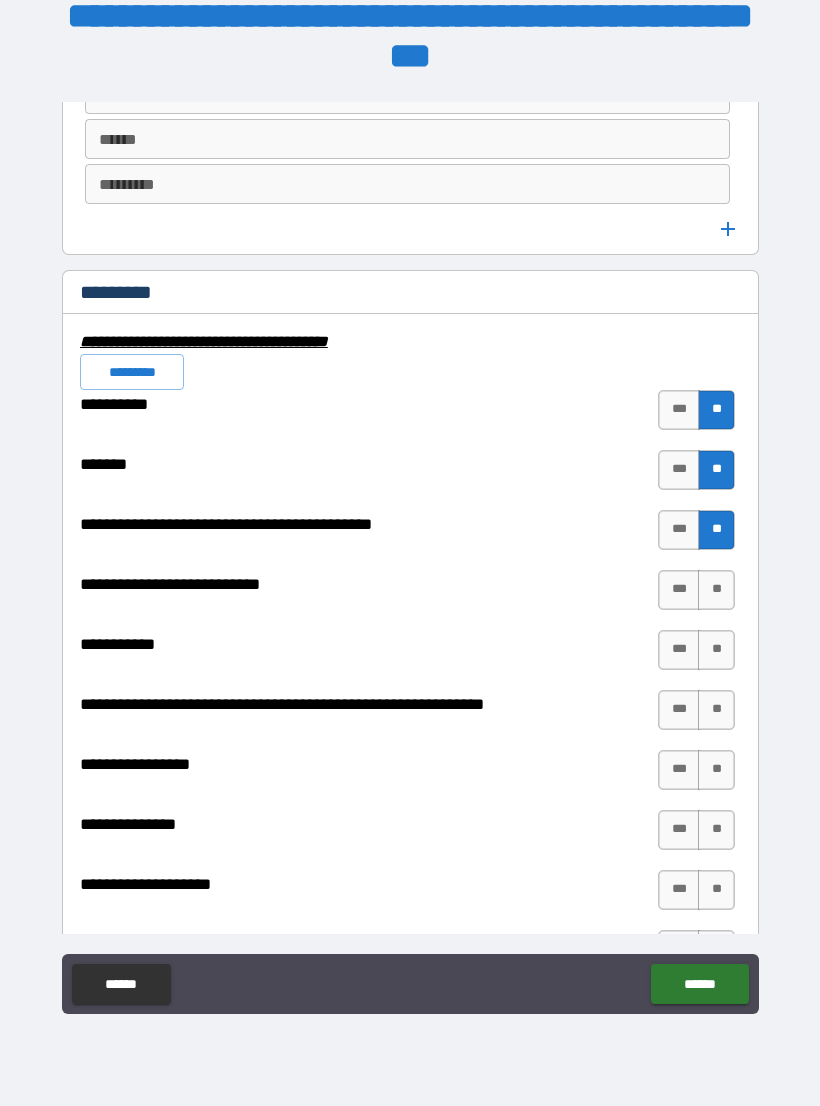 click on "***" at bounding box center [679, 590] 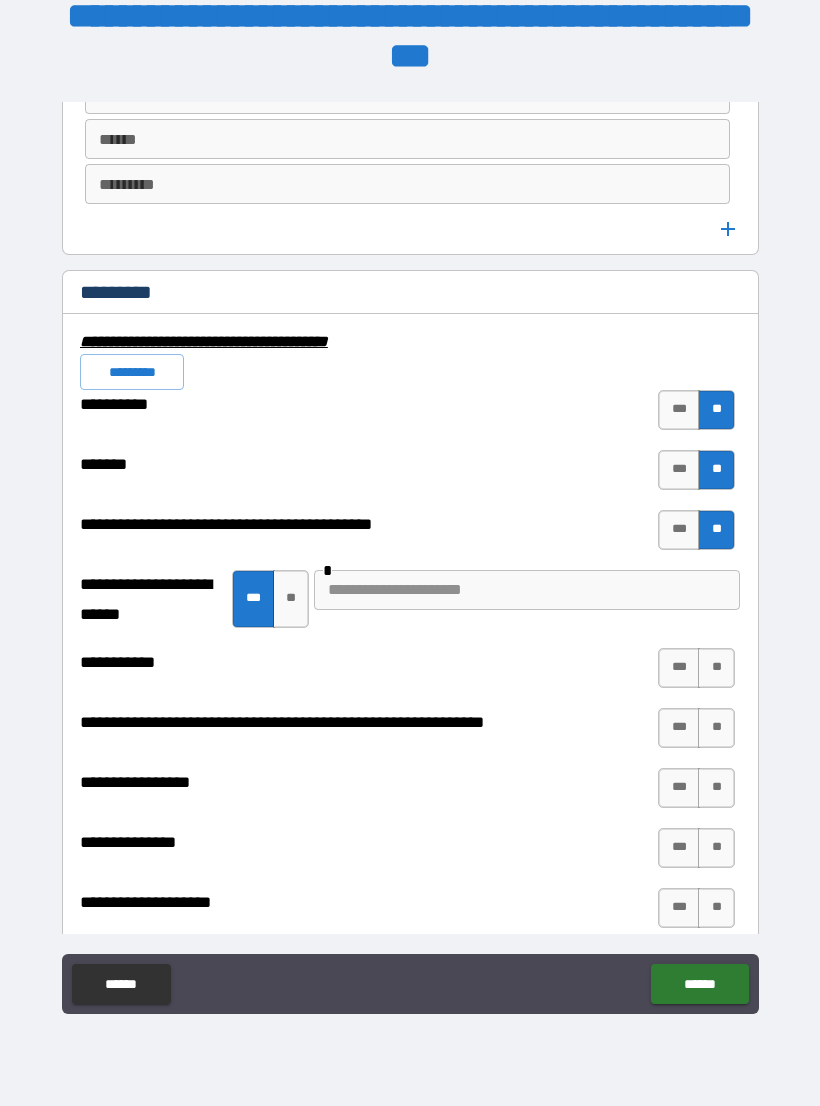 click at bounding box center (527, 590) 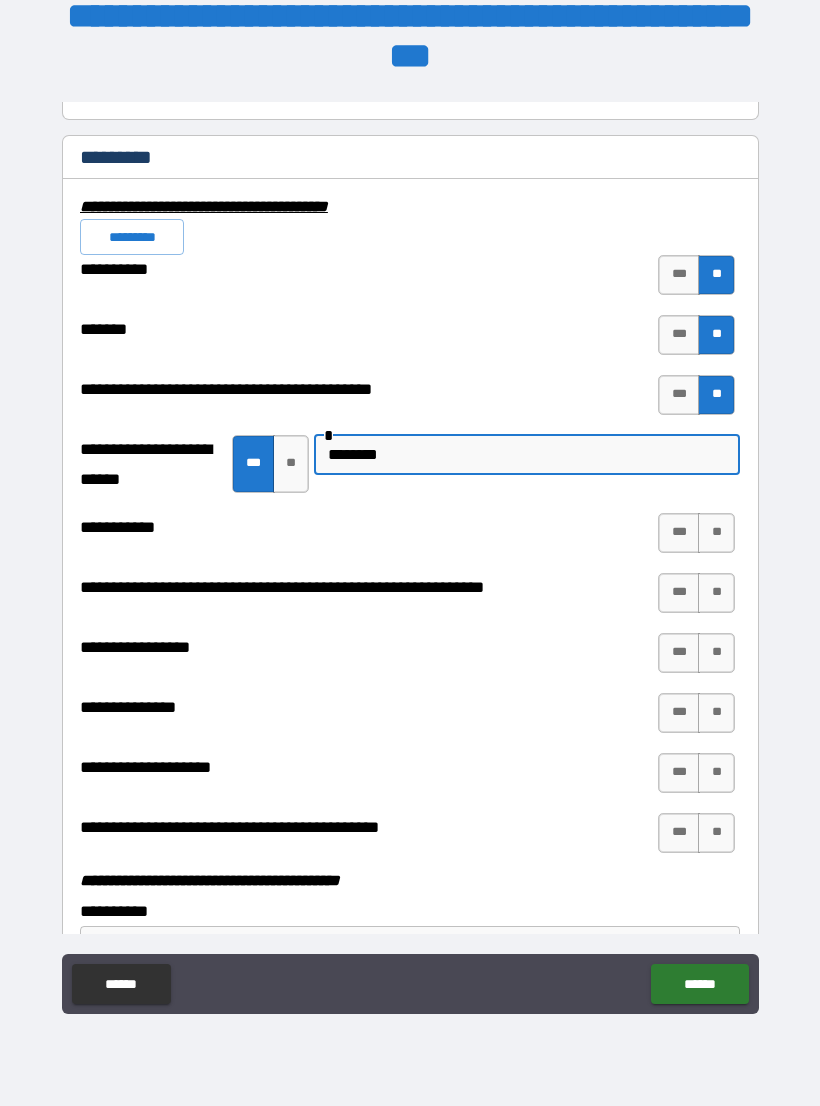 scroll, scrollTop: 5763, scrollLeft: 0, axis: vertical 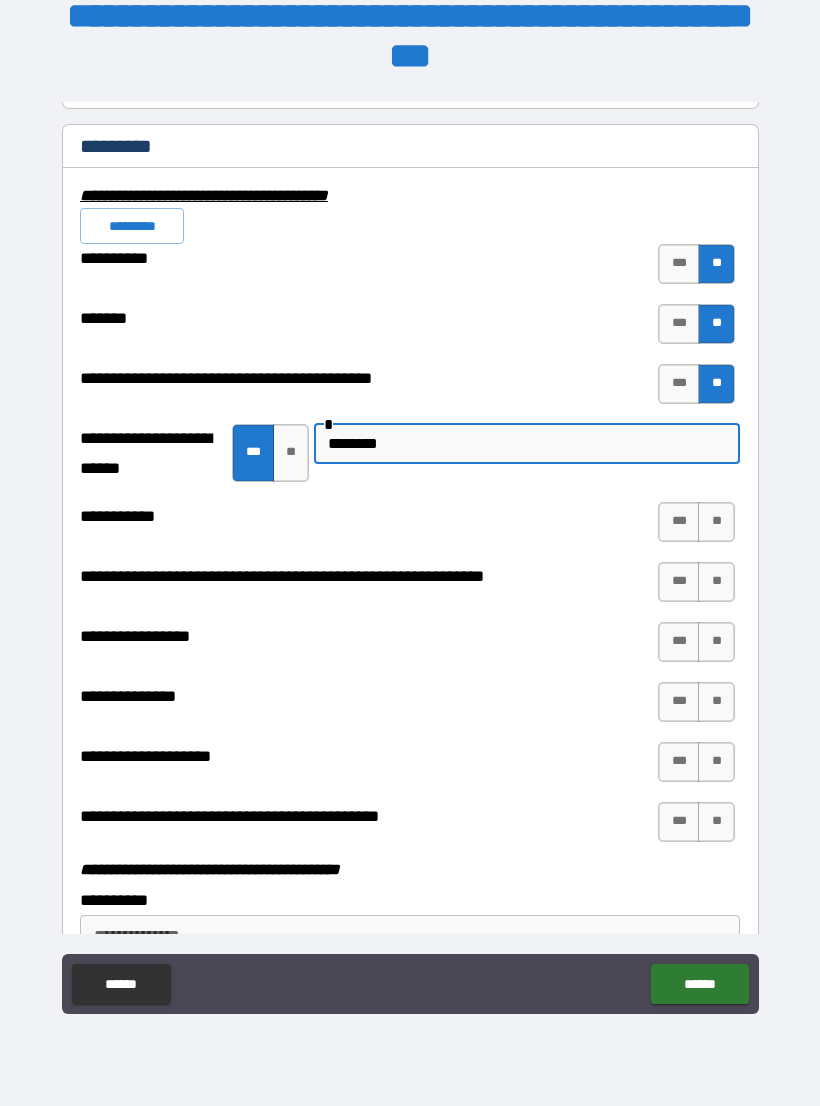 type on "********" 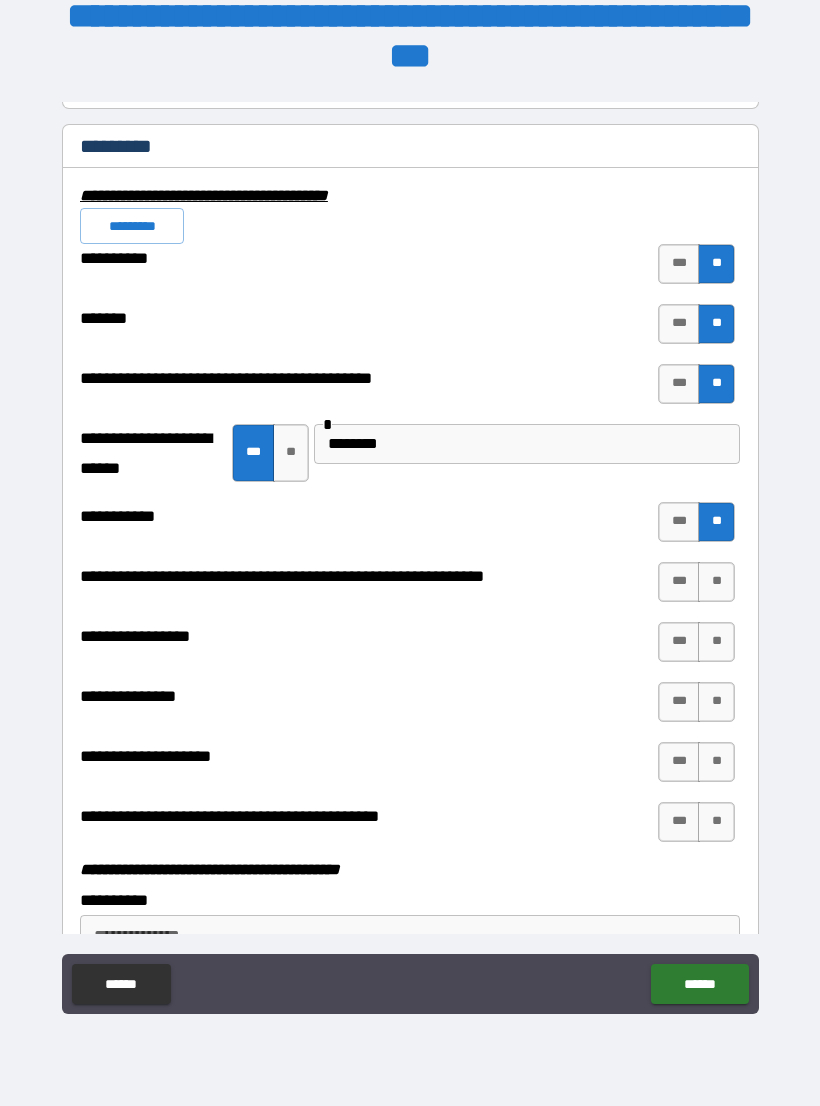 click on "**" at bounding box center (716, 582) 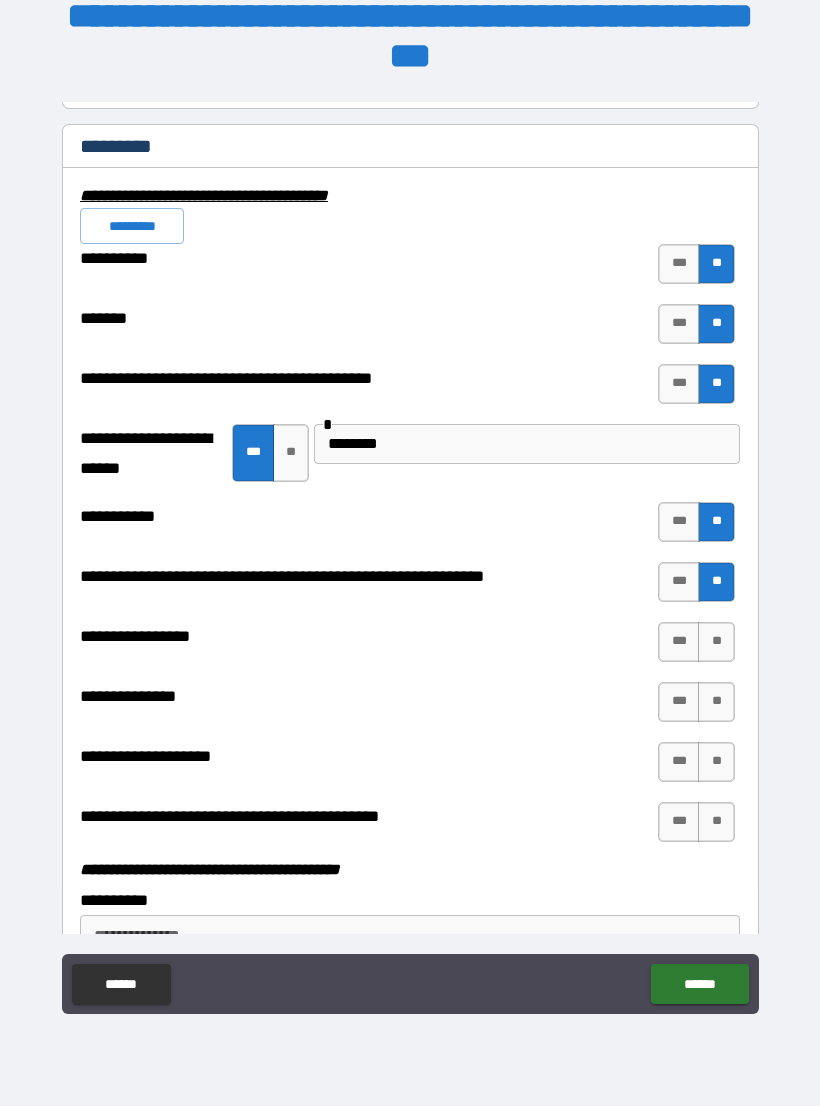 click on "**" at bounding box center [716, 642] 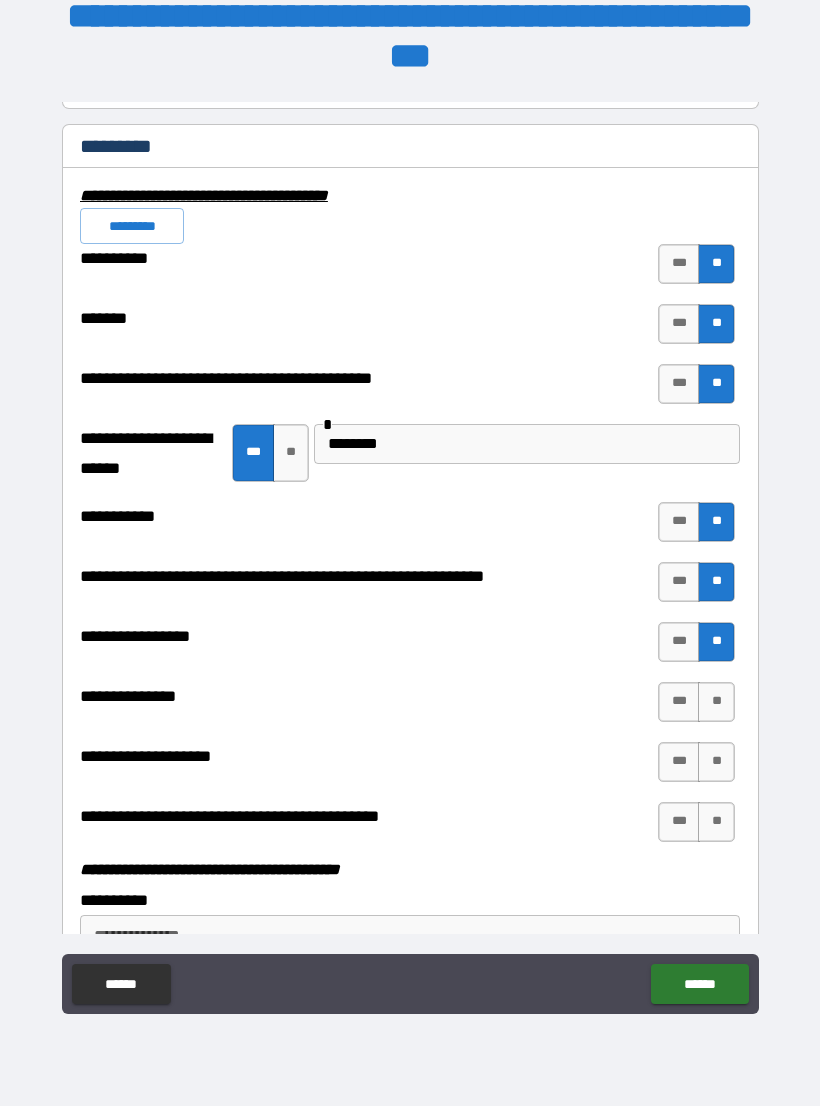 click on "***" at bounding box center [679, 702] 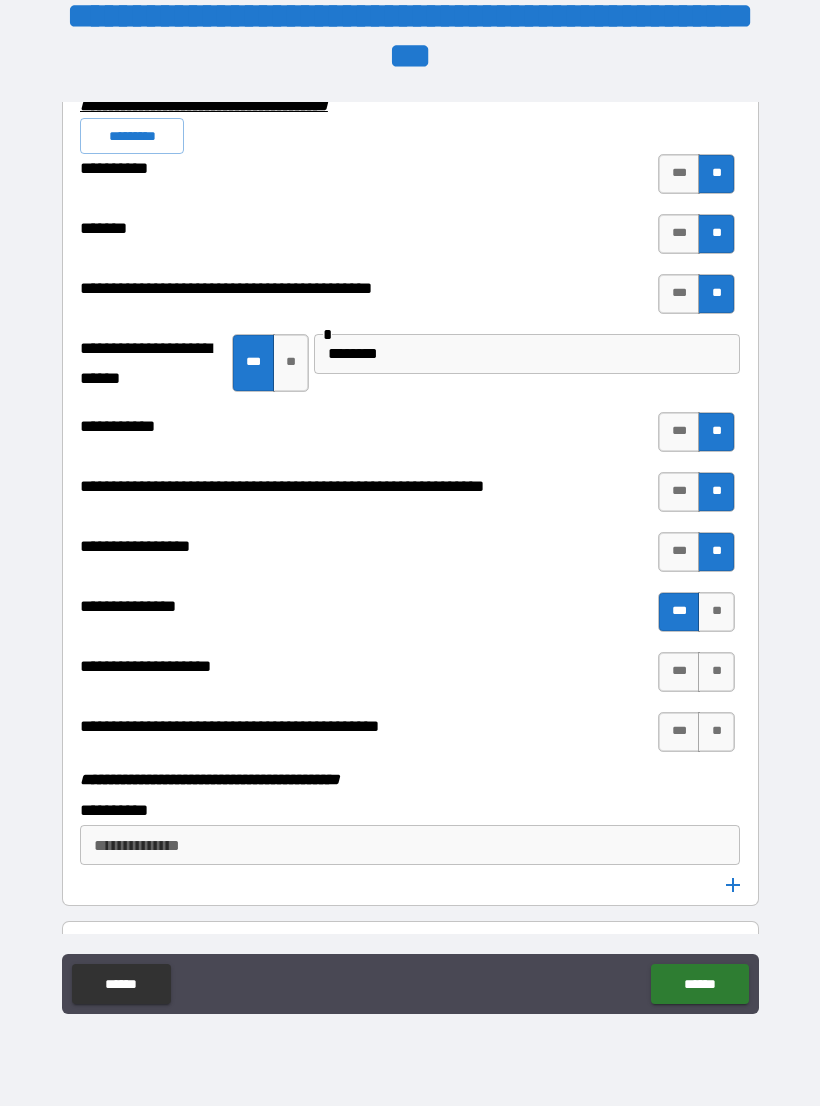 scroll, scrollTop: 5923, scrollLeft: 0, axis: vertical 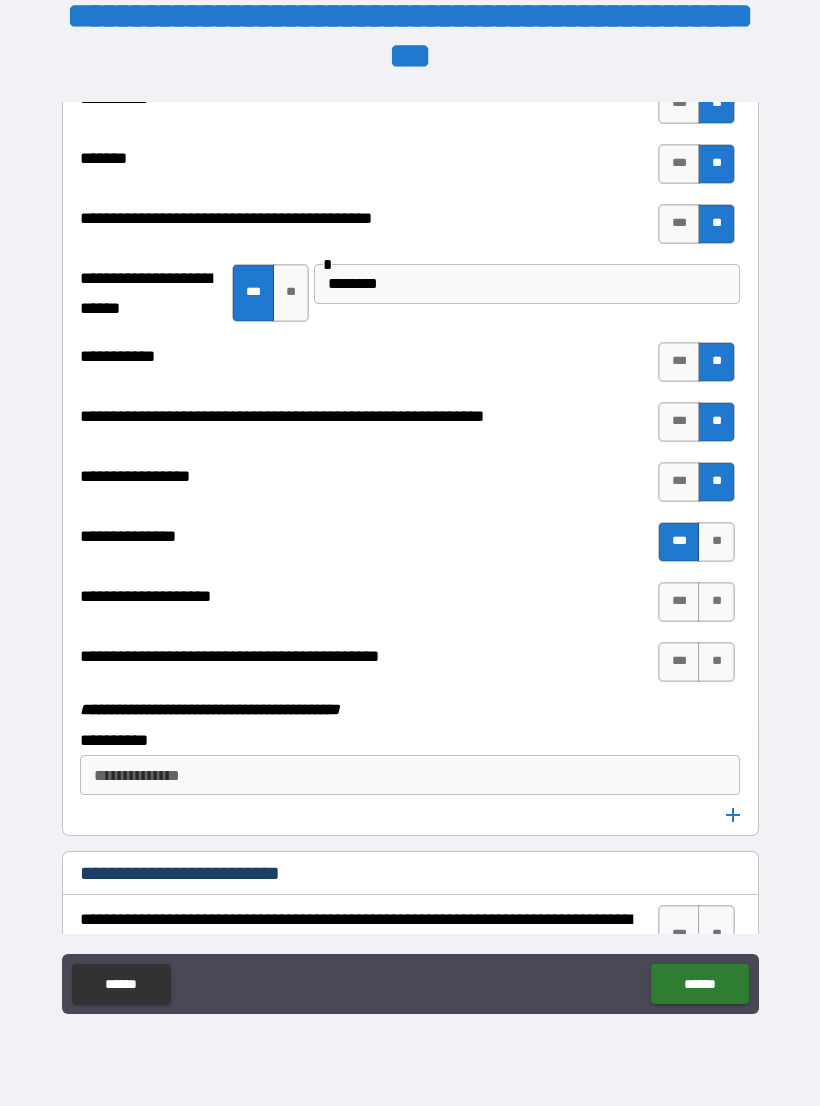 click on "***" at bounding box center (679, 602) 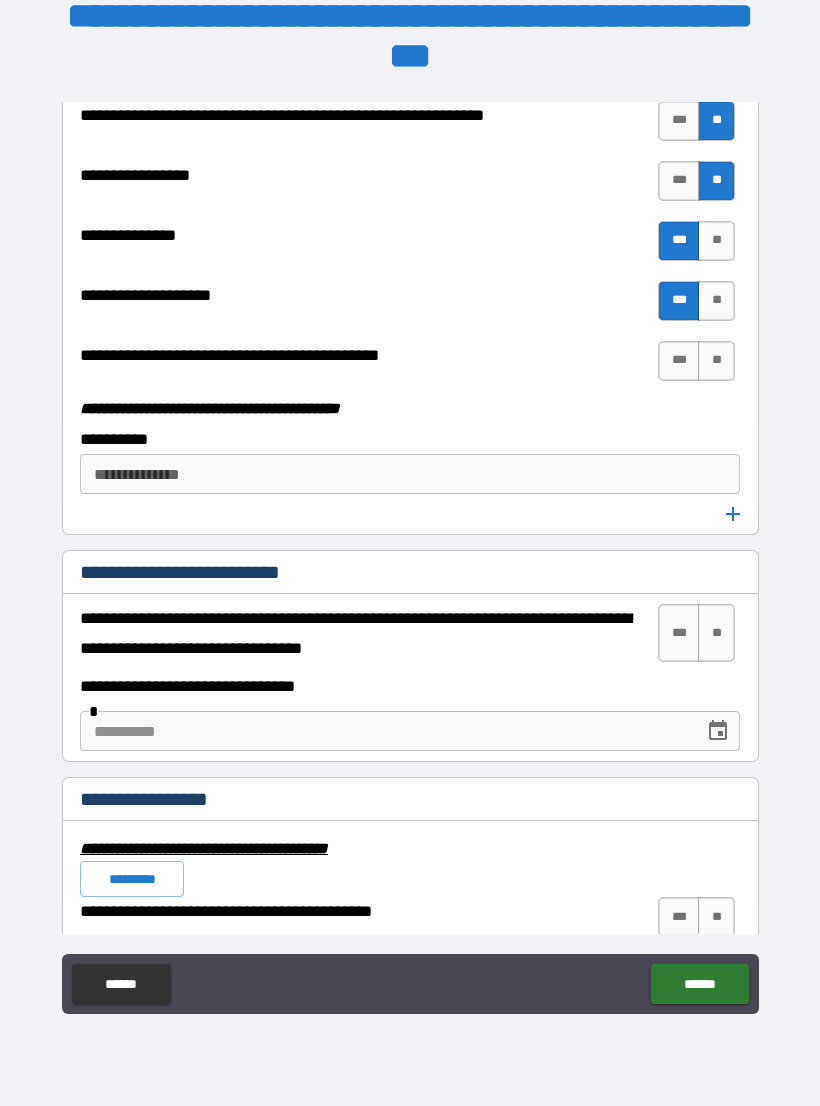 scroll, scrollTop: 6226, scrollLeft: 0, axis: vertical 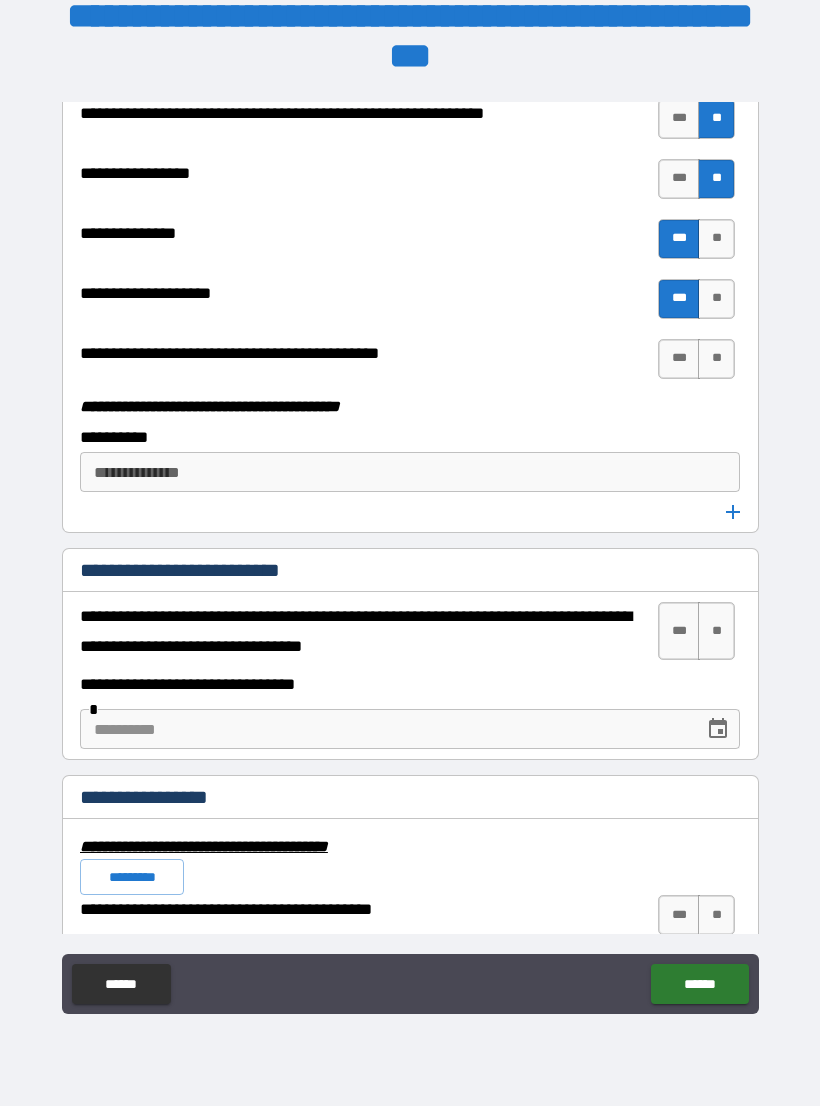 click on "**" at bounding box center (716, 631) 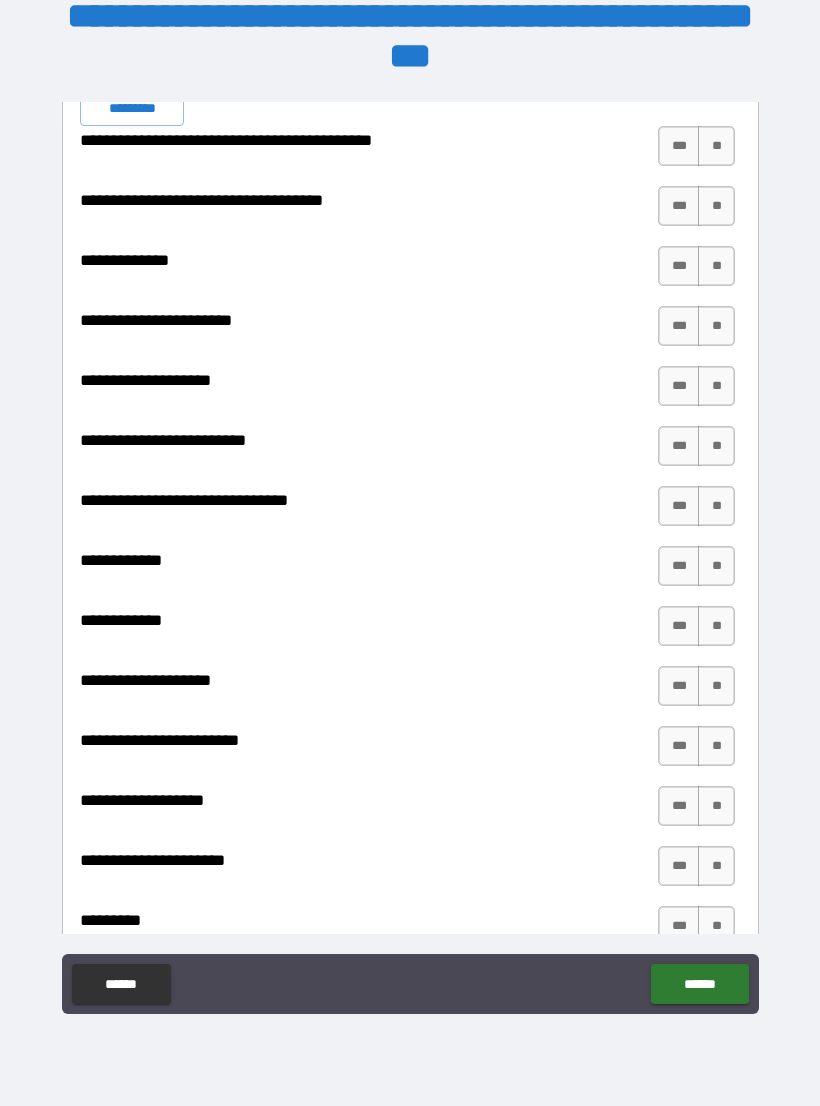 scroll, scrollTop: 6982, scrollLeft: 0, axis: vertical 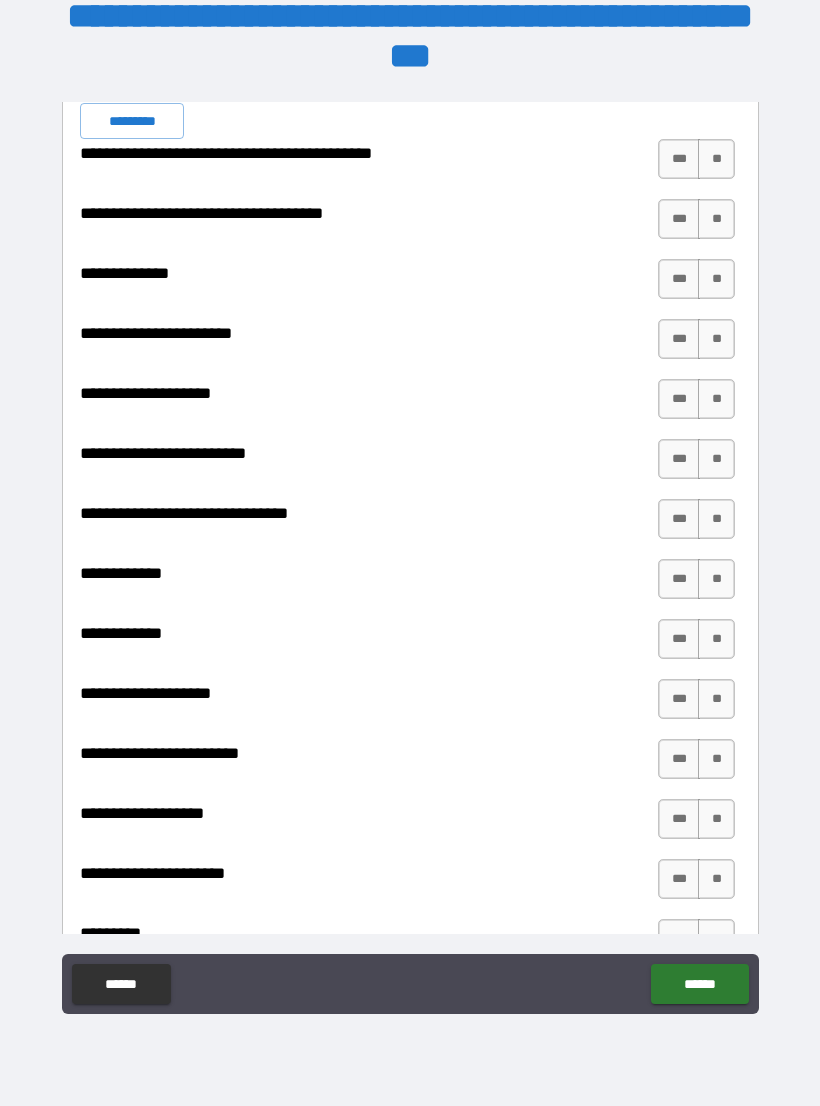 click on "*********" at bounding box center [132, 121] 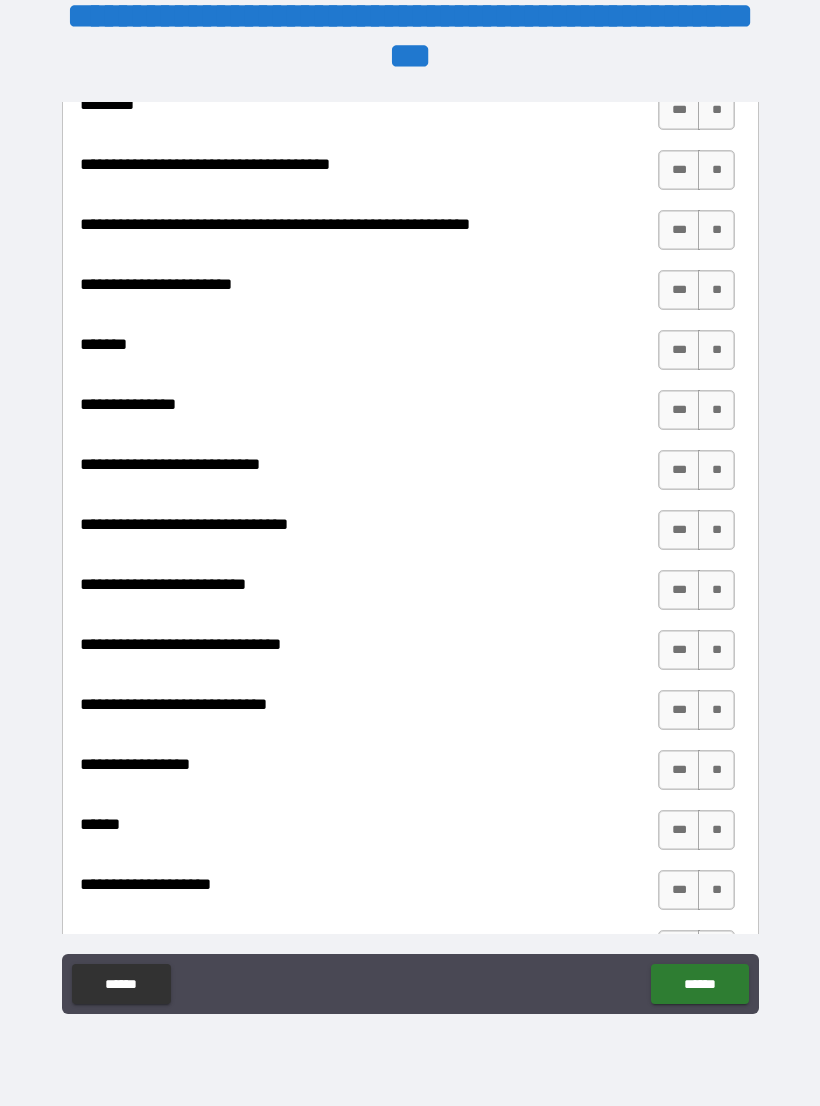 scroll, scrollTop: 9028, scrollLeft: 0, axis: vertical 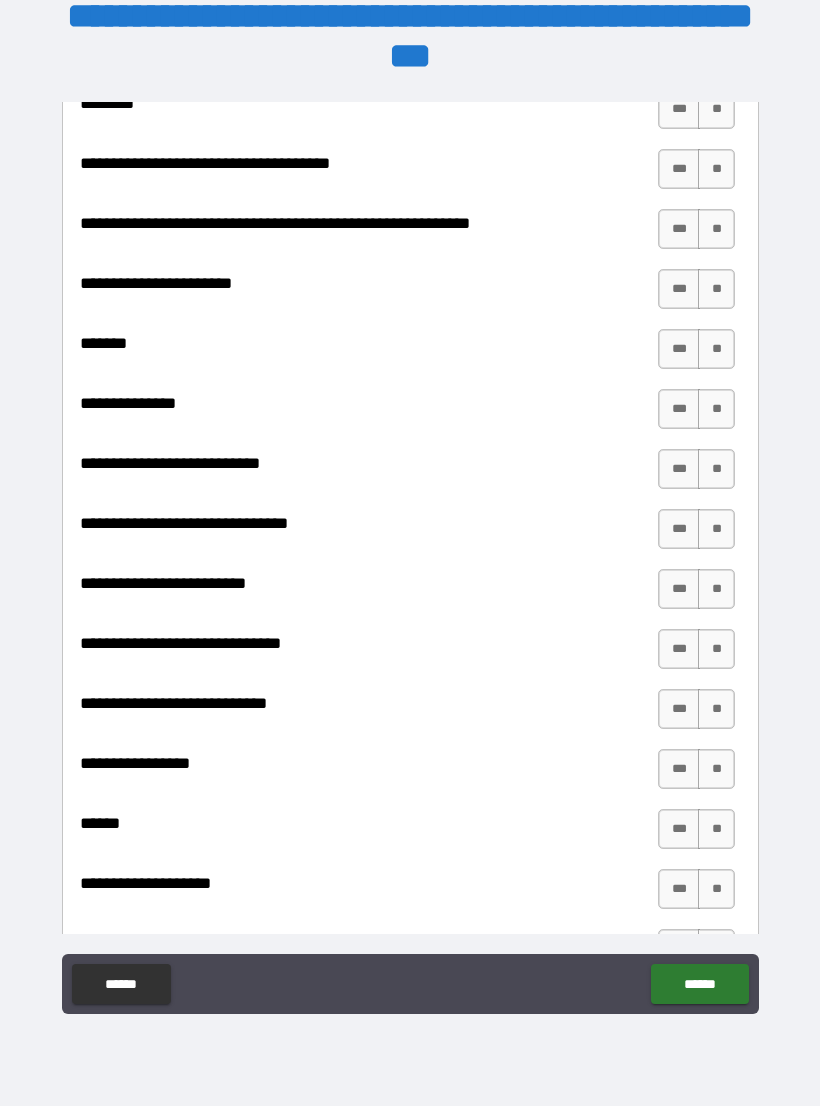 click on "***" at bounding box center [679, 649] 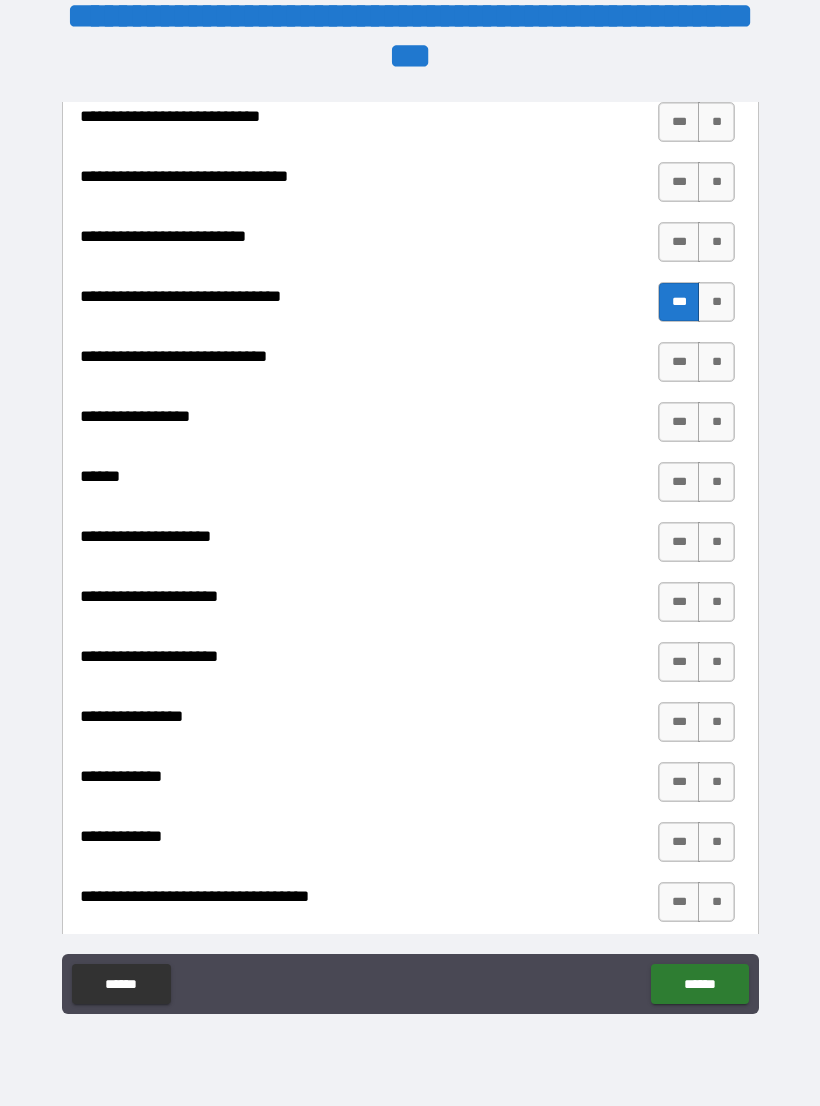 scroll, scrollTop: 9377, scrollLeft: 0, axis: vertical 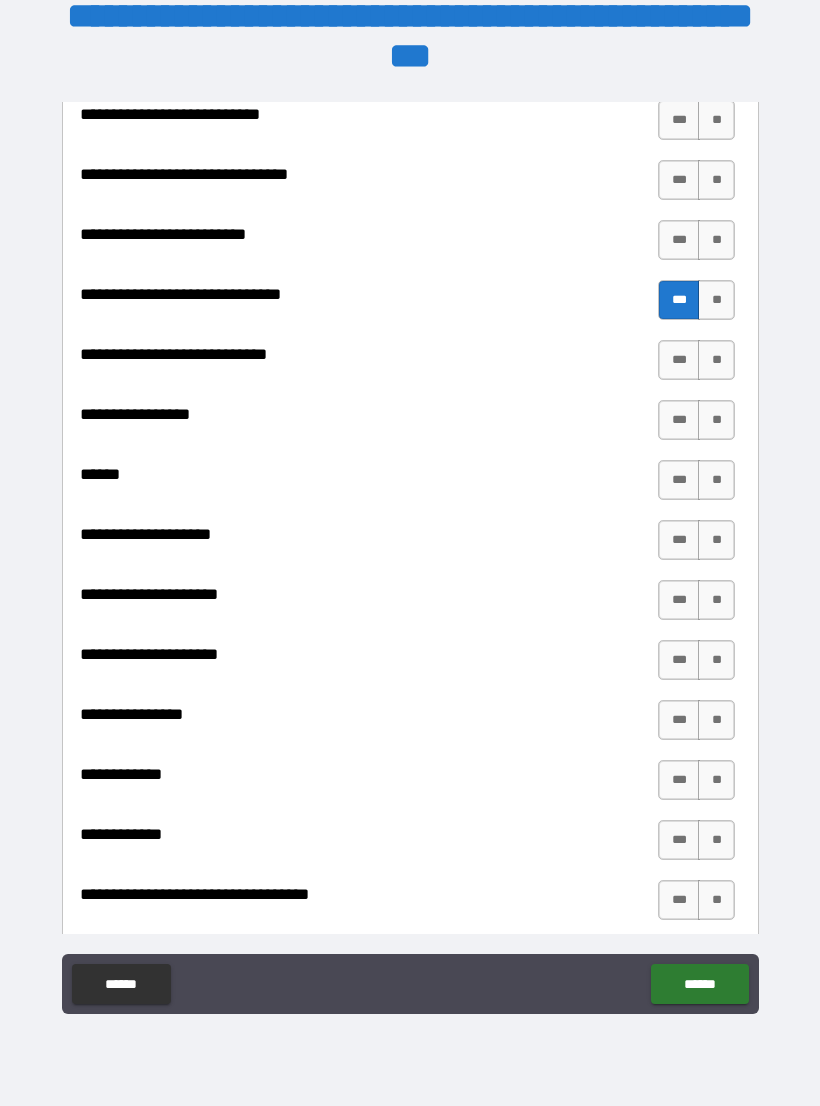 click on "***" at bounding box center (679, 600) 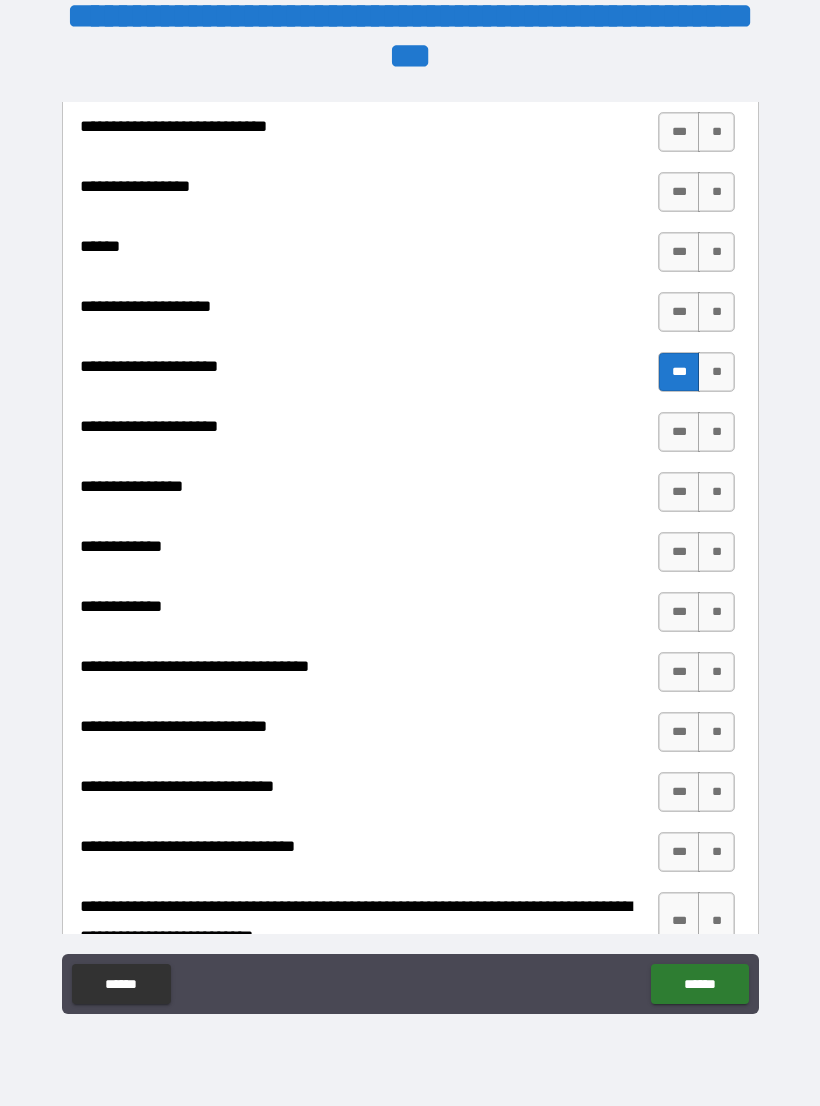 scroll, scrollTop: 9606, scrollLeft: 0, axis: vertical 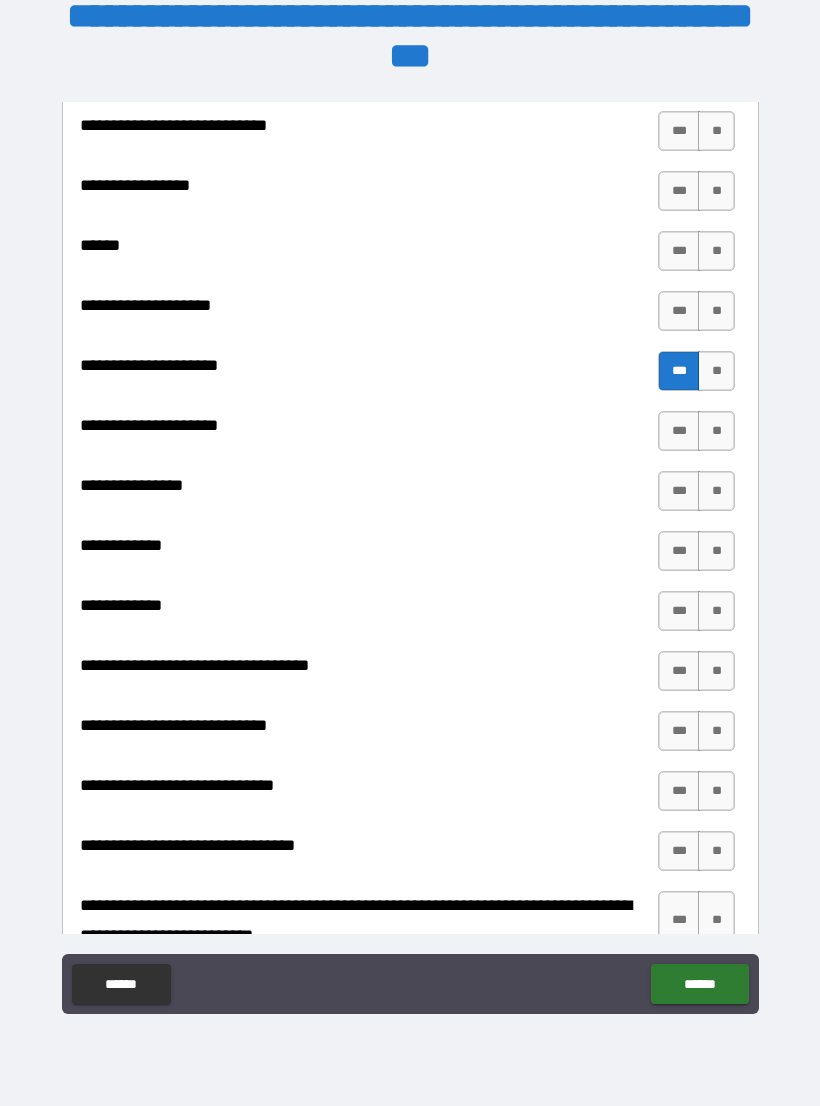 click on "***" at bounding box center [679, 551] 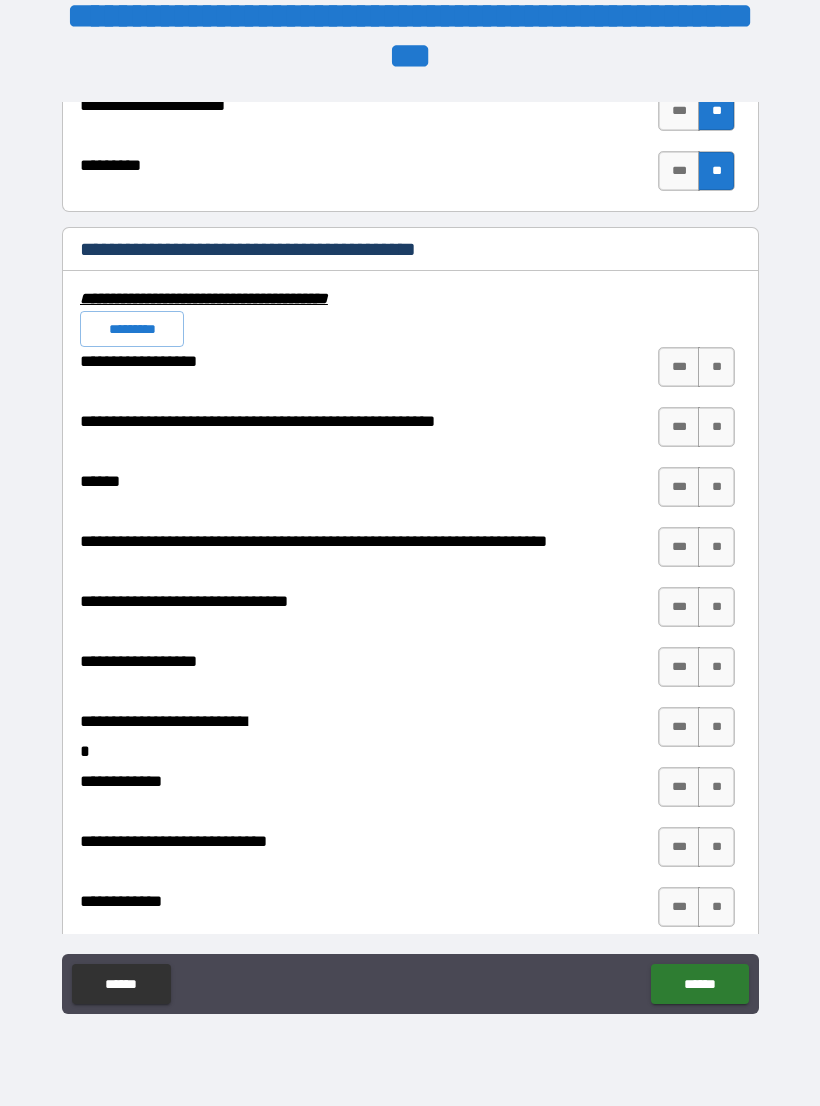 scroll, scrollTop: 7744, scrollLeft: 0, axis: vertical 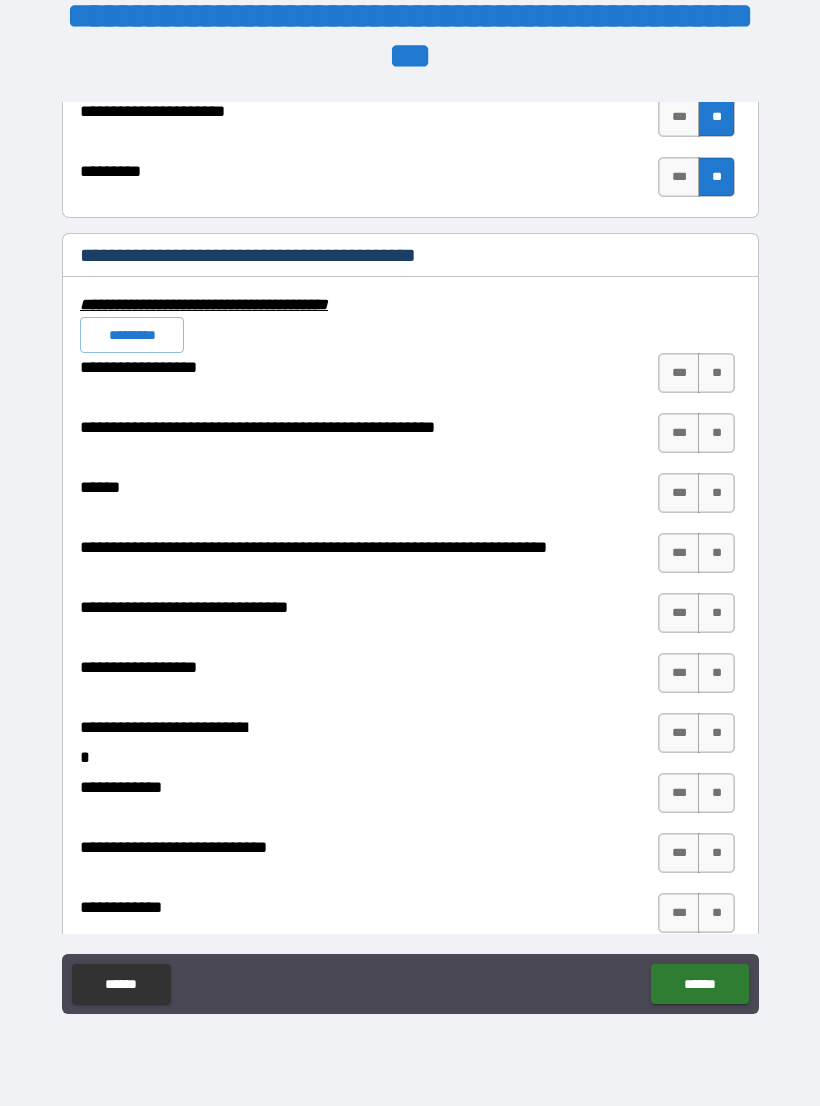 click on "**" at bounding box center (716, 373) 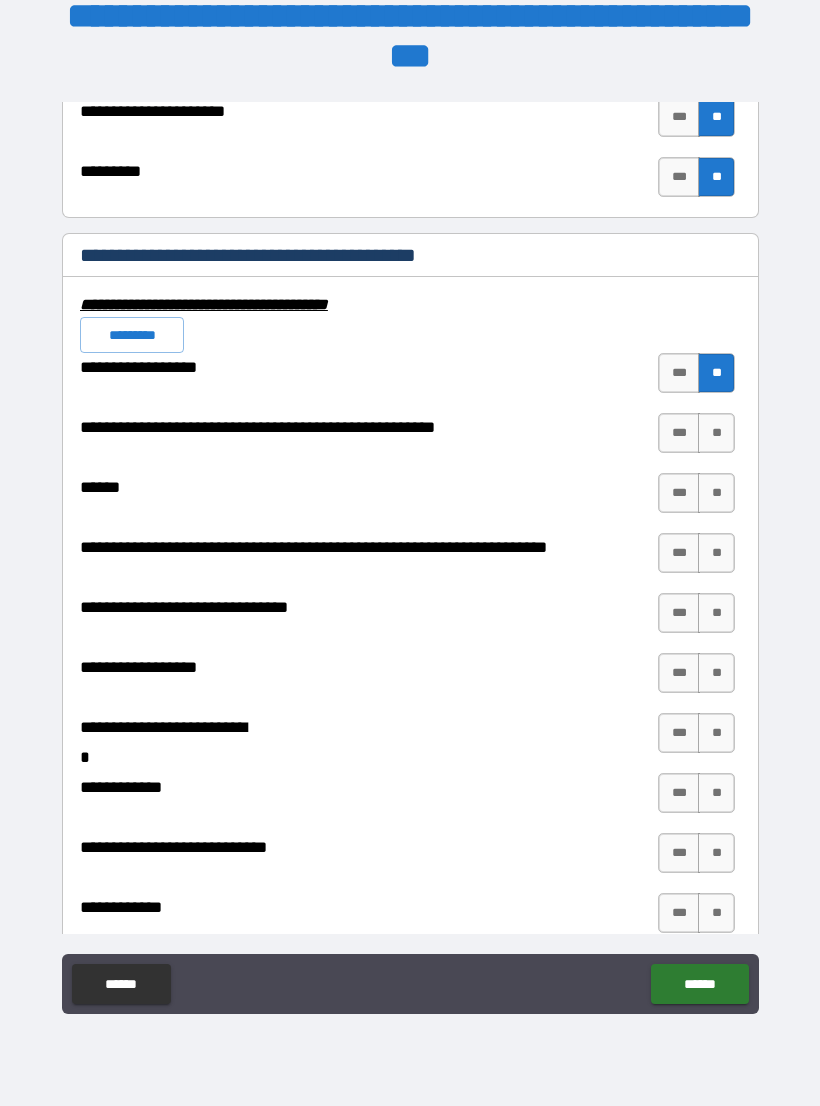 click on "**" at bounding box center (716, 433) 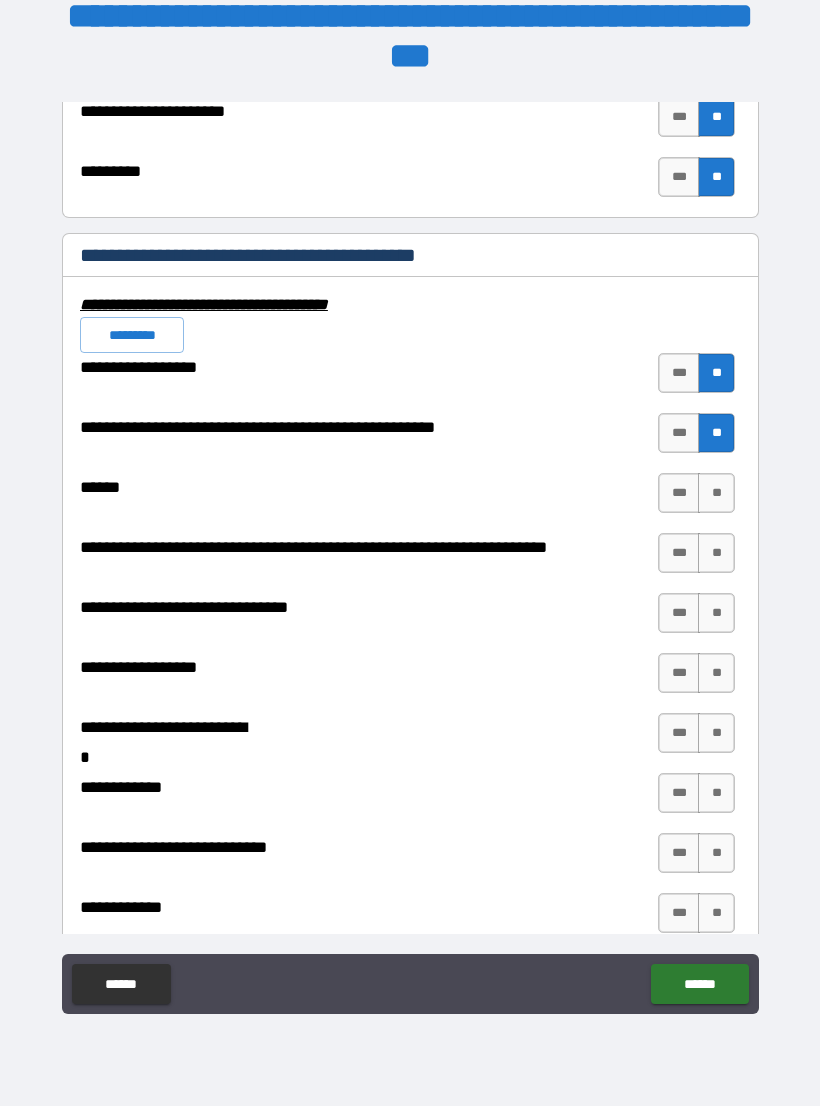 click on "**" at bounding box center [716, 493] 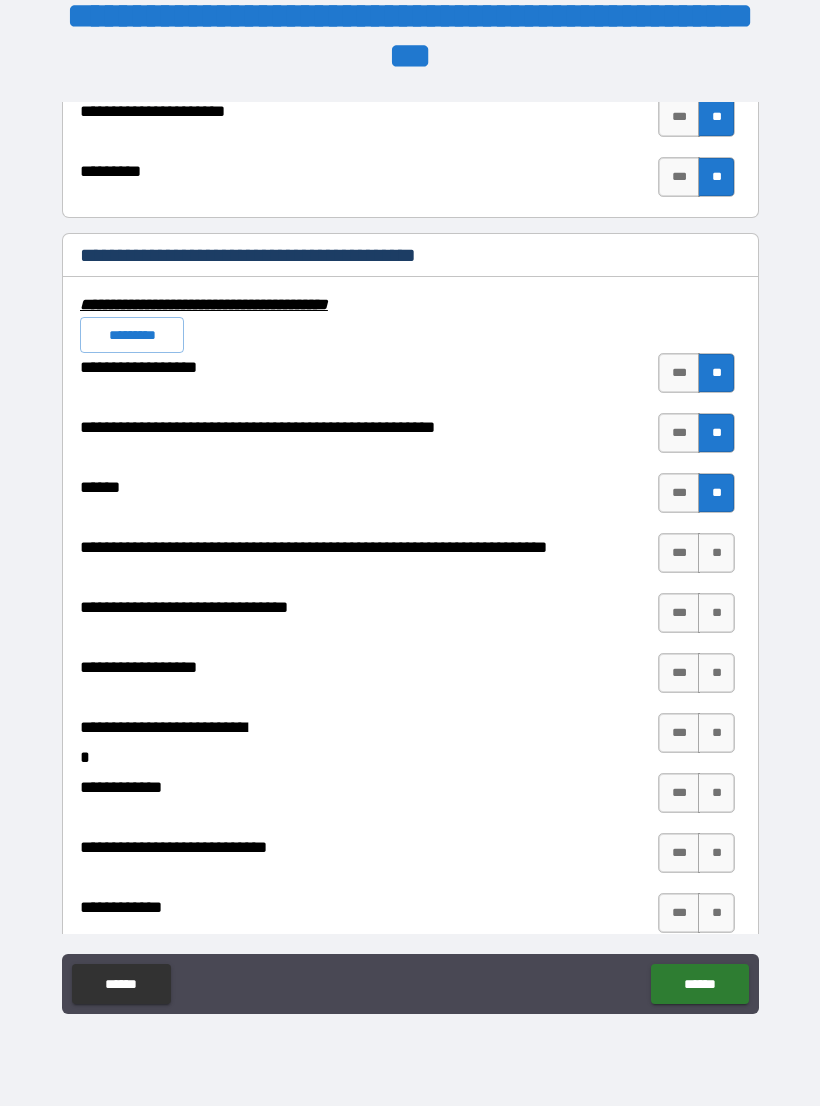 click on "**" at bounding box center (716, 553) 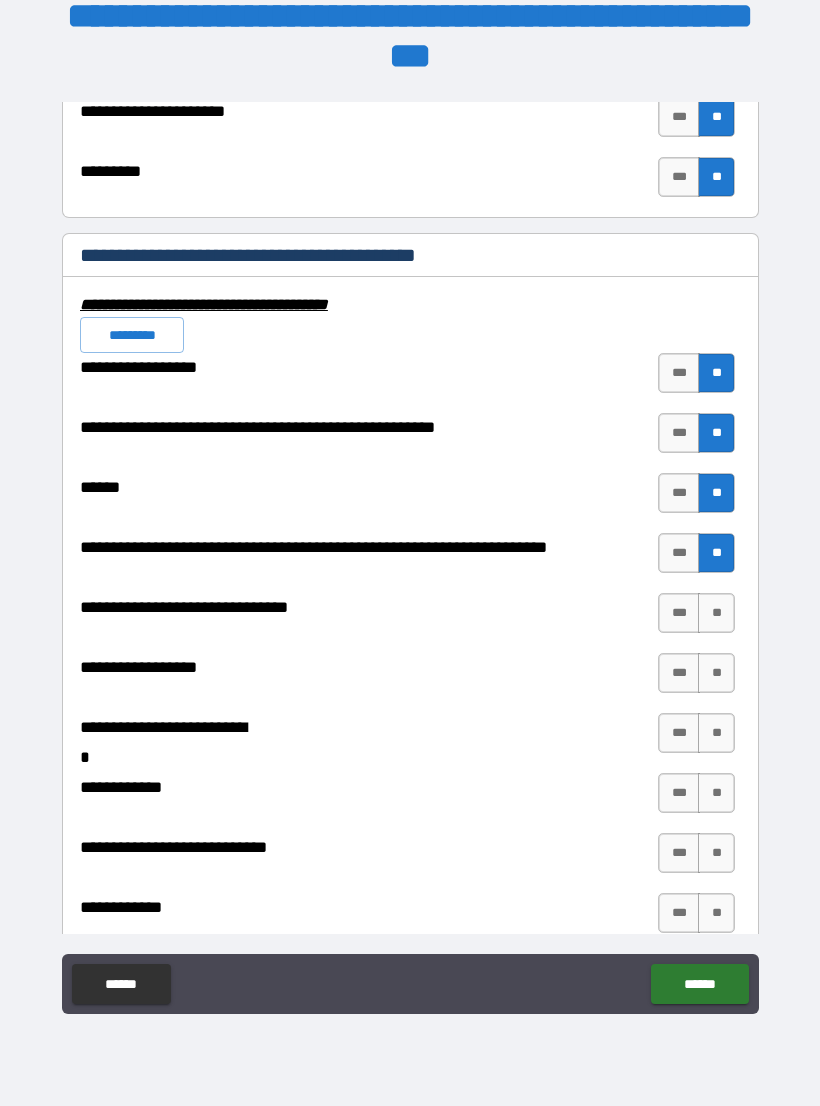 click on "**" at bounding box center (716, 613) 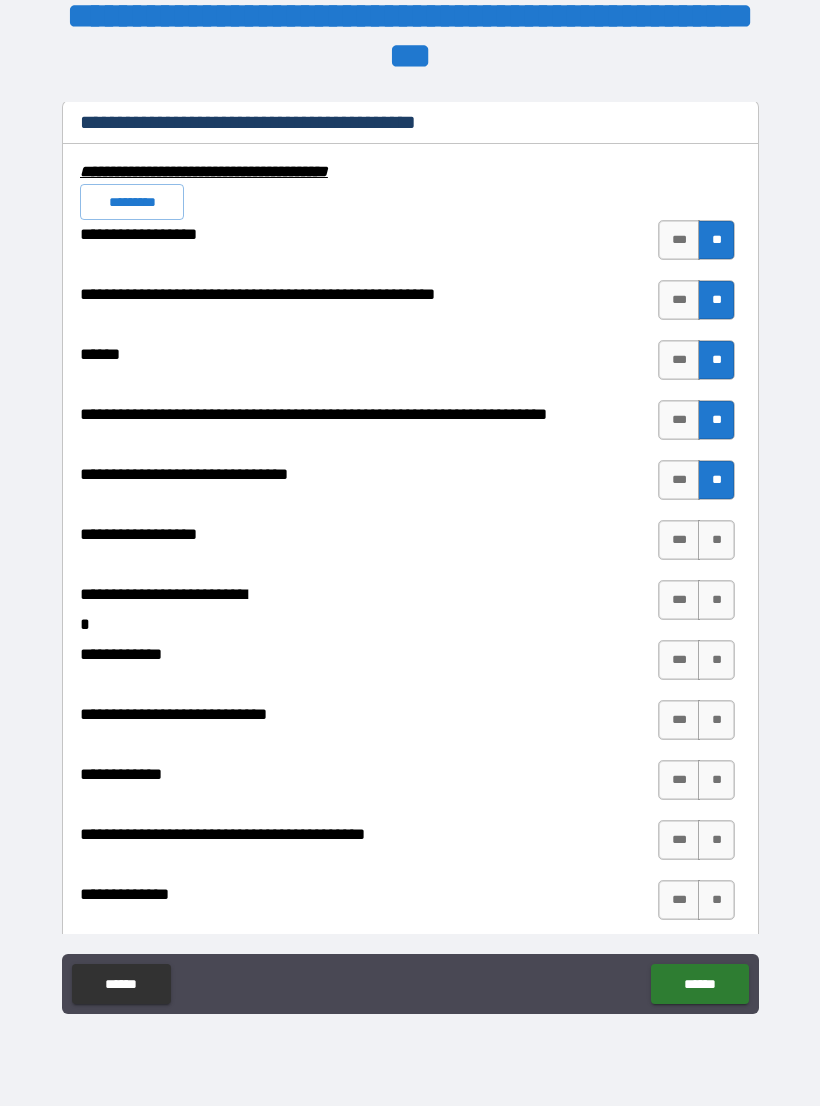 scroll, scrollTop: 7888, scrollLeft: 0, axis: vertical 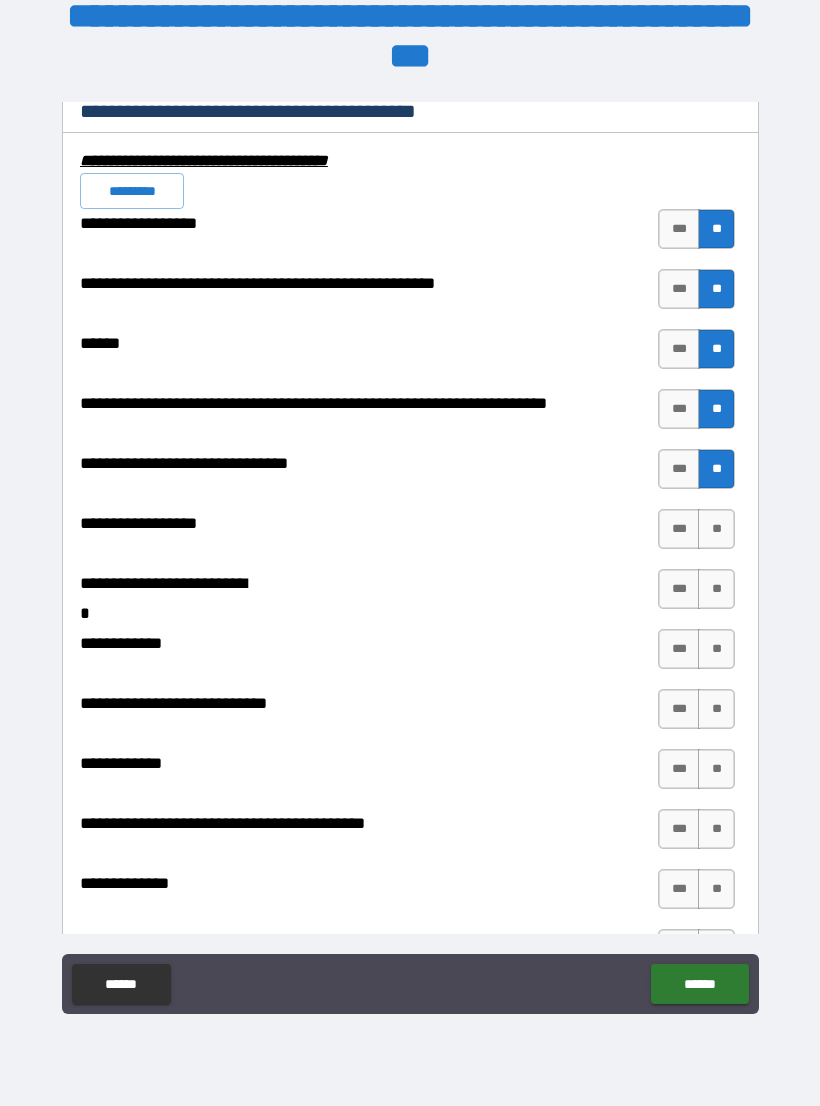 click on "**" at bounding box center [716, 529] 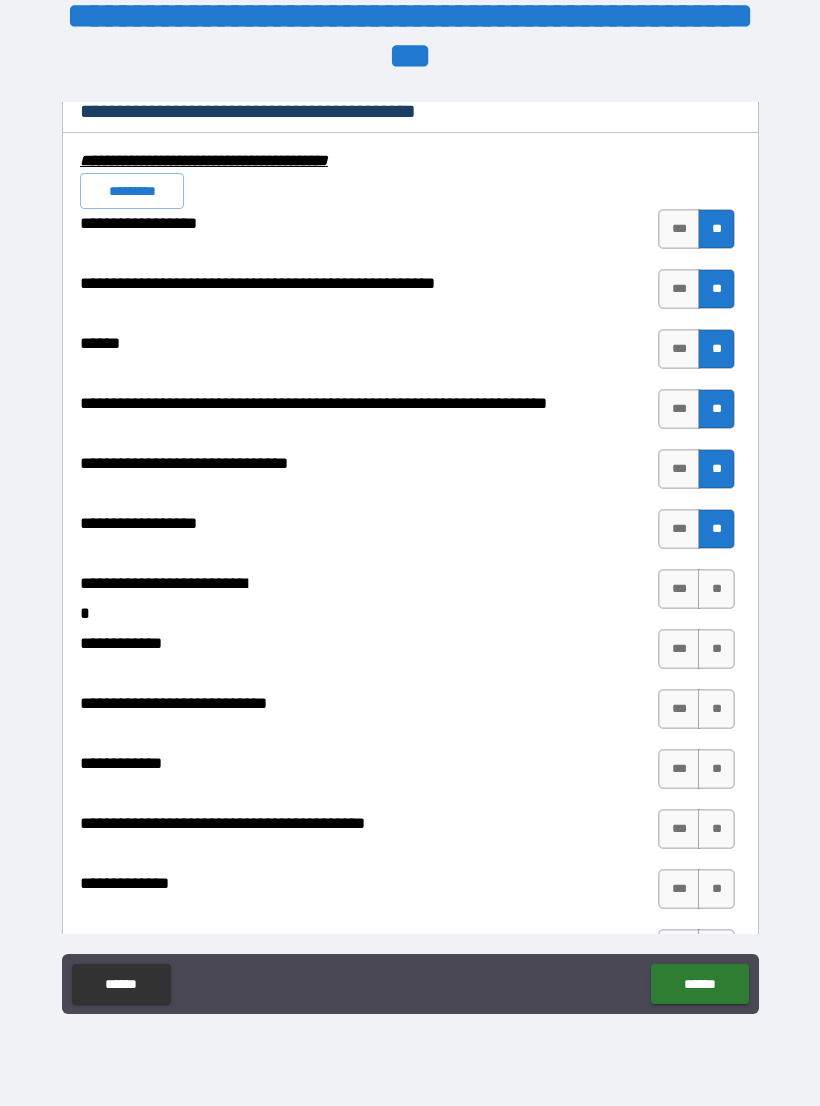 click on "***" at bounding box center [679, 589] 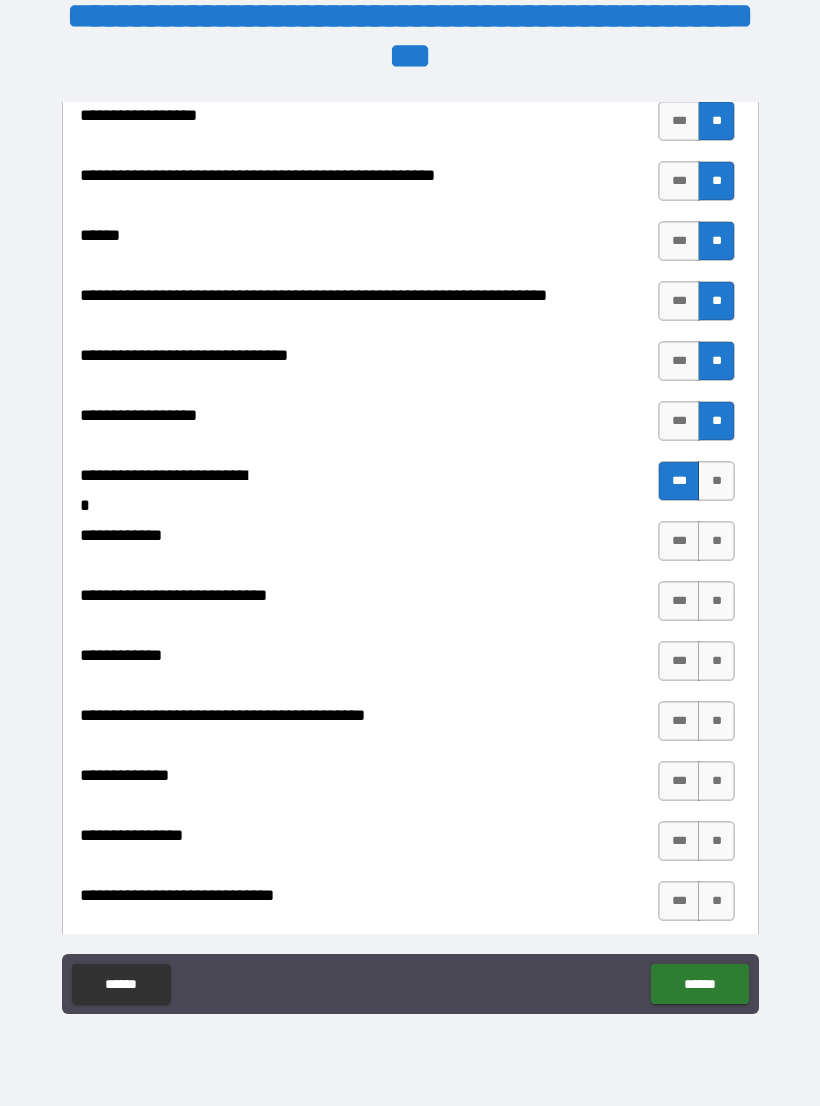 scroll, scrollTop: 8002, scrollLeft: 0, axis: vertical 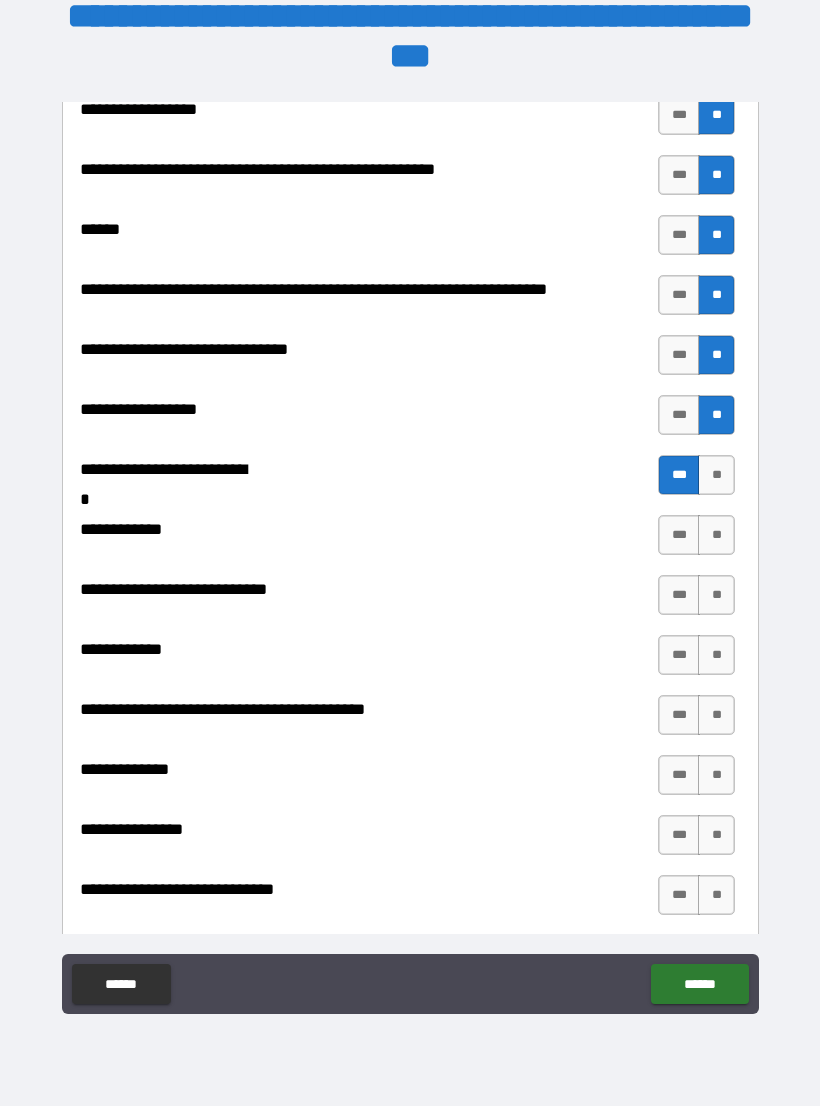 click on "**" at bounding box center (716, 535) 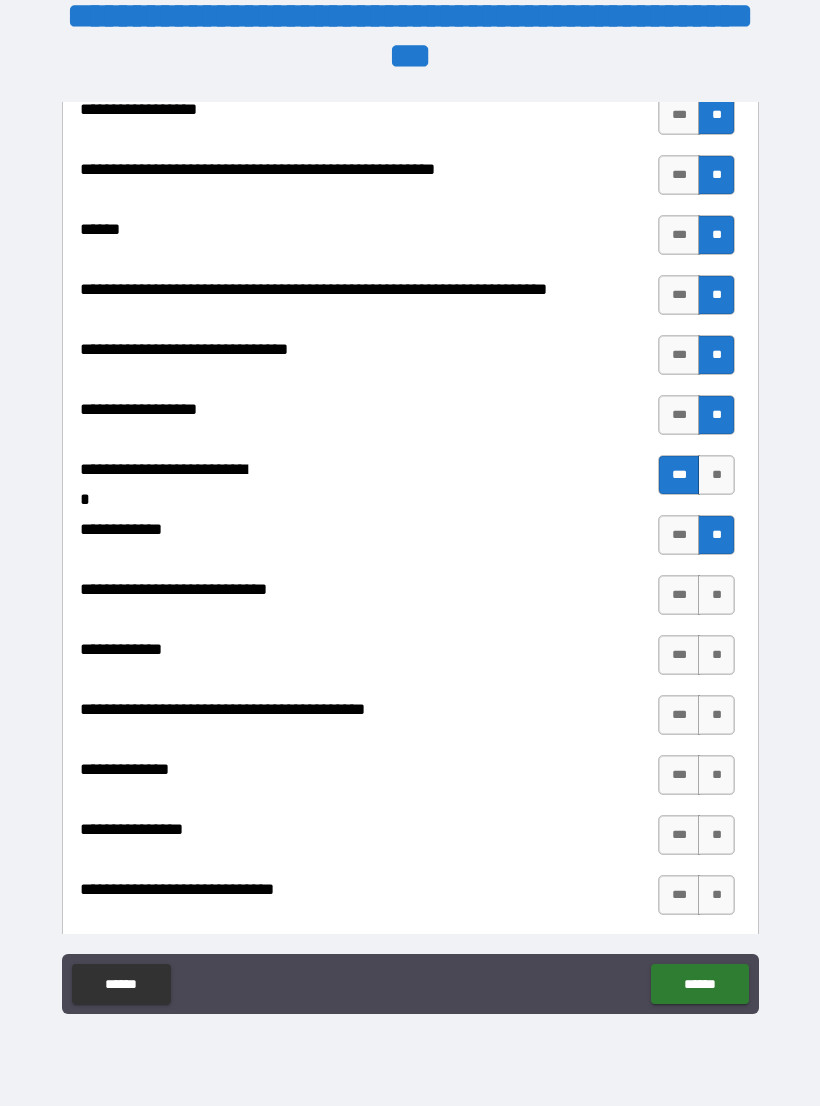click on "**" at bounding box center (716, 595) 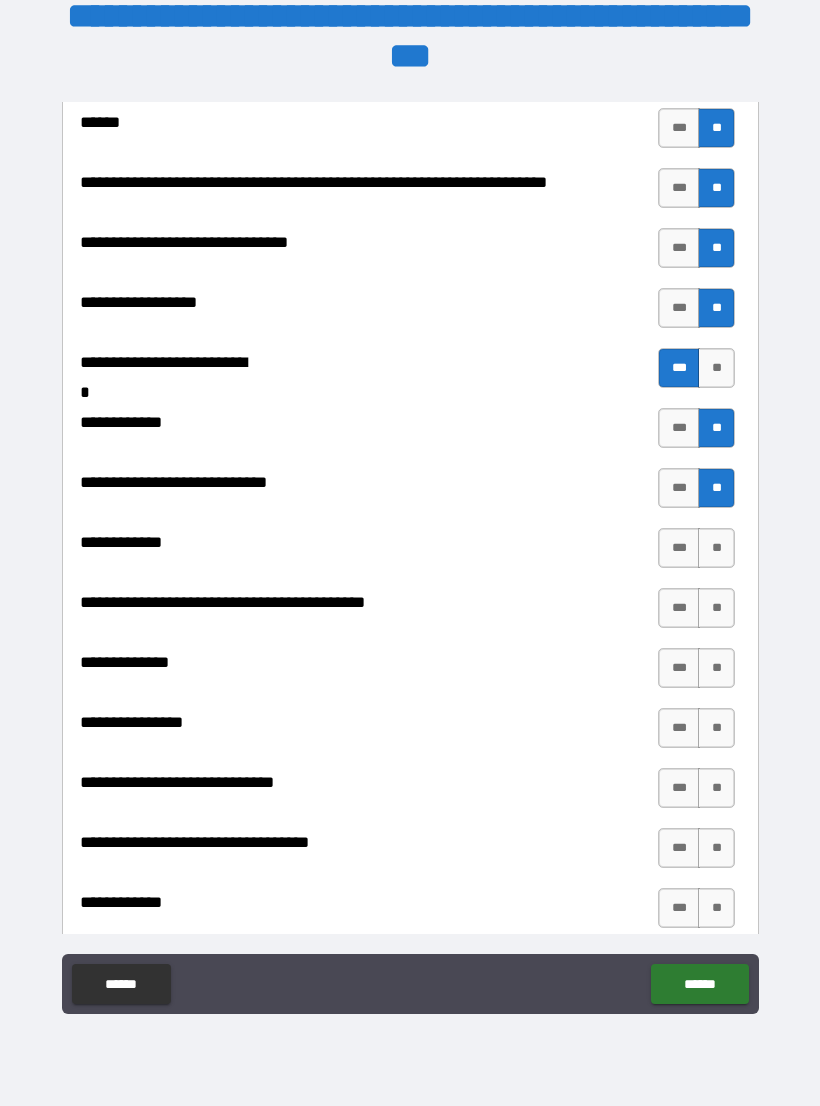 scroll, scrollTop: 8118, scrollLeft: 0, axis: vertical 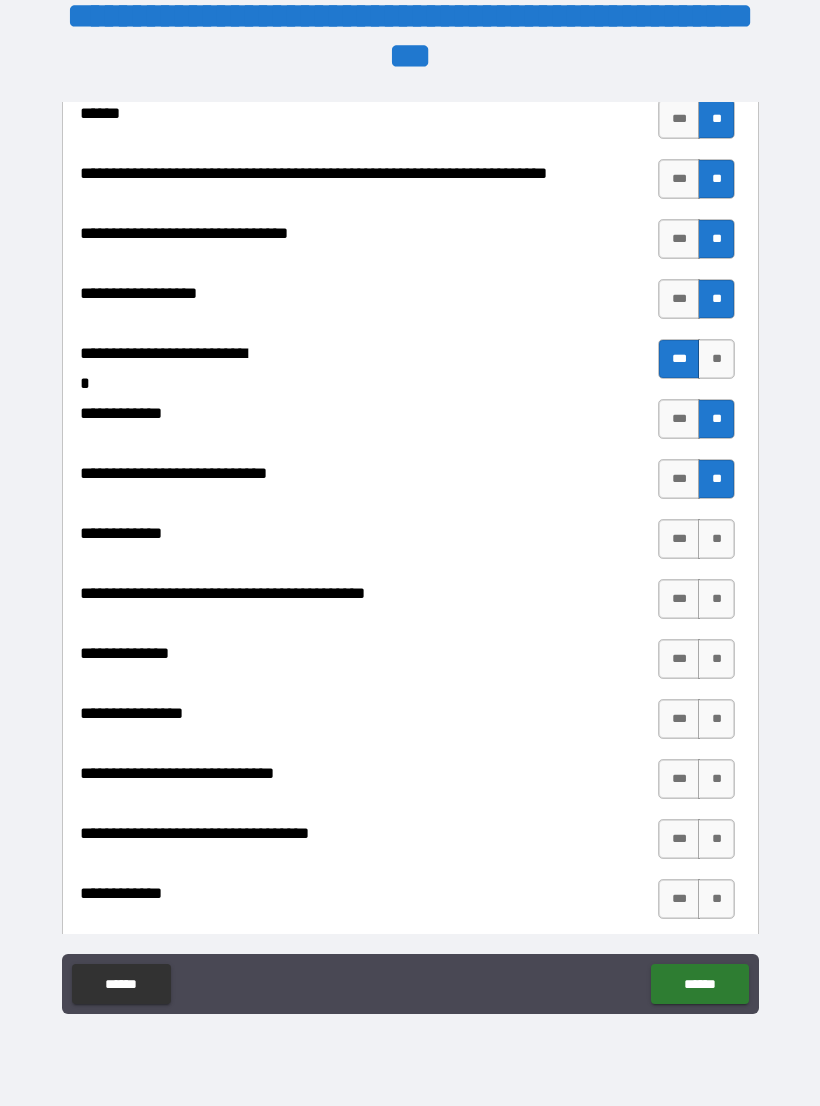 click on "**" at bounding box center [716, 539] 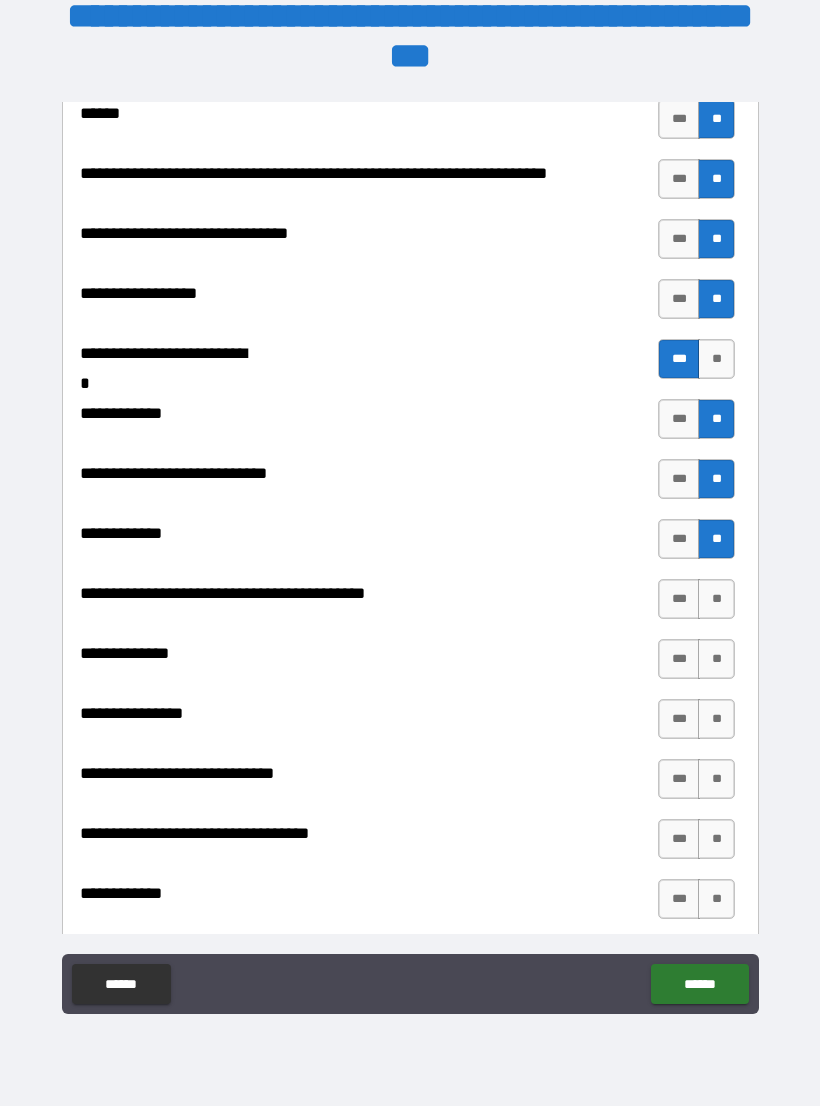 click on "**" at bounding box center [716, 599] 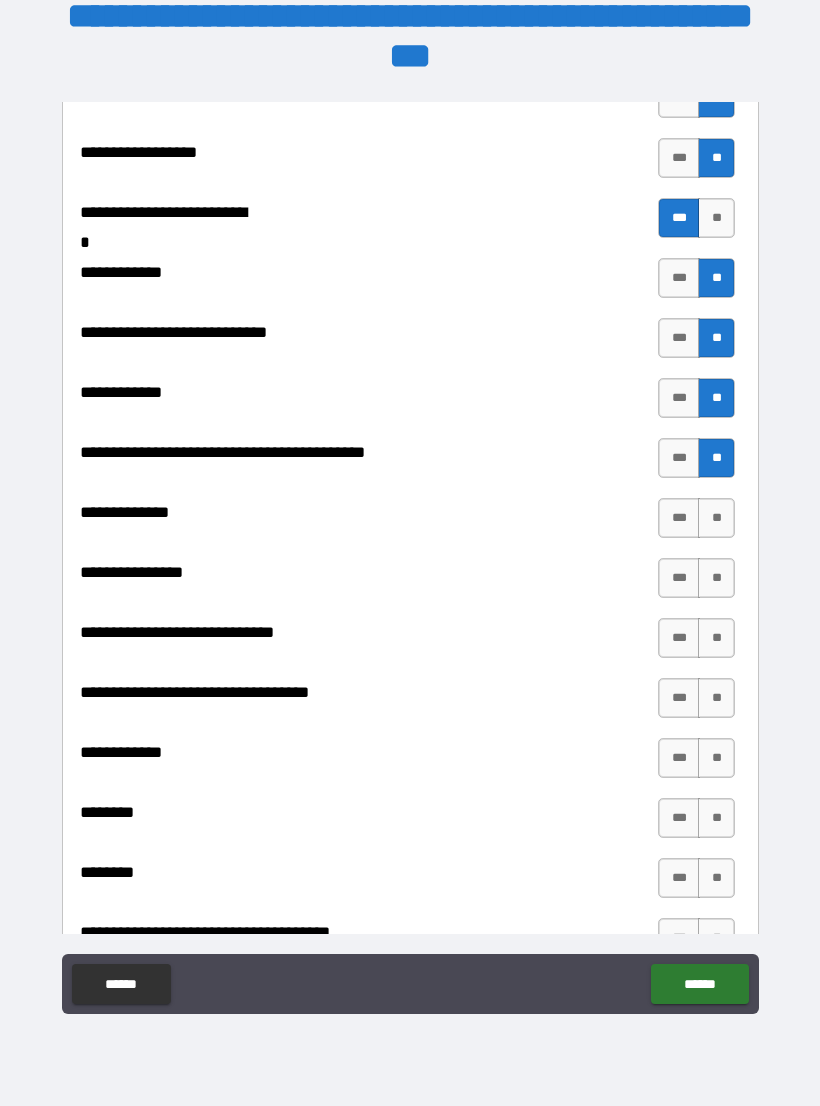 scroll, scrollTop: 8268, scrollLeft: 0, axis: vertical 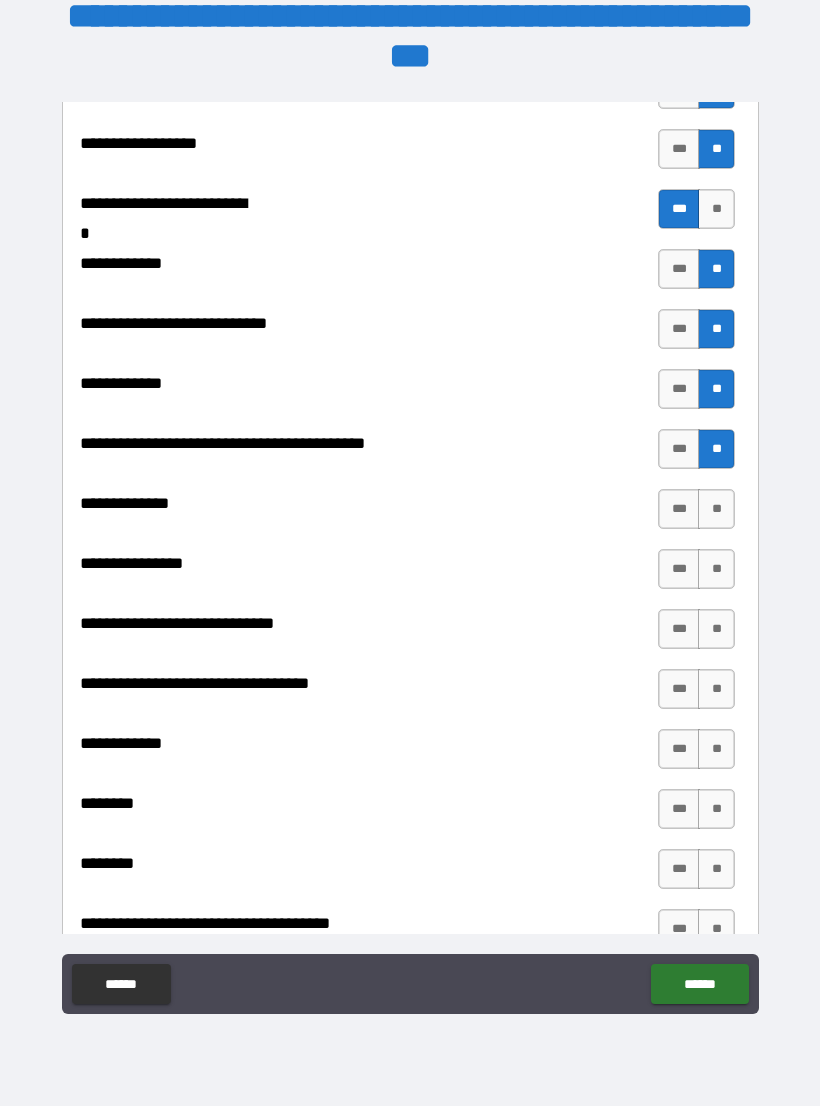 click on "**" at bounding box center [716, 509] 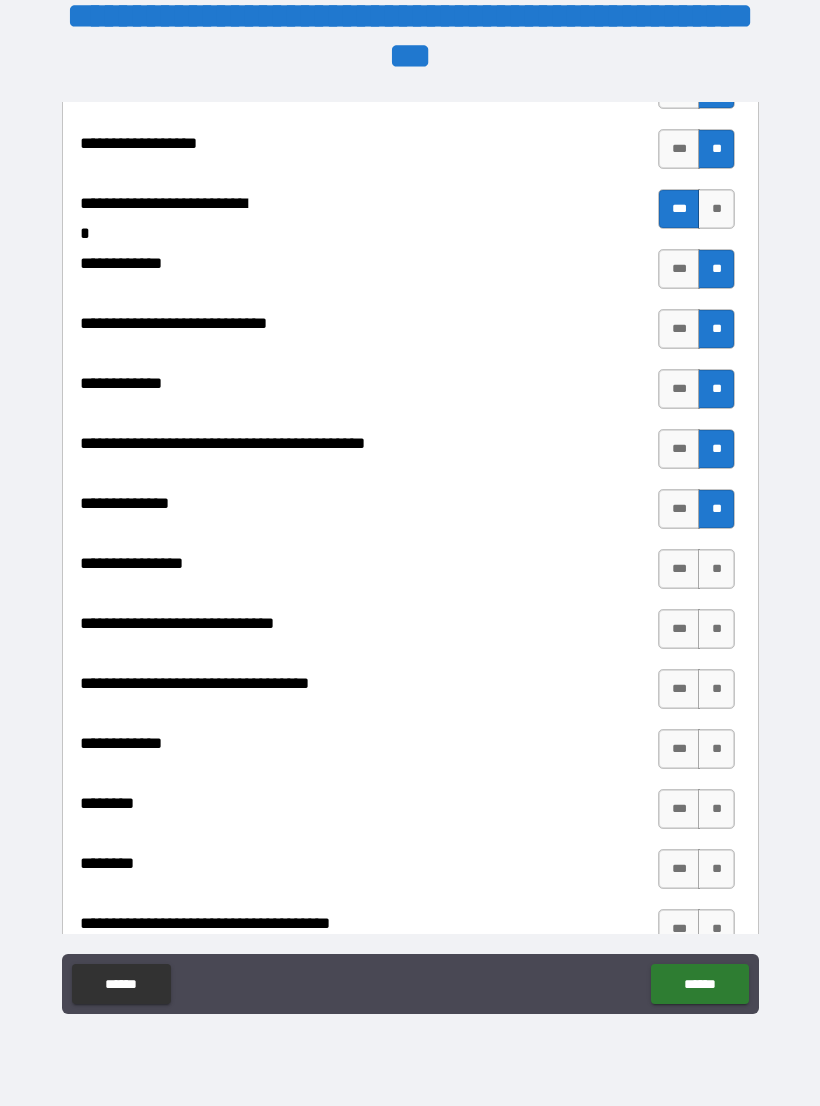 click on "**" at bounding box center (716, 569) 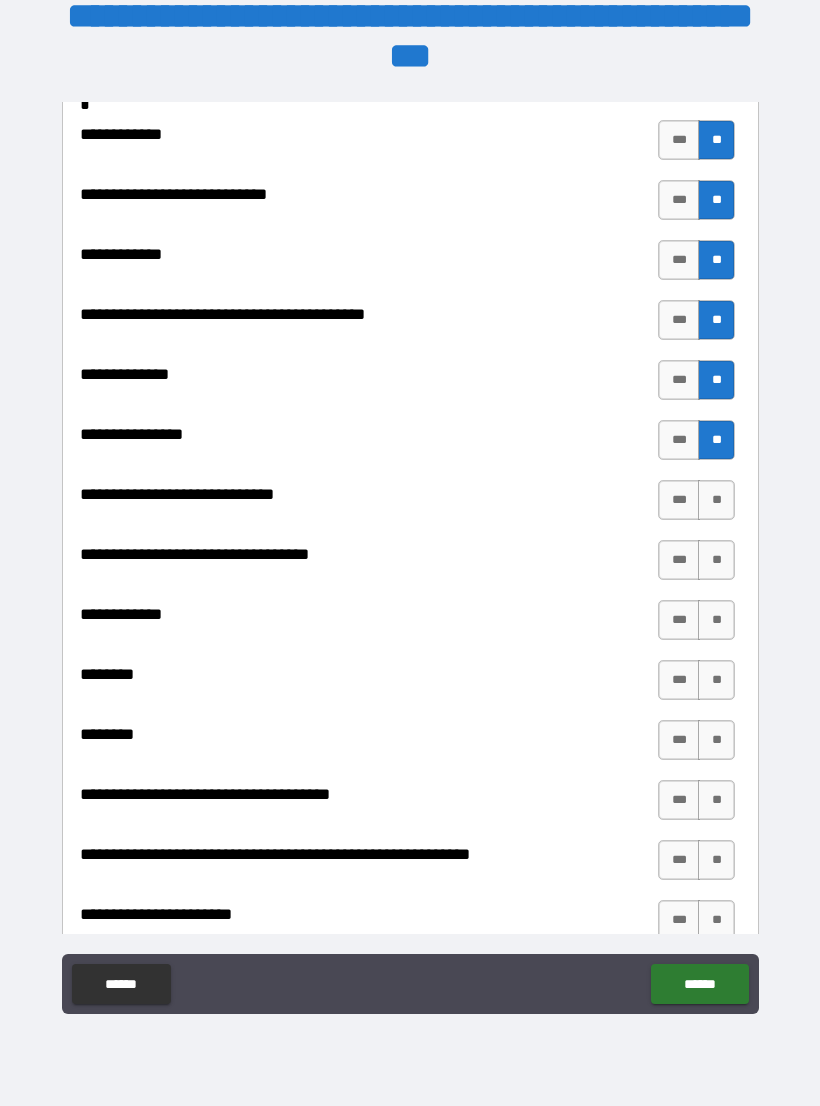 scroll, scrollTop: 8398, scrollLeft: 0, axis: vertical 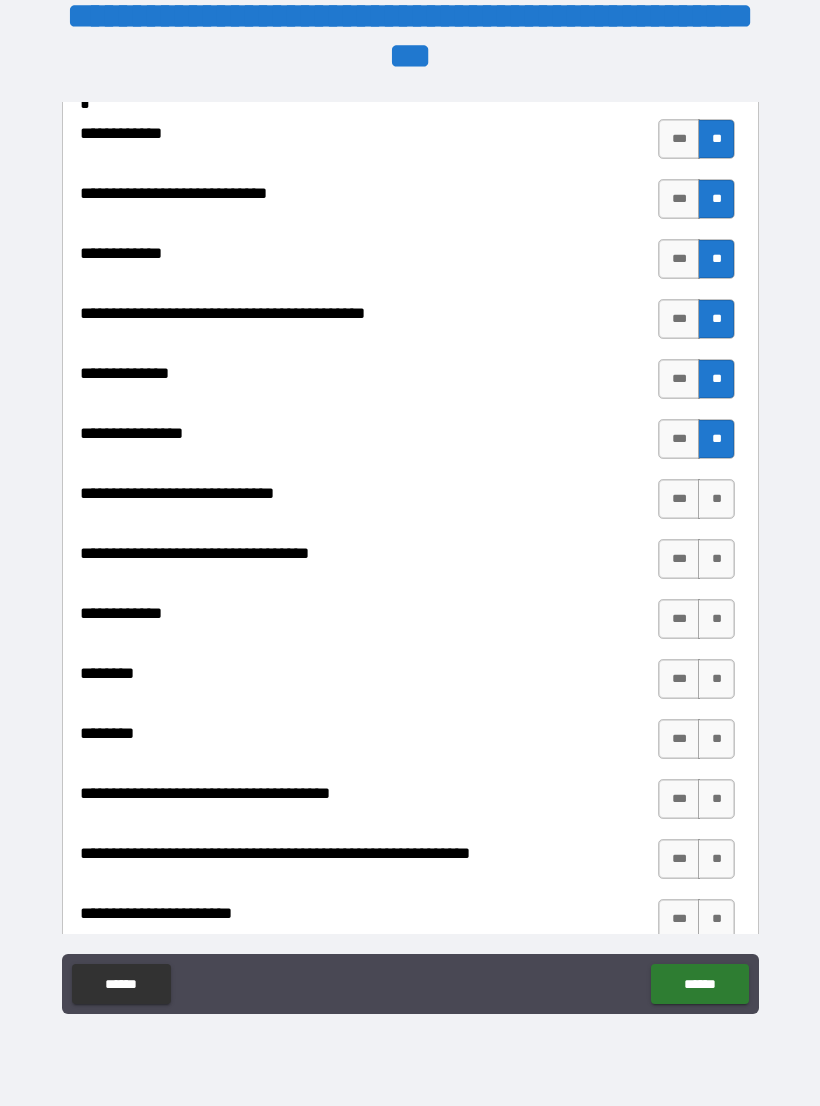 click on "**" at bounding box center (716, 499) 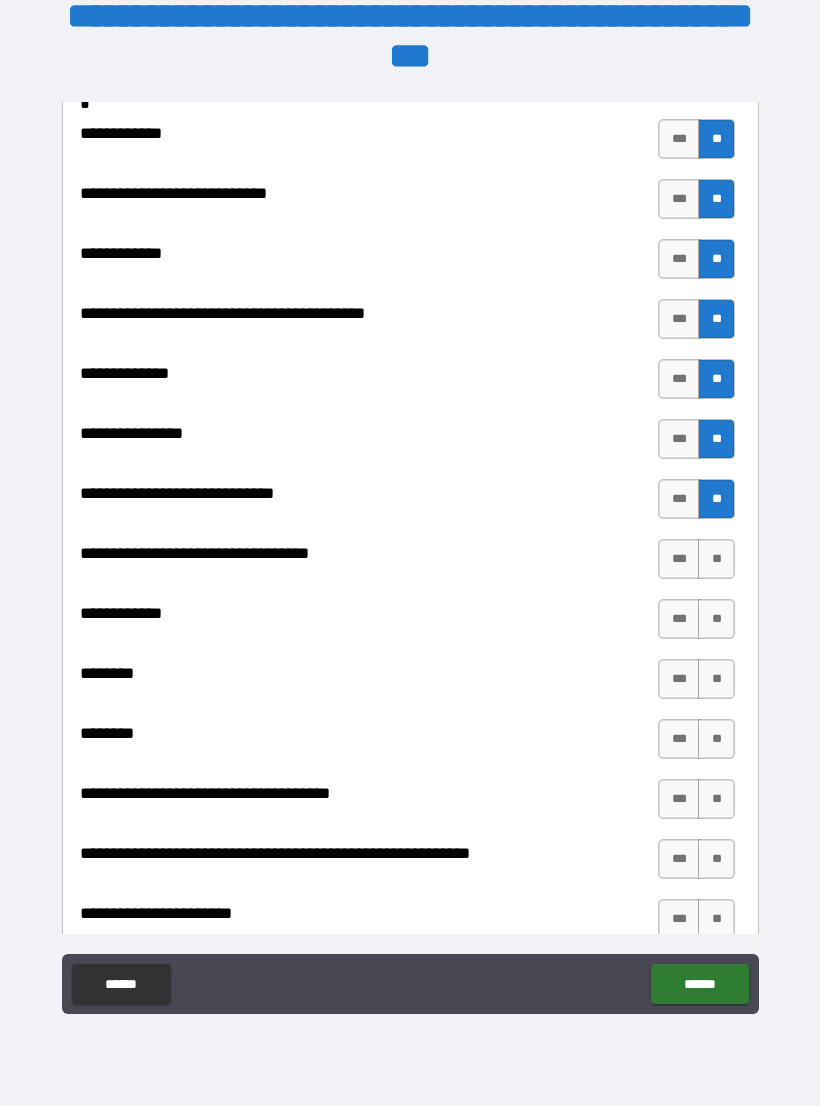 click on "**" at bounding box center (716, 559) 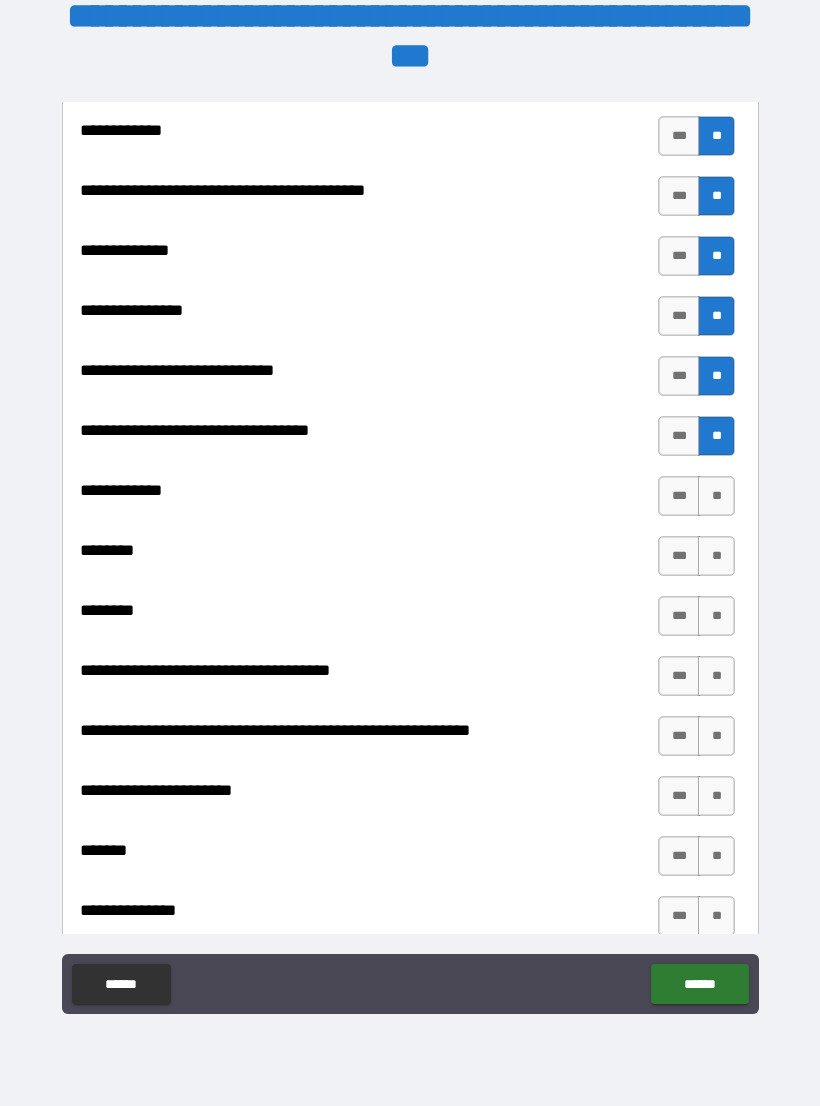 scroll, scrollTop: 8539, scrollLeft: 0, axis: vertical 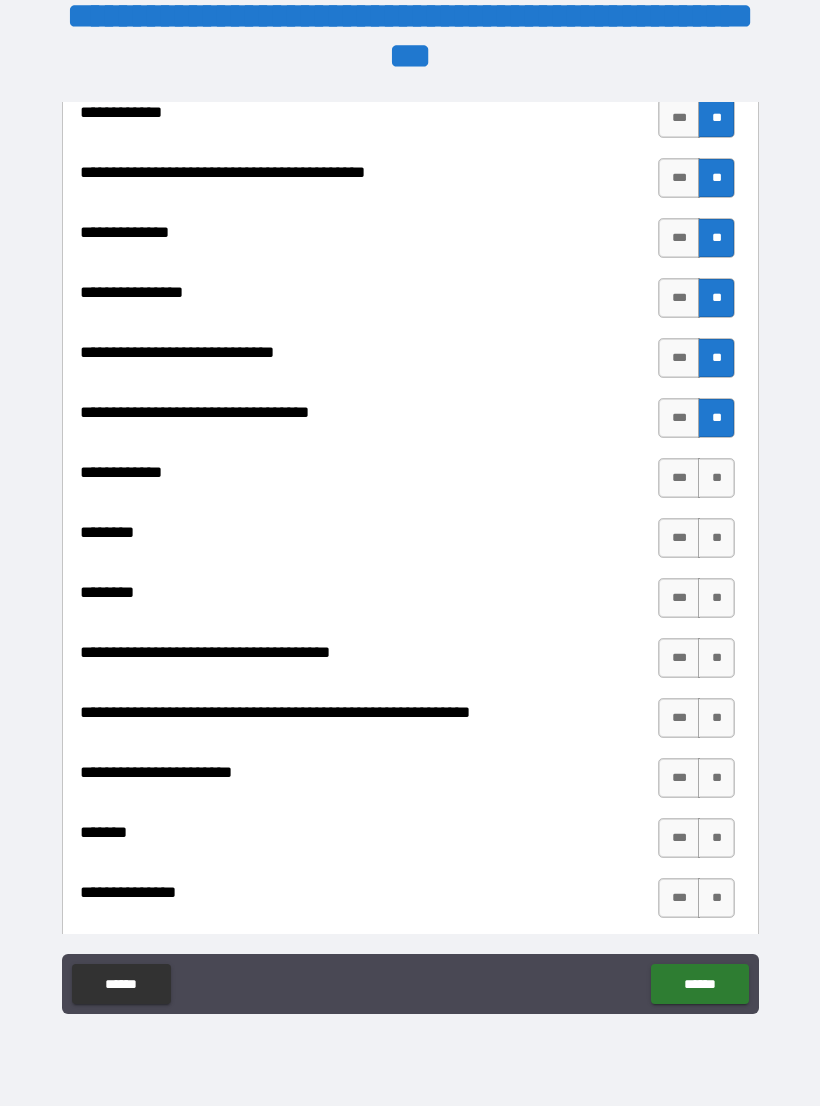 click on "**" at bounding box center [716, 478] 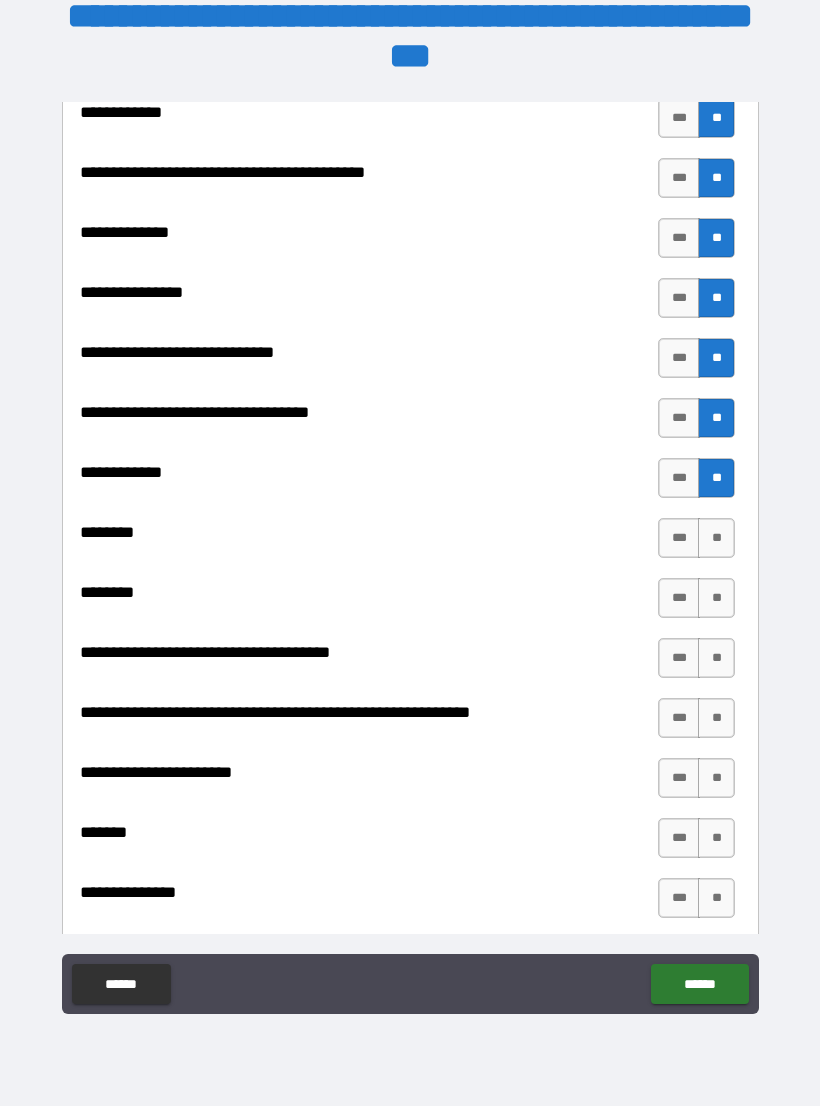 click on "**" at bounding box center (716, 538) 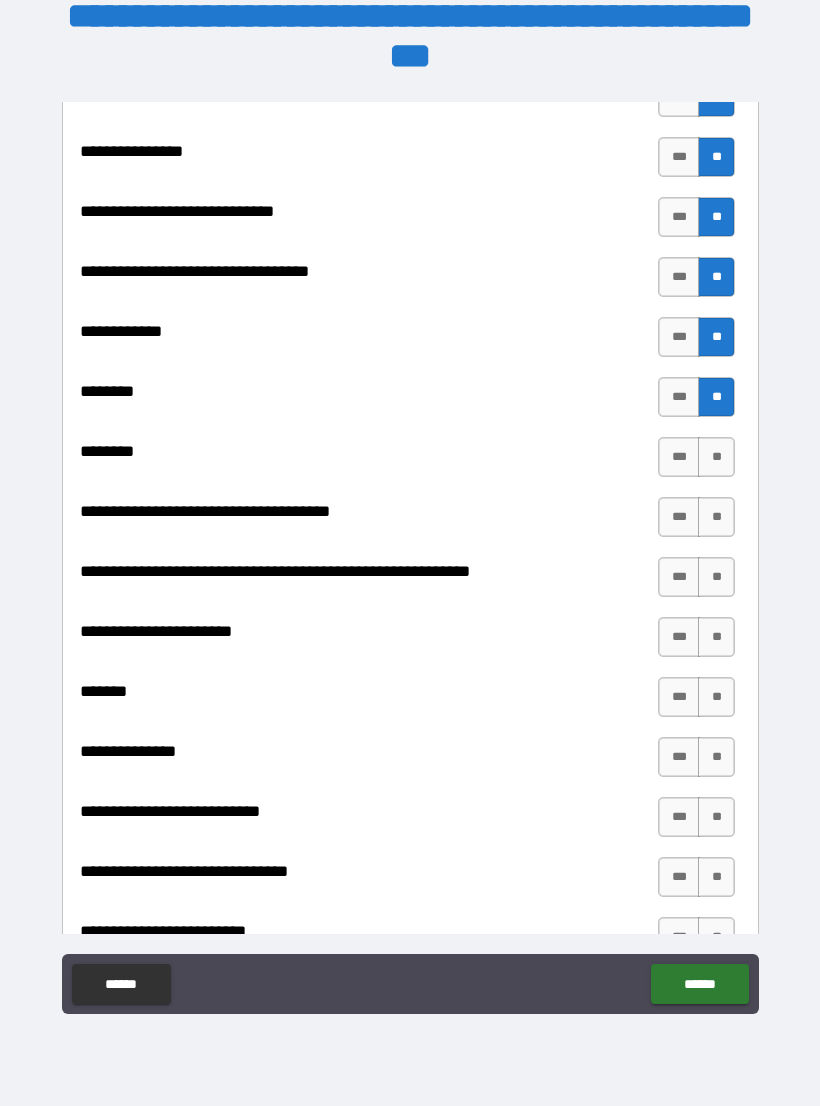 scroll, scrollTop: 8685, scrollLeft: 0, axis: vertical 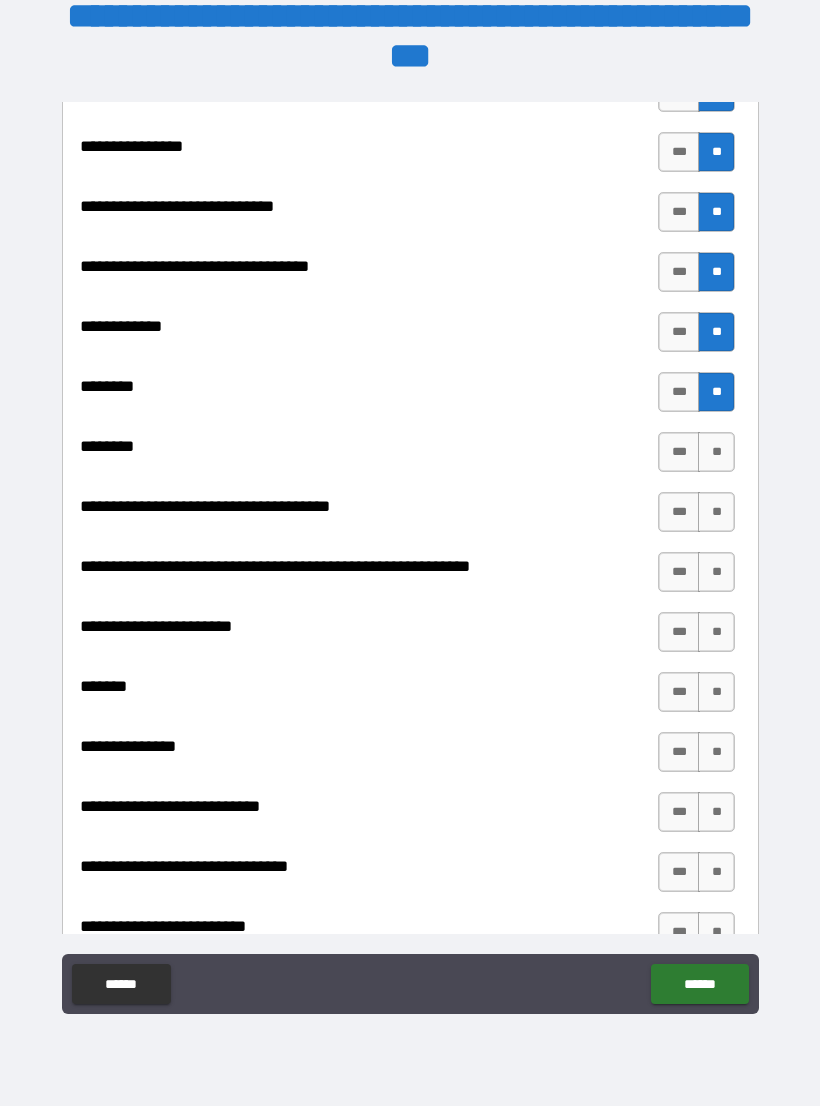 click on "**" at bounding box center [716, 452] 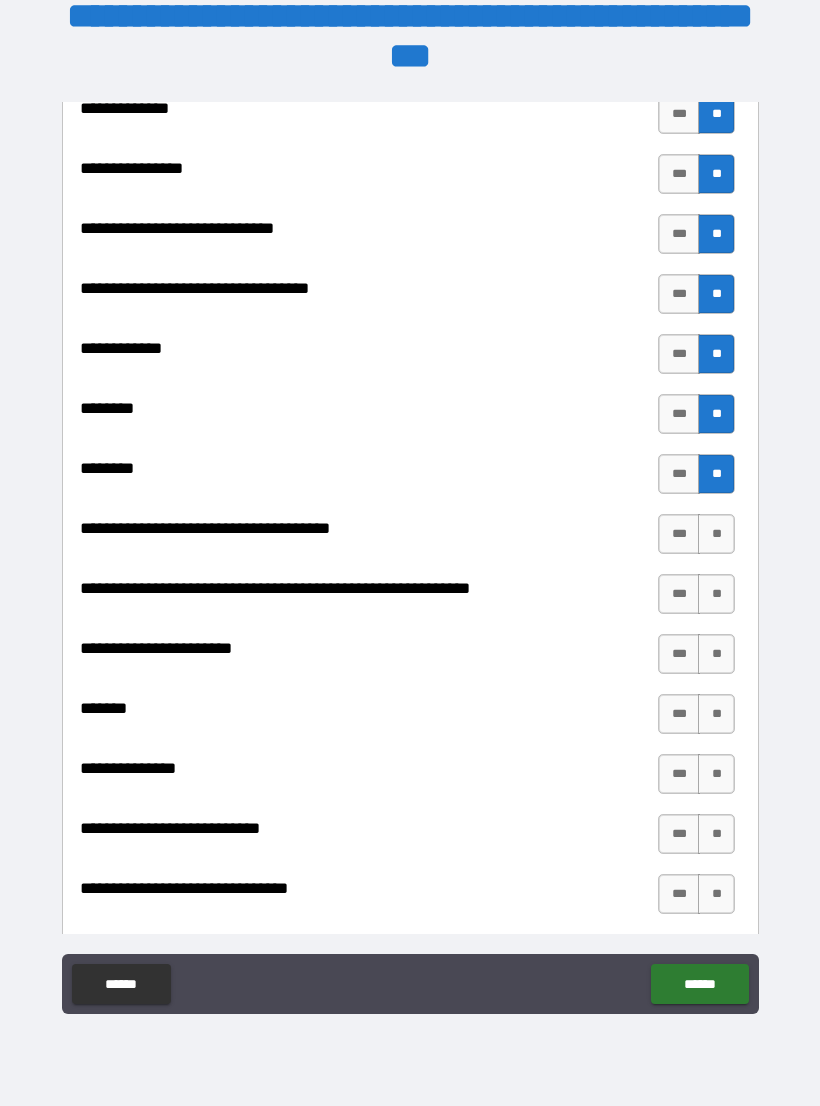 scroll, scrollTop: 8701, scrollLeft: 0, axis: vertical 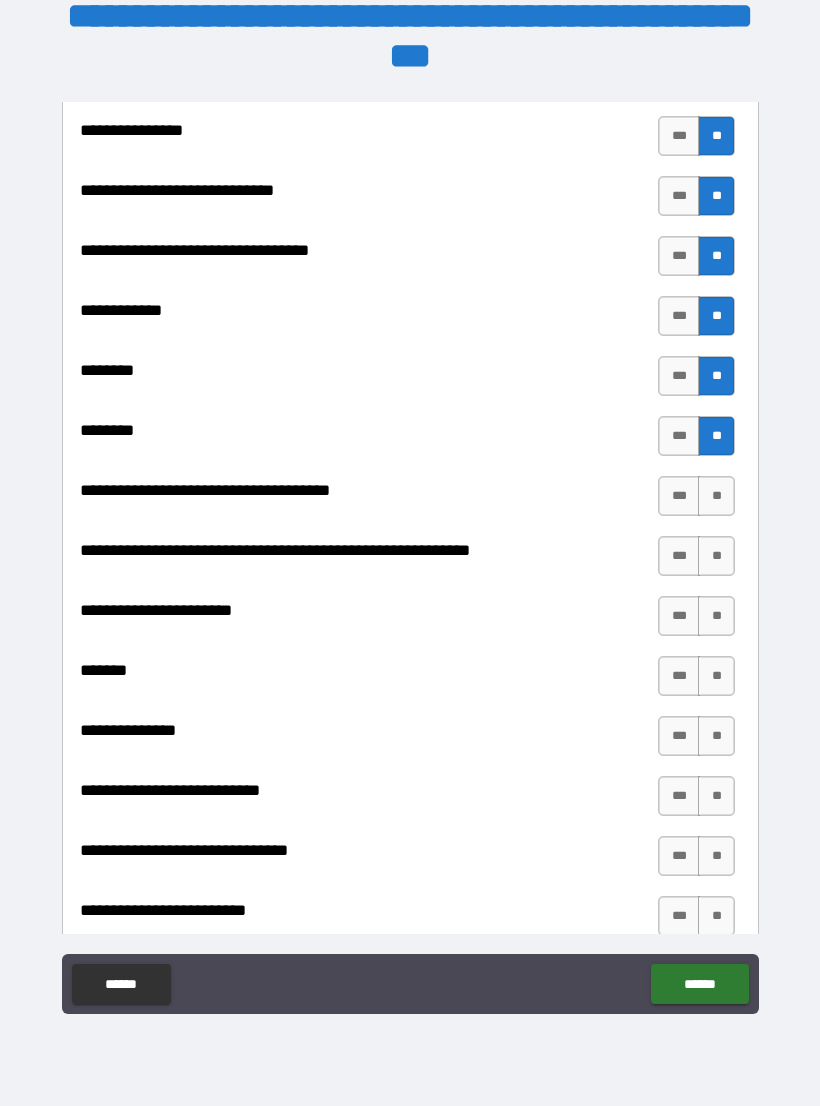 click on "**" at bounding box center [716, 496] 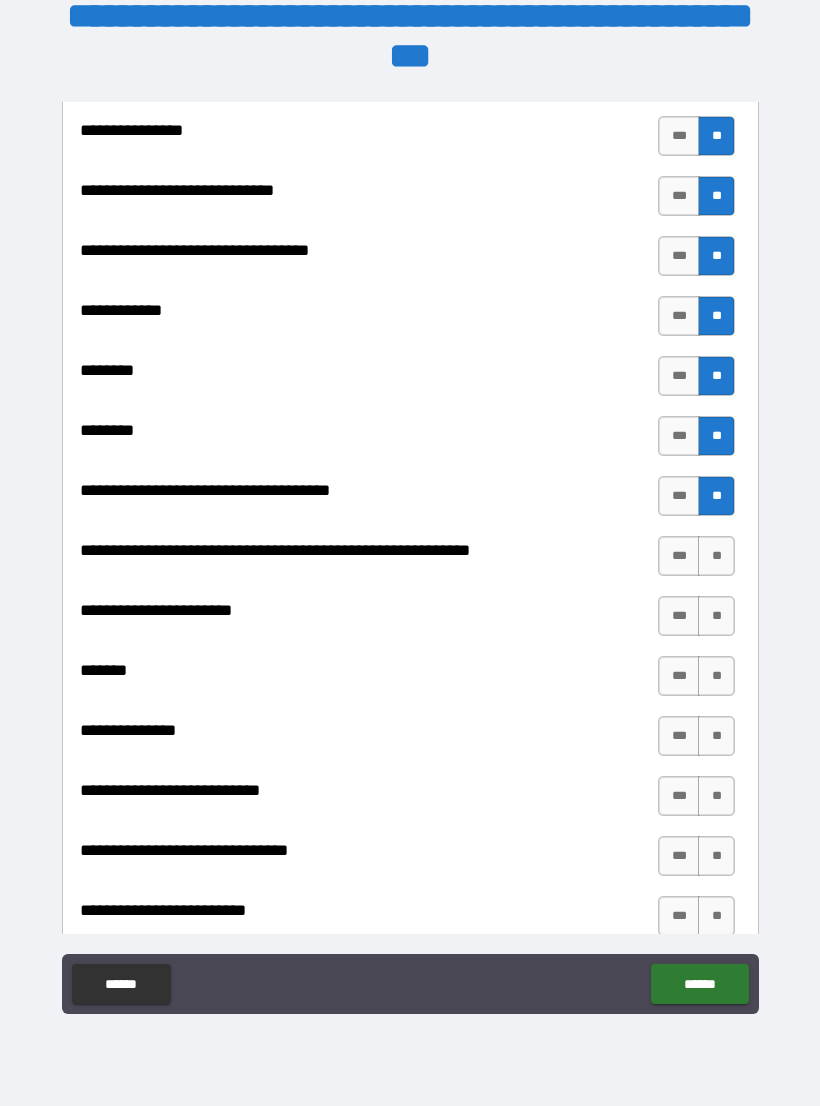click on "**" at bounding box center (716, 556) 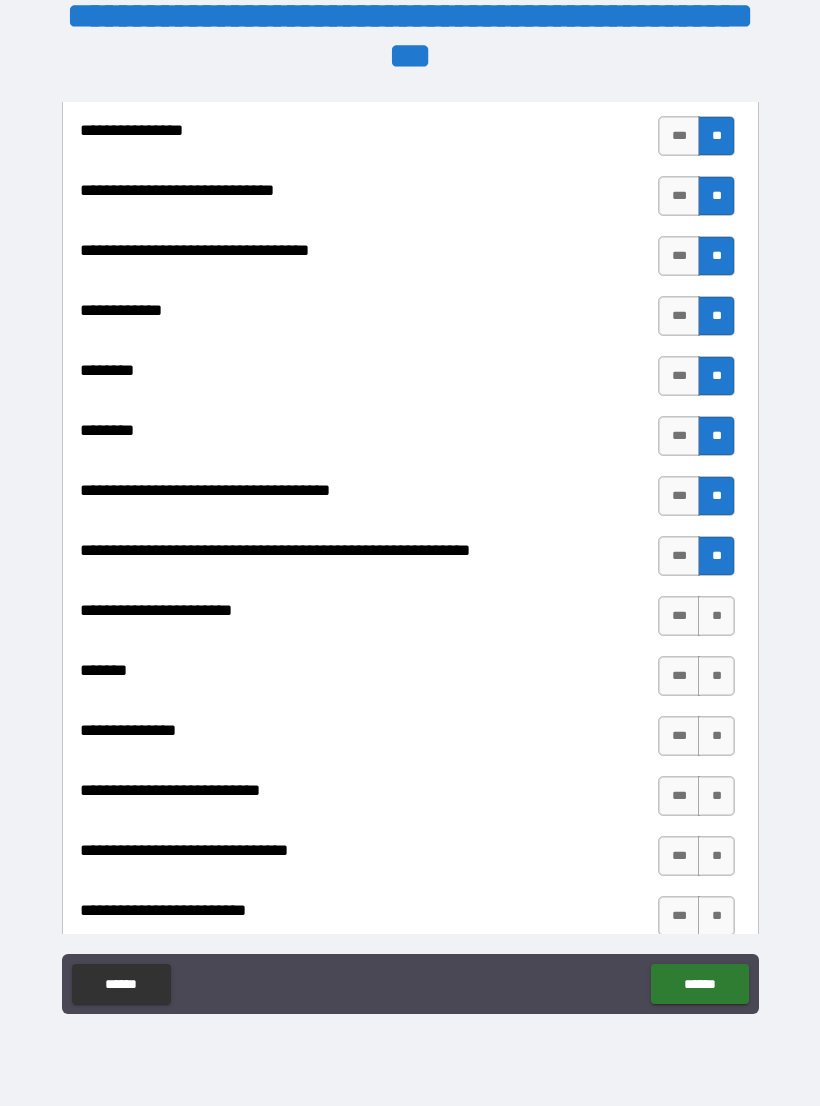 click on "**" at bounding box center [716, 616] 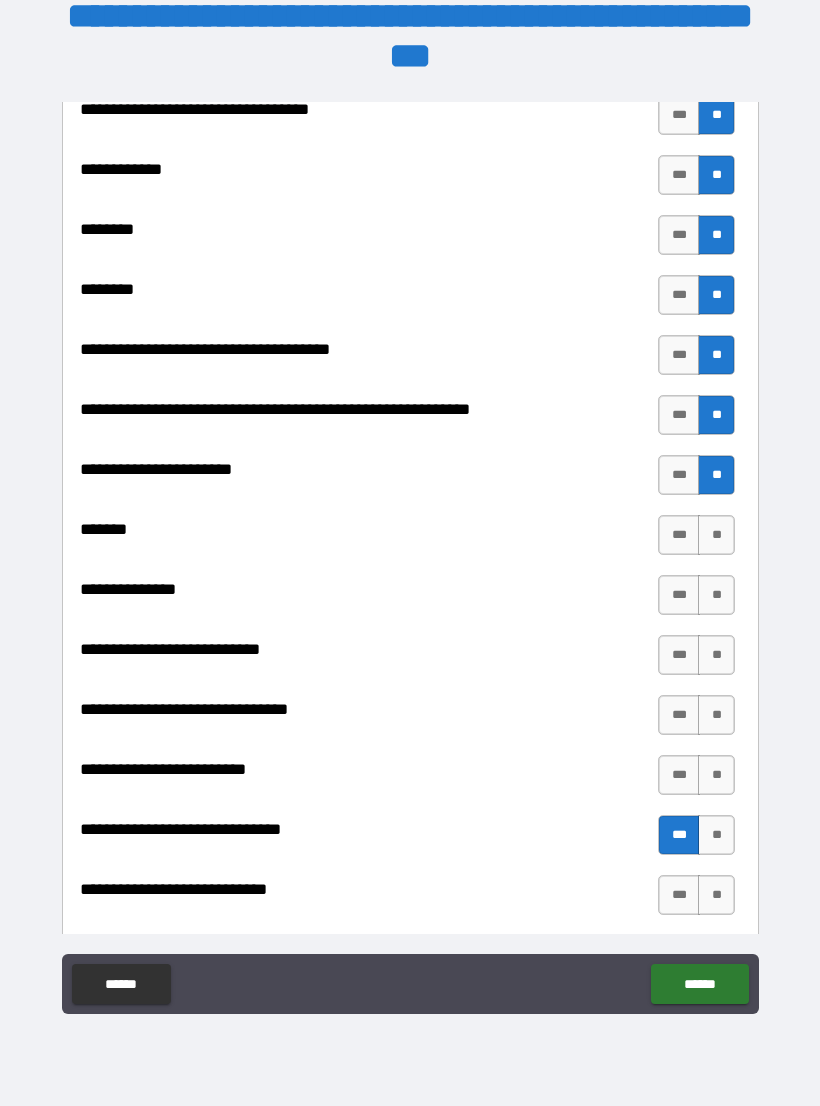 scroll, scrollTop: 8846, scrollLeft: 0, axis: vertical 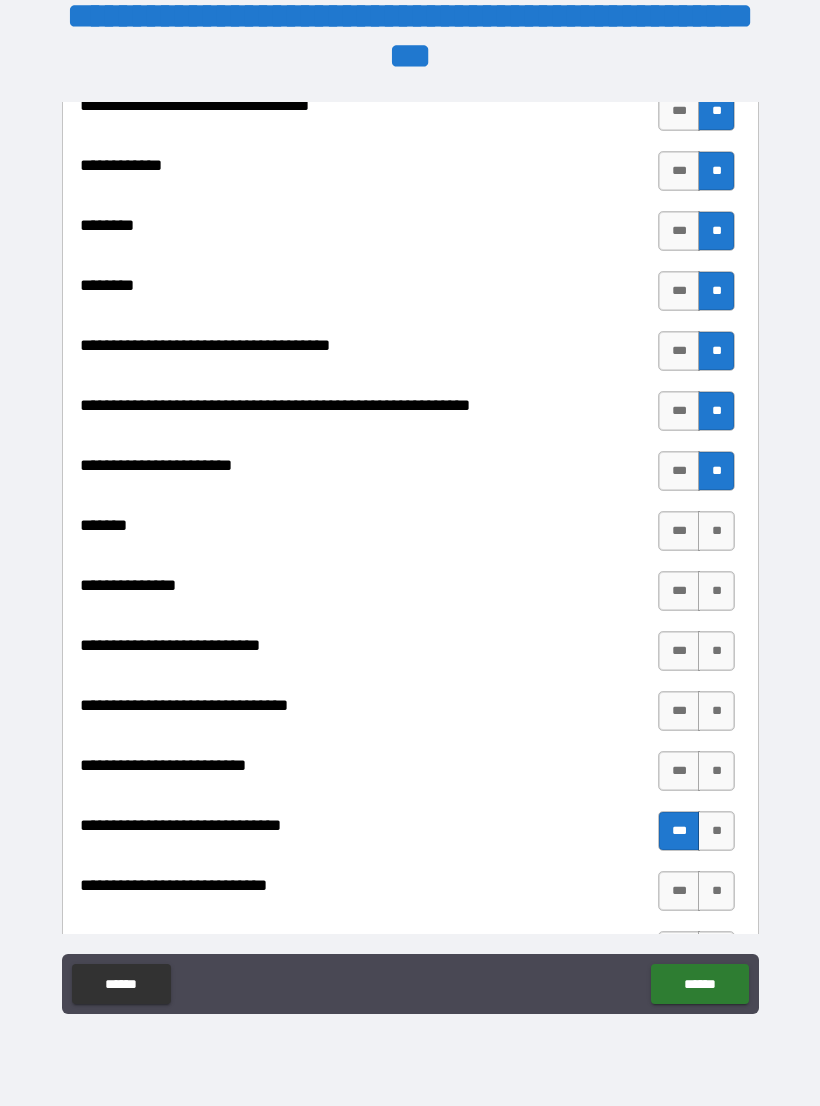 click on "**" at bounding box center (716, 531) 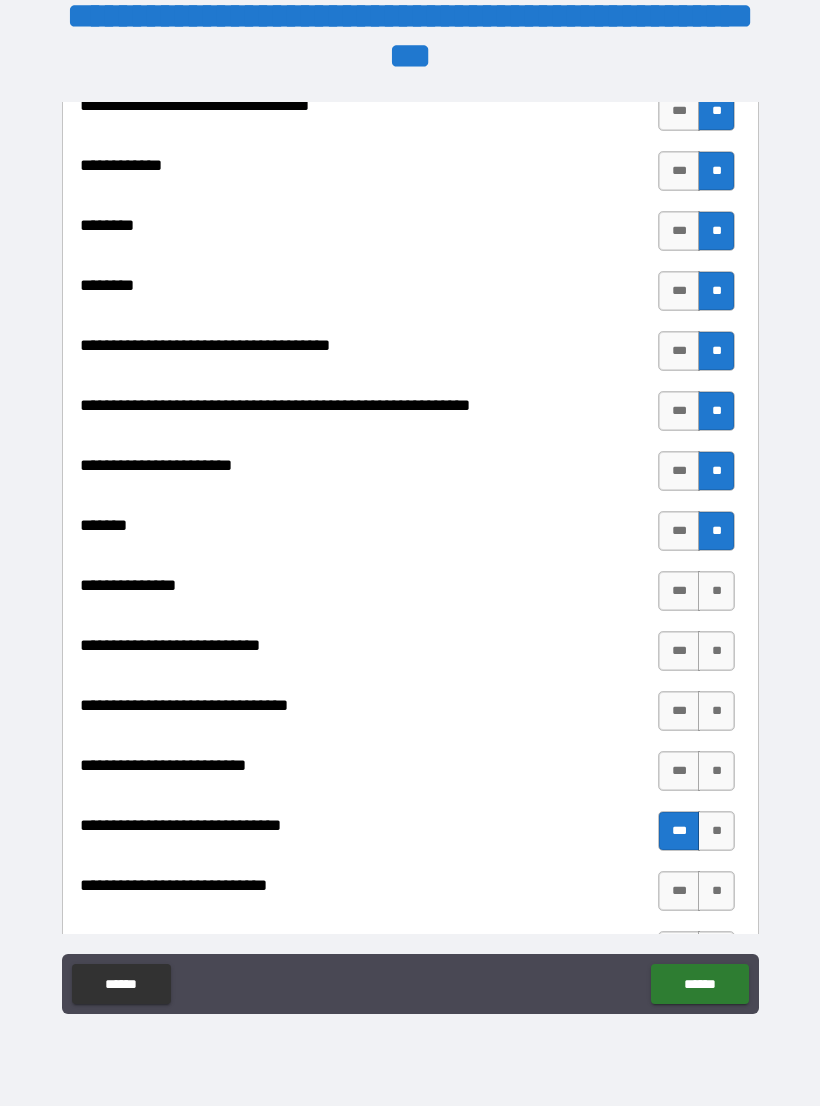 click on "**" at bounding box center (716, 591) 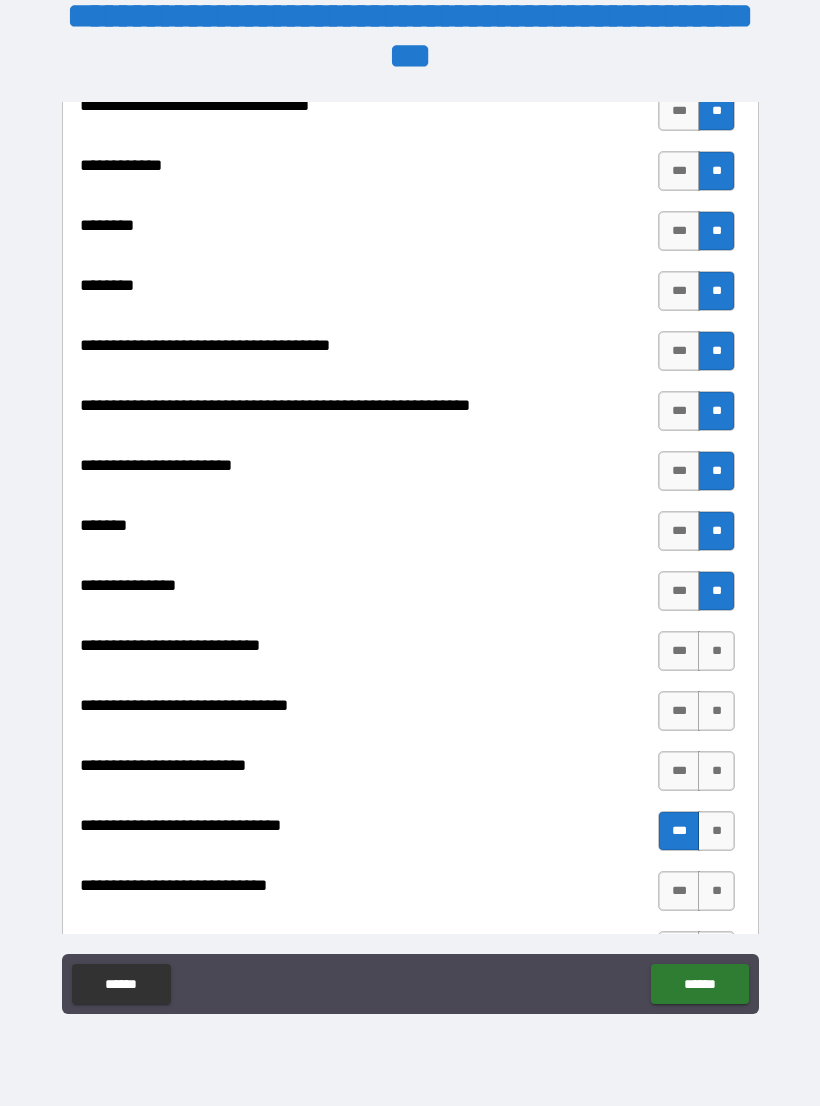 click on "**" at bounding box center (716, 651) 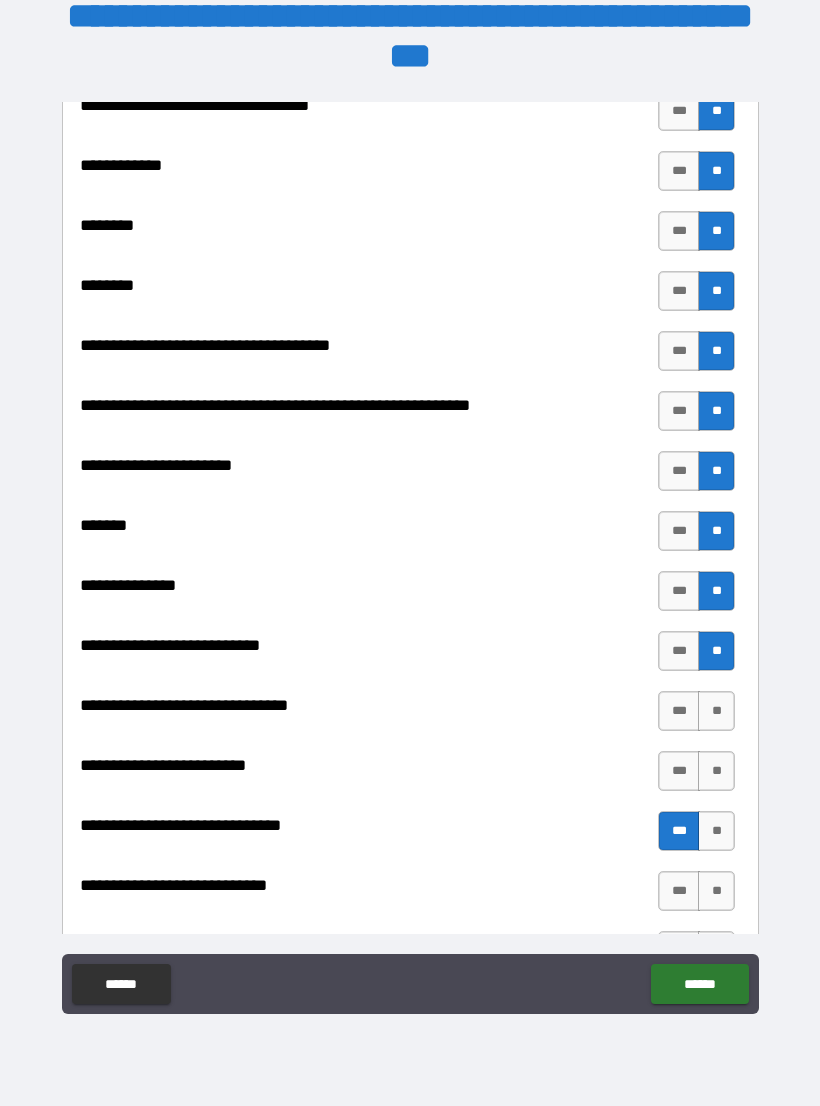 click on "**" at bounding box center (716, 711) 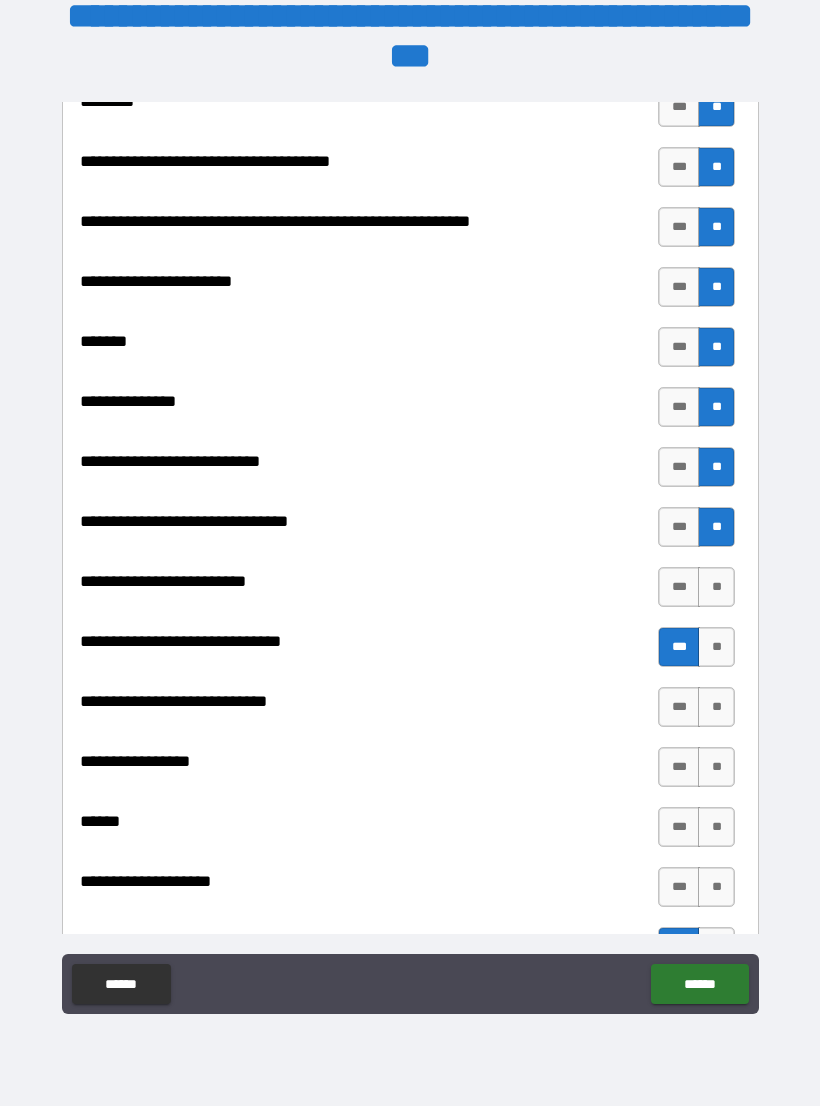 scroll, scrollTop: 9036, scrollLeft: 0, axis: vertical 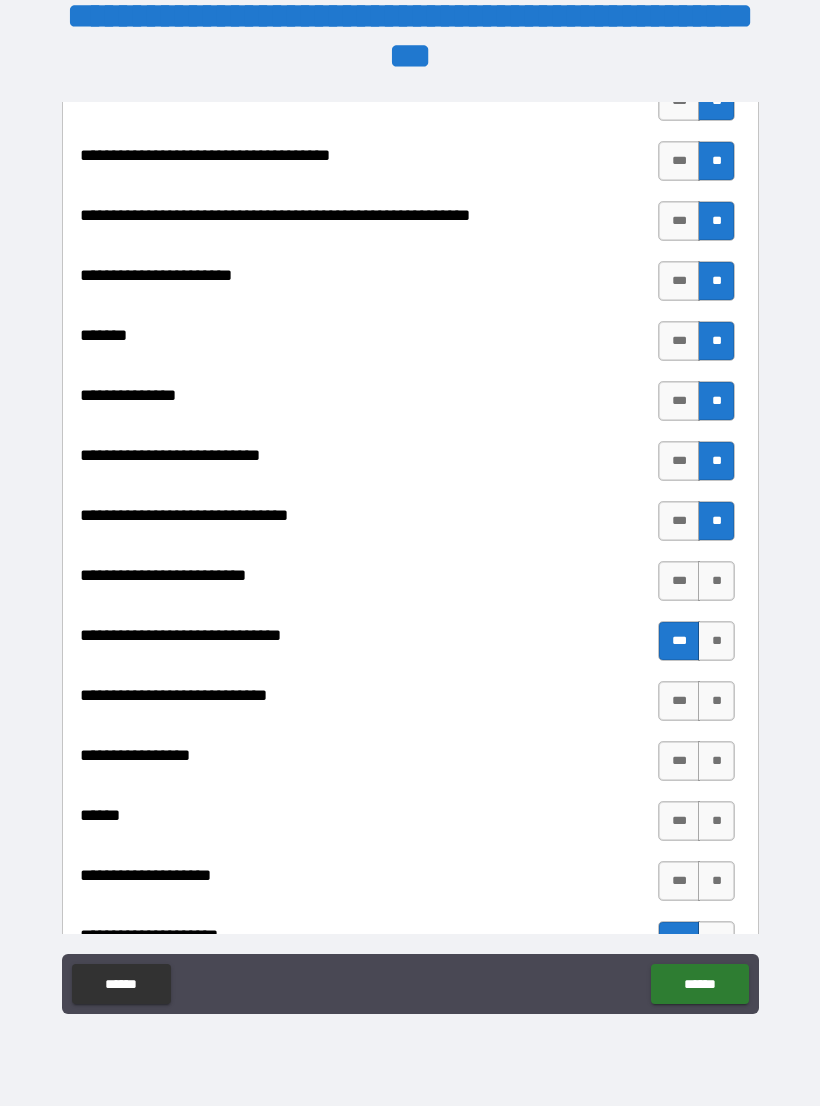 click on "**" at bounding box center [716, 581] 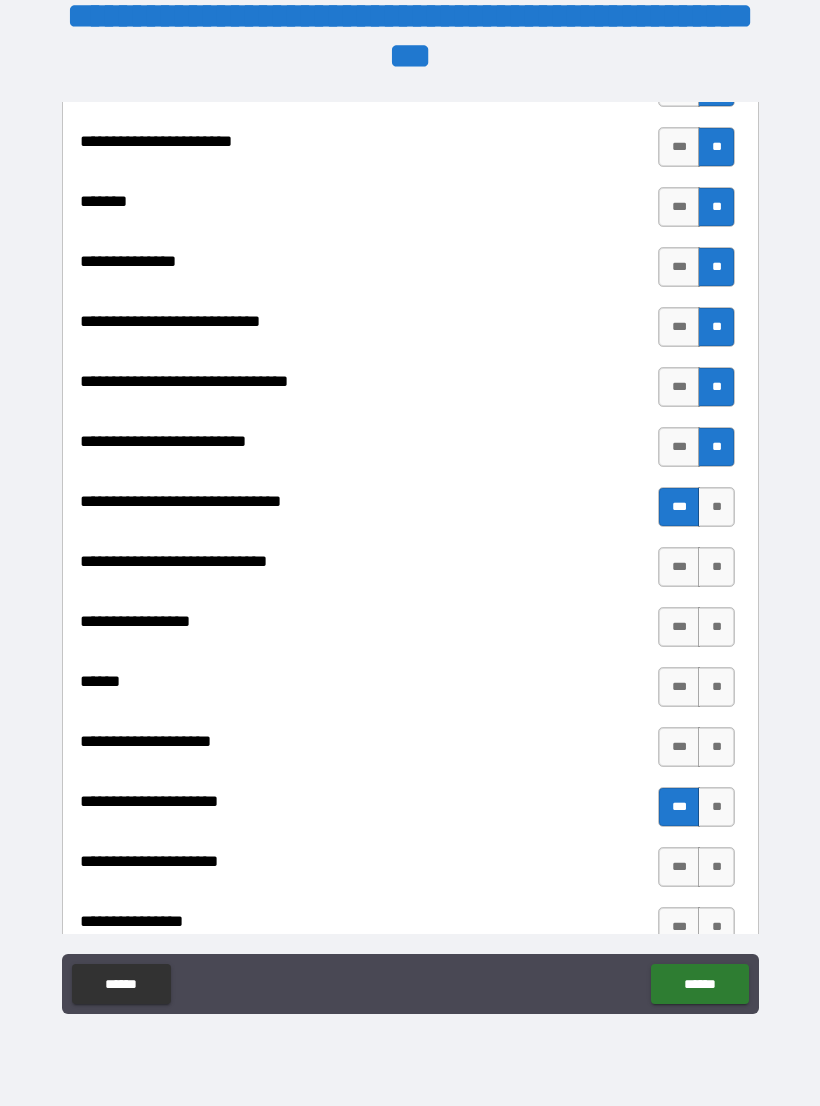 scroll, scrollTop: 9172, scrollLeft: 0, axis: vertical 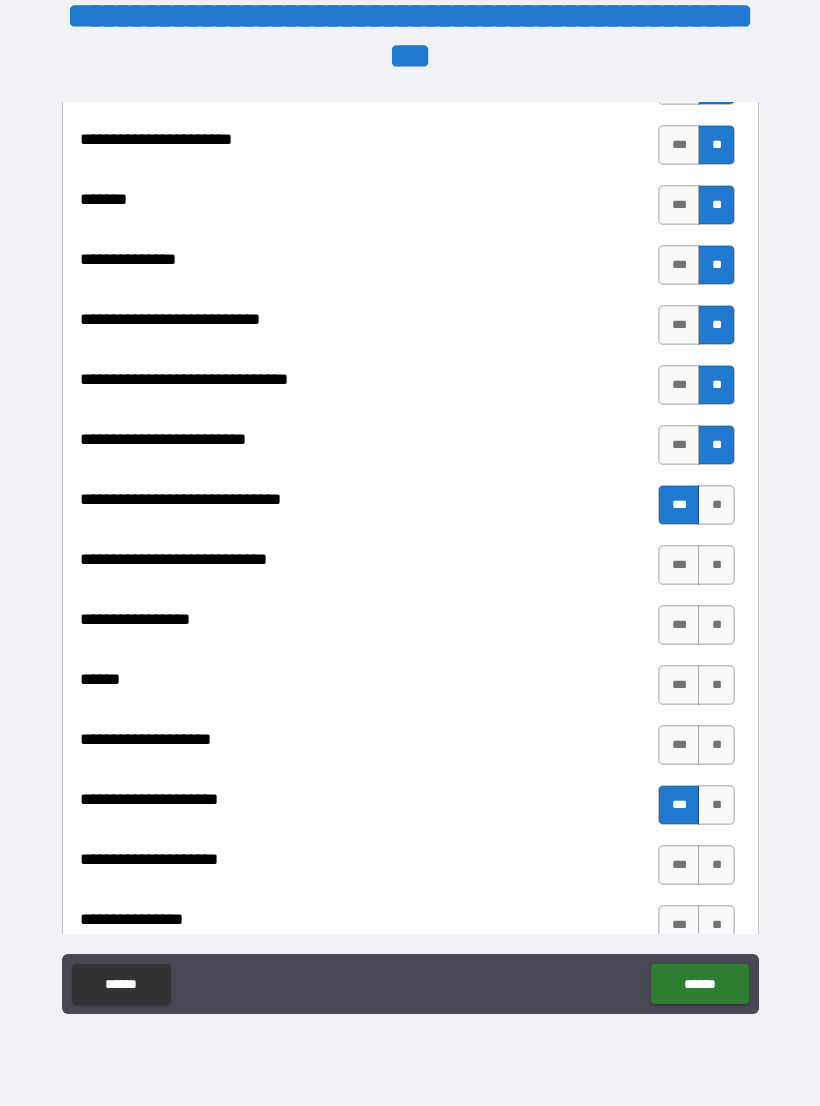 click on "**" at bounding box center (716, 565) 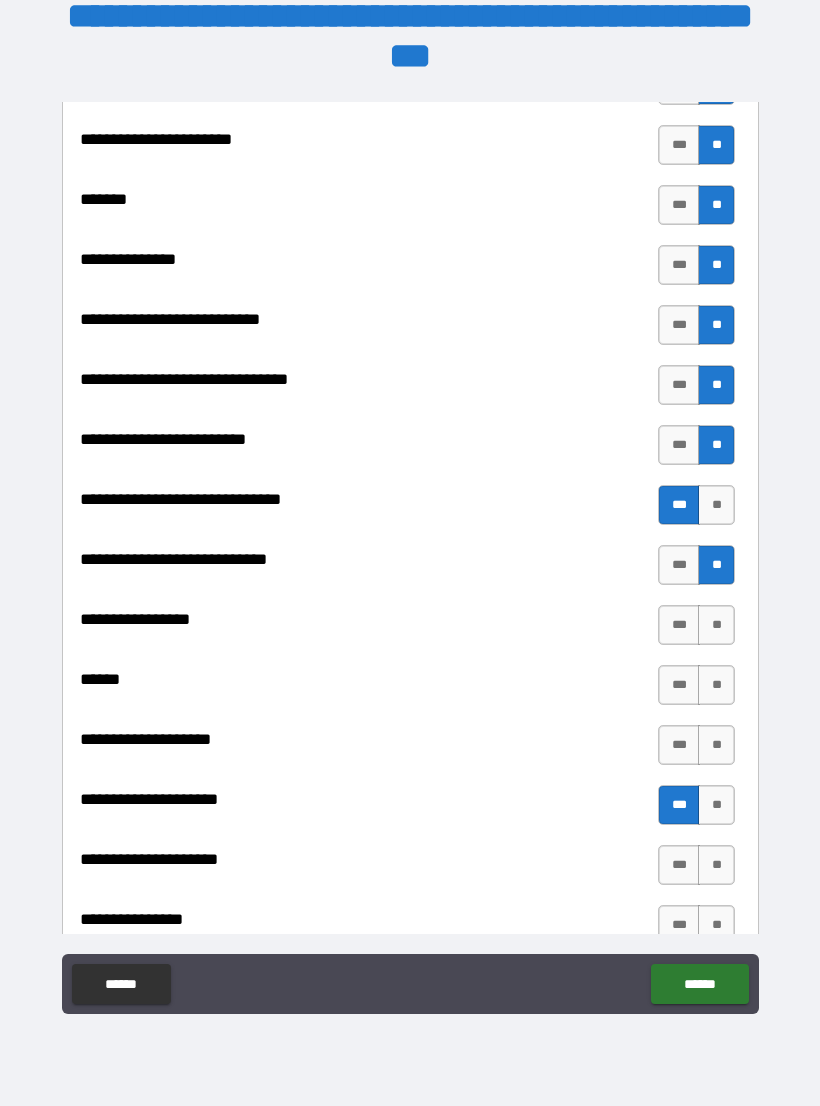 click on "**" at bounding box center (716, 625) 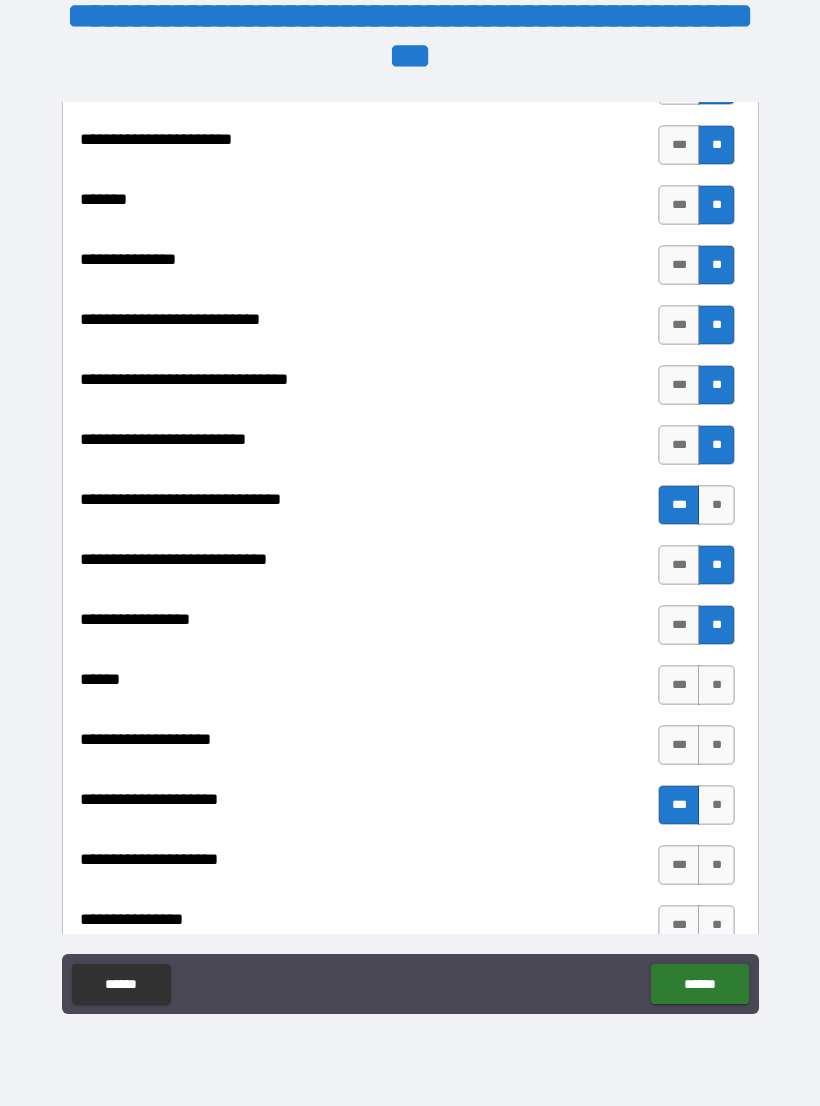 click on "**" at bounding box center [716, 685] 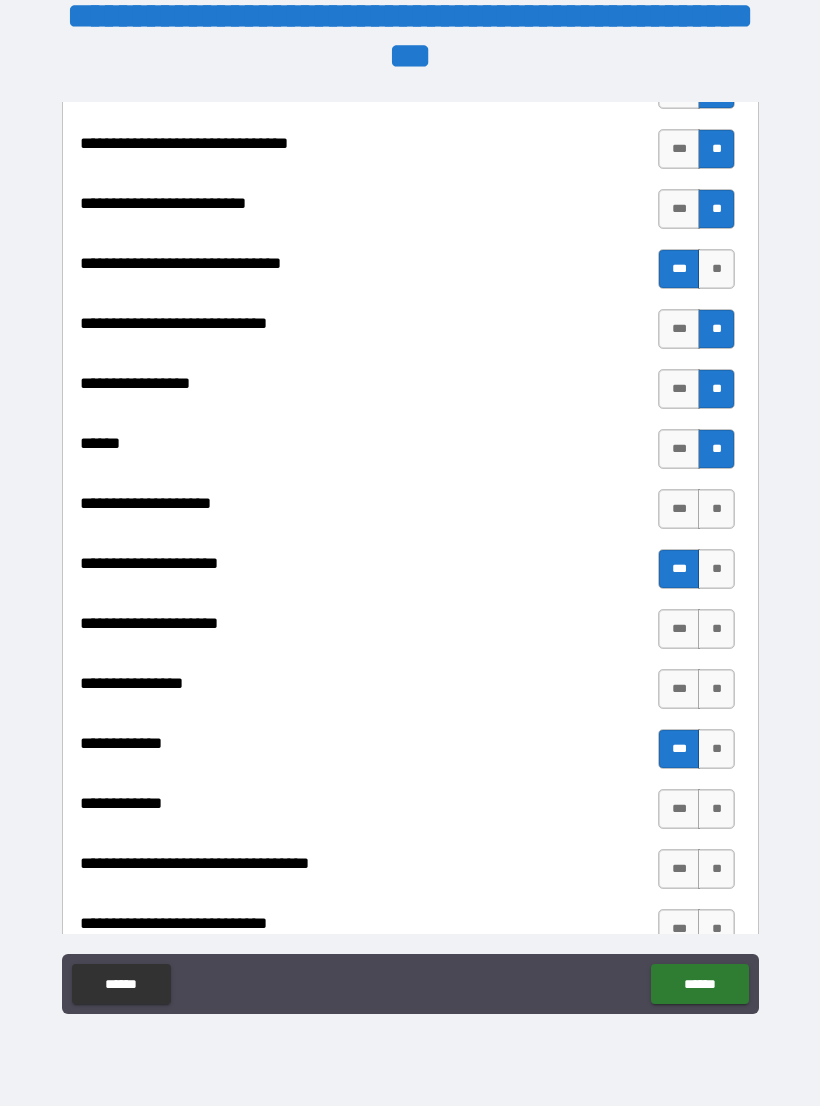 scroll, scrollTop: 9409, scrollLeft: 0, axis: vertical 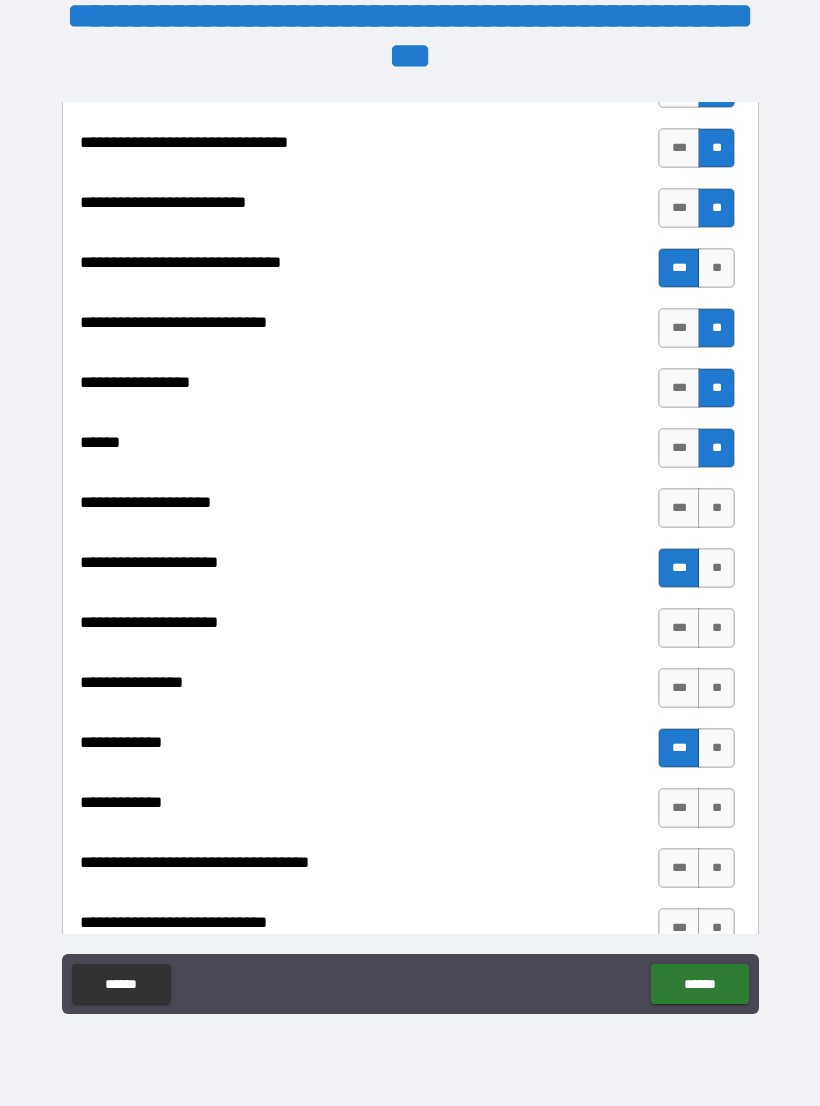 click on "**" at bounding box center (716, 508) 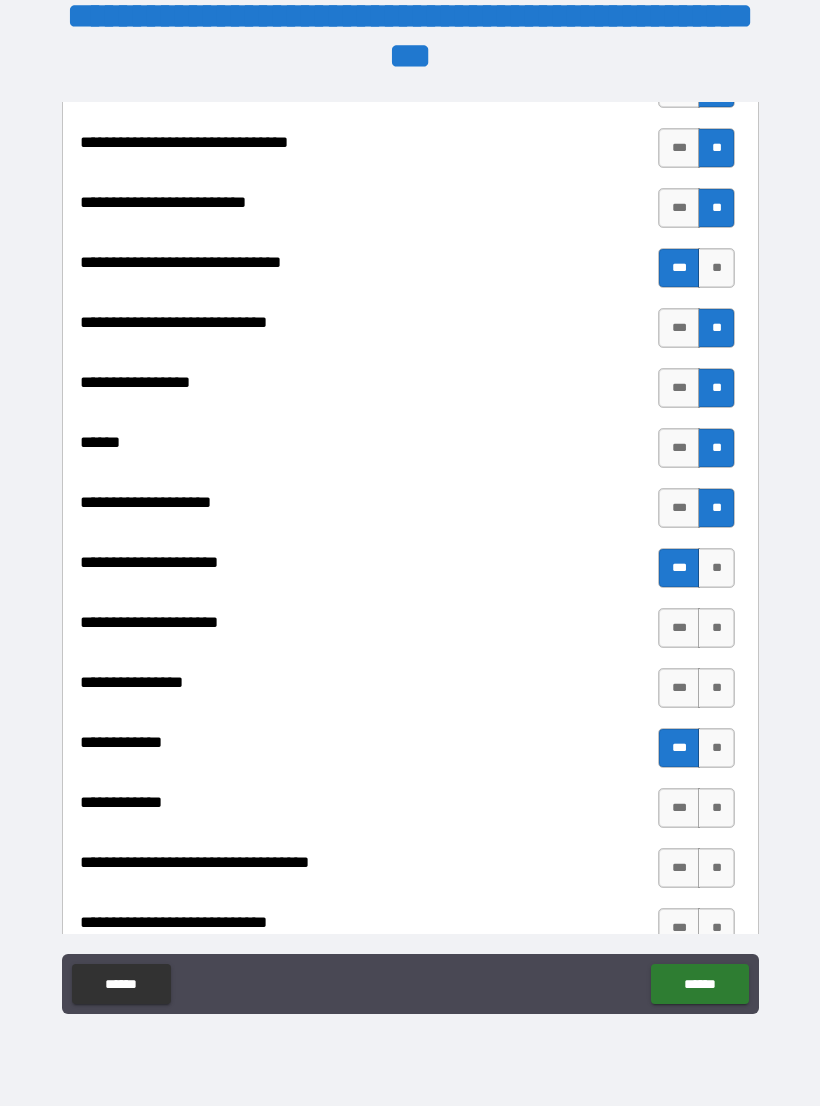 click on "**" at bounding box center [716, 628] 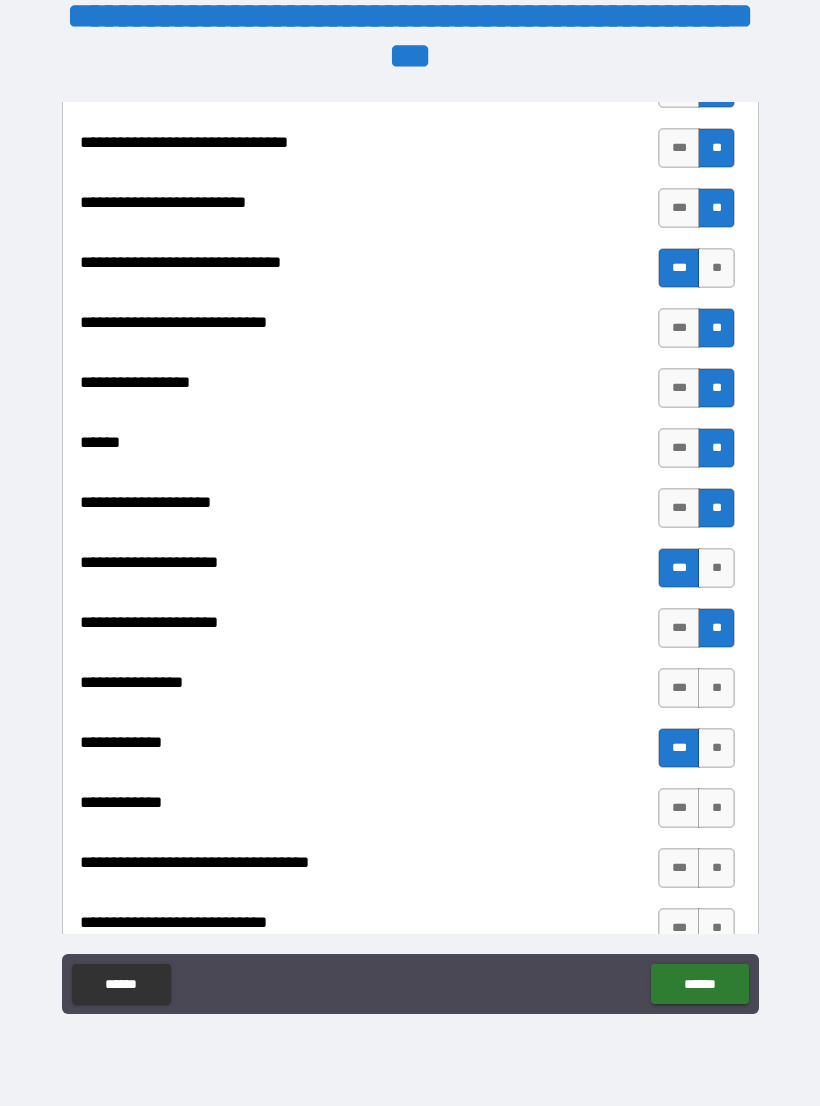 click on "**" at bounding box center (716, 688) 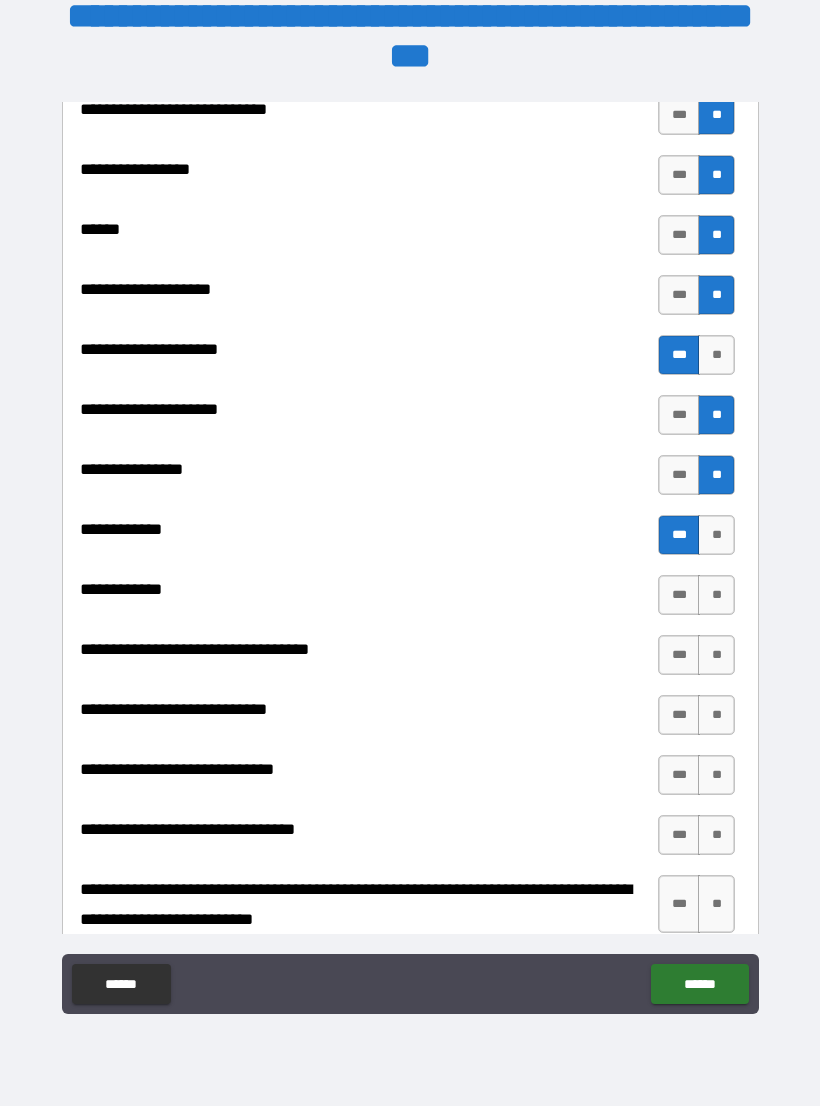 scroll, scrollTop: 9647, scrollLeft: 0, axis: vertical 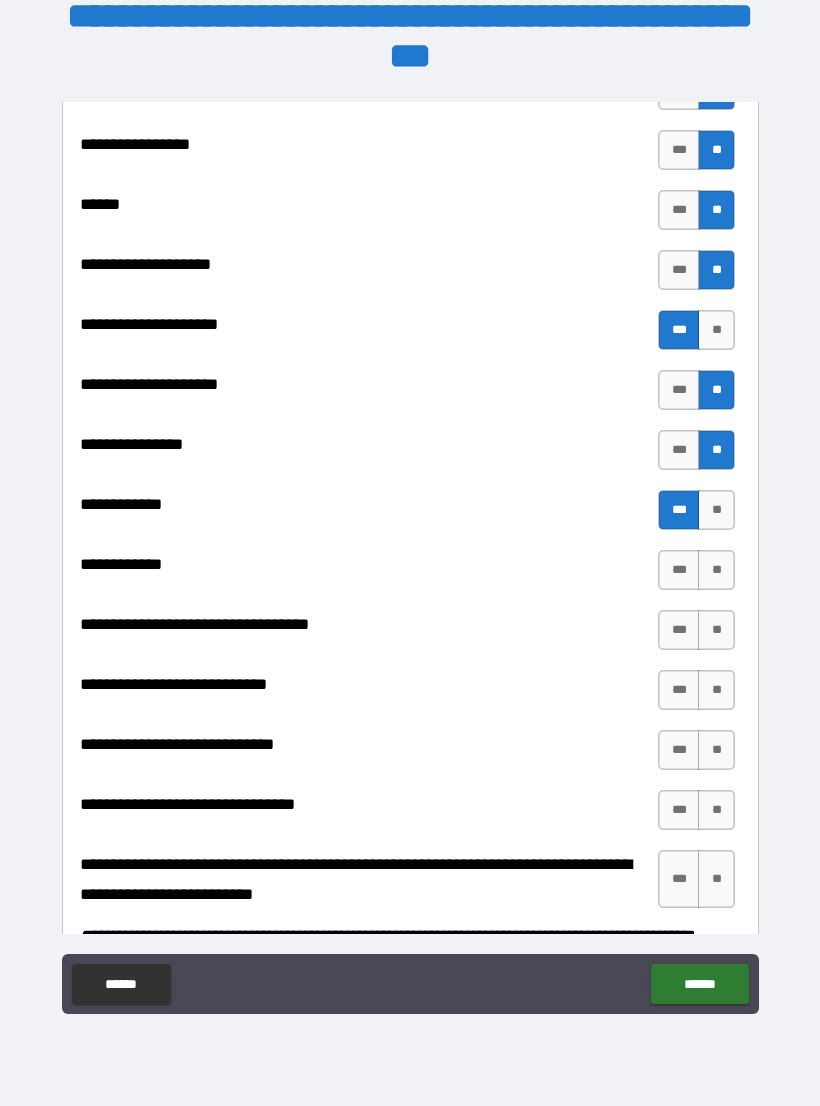 click on "**" at bounding box center [716, 570] 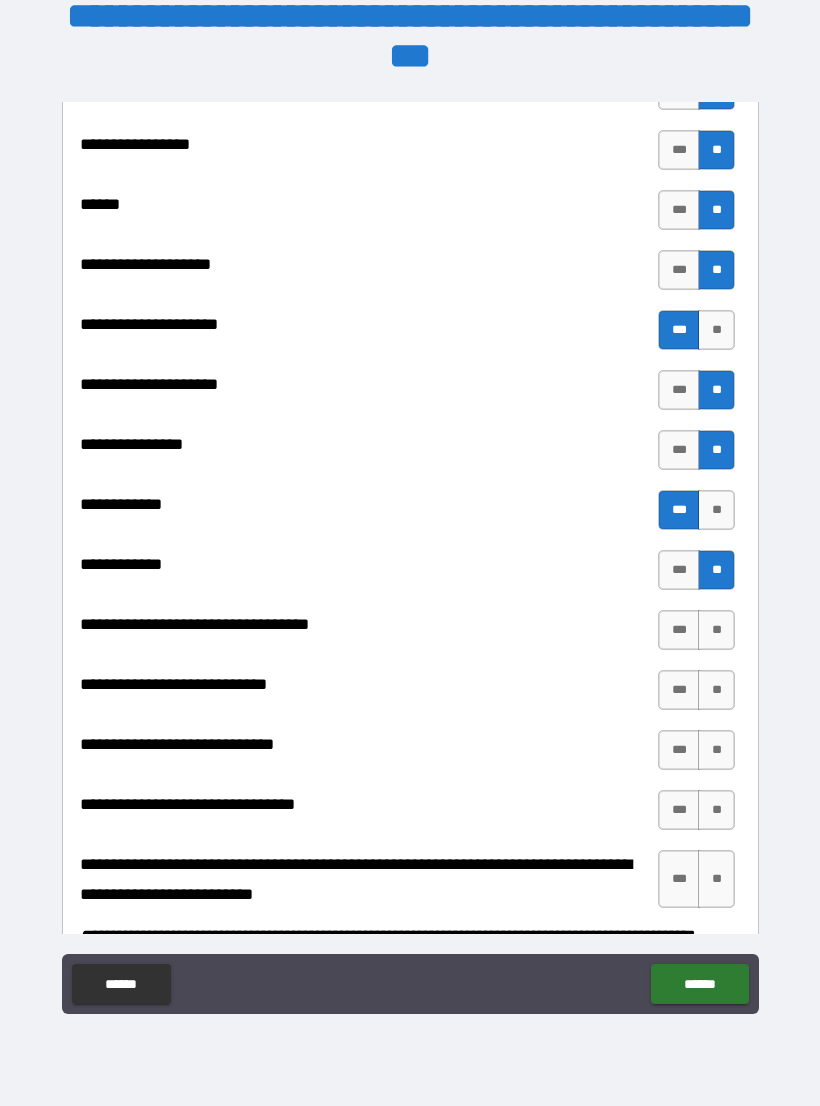 click on "**" at bounding box center (716, 630) 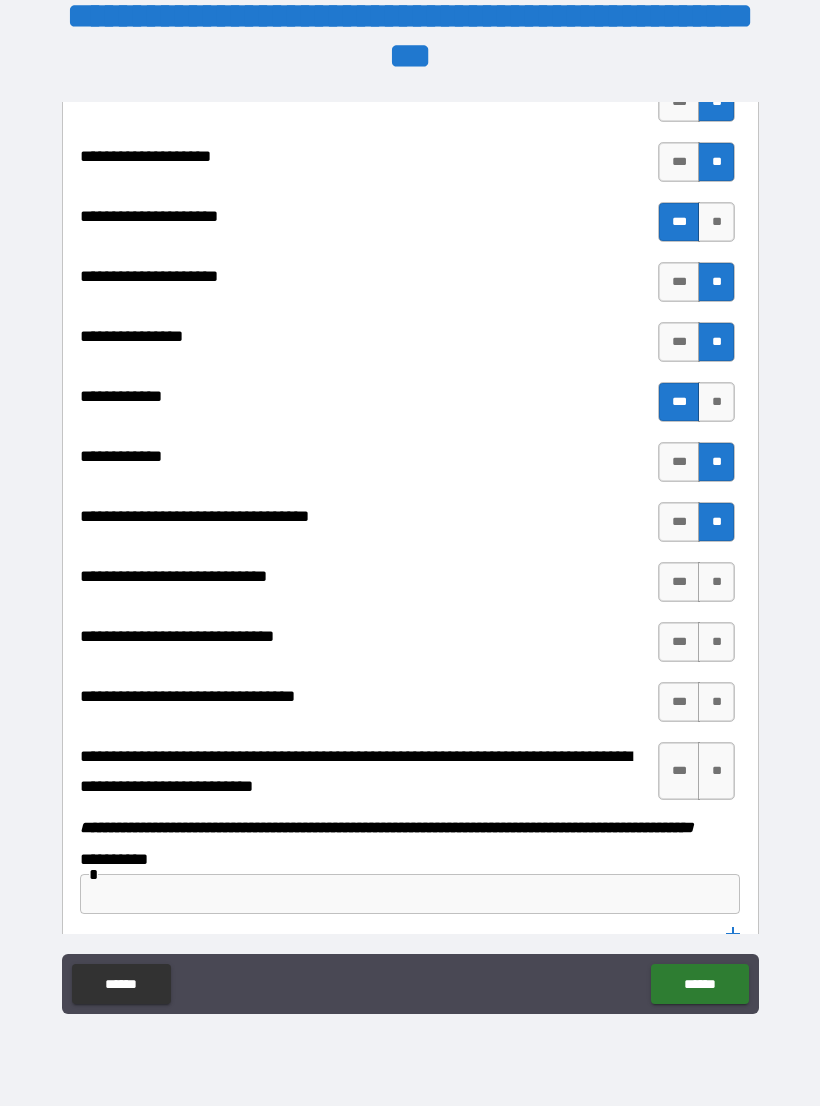 scroll, scrollTop: 9784, scrollLeft: 0, axis: vertical 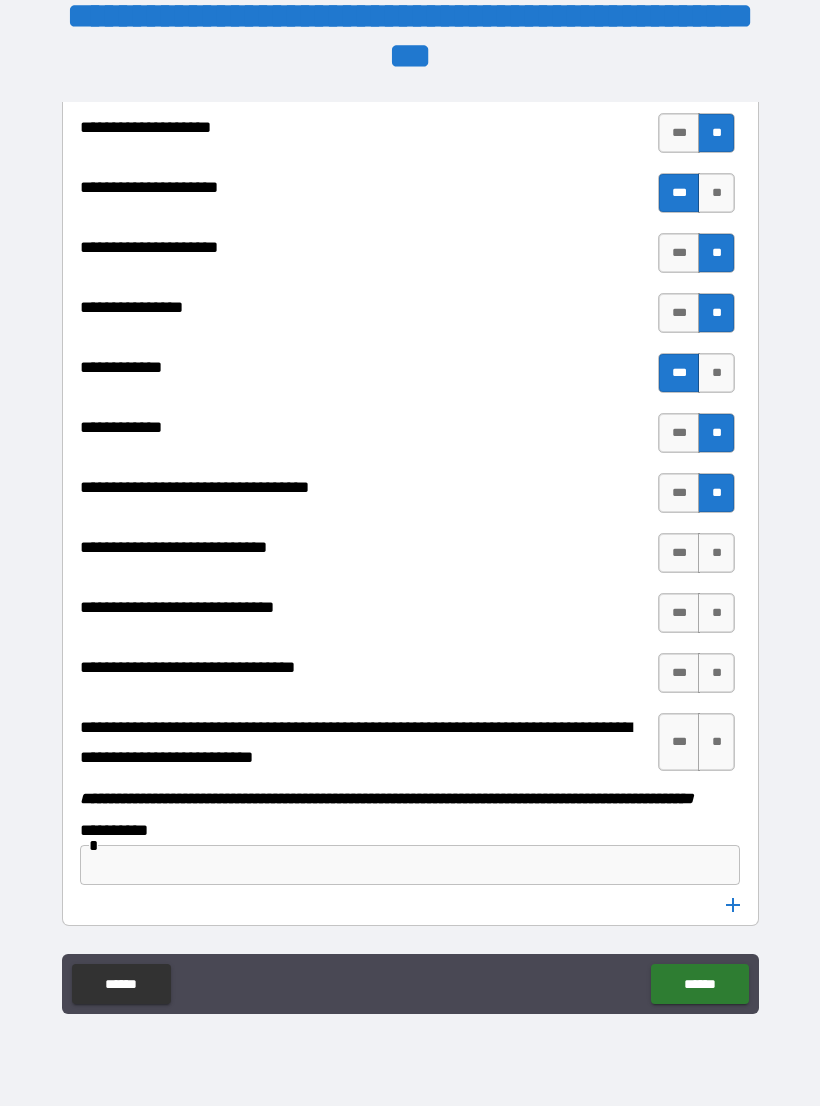 click on "***" at bounding box center (679, 553) 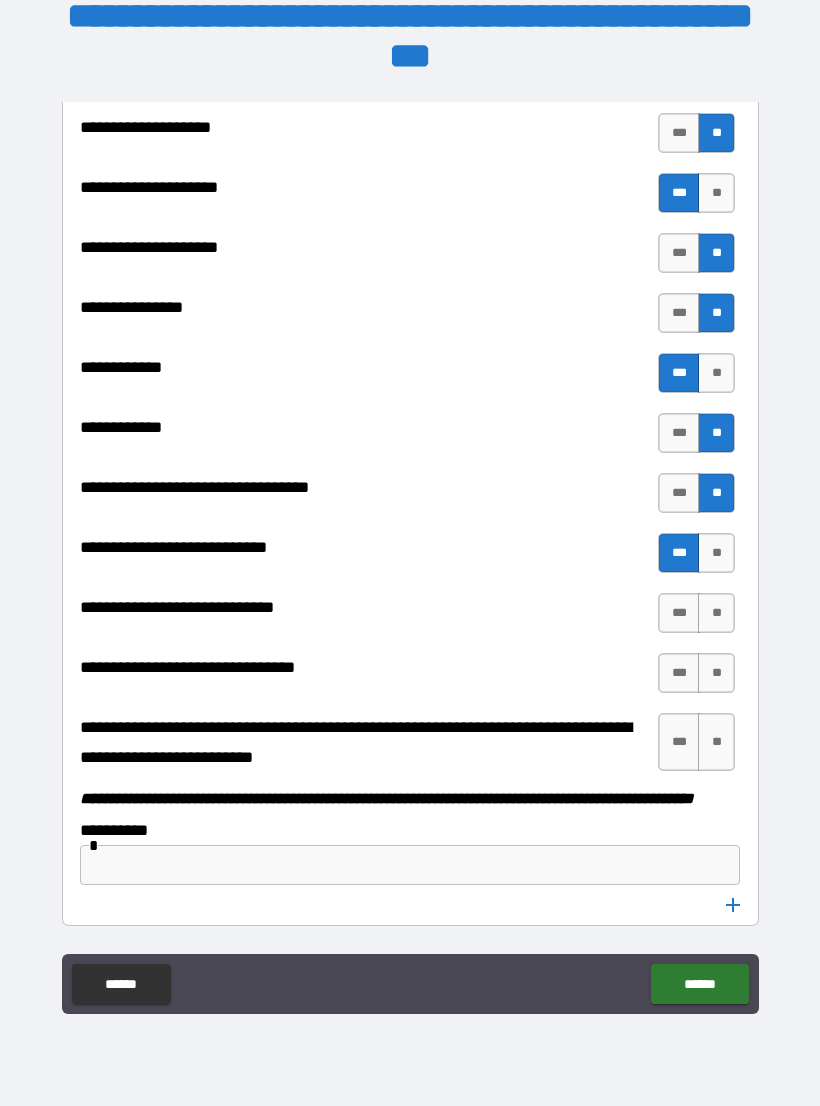 click on "**" at bounding box center [716, 553] 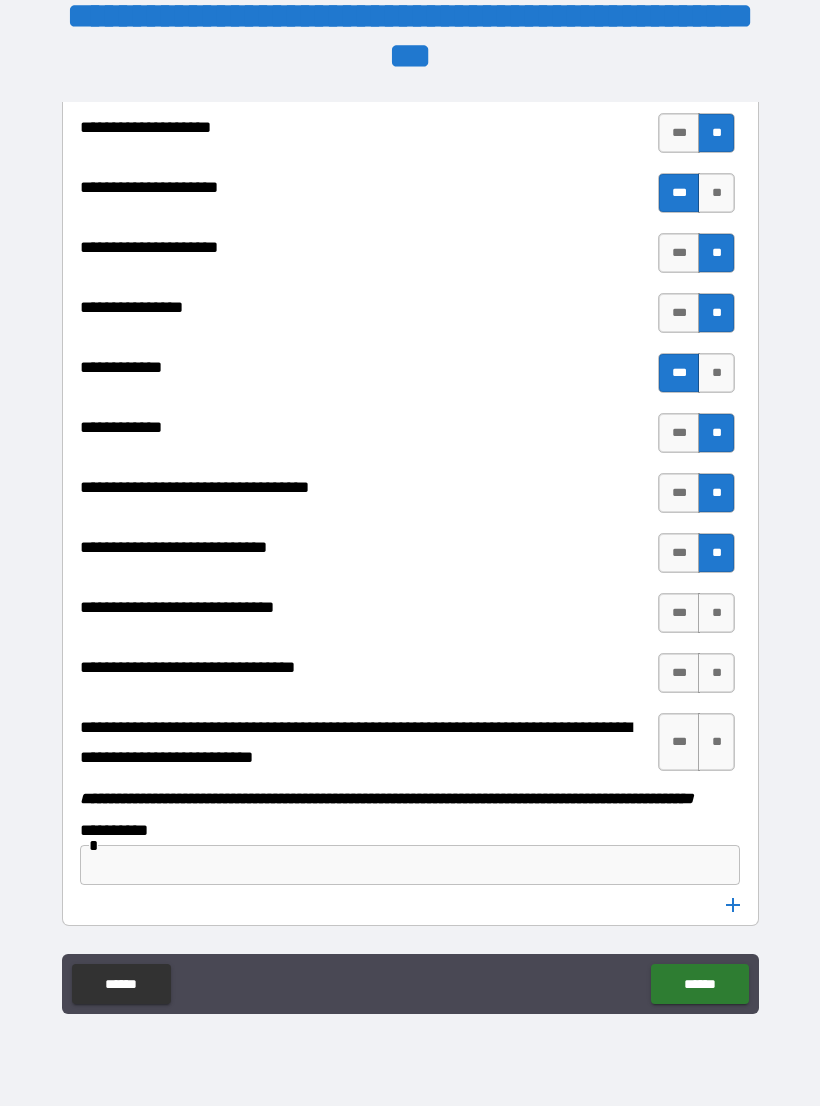 click on "***" at bounding box center [679, 553] 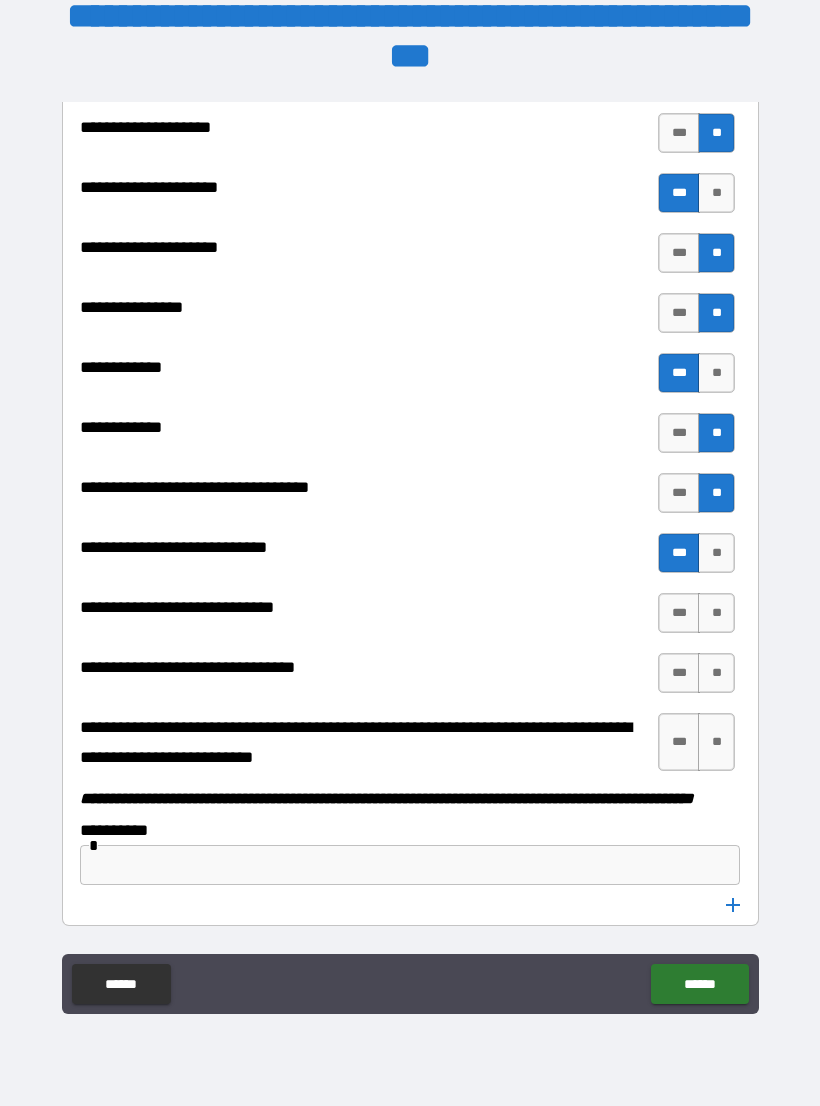 click on "**" at bounding box center (716, 613) 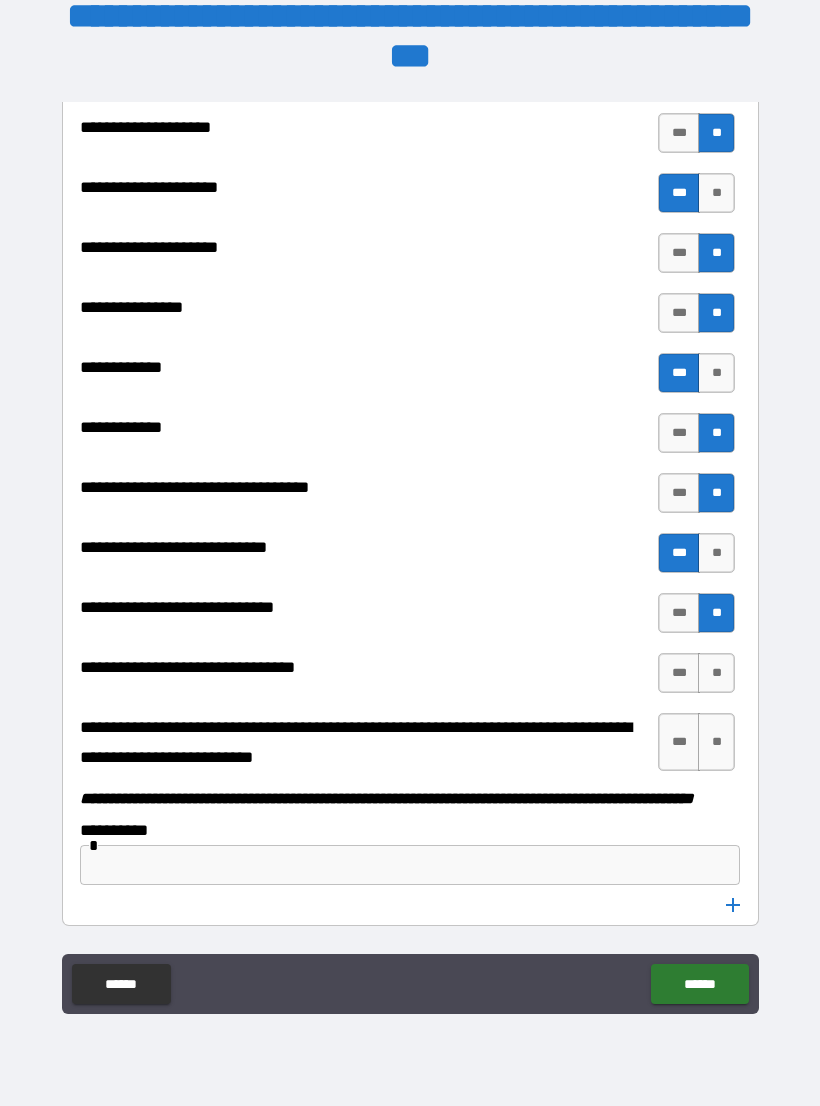 click on "**" at bounding box center (716, 673) 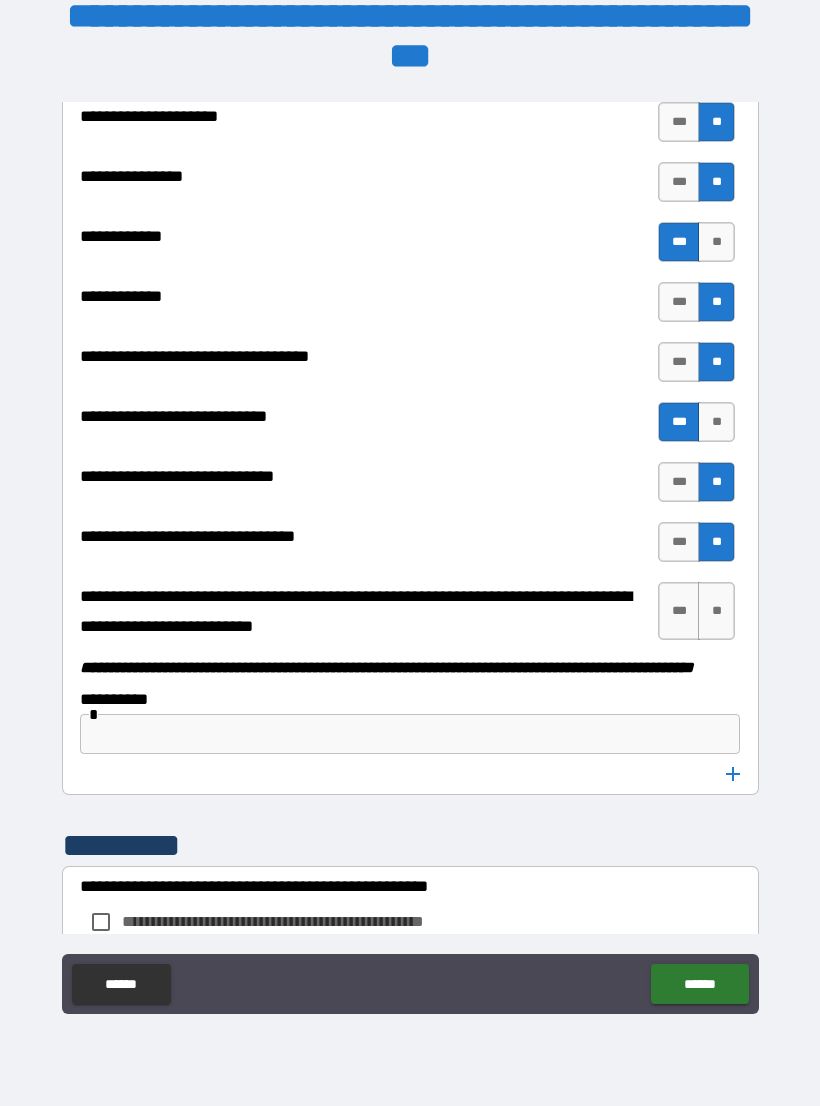 scroll, scrollTop: 9973, scrollLeft: 0, axis: vertical 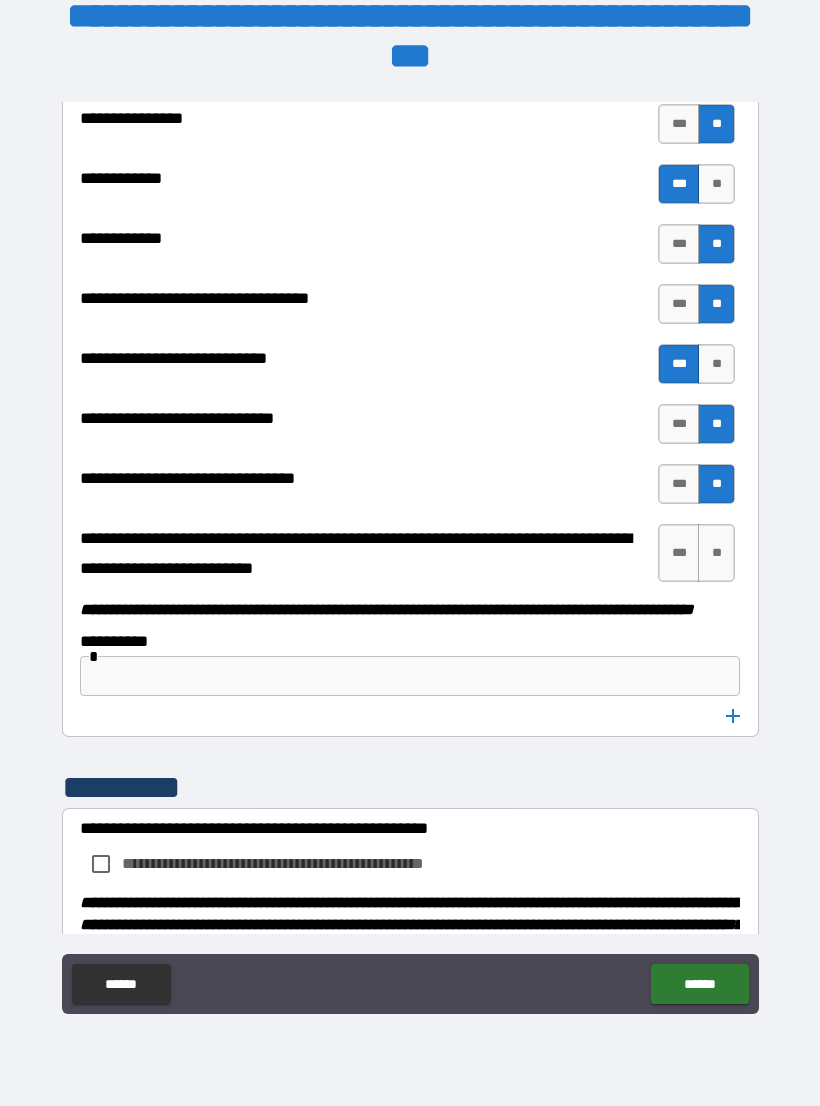 click on "**" at bounding box center (716, 553) 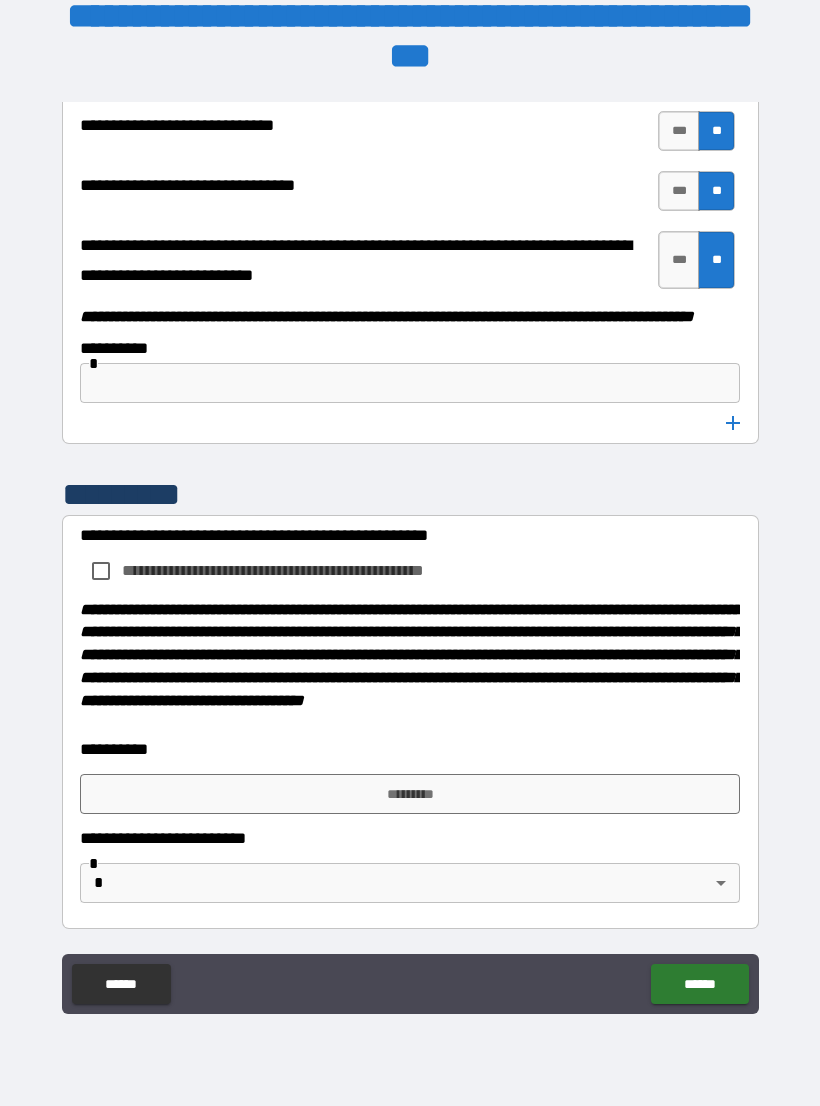 scroll, scrollTop: 10313, scrollLeft: 0, axis: vertical 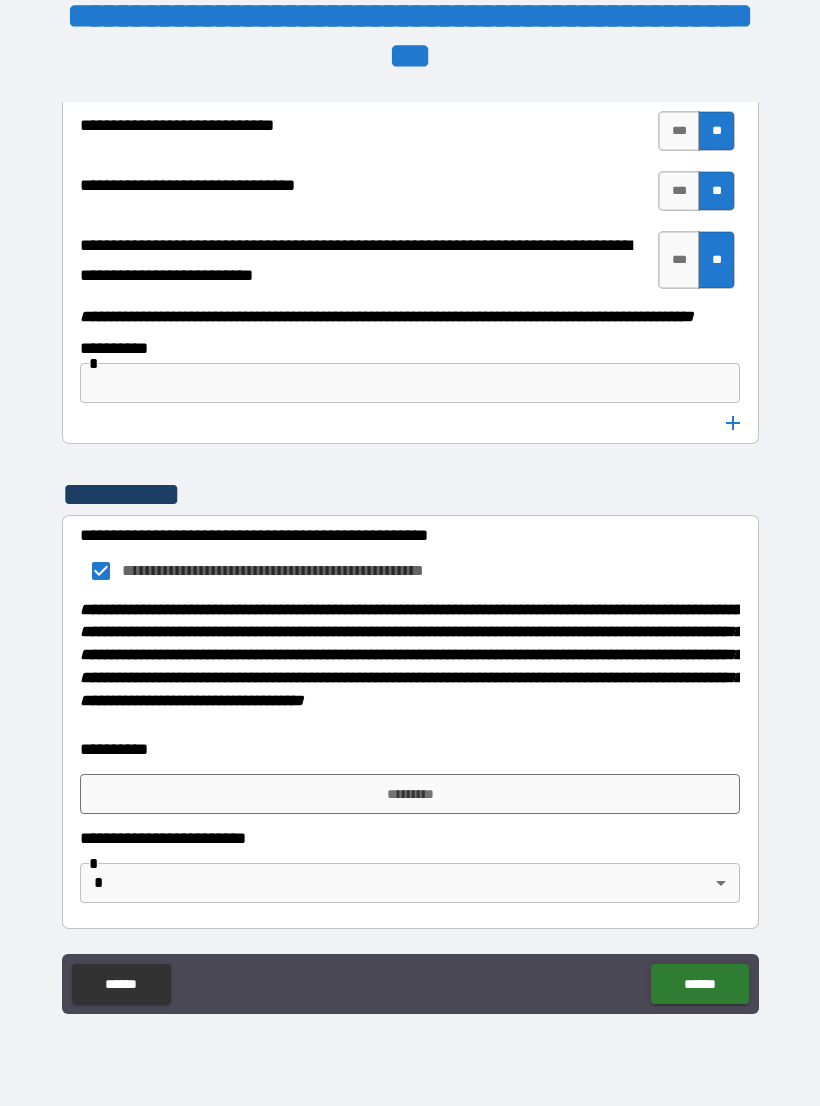 click on "*********" at bounding box center (410, 794) 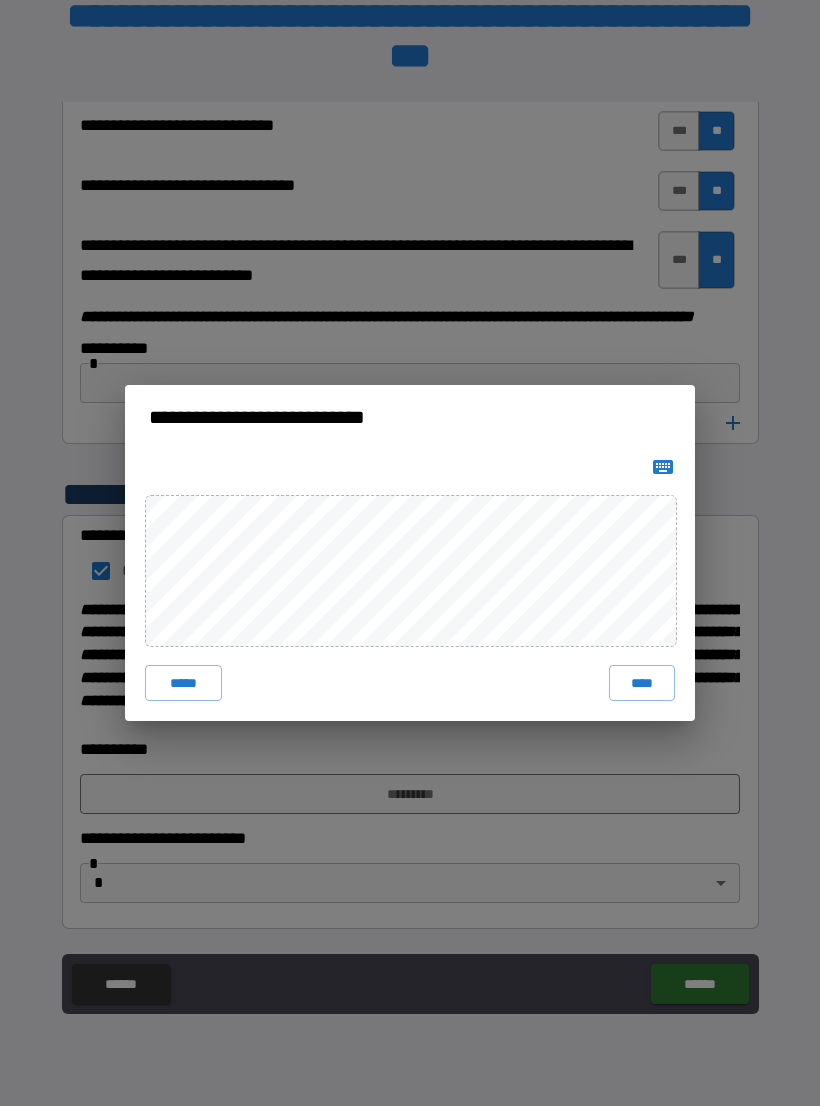 click on "****" at bounding box center (642, 683) 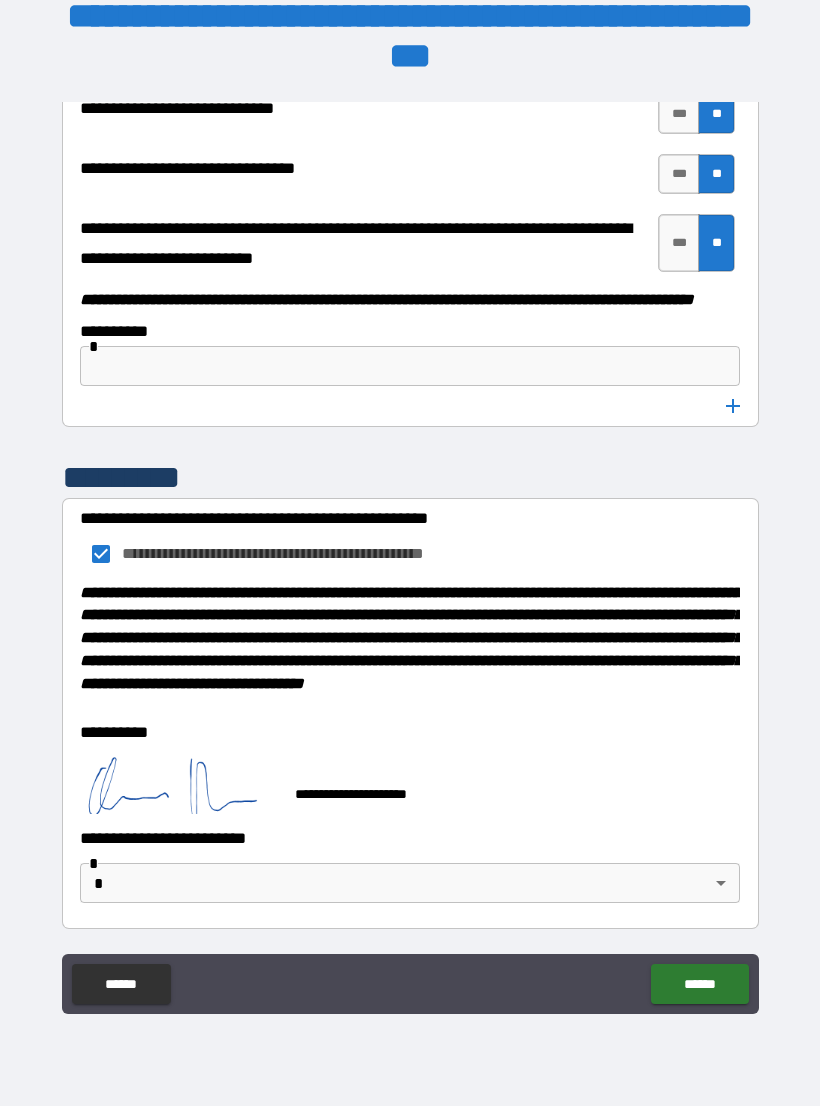 scroll, scrollTop: 10336, scrollLeft: 0, axis: vertical 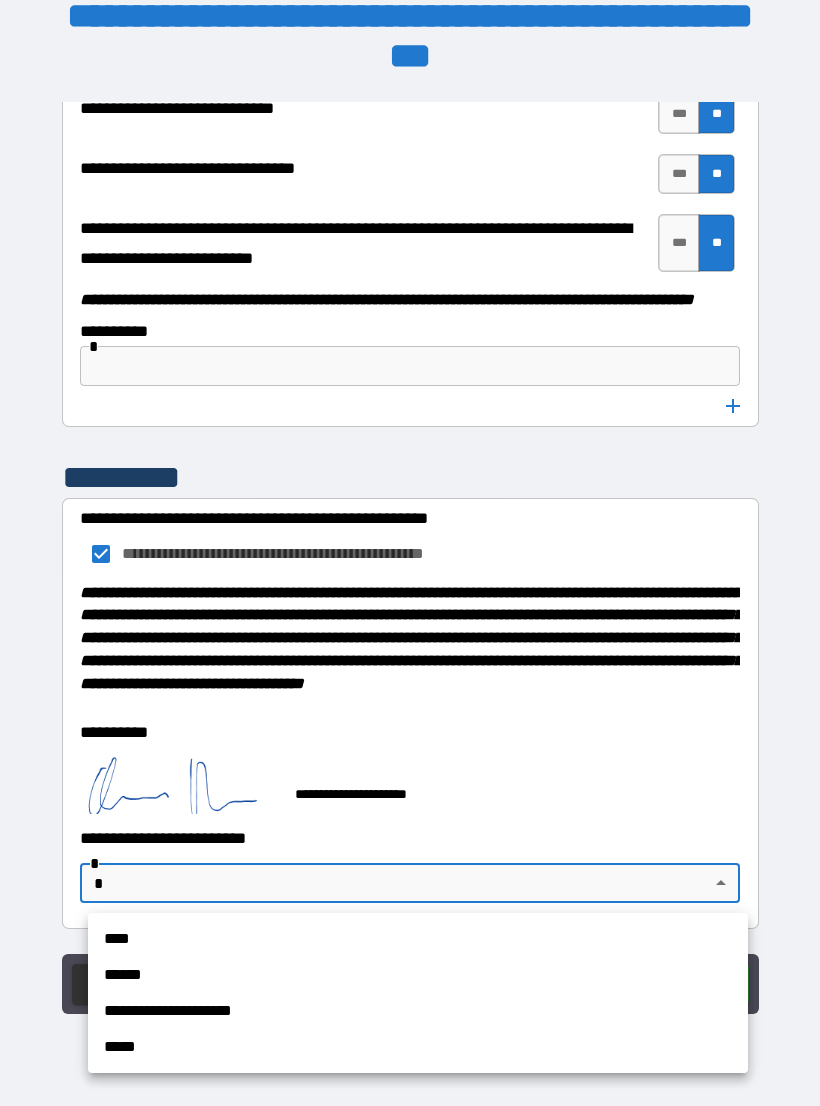 click on "****" at bounding box center [418, 939] 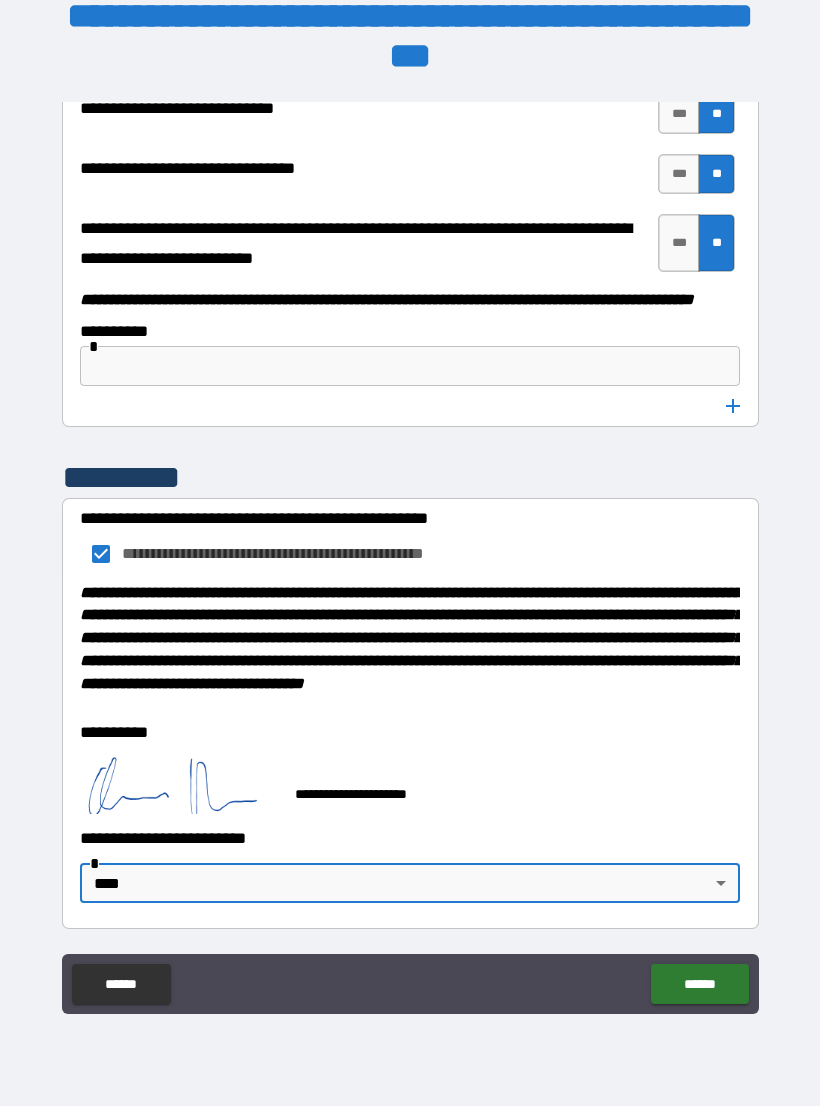 click on "******" at bounding box center (699, 984) 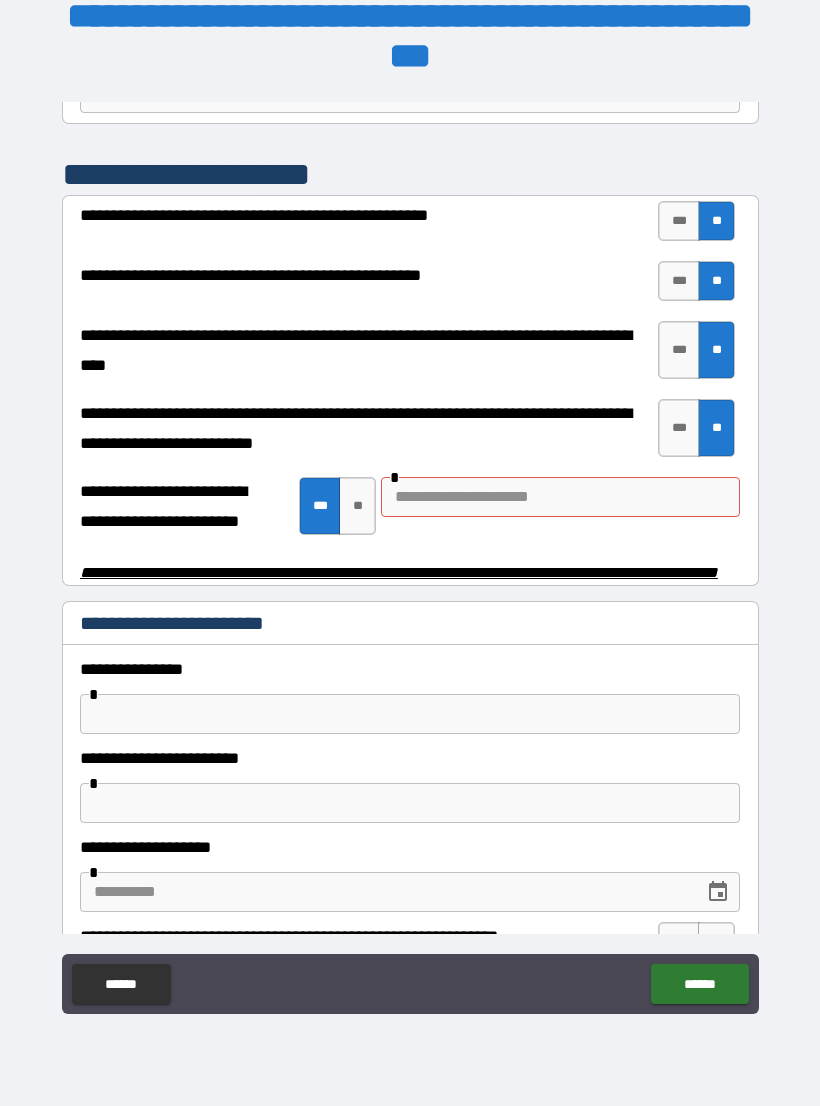 scroll, scrollTop: 3837, scrollLeft: 0, axis: vertical 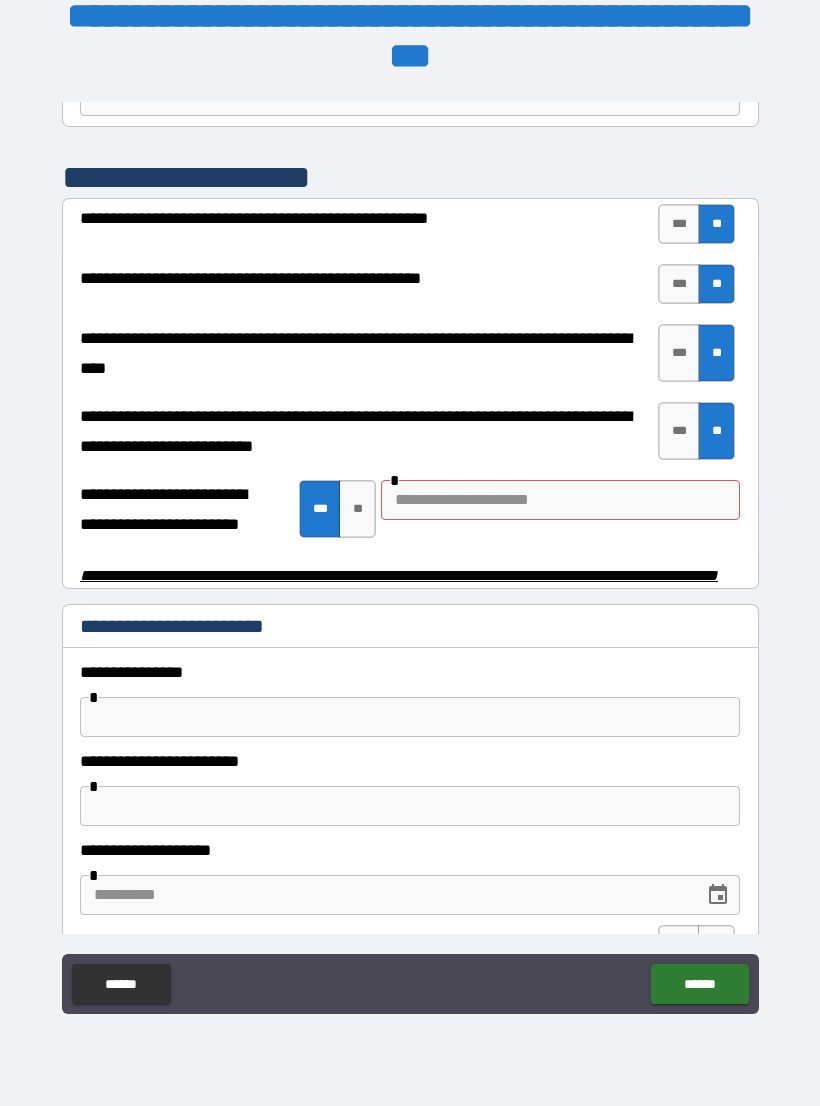 click on "**" at bounding box center [357, 509] 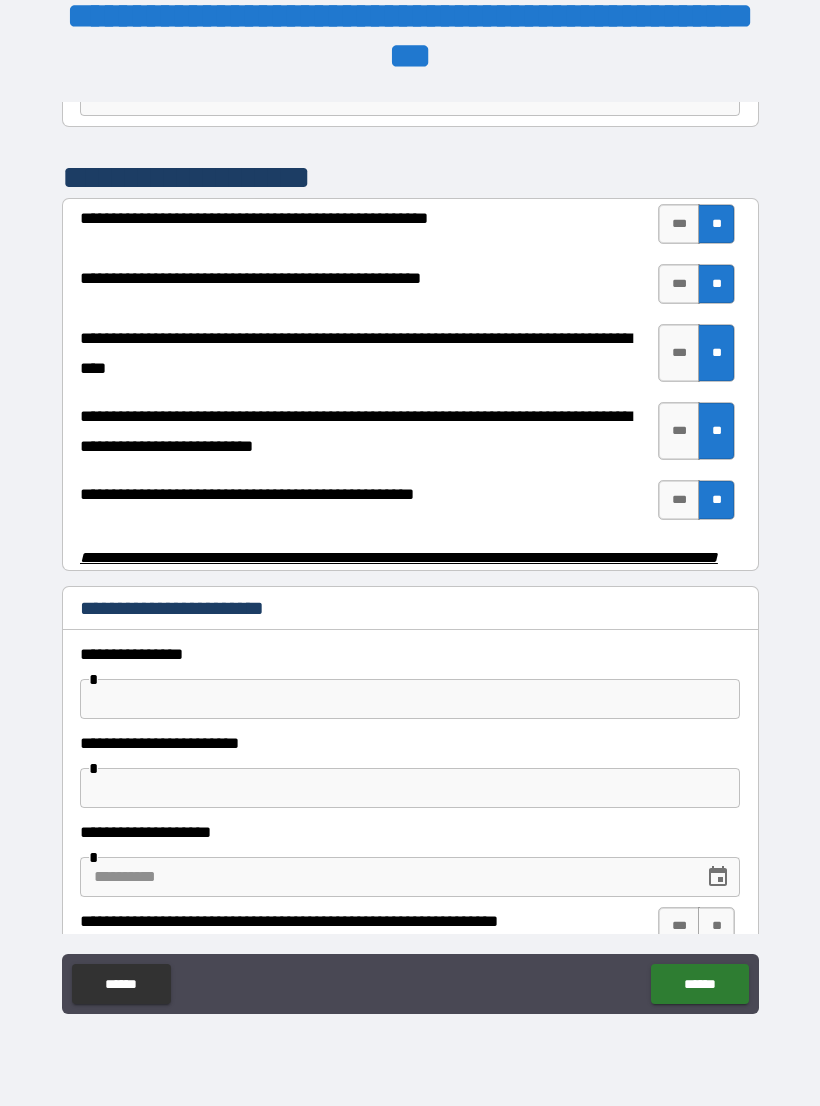 click on "******" at bounding box center [699, 984] 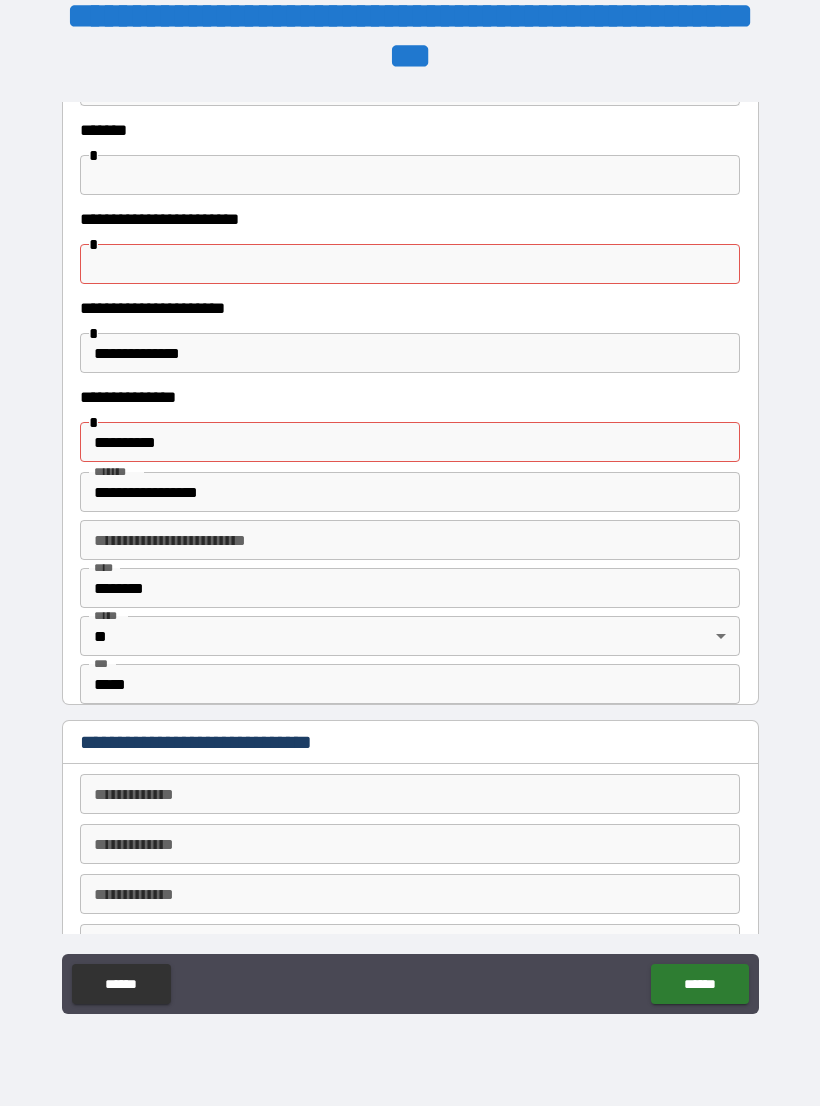 scroll, scrollTop: 368, scrollLeft: 0, axis: vertical 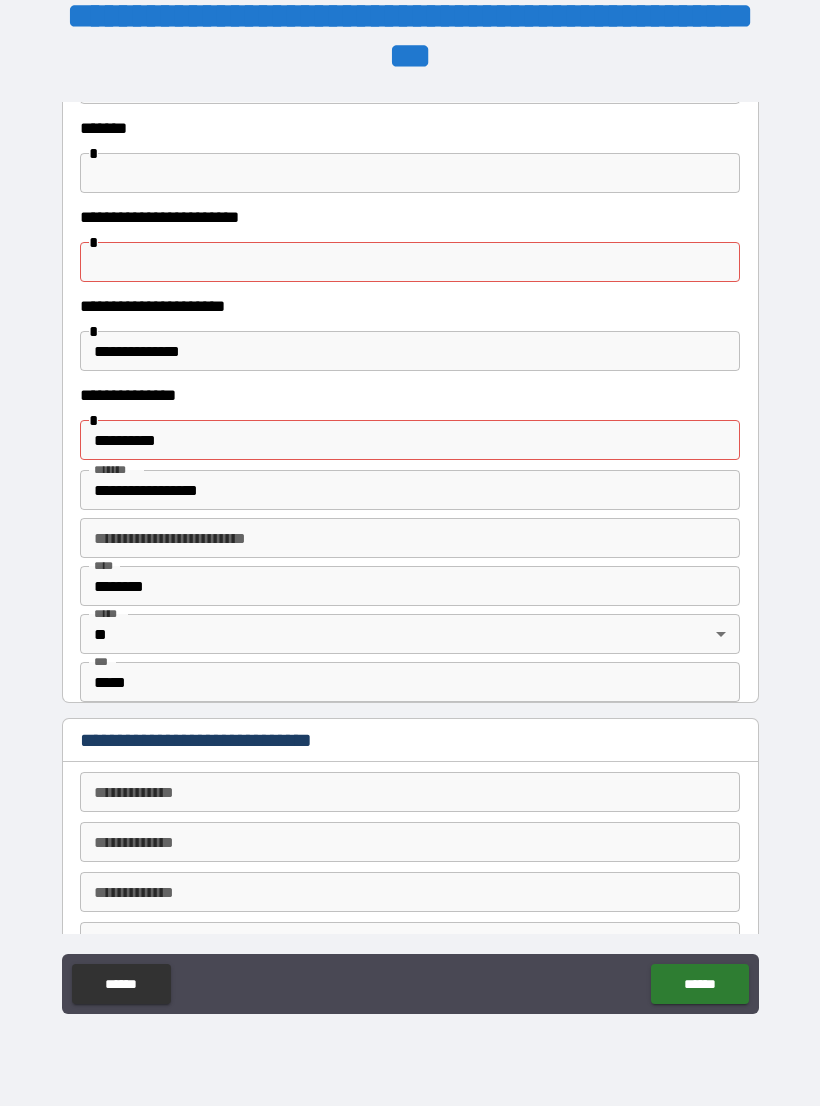 click at bounding box center (410, 262) 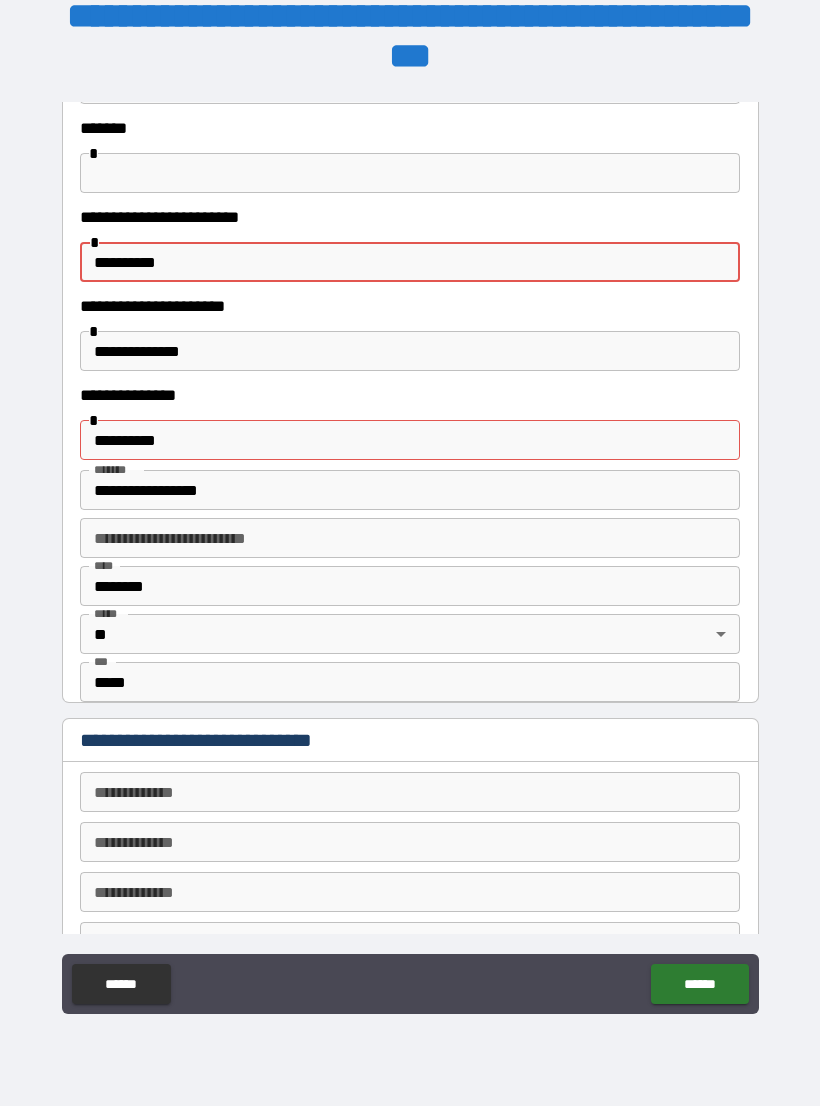 type on "**********" 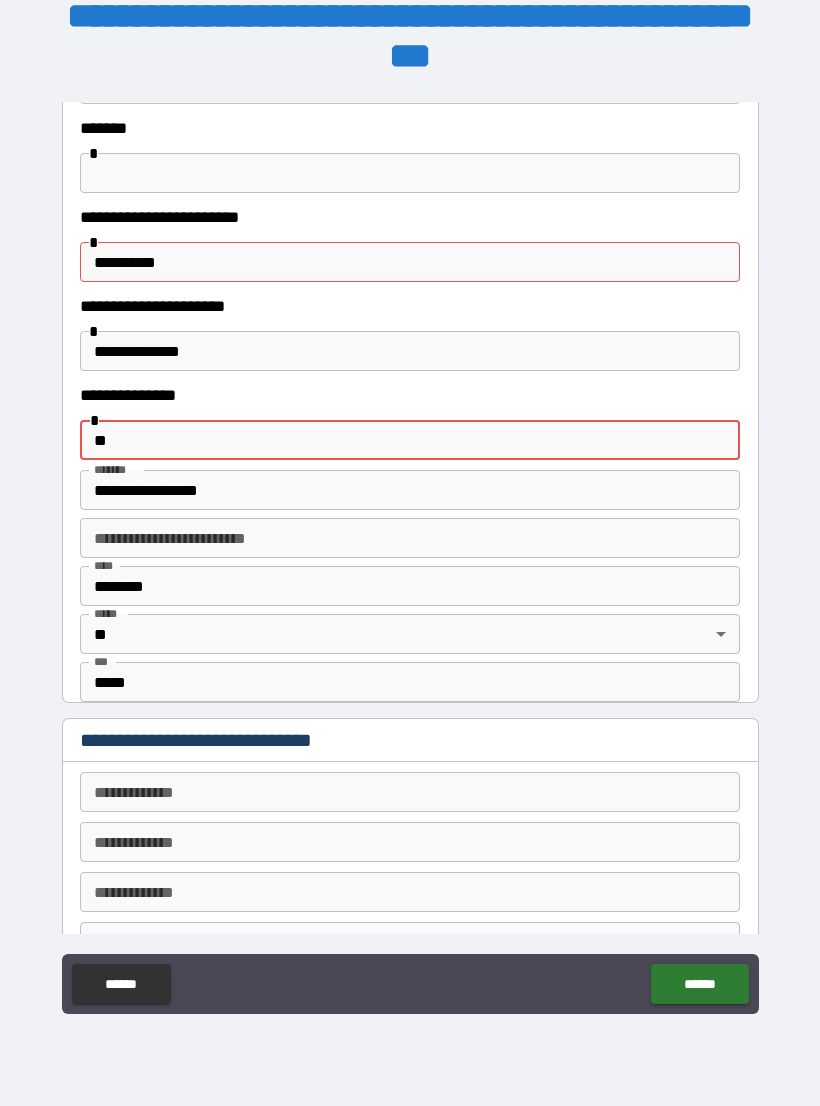 type on "*" 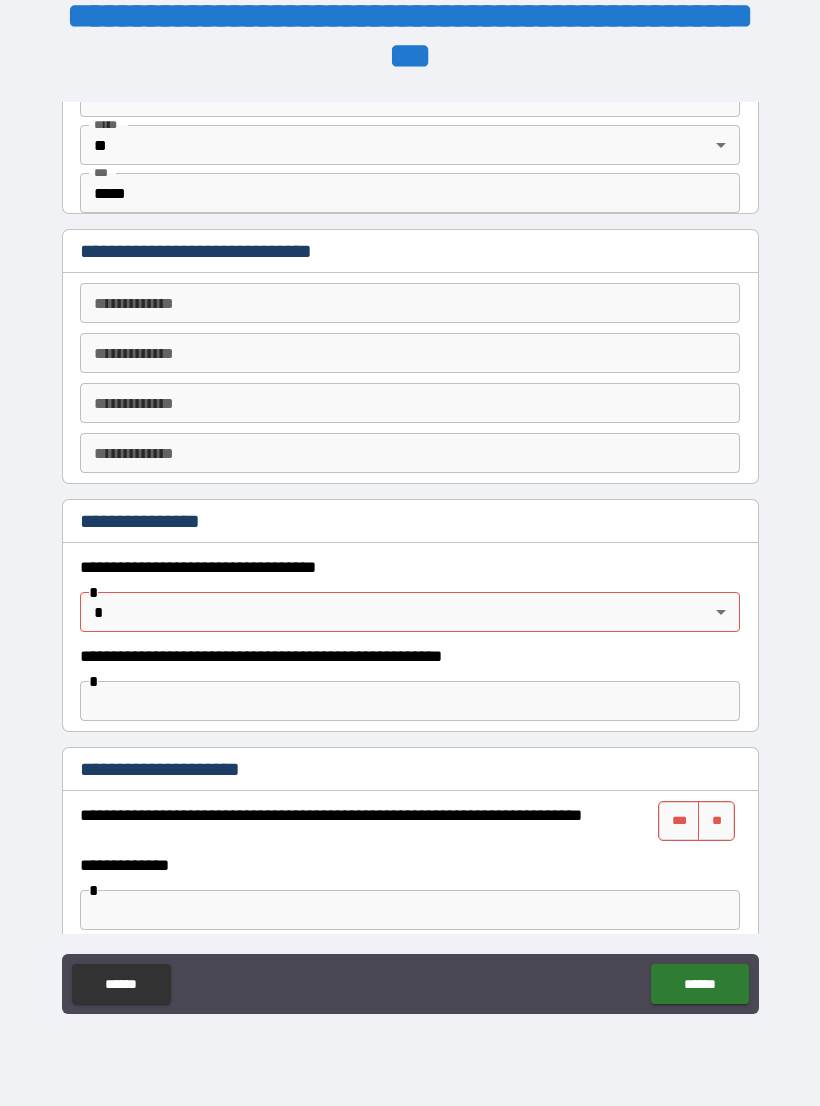 scroll, scrollTop: 861, scrollLeft: 0, axis: vertical 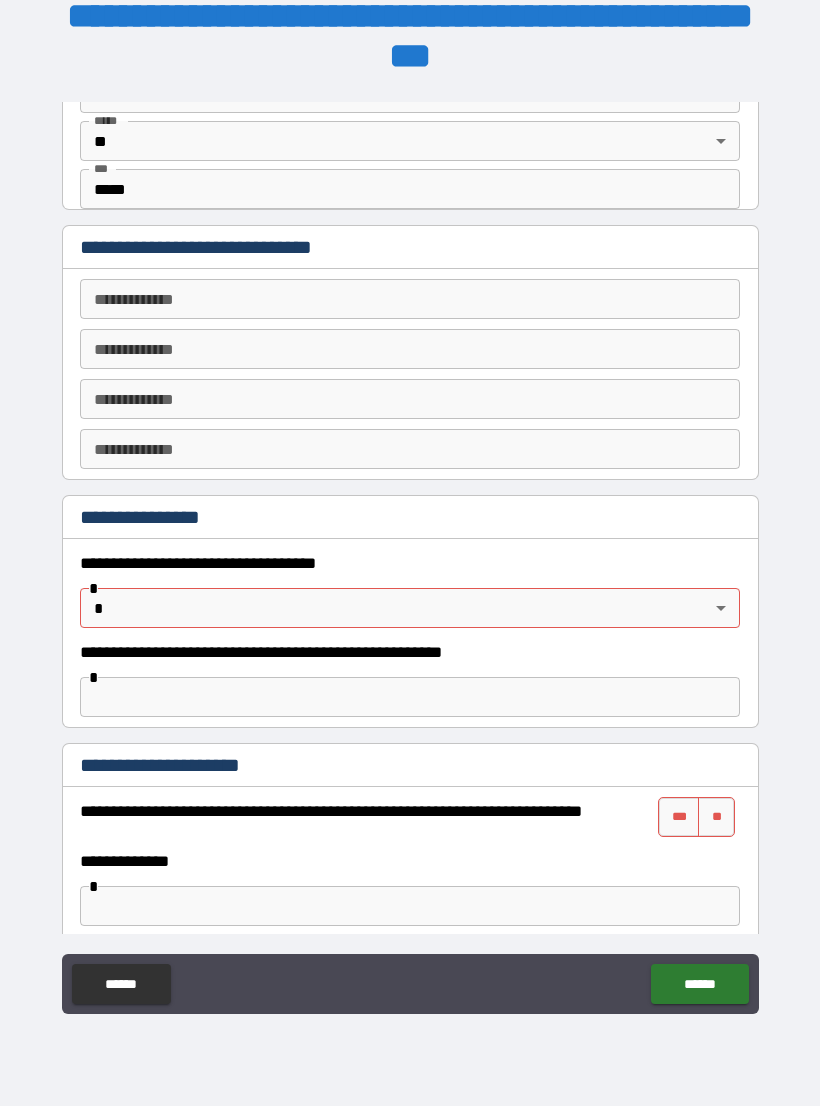 type on "**********" 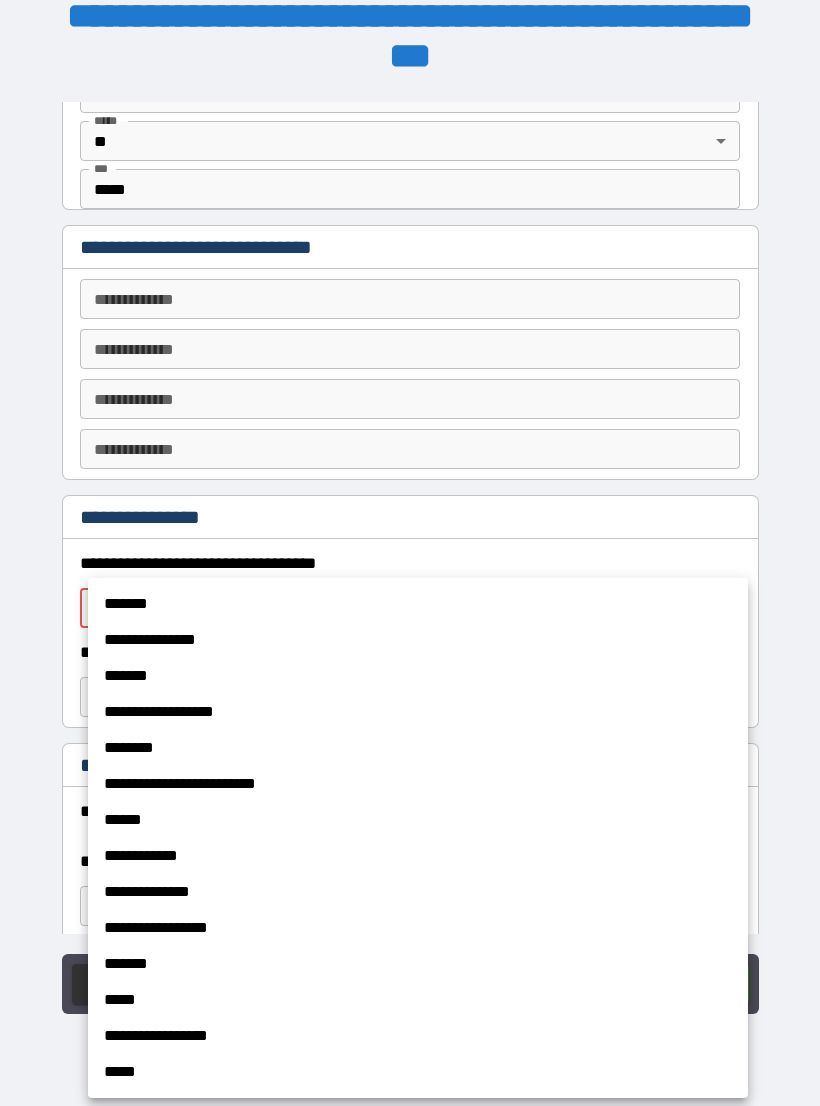 click on "*******" at bounding box center (418, 604) 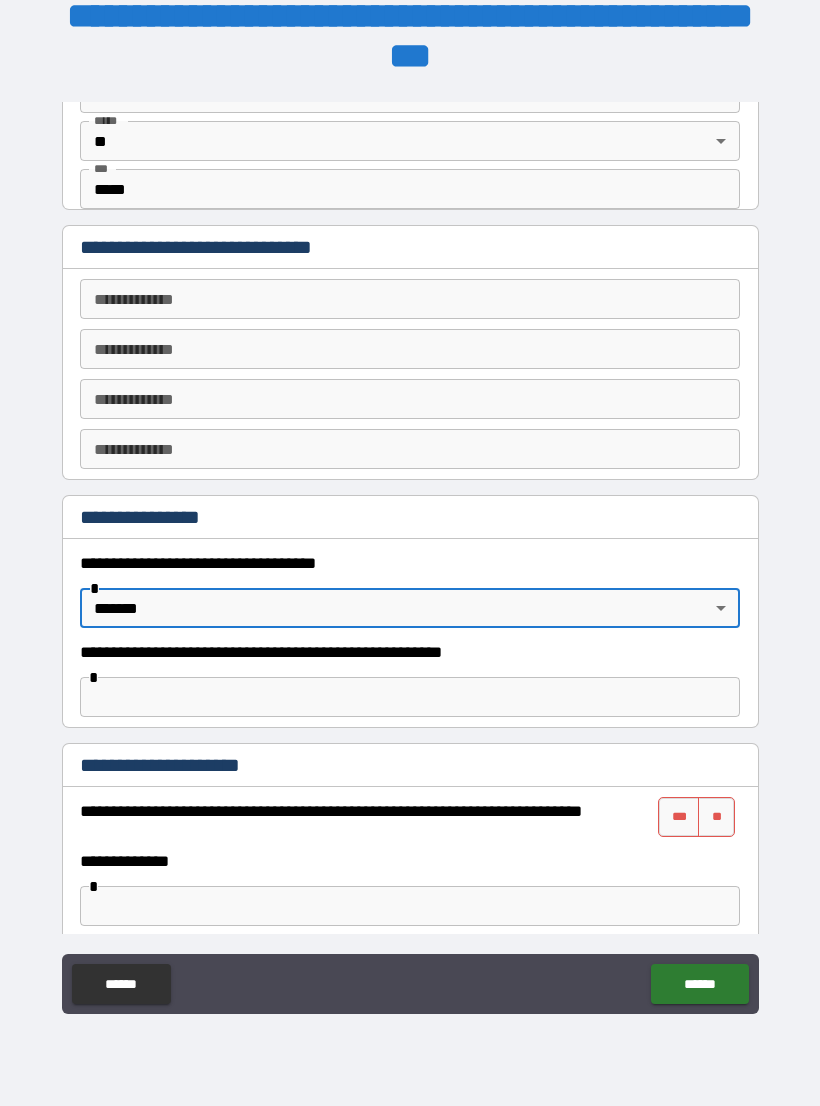 type on "*******" 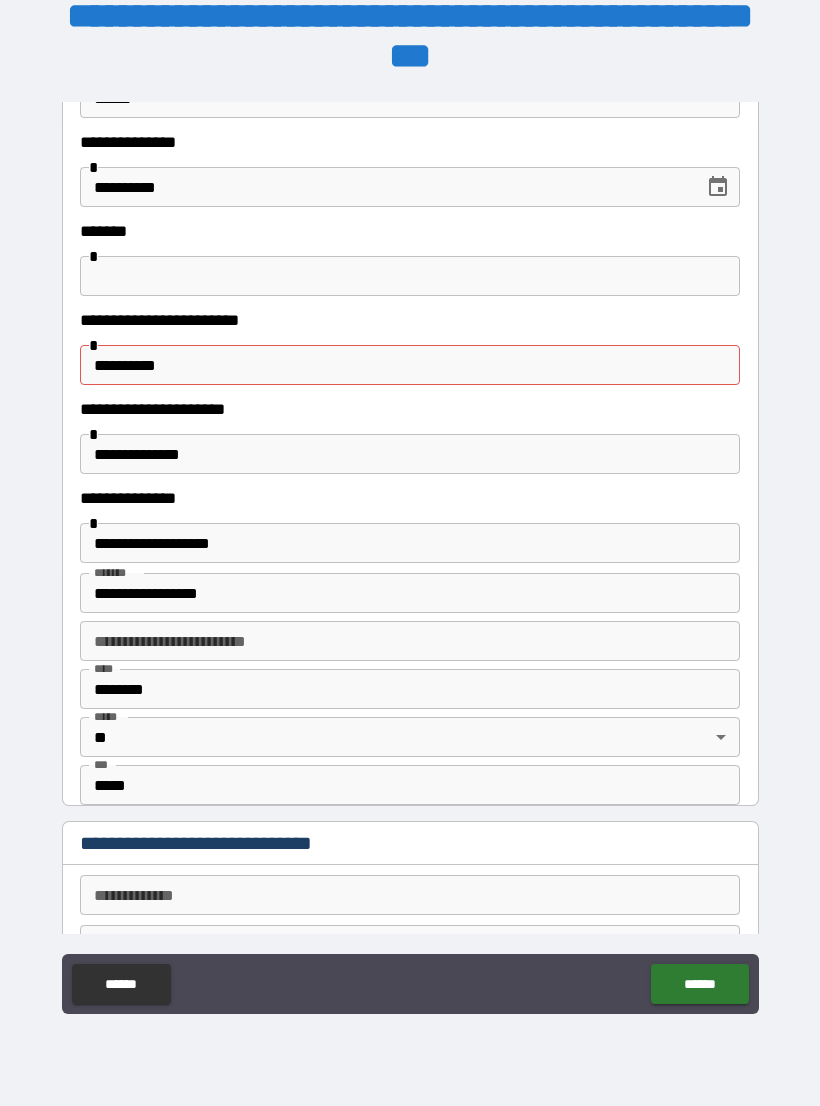scroll, scrollTop: 262, scrollLeft: 0, axis: vertical 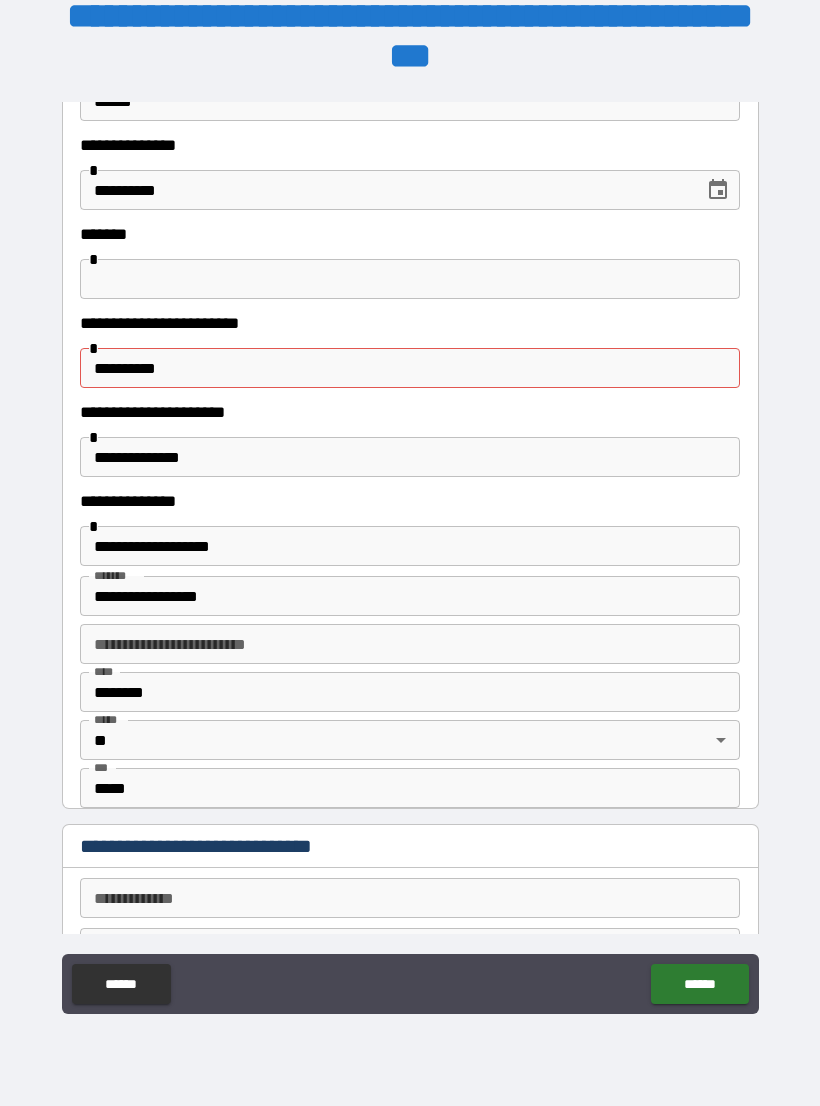 click at bounding box center (410, 279) 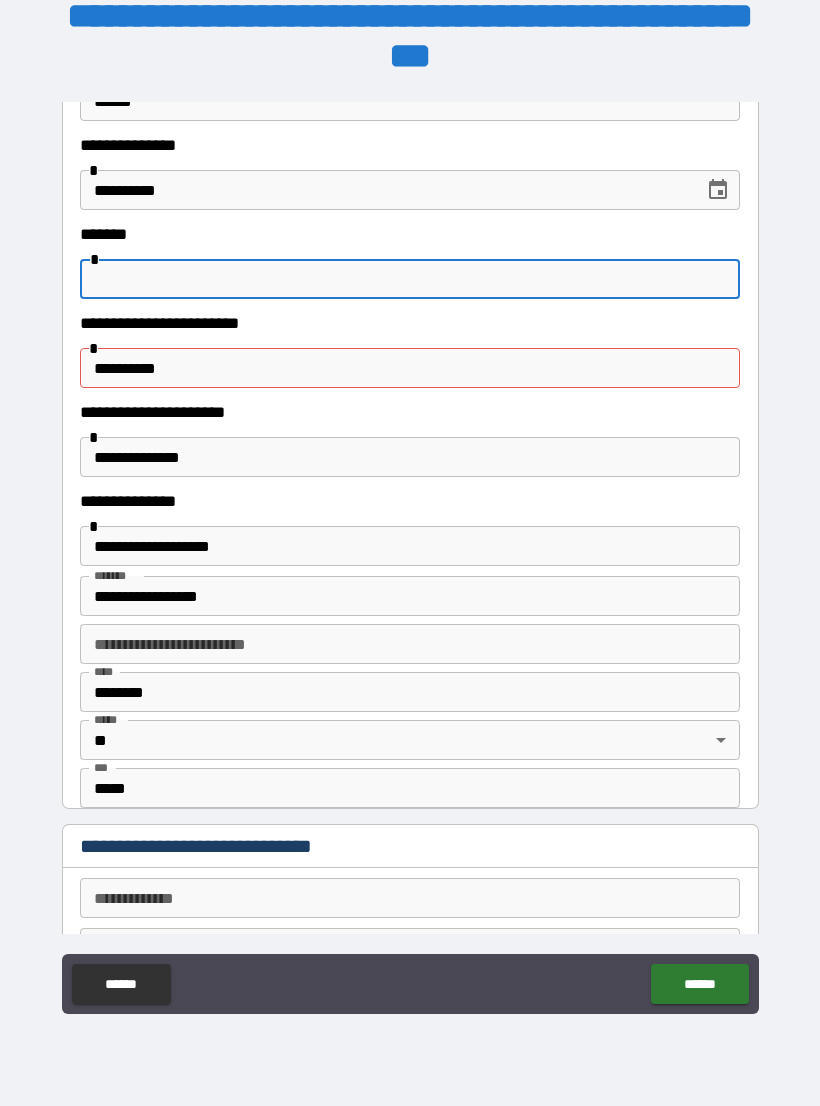 click on "**********" at bounding box center [410, 540] 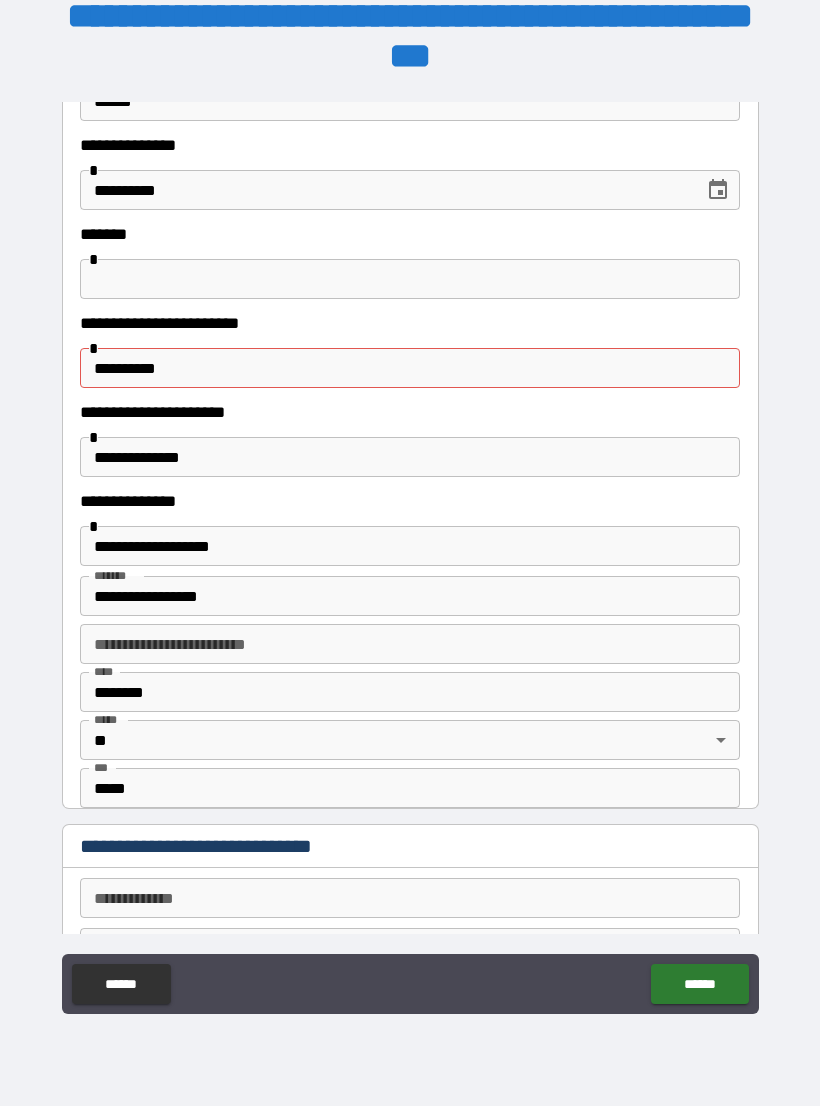 click at bounding box center (410, 279) 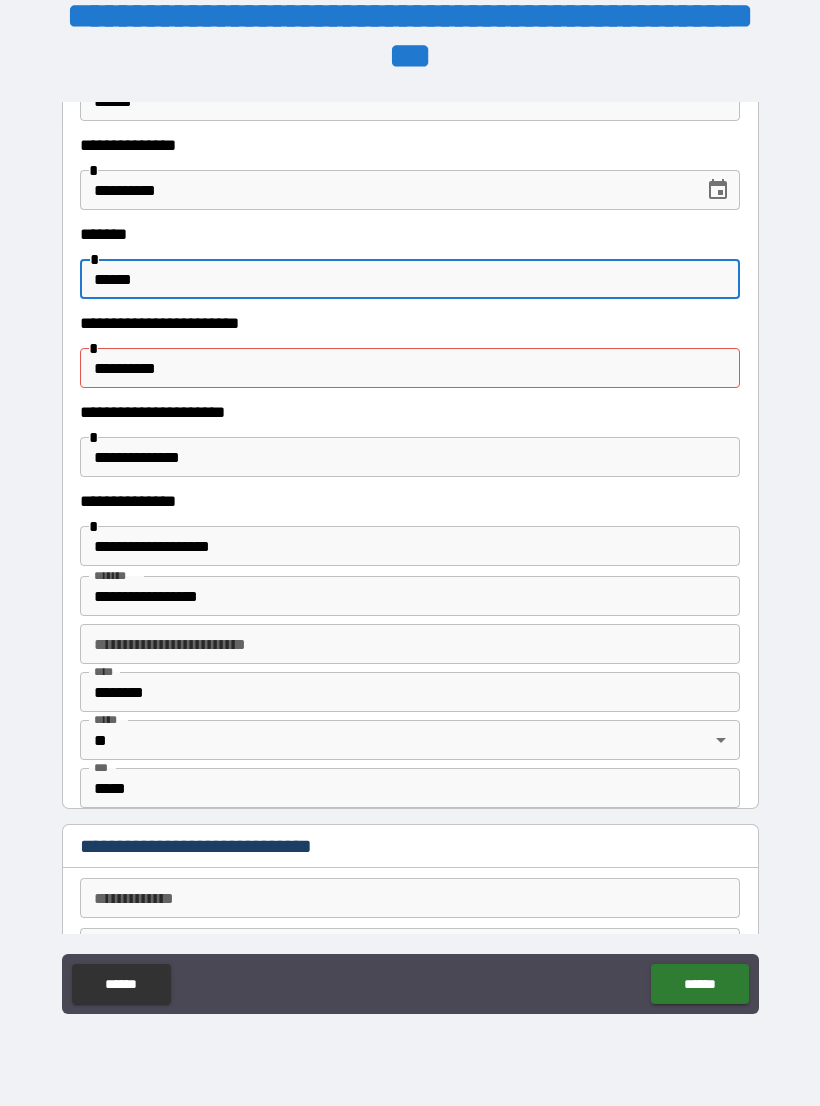 type on "******" 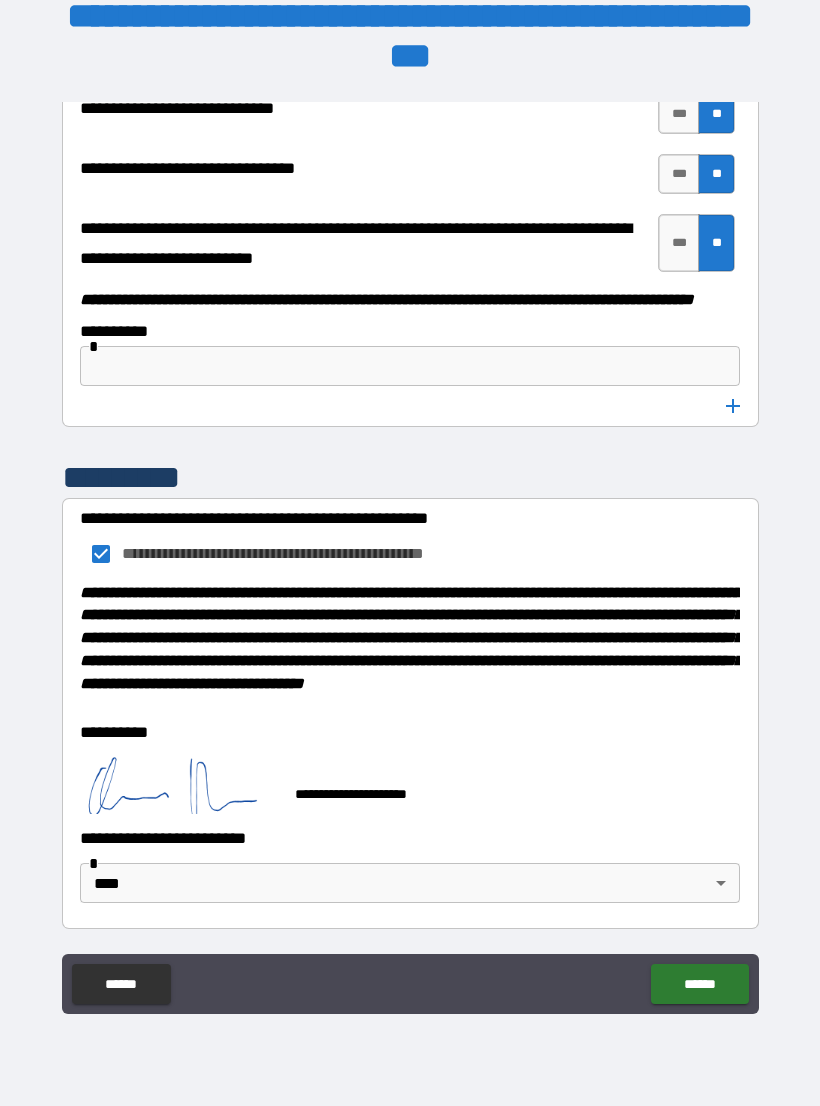 scroll, scrollTop: 10318, scrollLeft: 0, axis: vertical 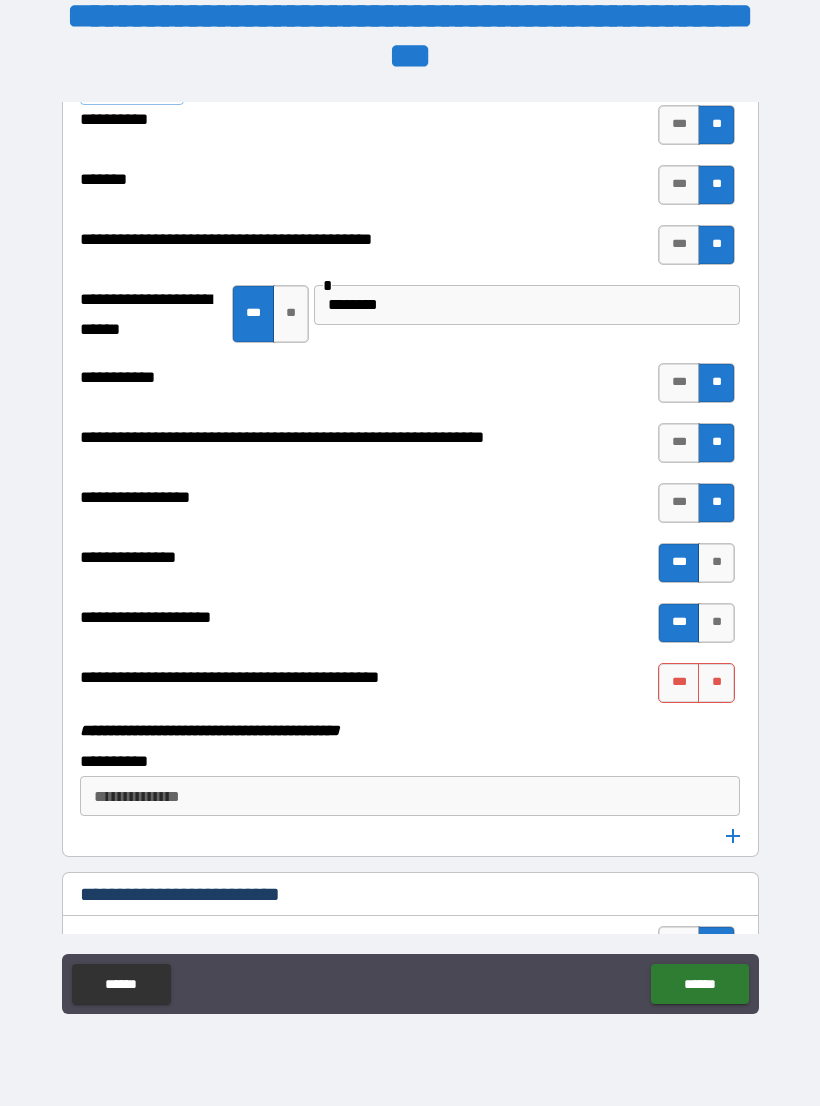 click on "**" at bounding box center (716, 683) 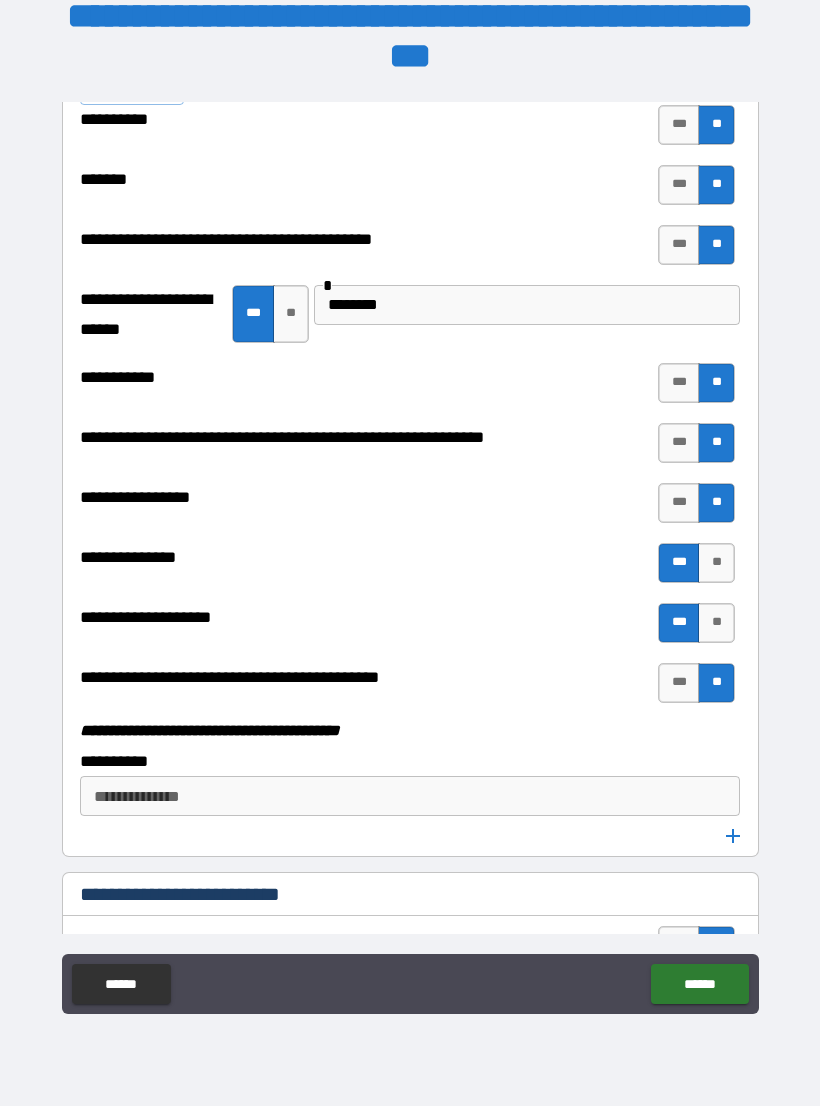 click on "******" at bounding box center [699, 984] 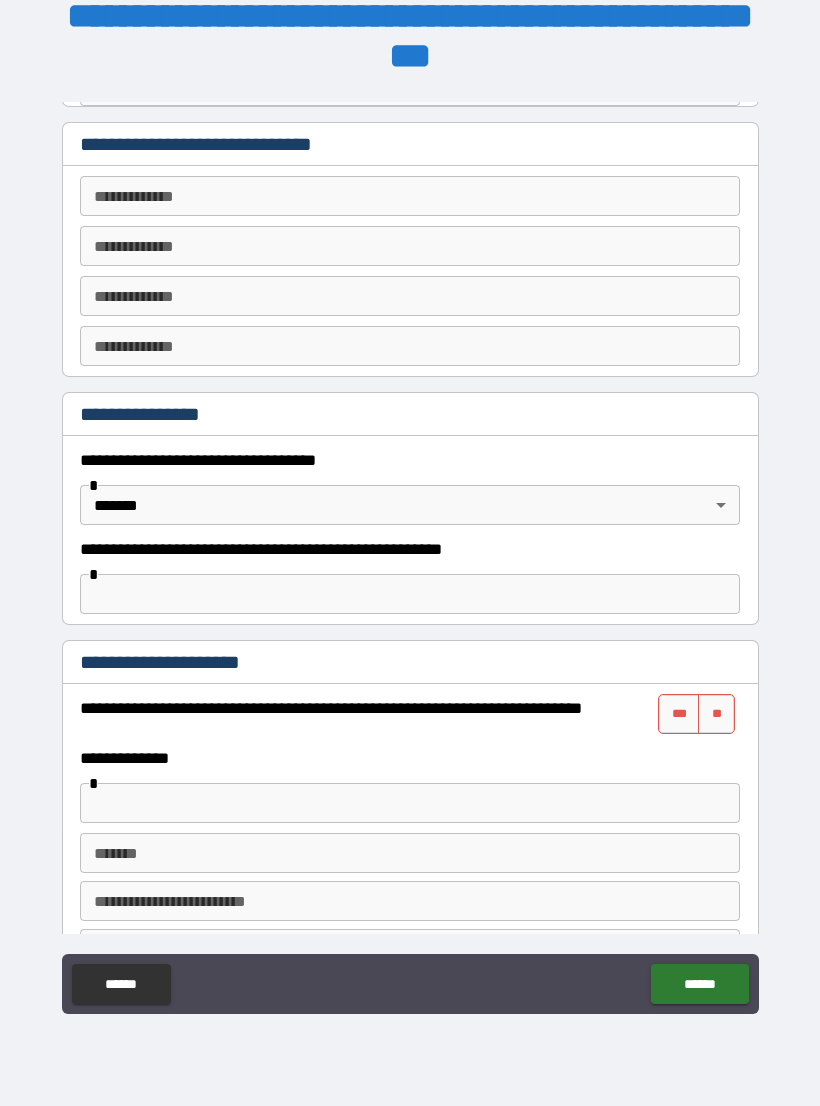 scroll, scrollTop: 963, scrollLeft: 0, axis: vertical 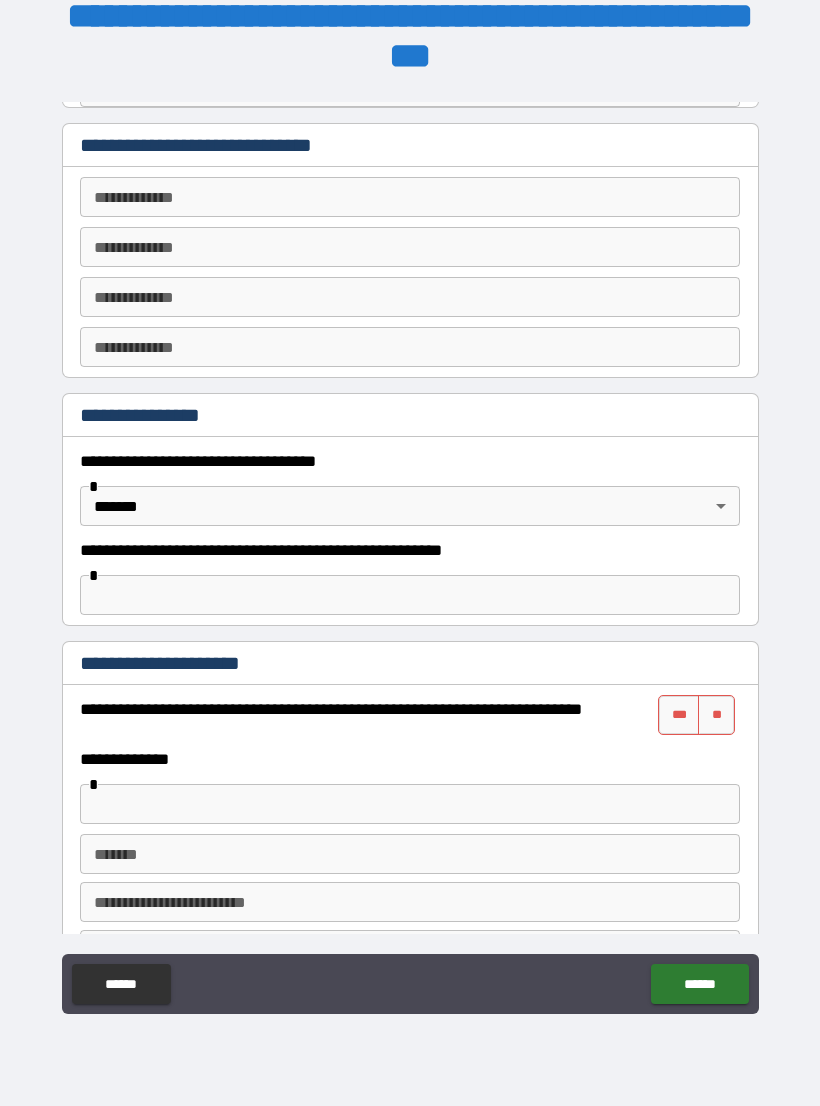 click on "**" at bounding box center (716, 715) 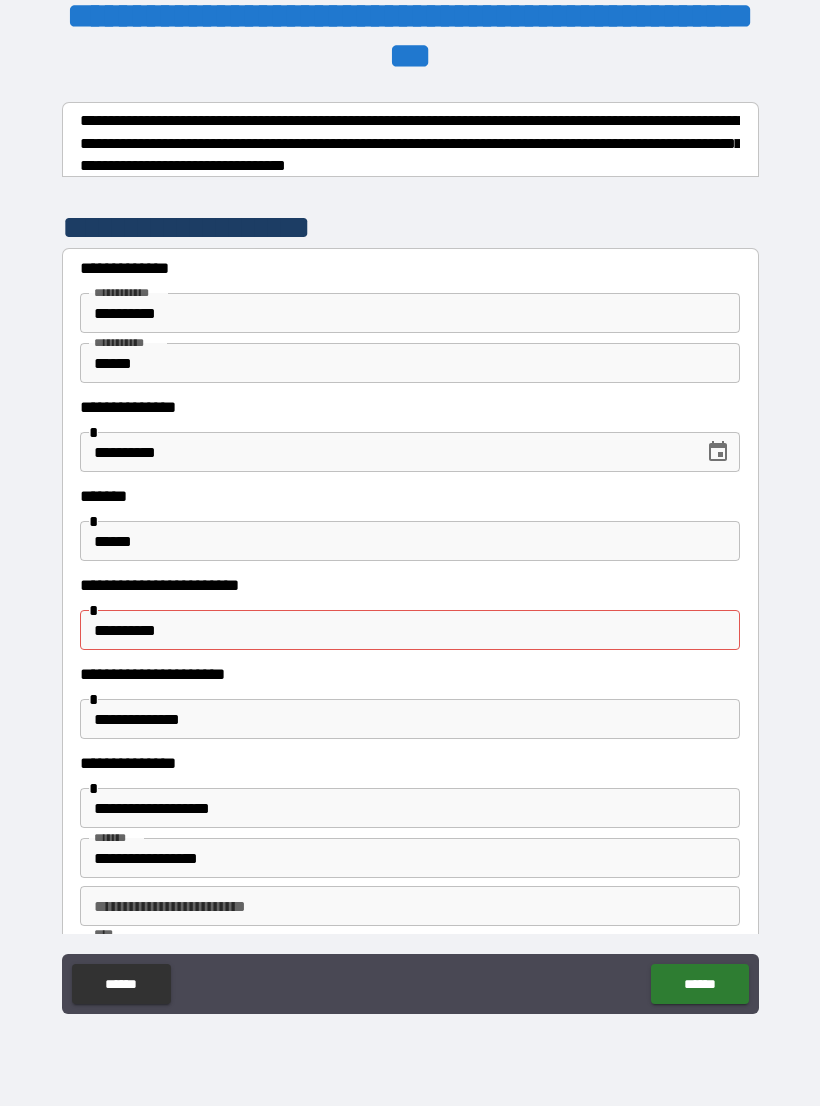 click on "******" at bounding box center (699, 984) 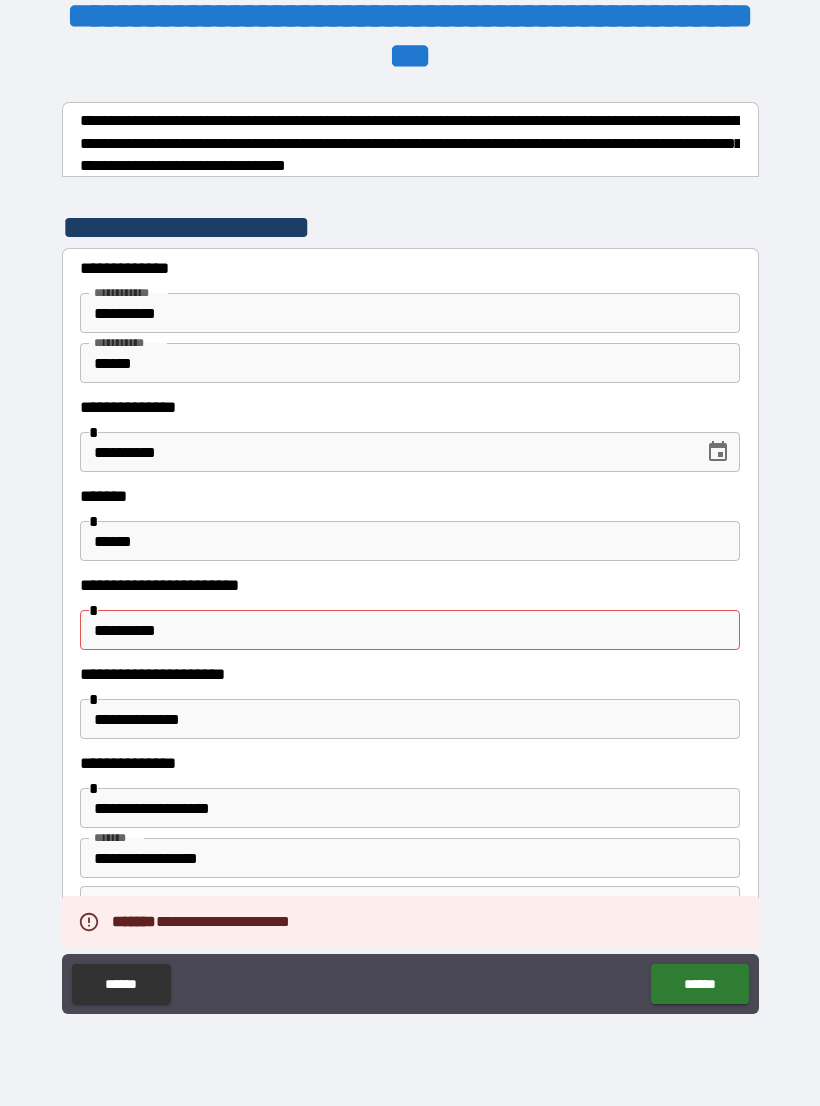 scroll, scrollTop: 0, scrollLeft: 0, axis: both 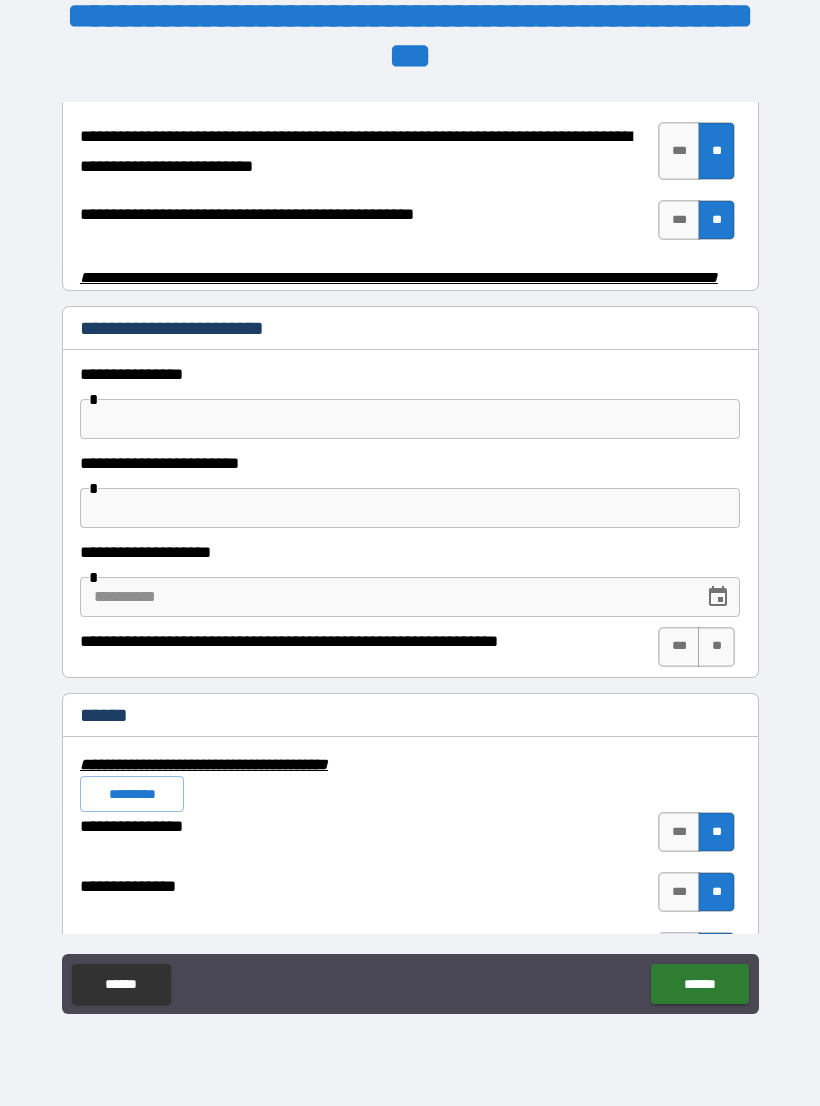 click on "**" at bounding box center [716, 647] 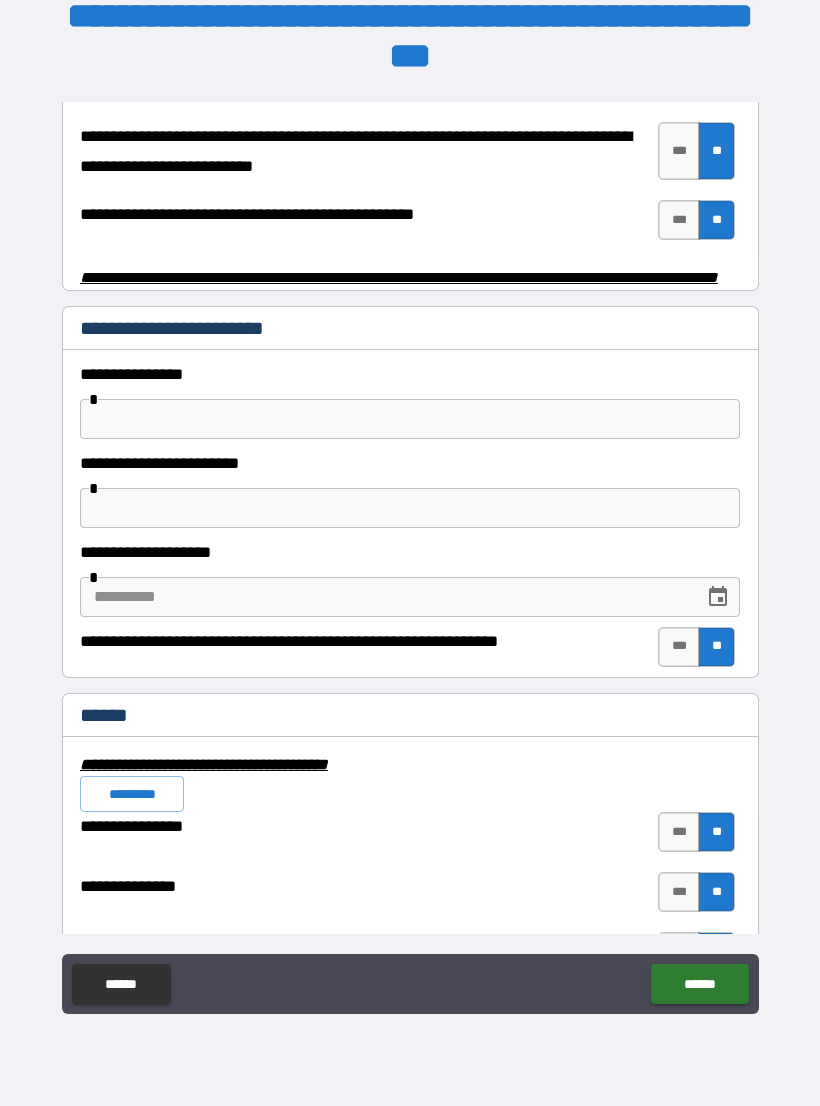 click on "******" at bounding box center [699, 984] 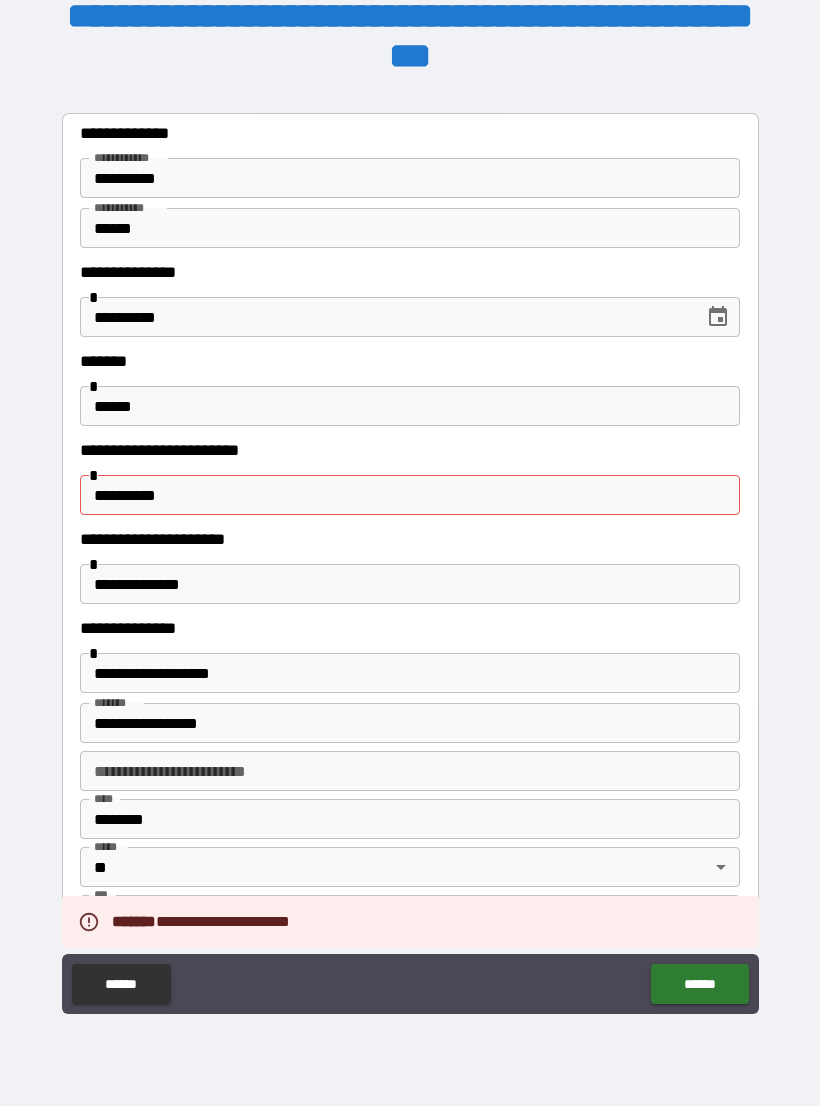 scroll, scrollTop: 133, scrollLeft: 0, axis: vertical 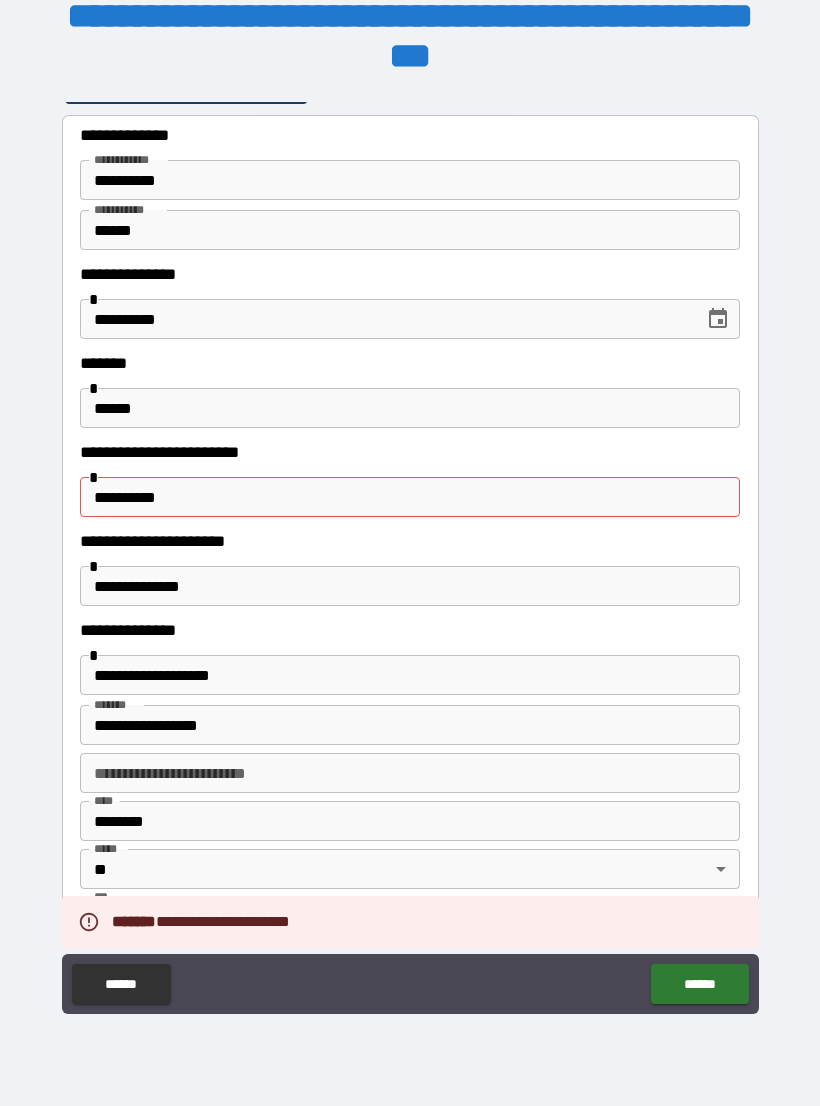 click on "**********" at bounding box center [410, 497] 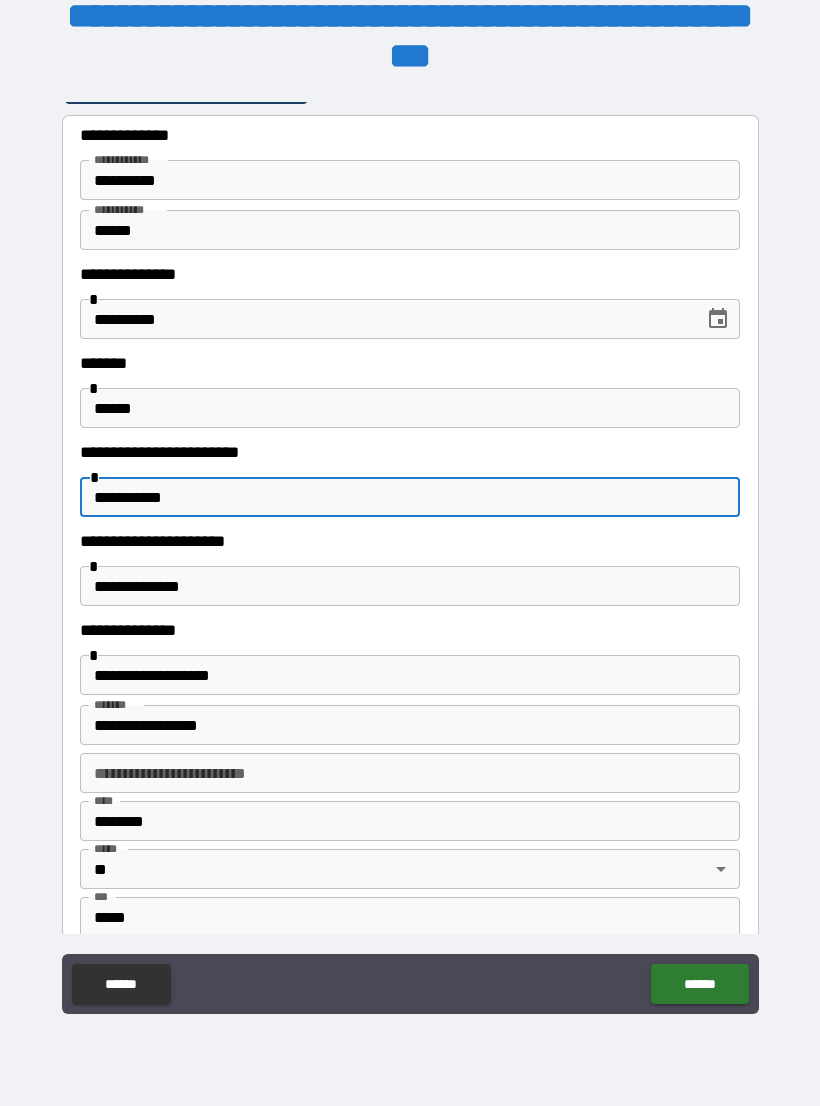 type on "**********" 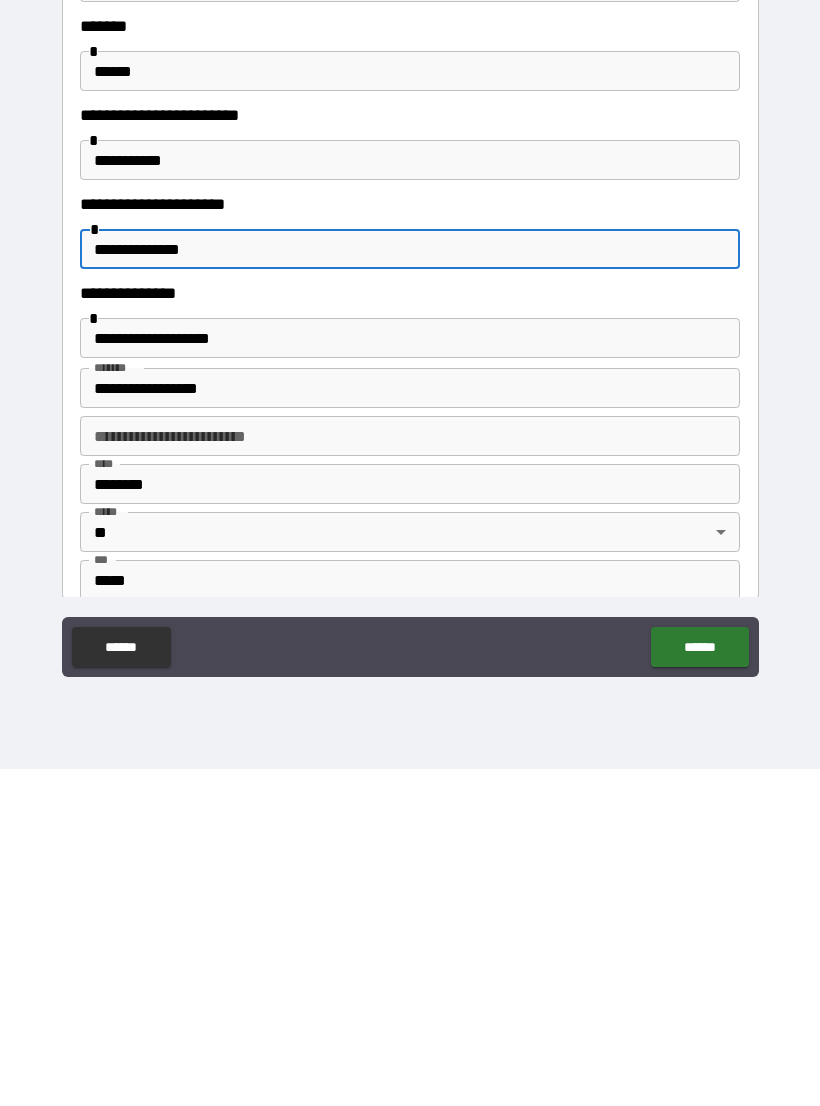 click on "******" at bounding box center [699, 984] 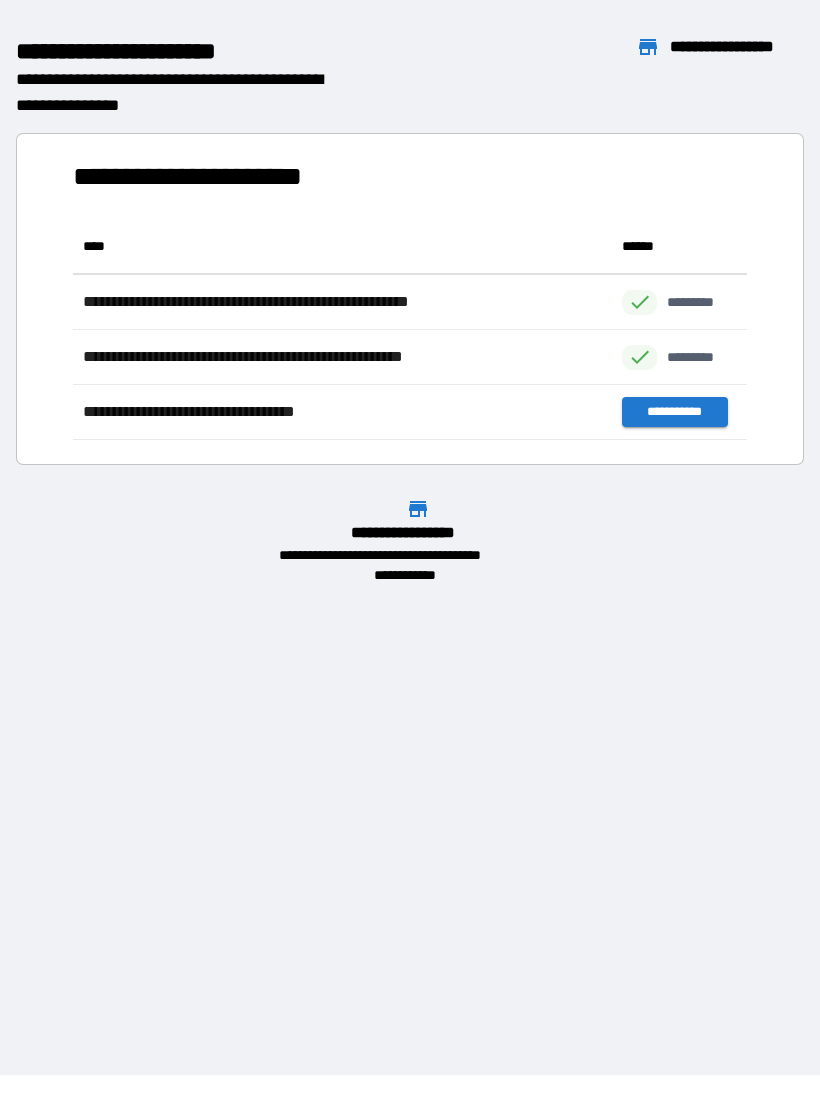 scroll, scrollTop: 1, scrollLeft: 1, axis: both 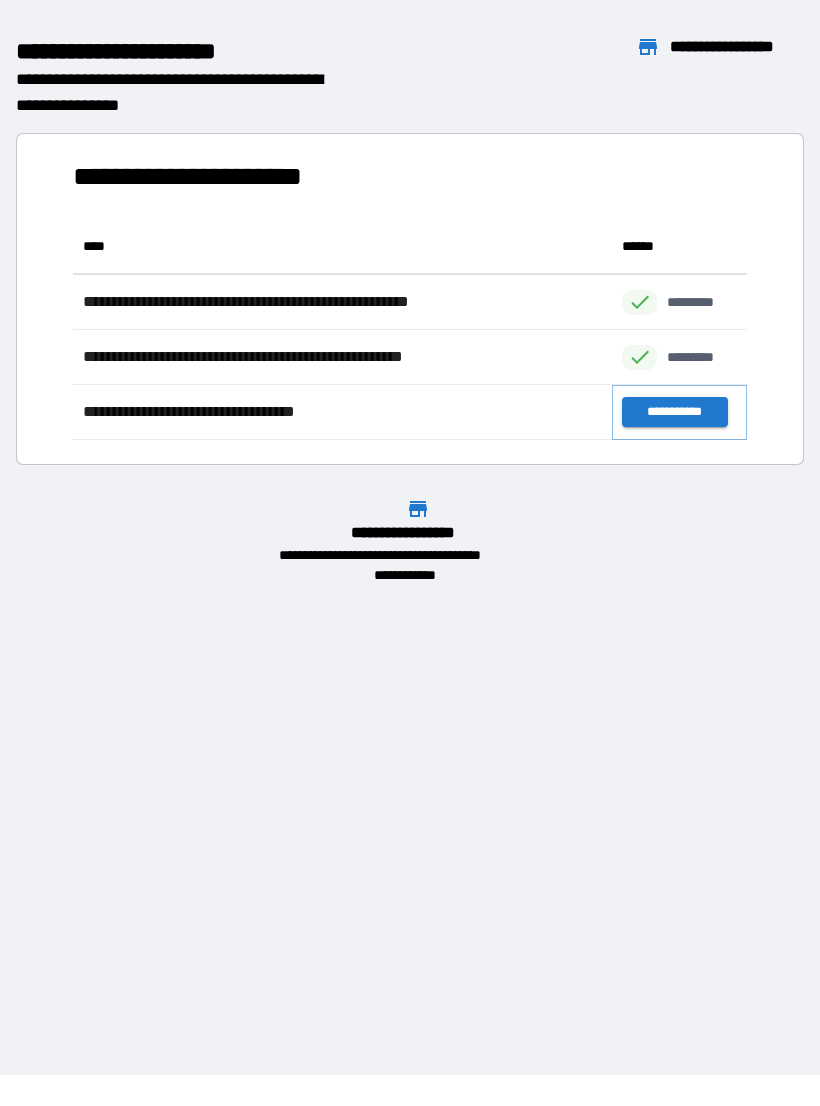 click on "**********" at bounding box center (674, 412) 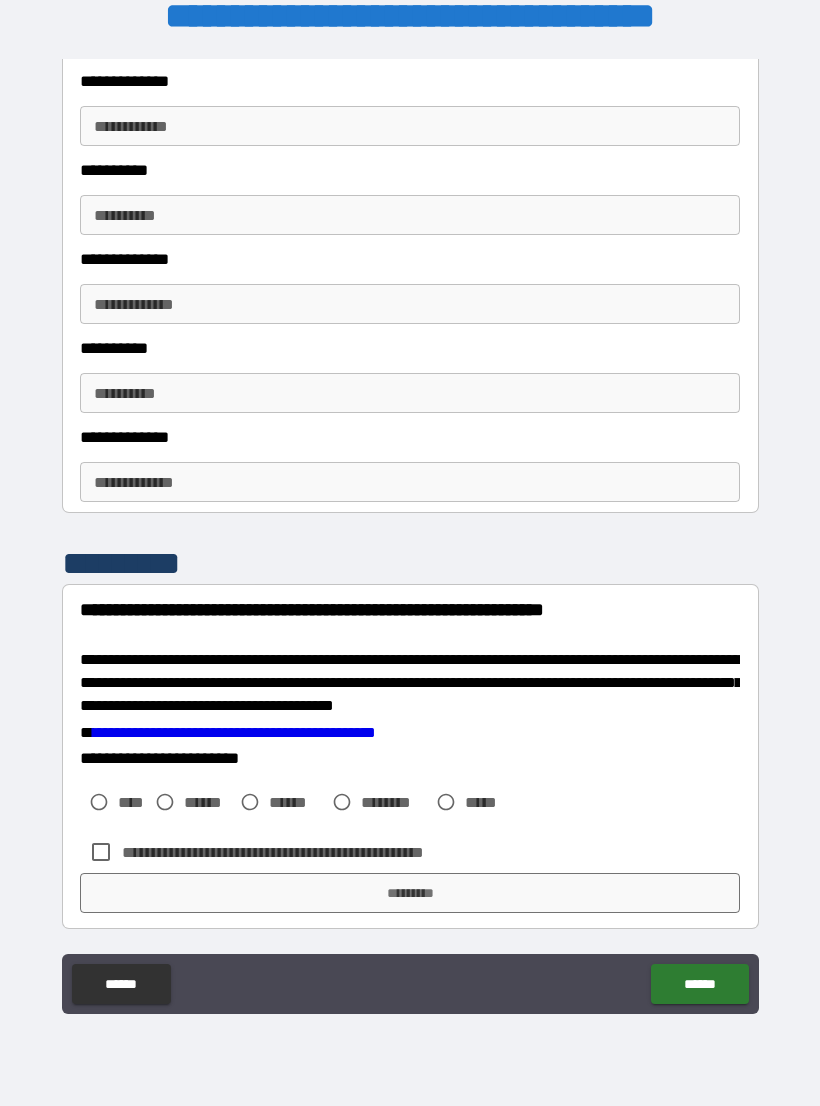 scroll, scrollTop: 3114, scrollLeft: 0, axis: vertical 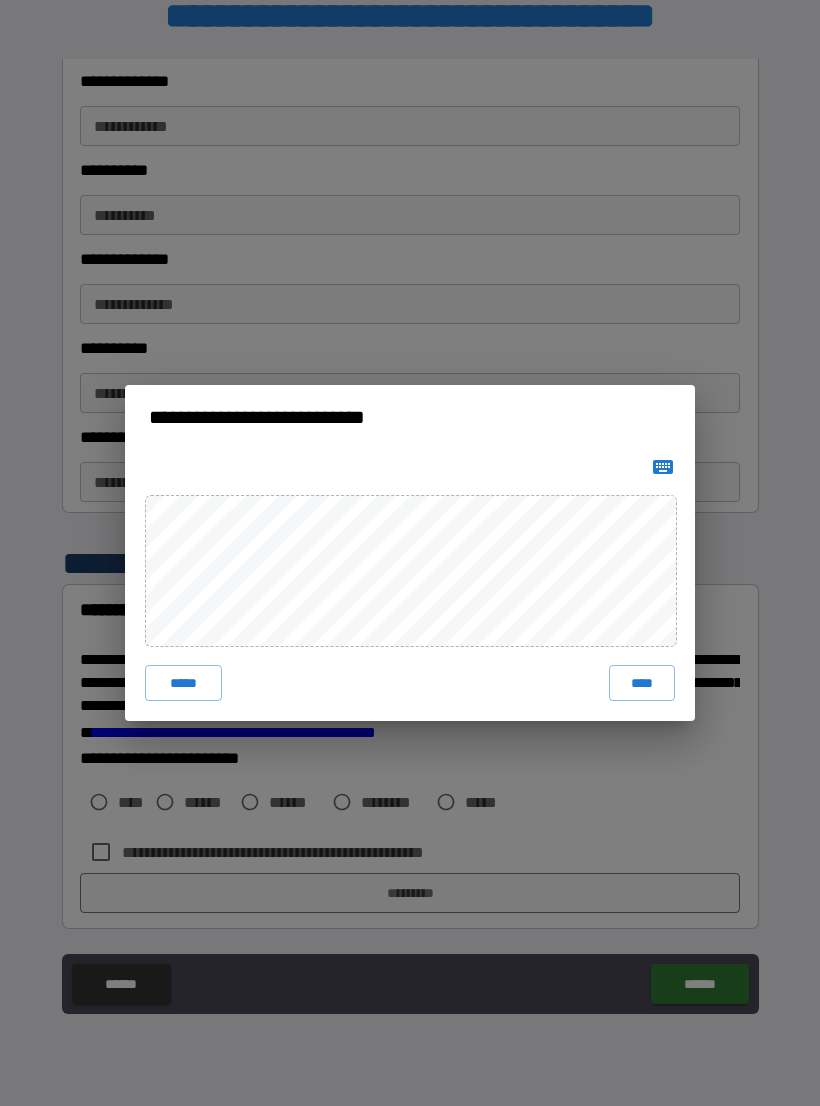 click on "****" at bounding box center [642, 683] 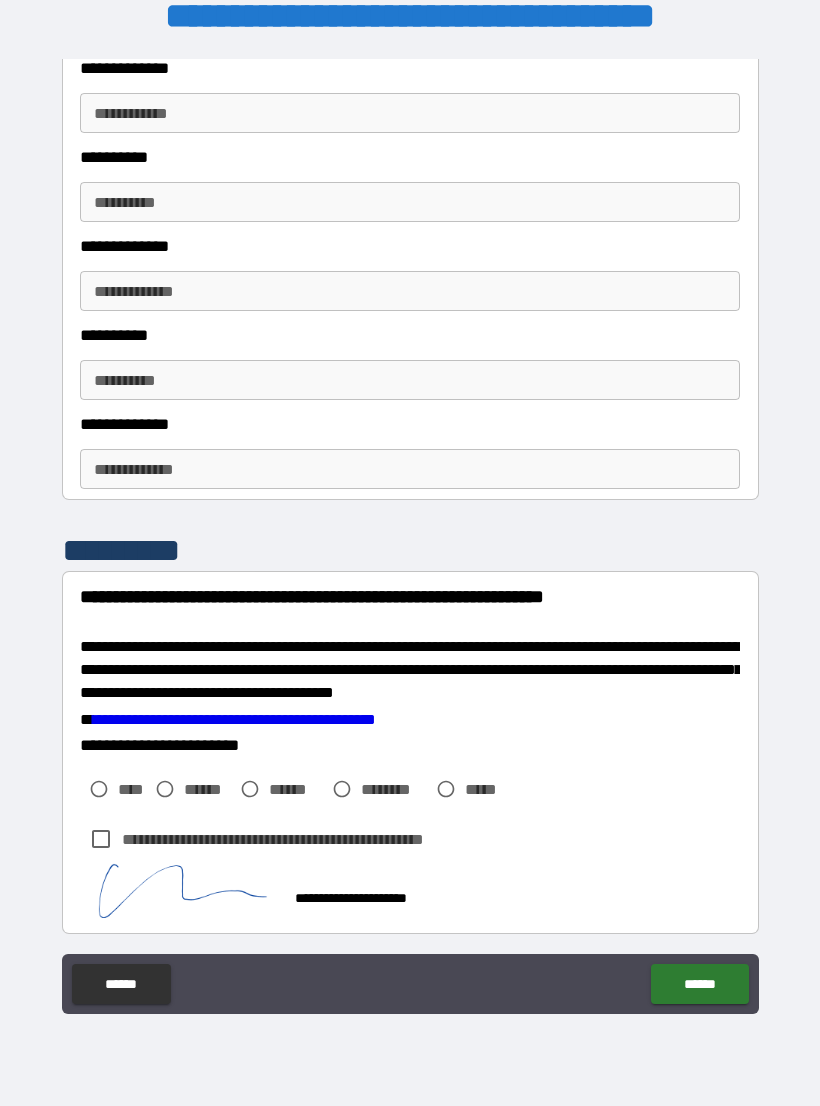 scroll, scrollTop: 3104, scrollLeft: 0, axis: vertical 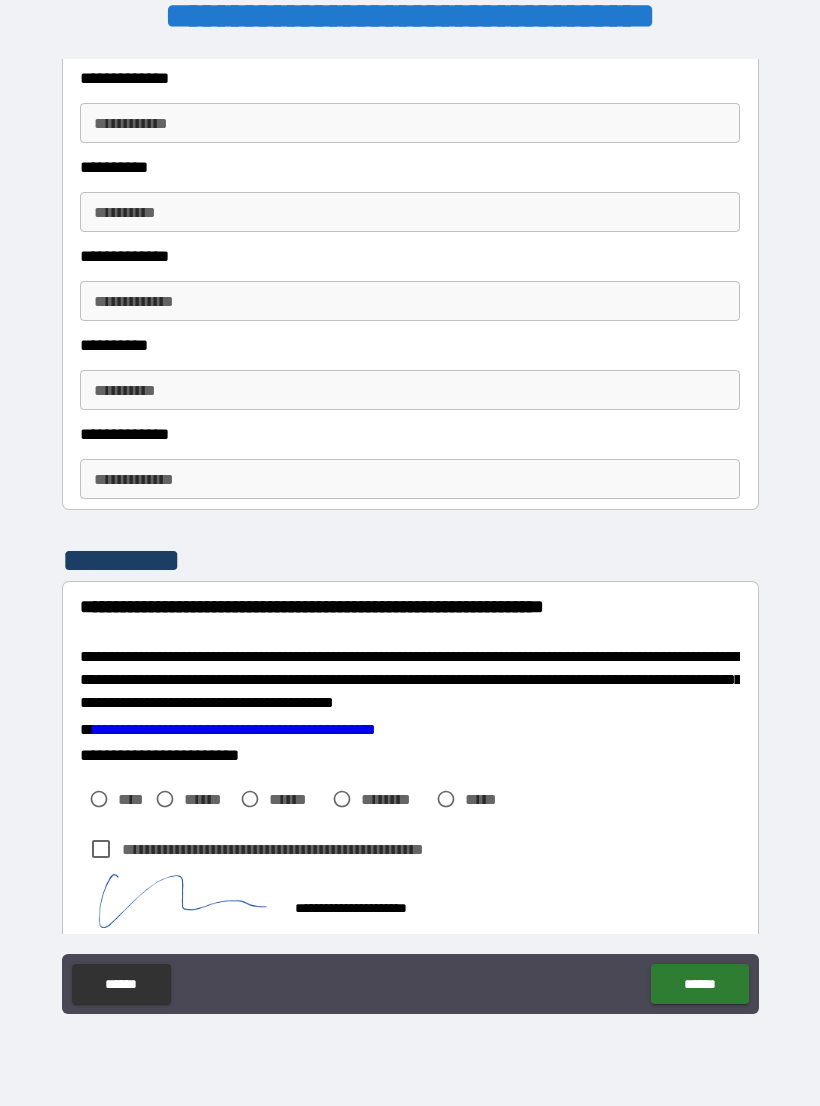 click on "******" at bounding box center [699, 984] 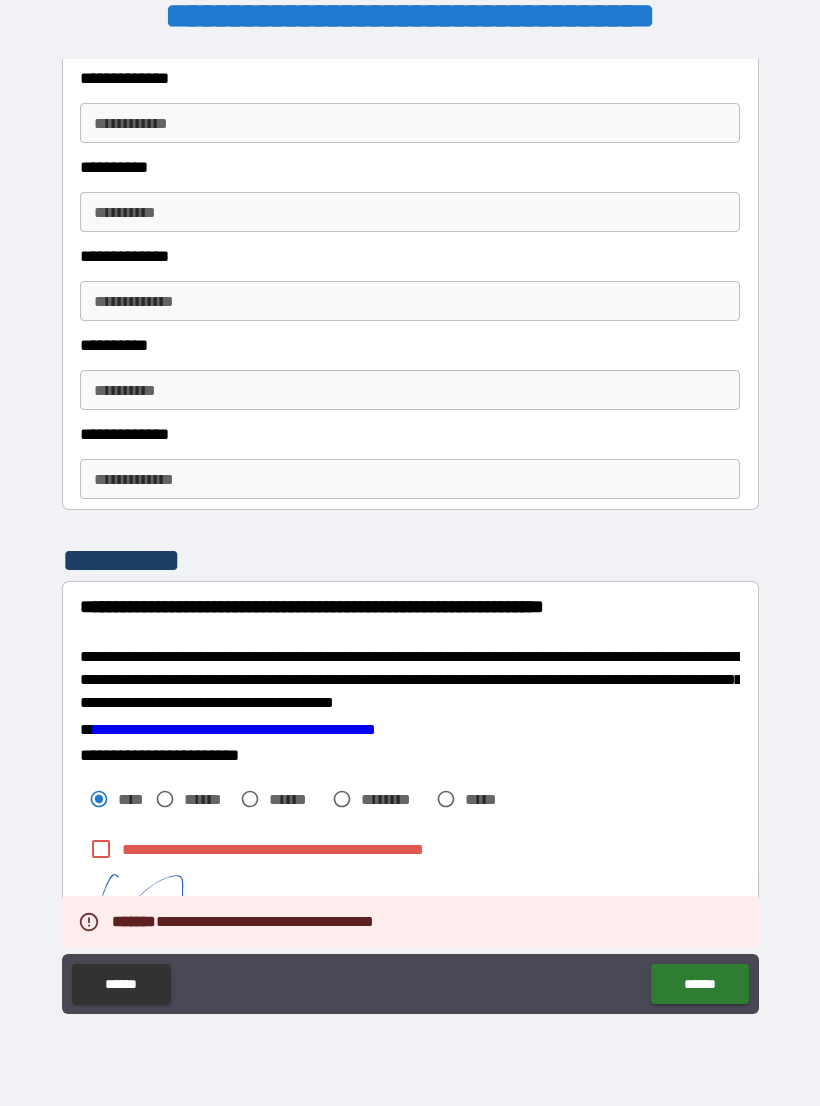 click on "******" at bounding box center (699, 984) 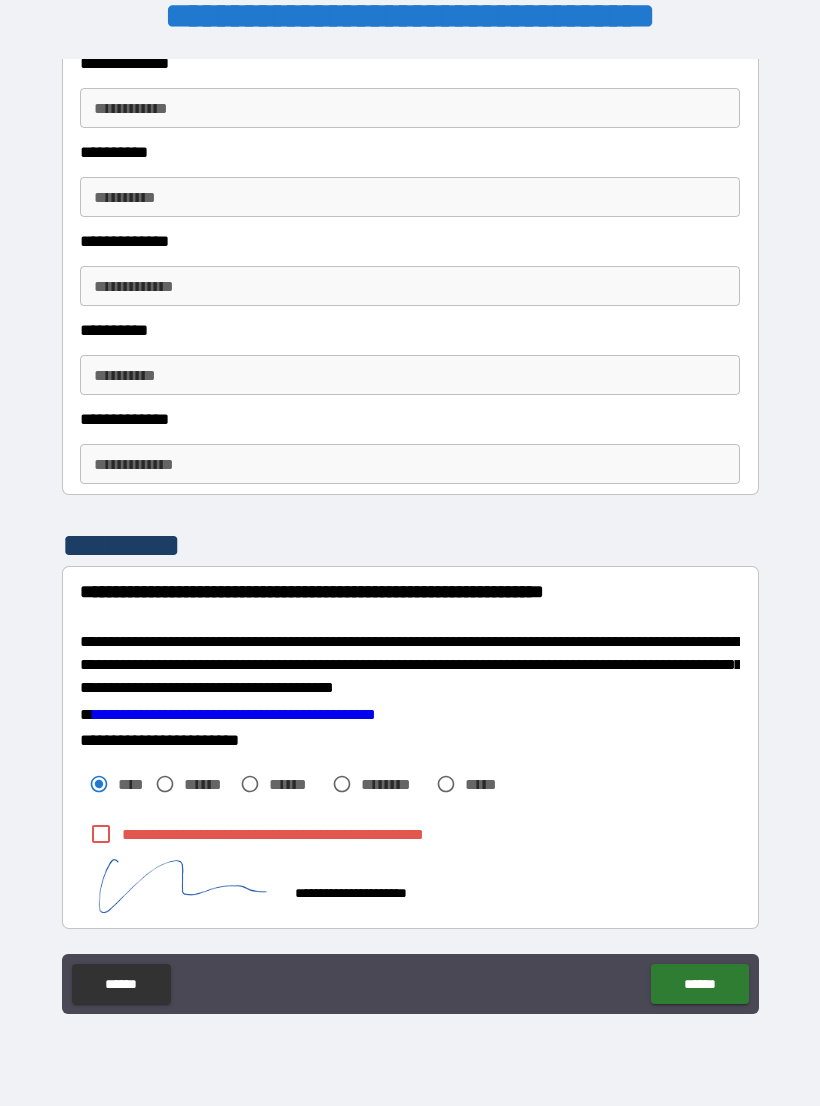 scroll, scrollTop: 3131, scrollLeft: 0, axis: vertical 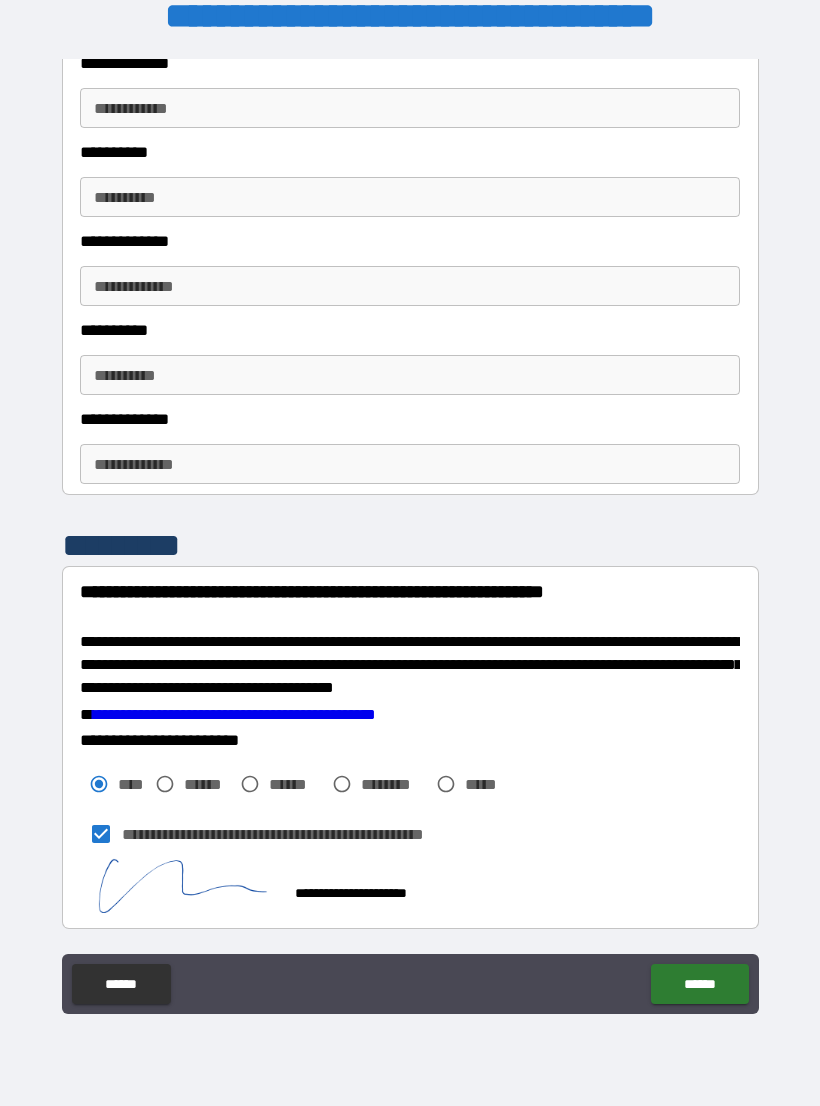 click on "******" at bounding box center (699, 984) 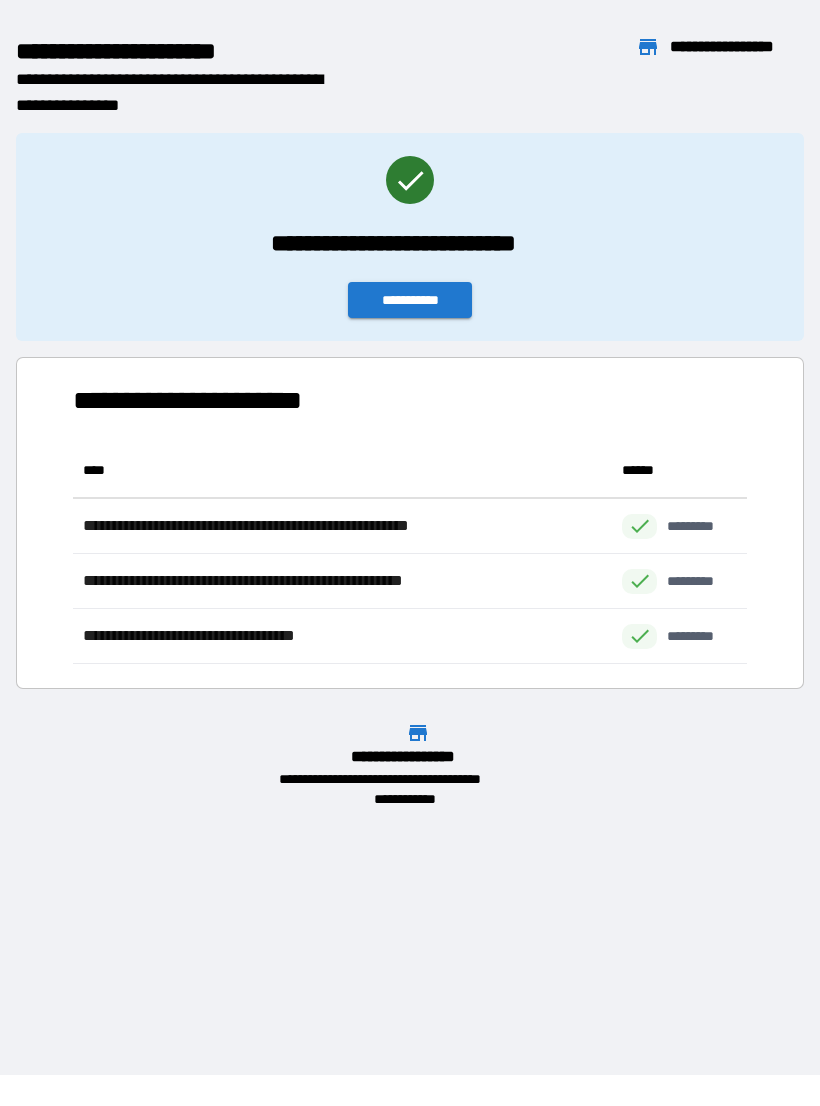 scroll, scrollTop: 221, scrollLeft: 674, axis: both 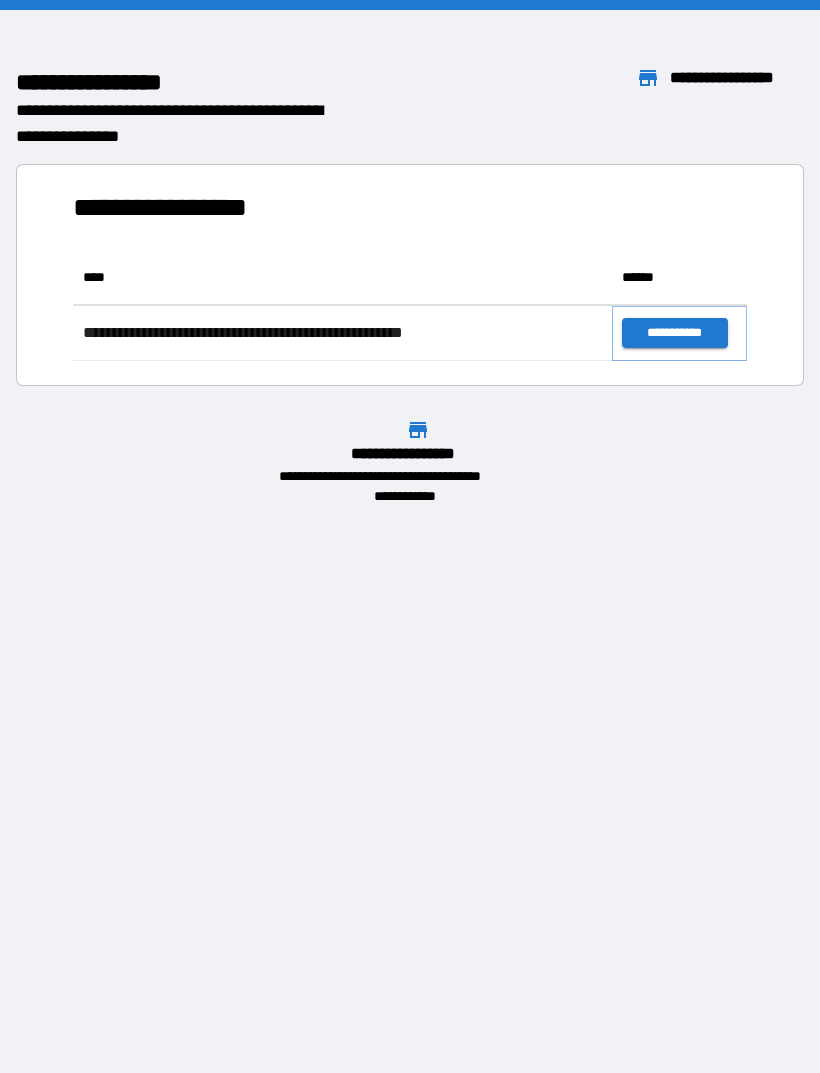 click on "**********" at bounding box center [674, 333] 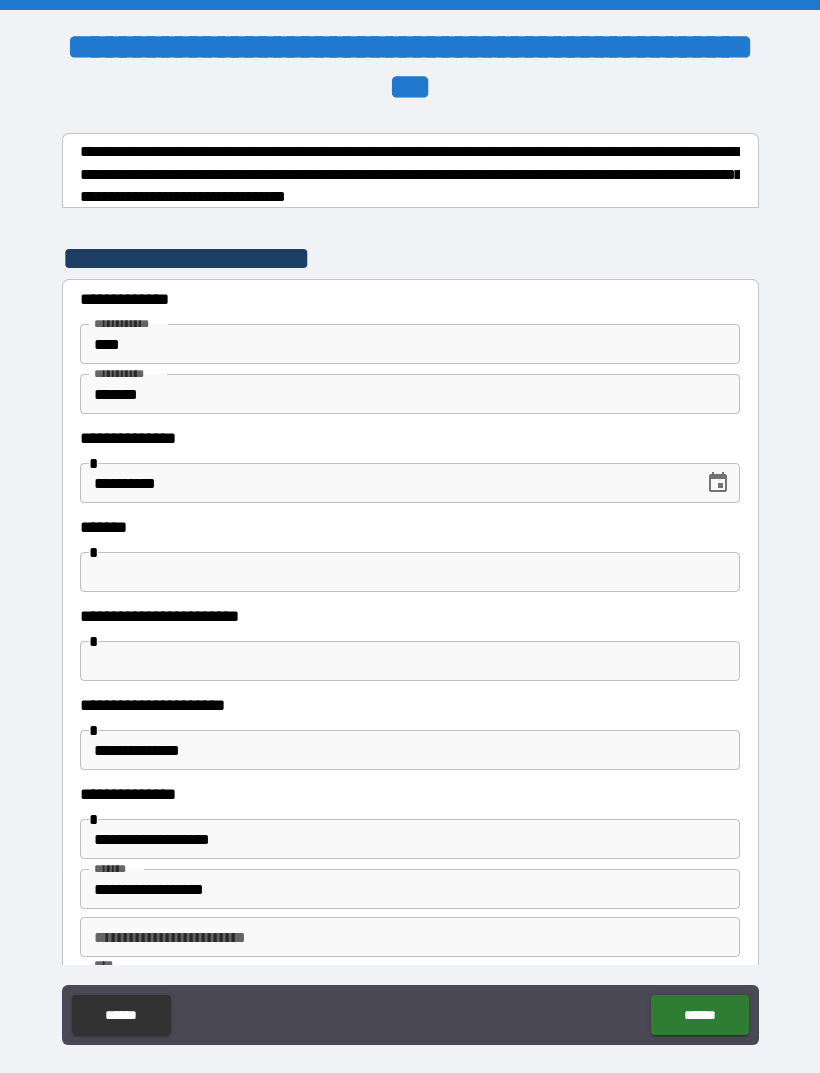 click at bounding box center [410, 572] 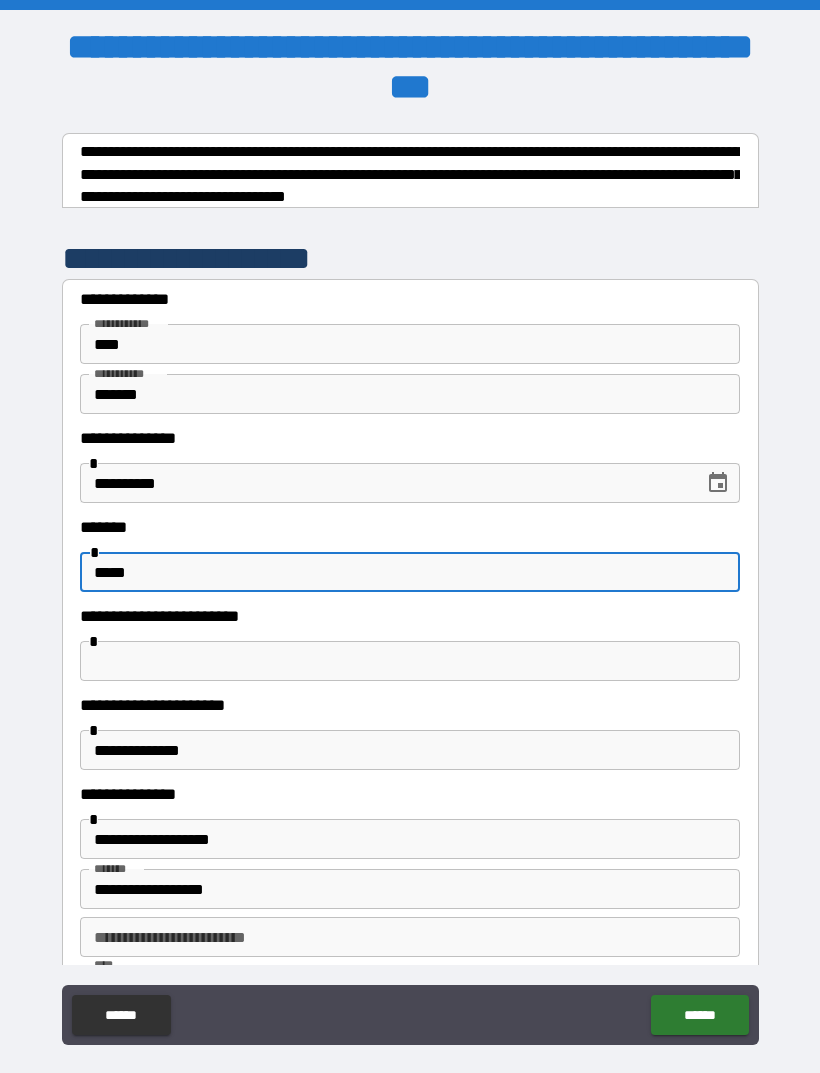 type on "****" 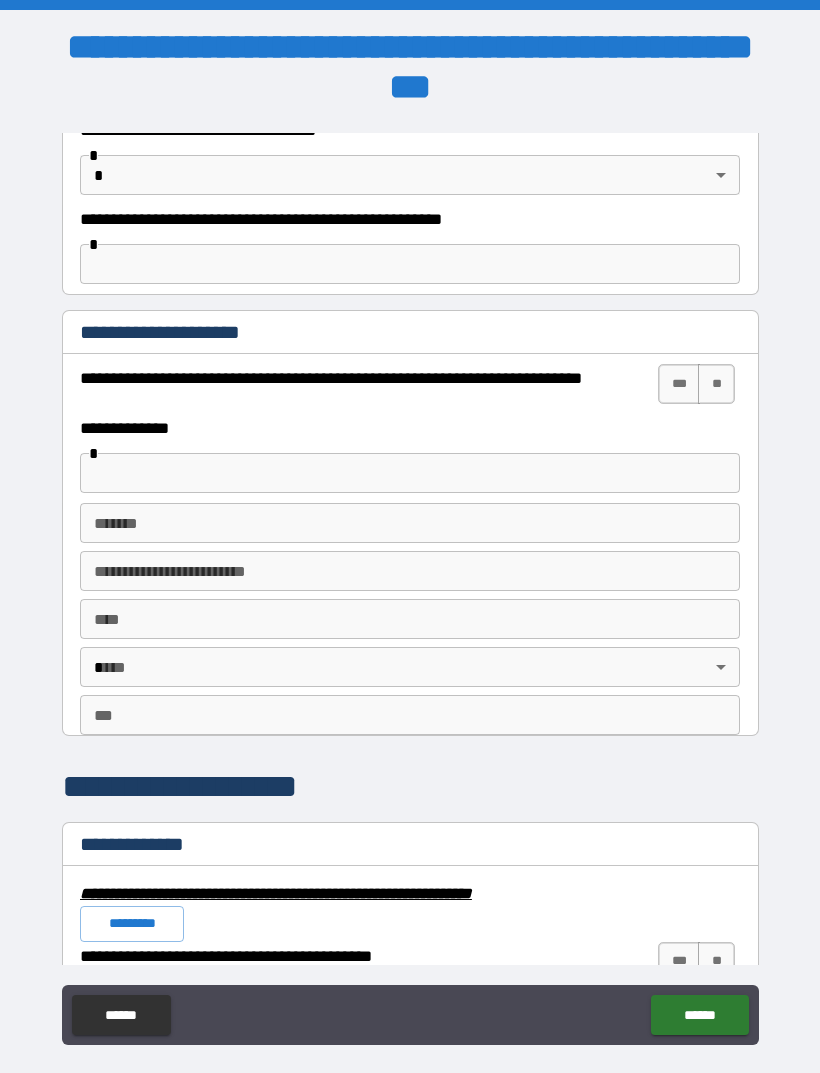 scroll, scrollTop: 1326, scrollLeft: 0, axis: vertical 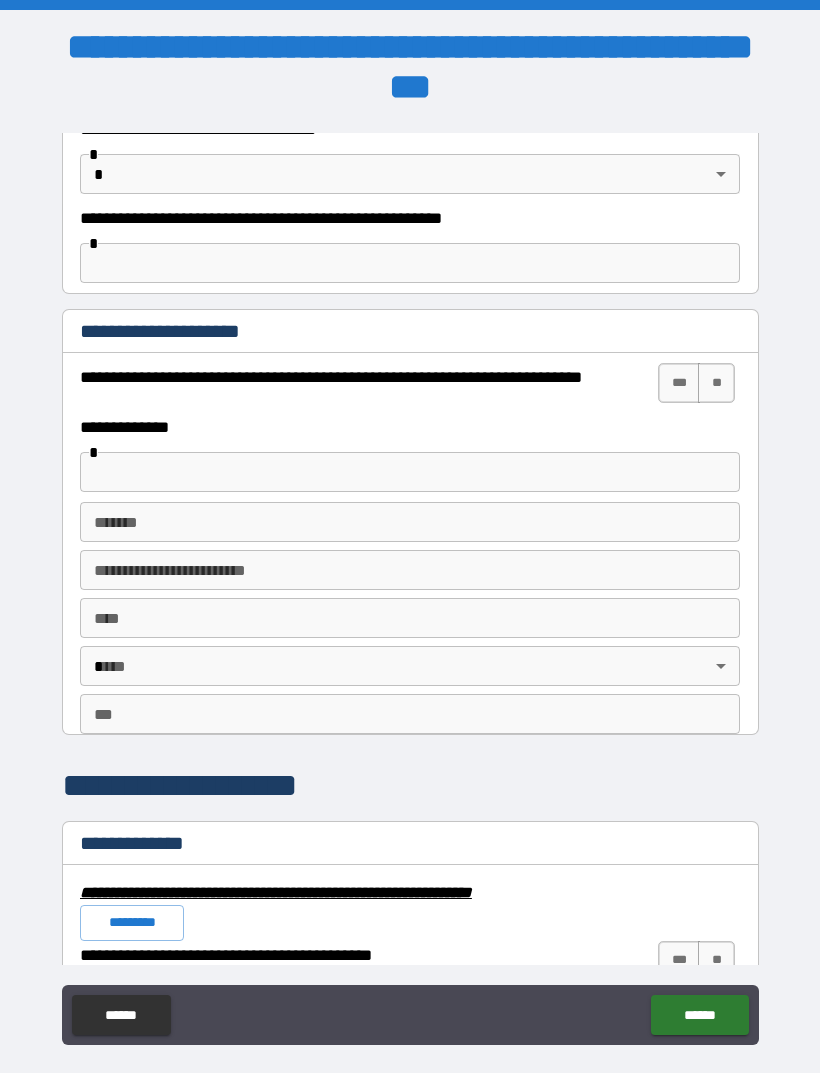 type on "**********" 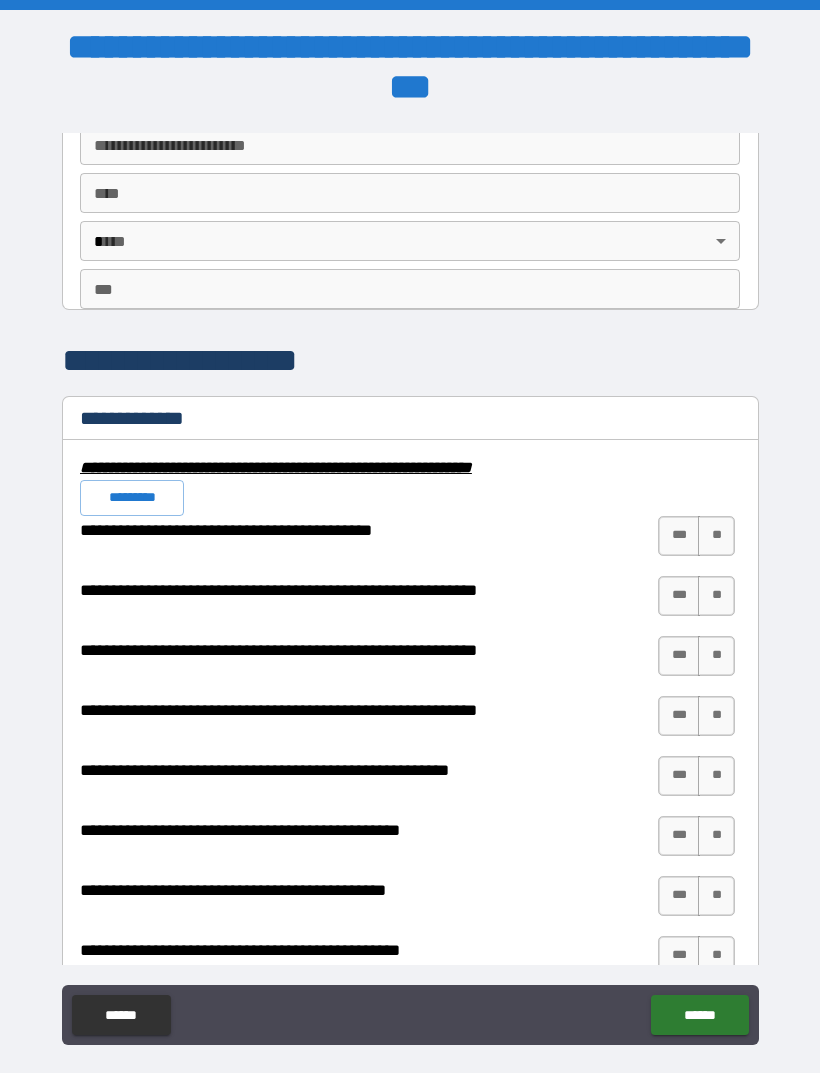 scroll, scrollTop: 1764, scrollLeft: 0, axis: vertical 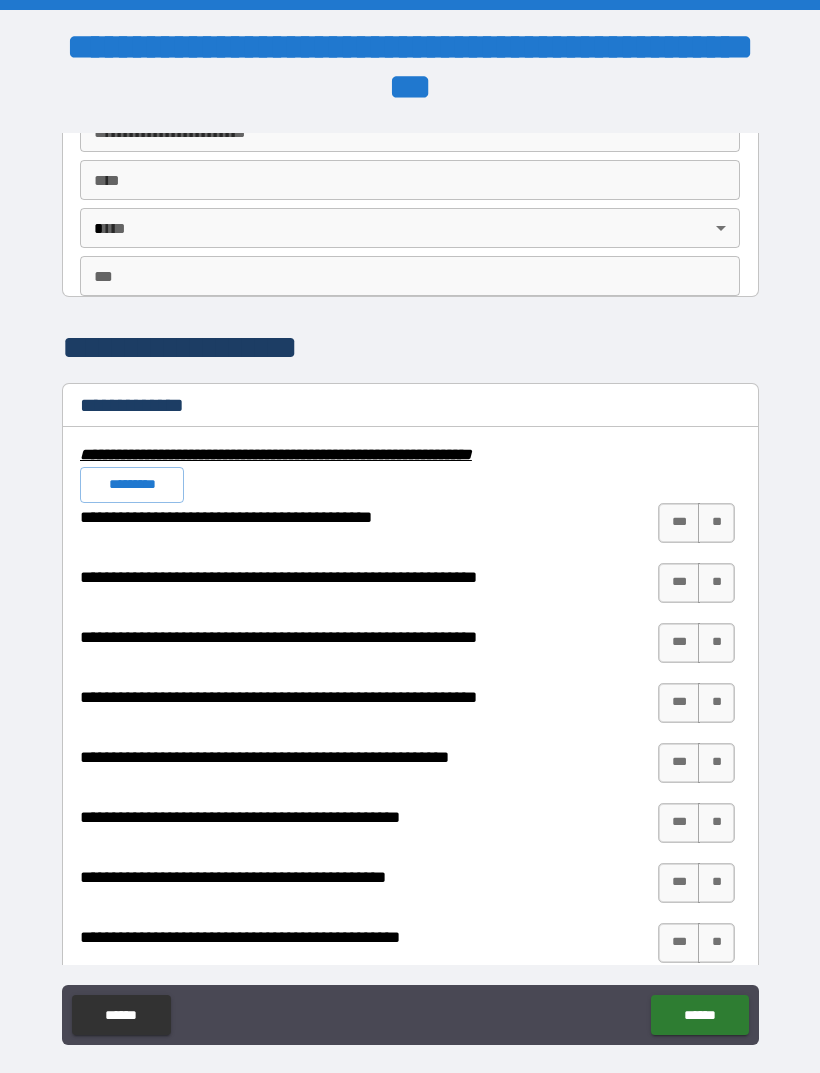 click on "**" at bounding box center (716, 523) 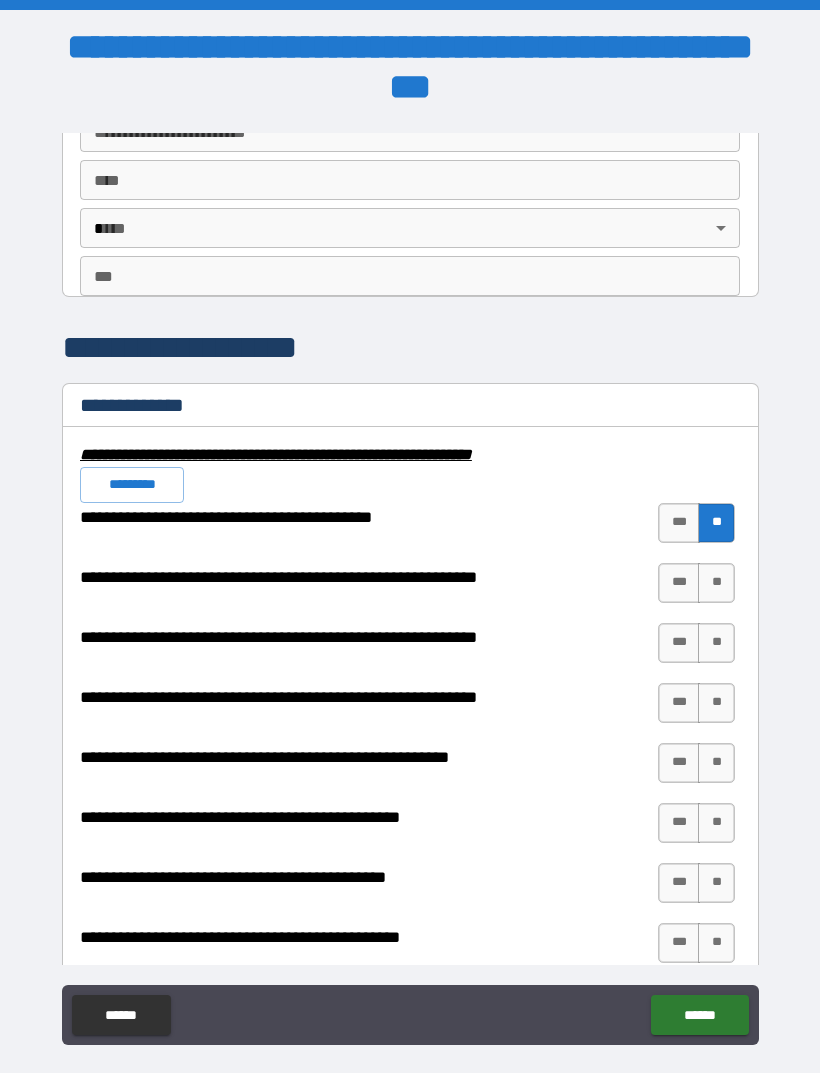 click on "**" at bounding box center (716, 583) 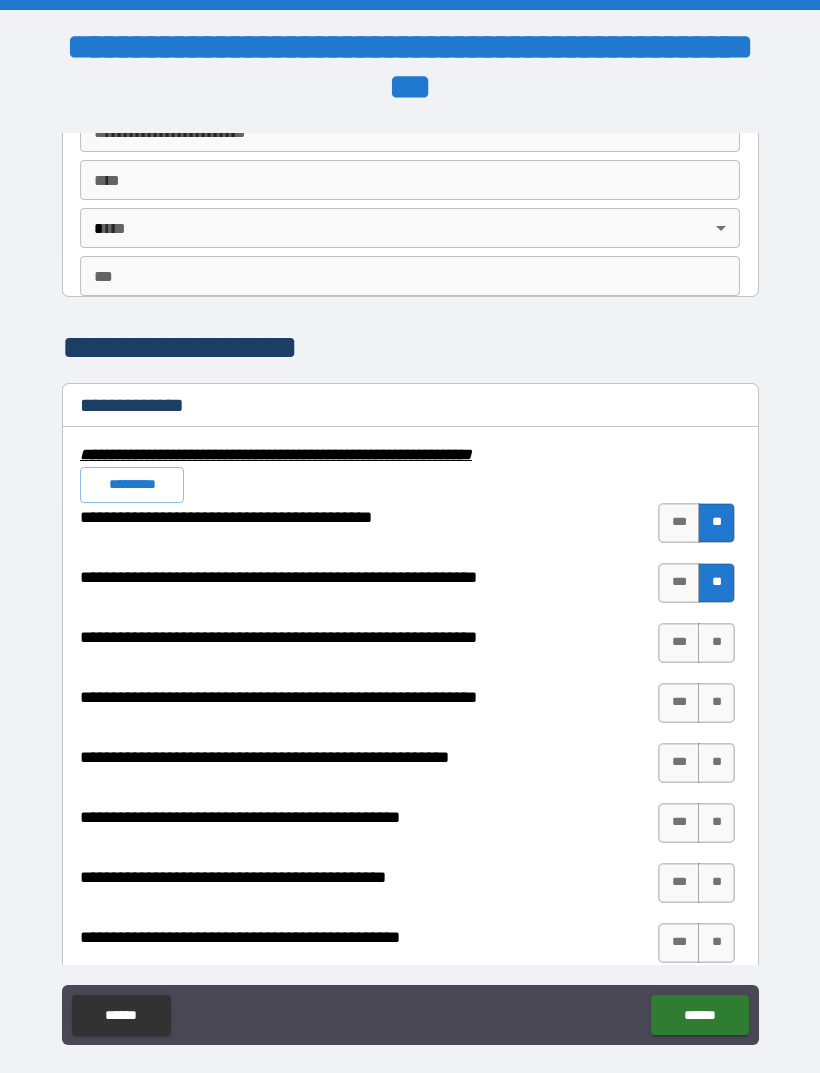 click on "**" at bounding box center (716, 643) 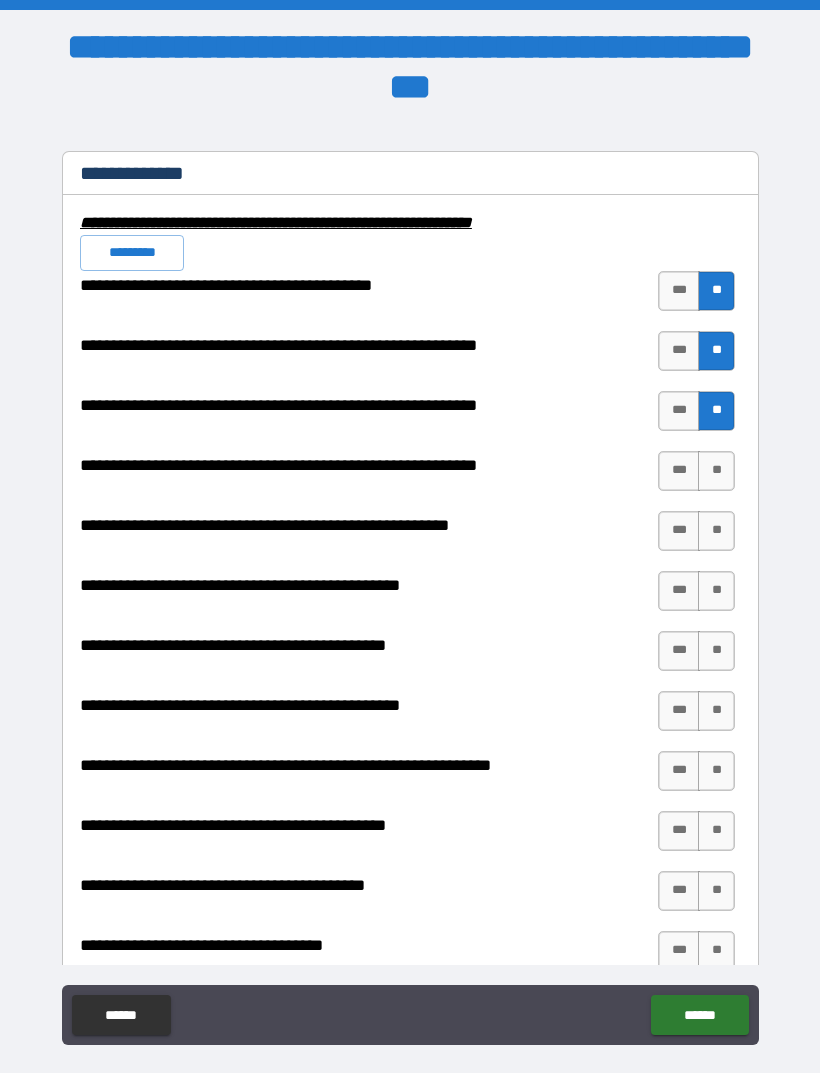 scroll, scrollTop: 2002, scrollLeft: 0, axis: vertical 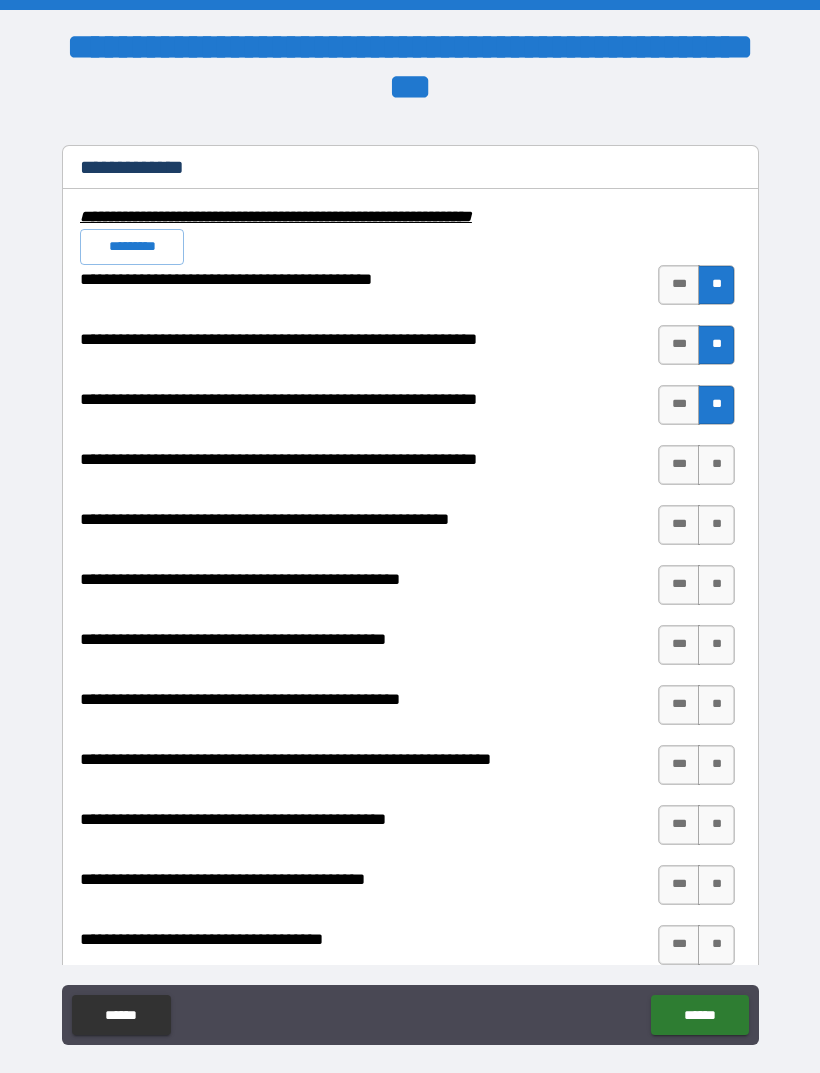 click on "**" at bounding box center (716, 465) 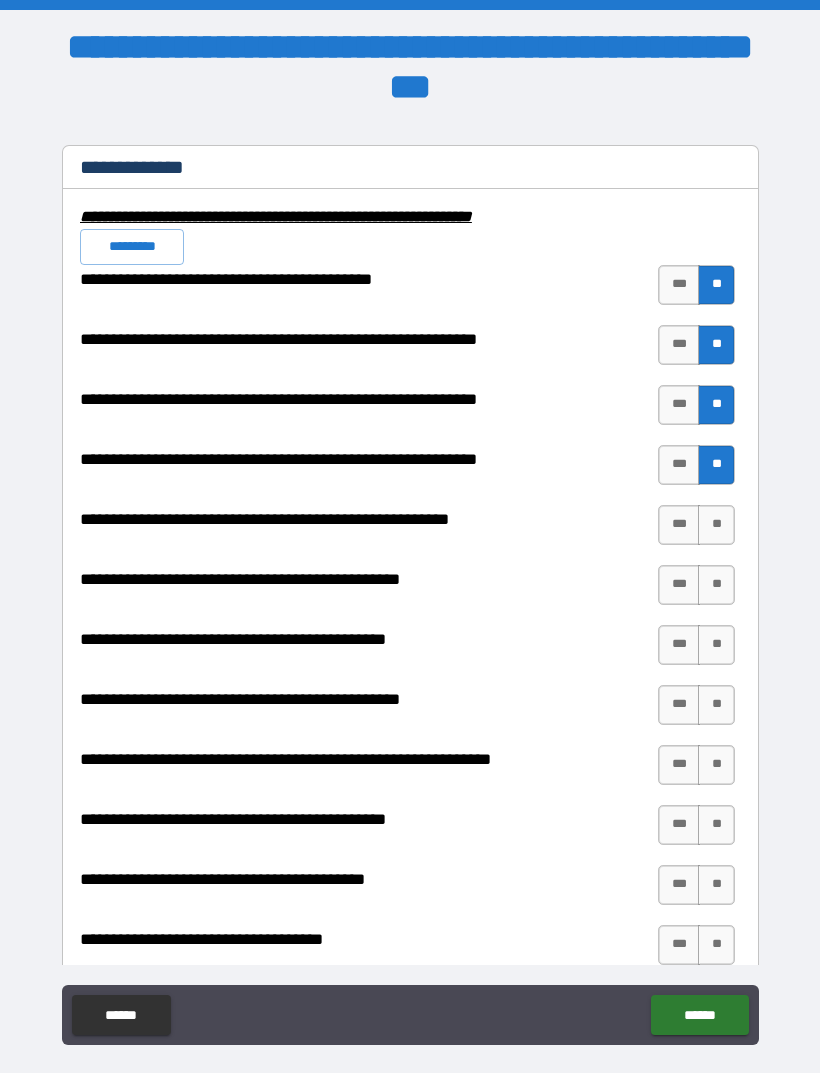 click on "**" at bounding box center (716, 525) 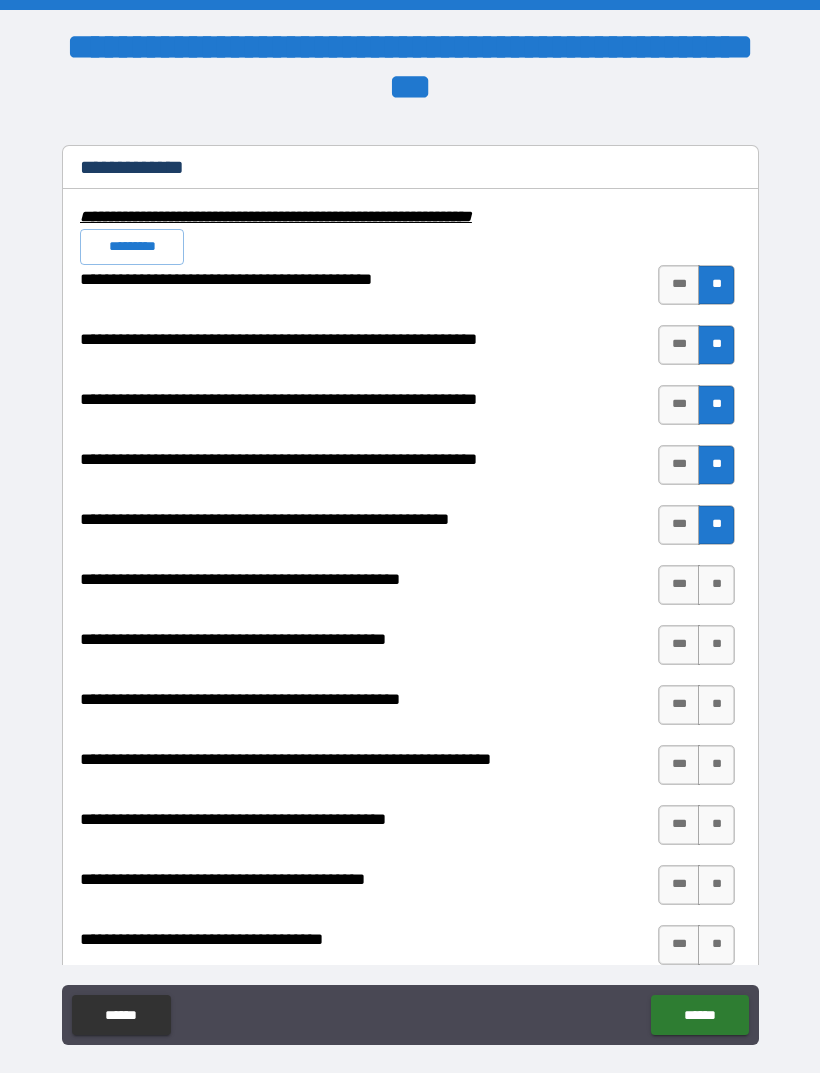 click on "**" at bounding box center (716, 585) 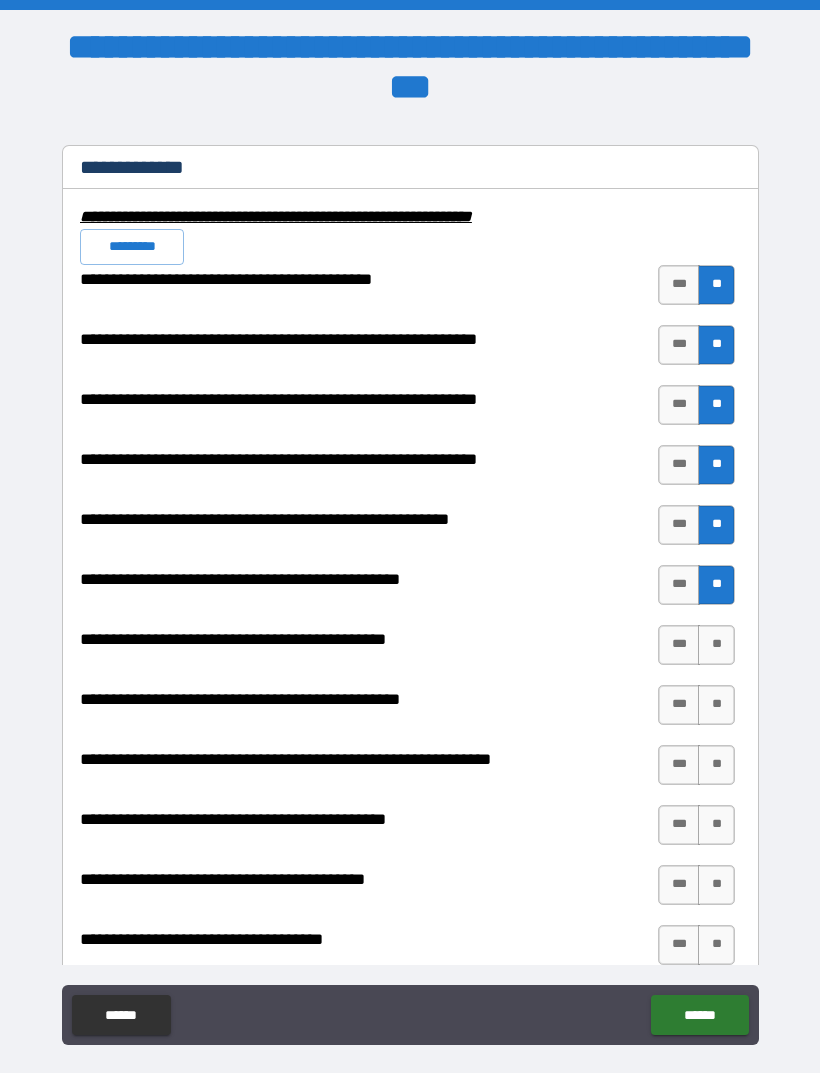 click on "**" at bounding box center [716, 645] 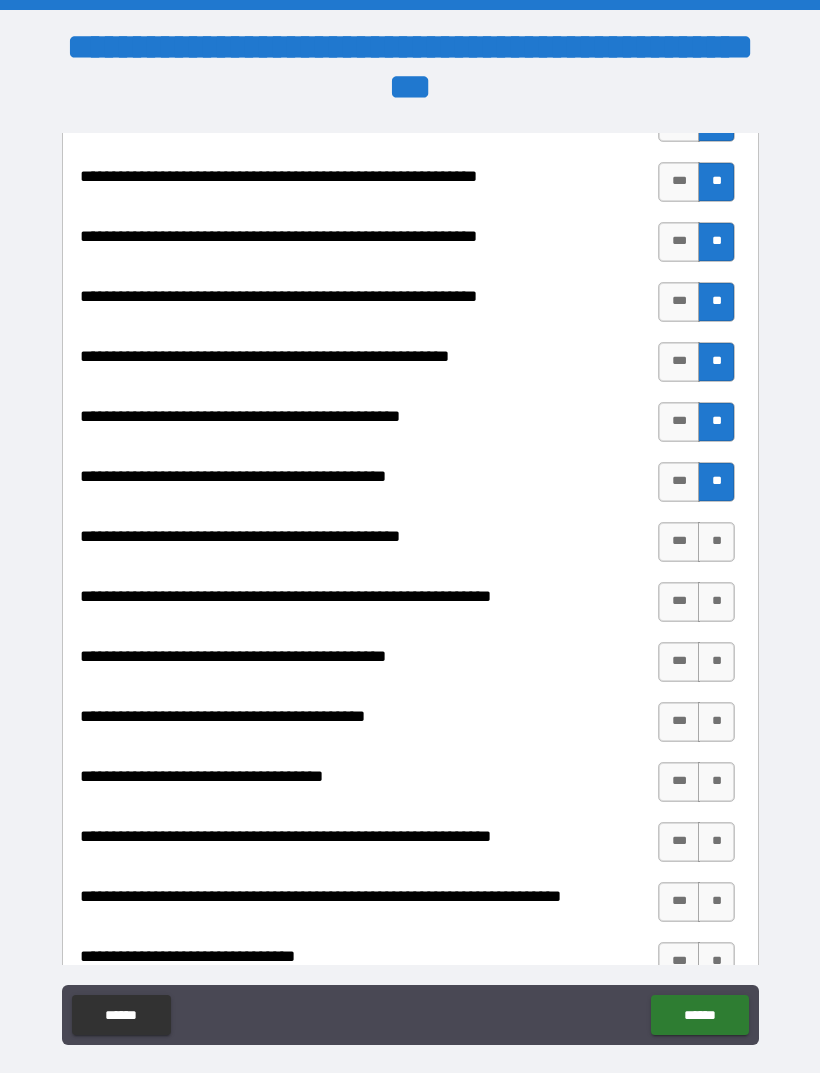 scroll, scrollTop: 2167, scrollLeft: 0, axis: vertical 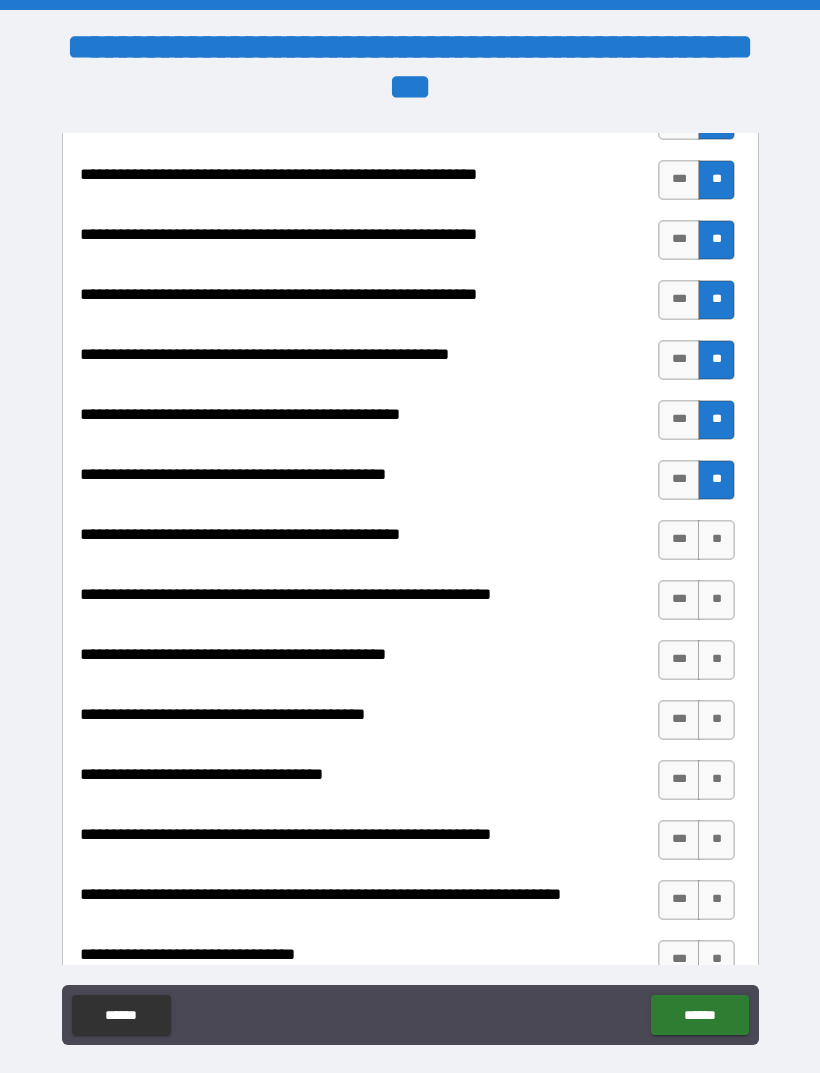 click on "**" at bounding box center [716, 540] 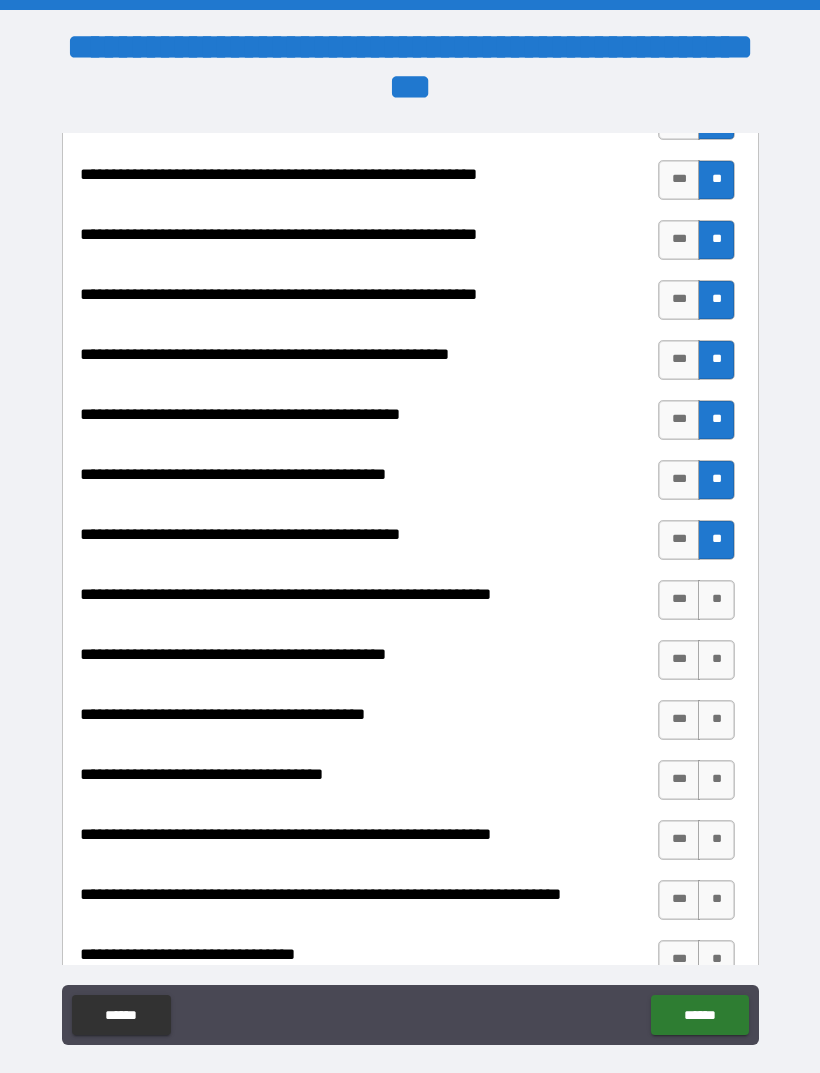 click on "**" at bounding box center (716, 600) 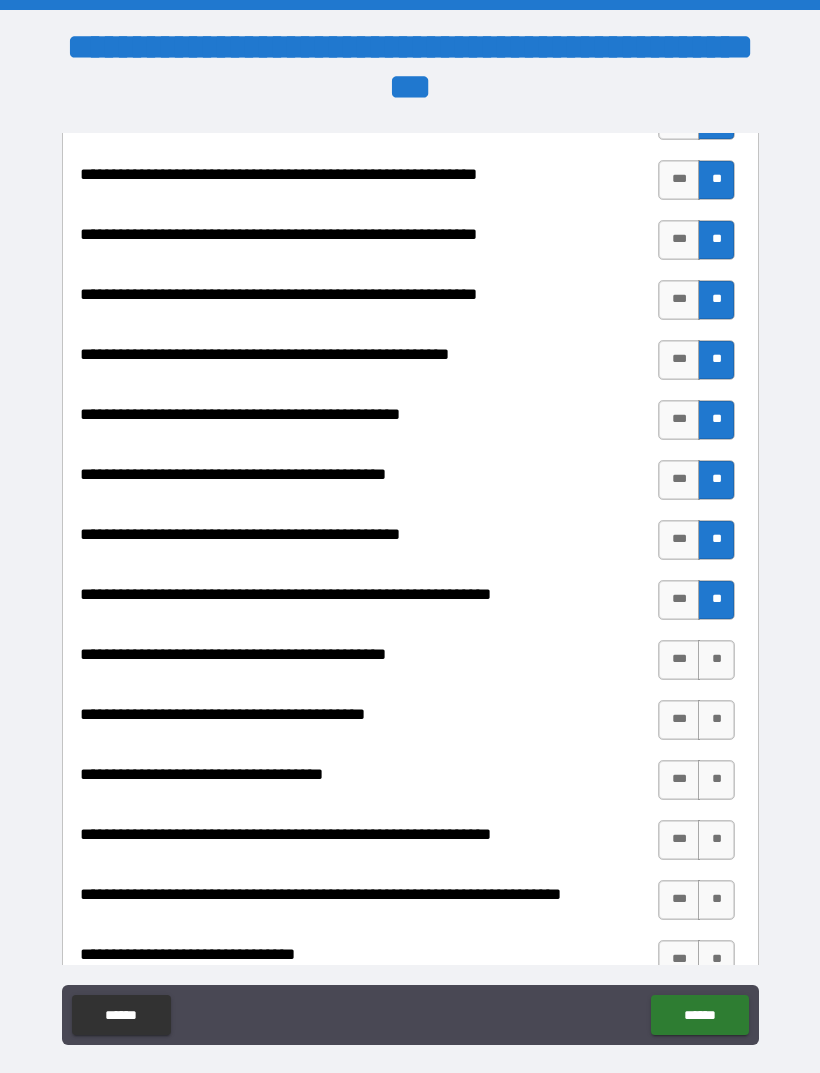 click on "**" at bounding box center (716, 660) 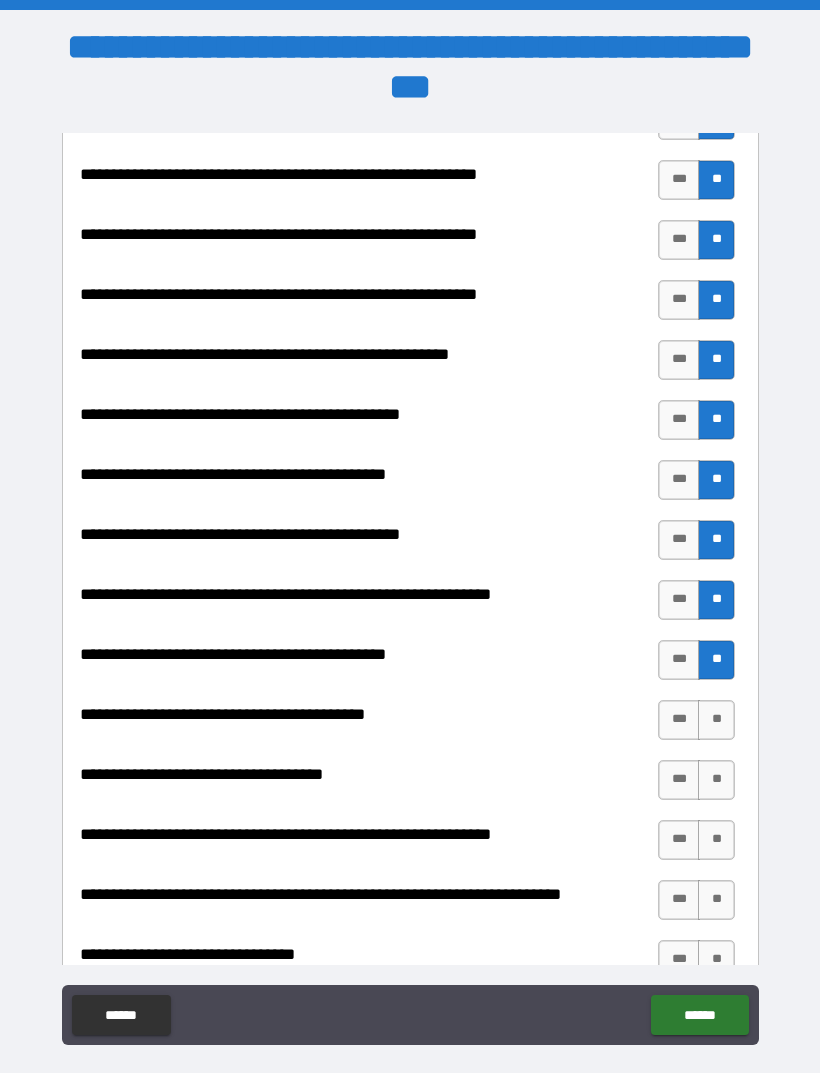 click on "**" at bounding box center [716, 720] 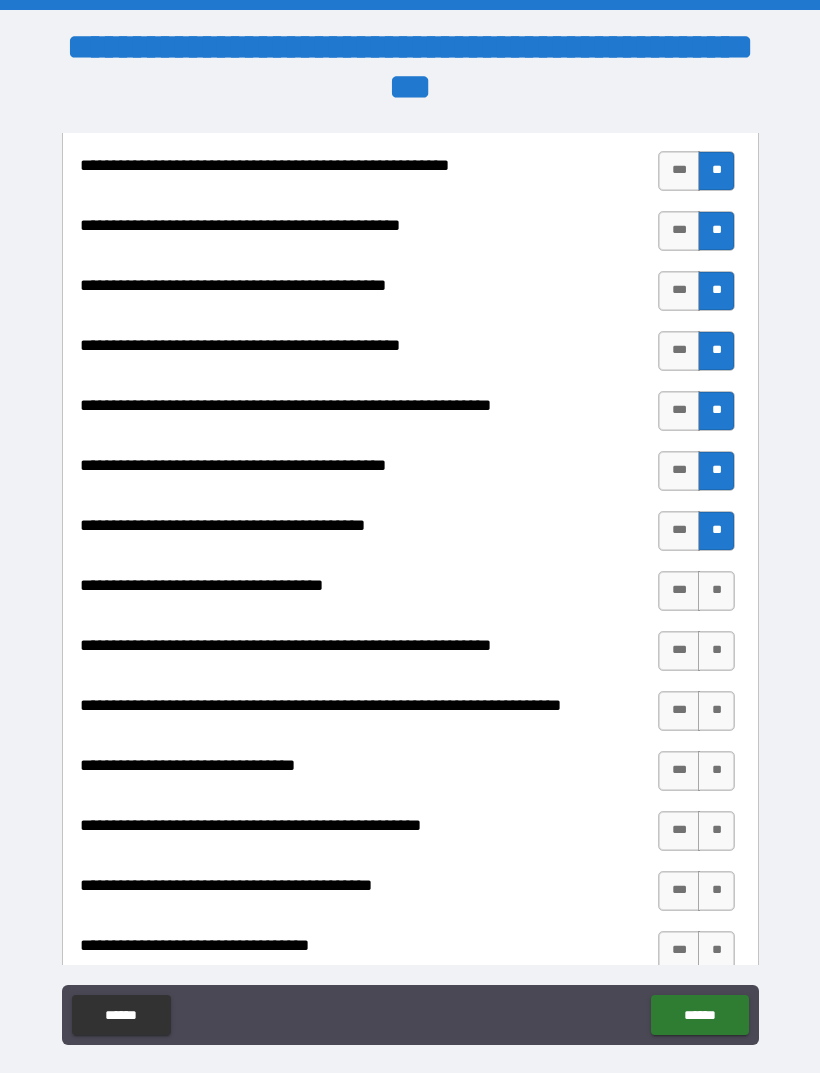 scroll, scrollTop: 2357, scrollLeft: 0, axis: vertical 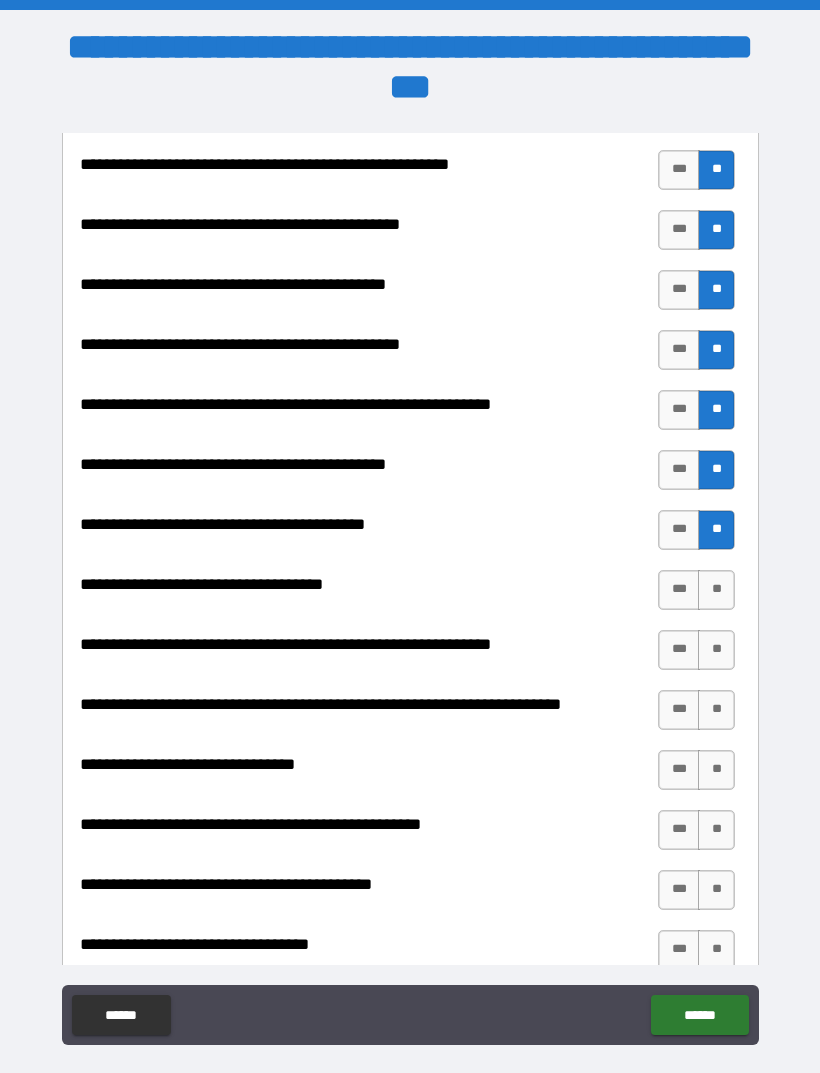 click on "**" at bounding box center (716, 590) 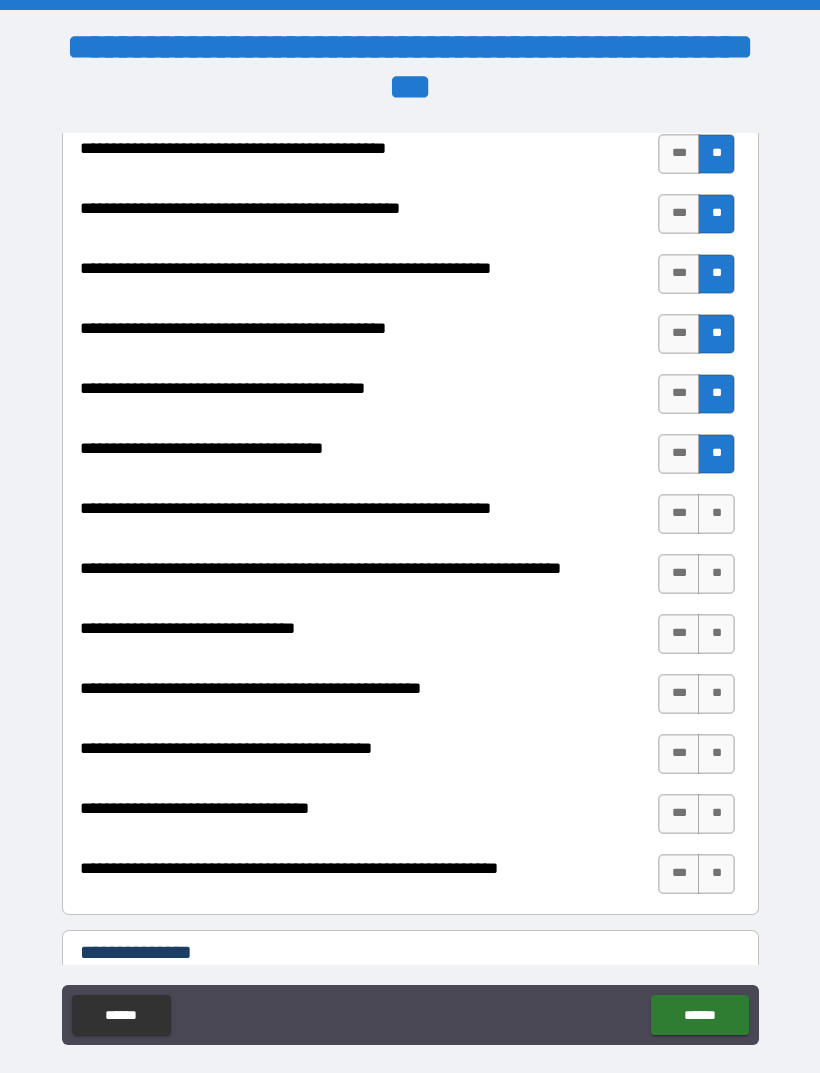 scroll, scrollTop: 2519, scrollLeft: 0, axis: vertical 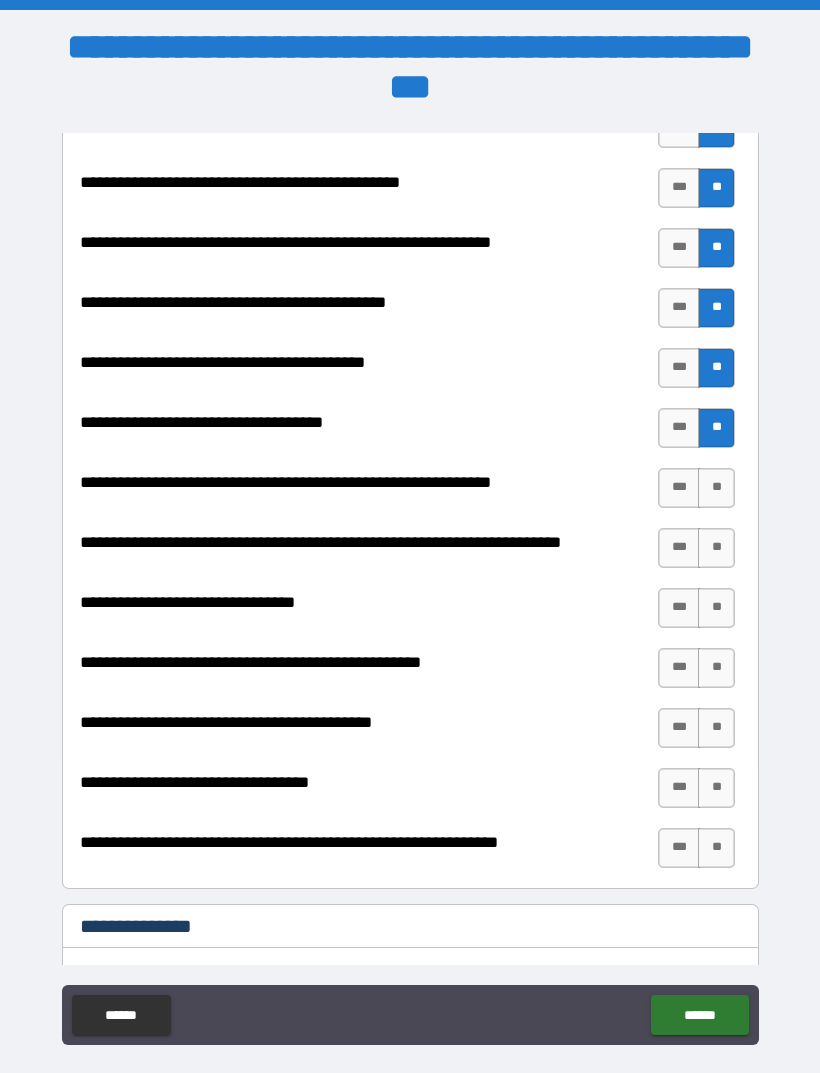click on "**" at bounding box center (716, 488) 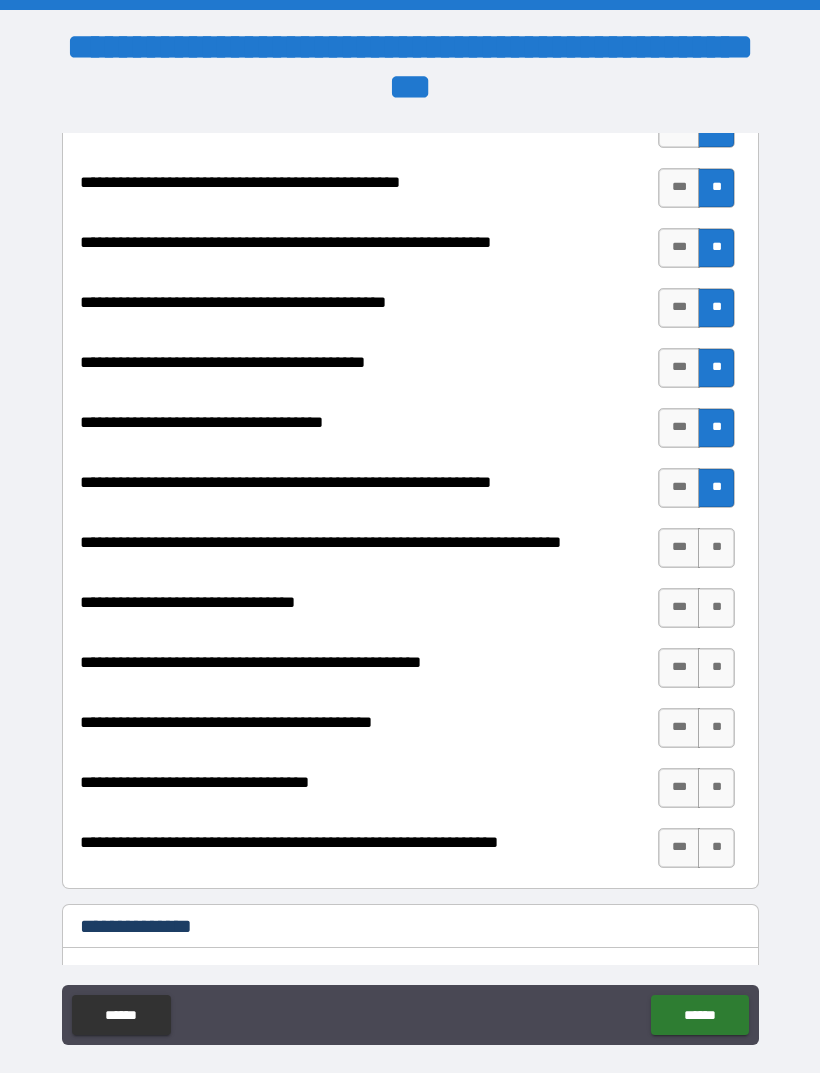 click on "**" at bounding box center [716, 548] 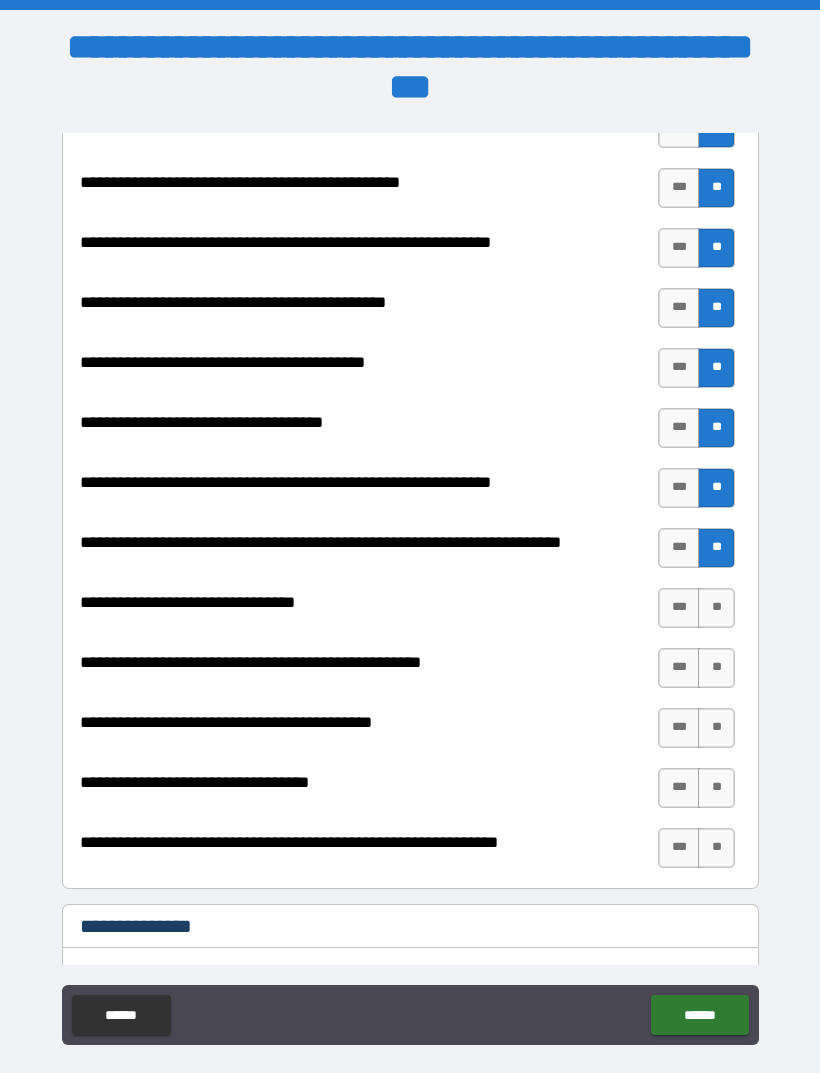 click on "**" at bounding box center [716, 608] 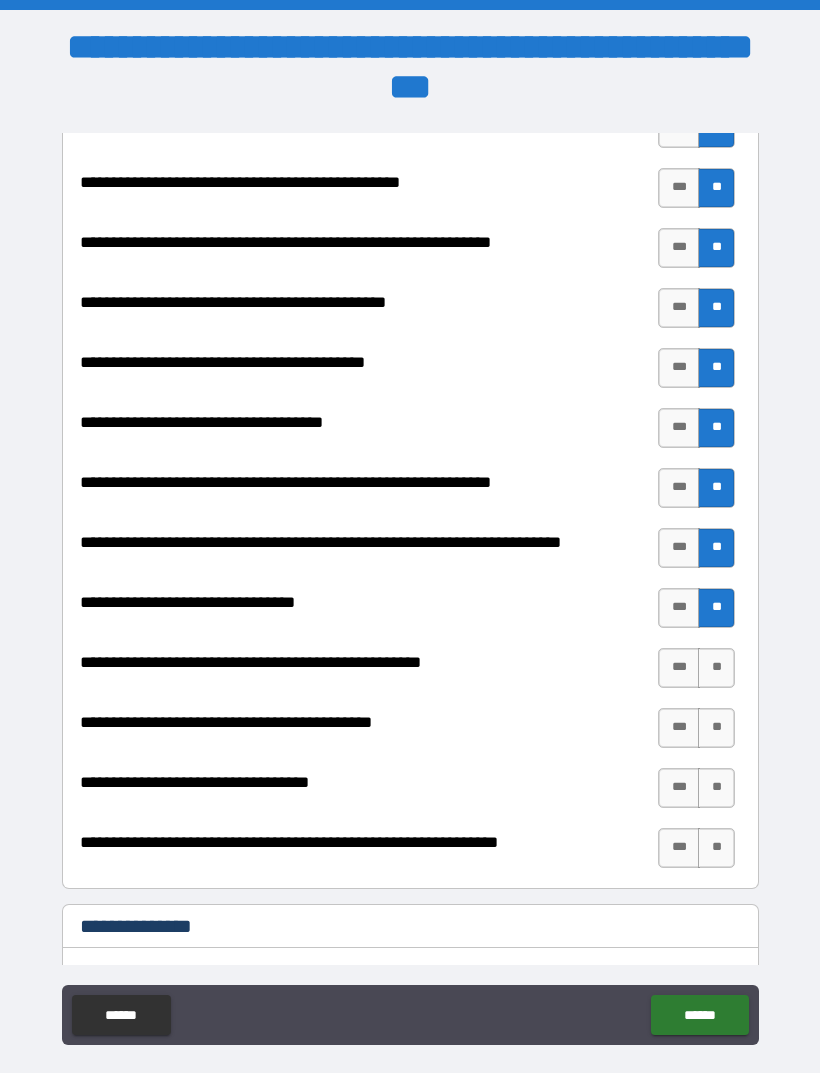 click on "***" at bounding box center [679, 668] 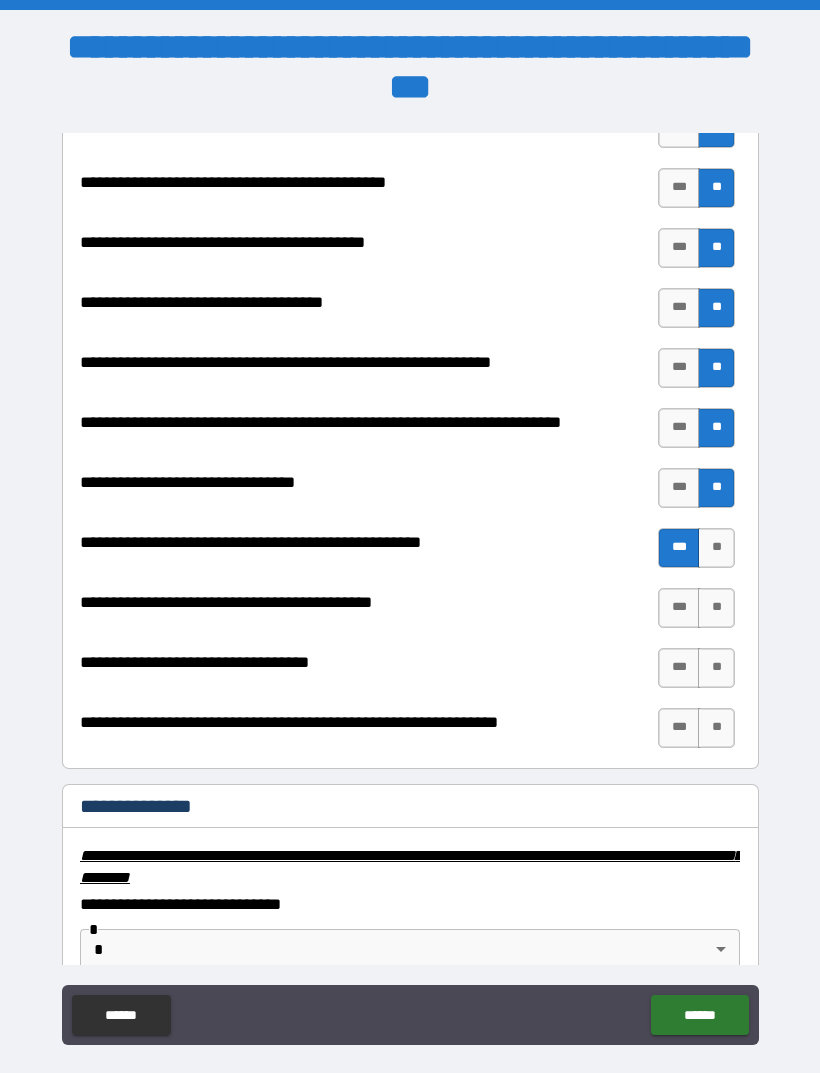 scroll, scrollTop: 2642, scrollLeft: 0, axis: vertical 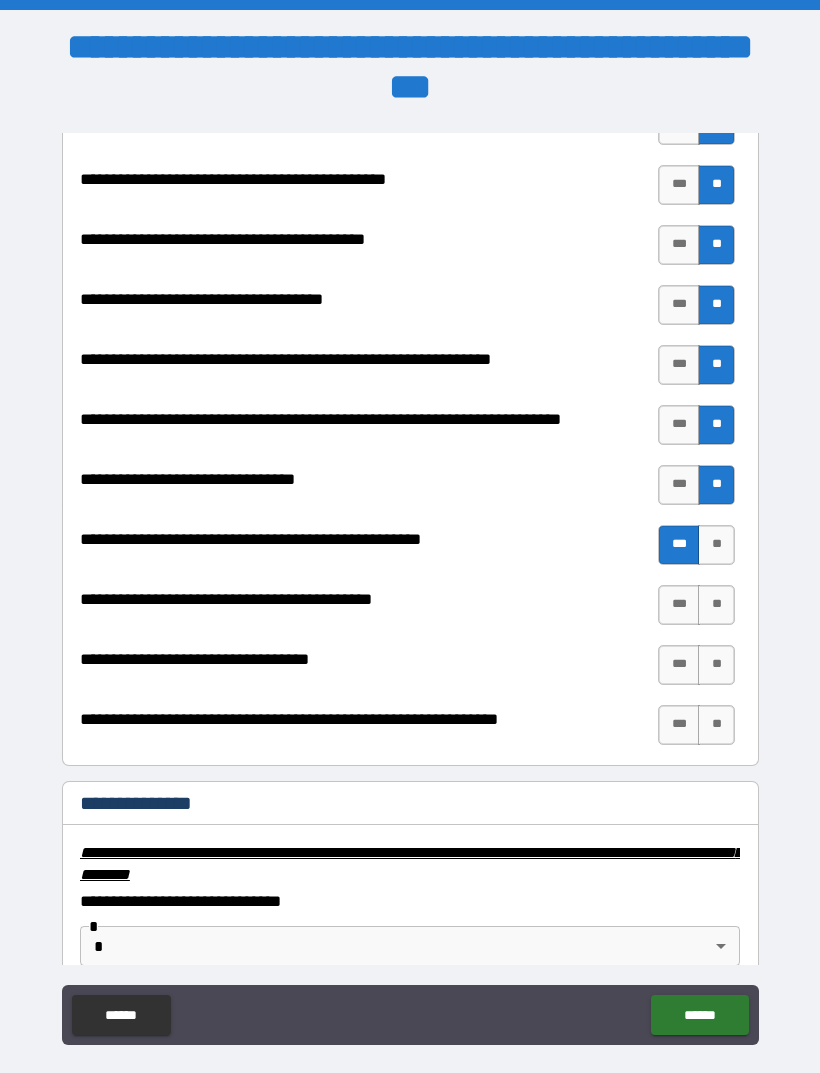 click on "**" at bounding box center (716, 605) 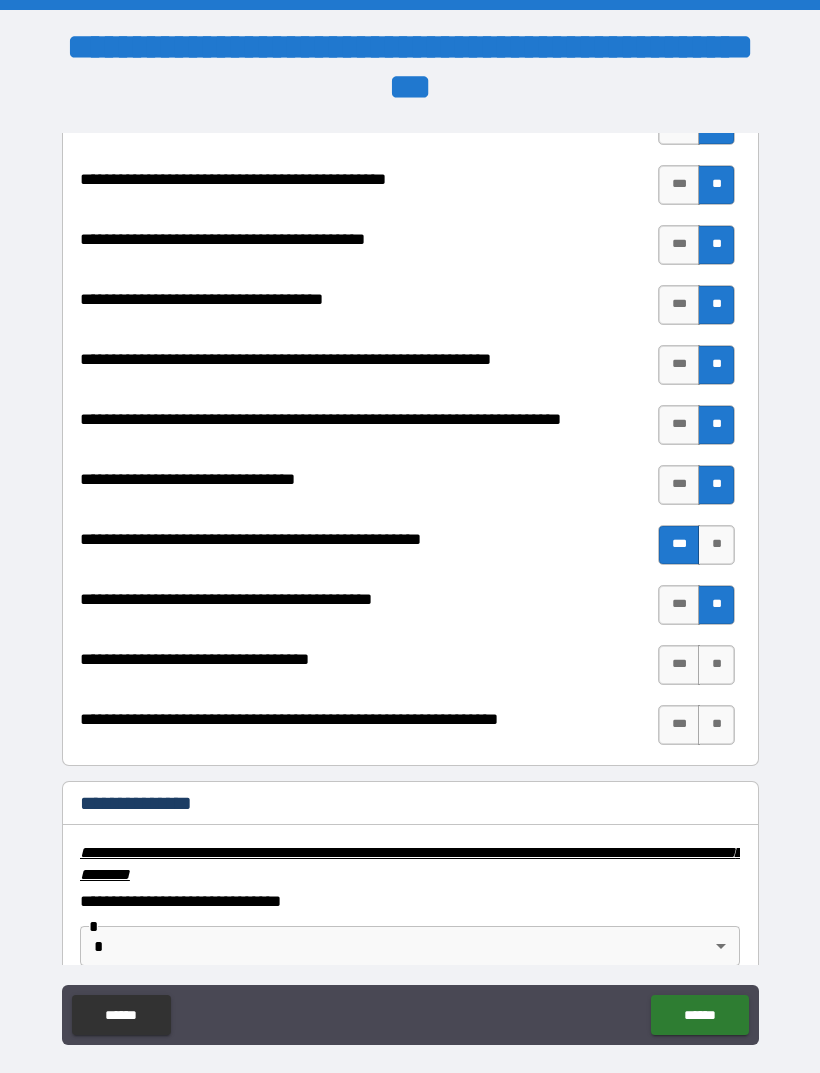 click on "**" at bounding box center [716, 665] 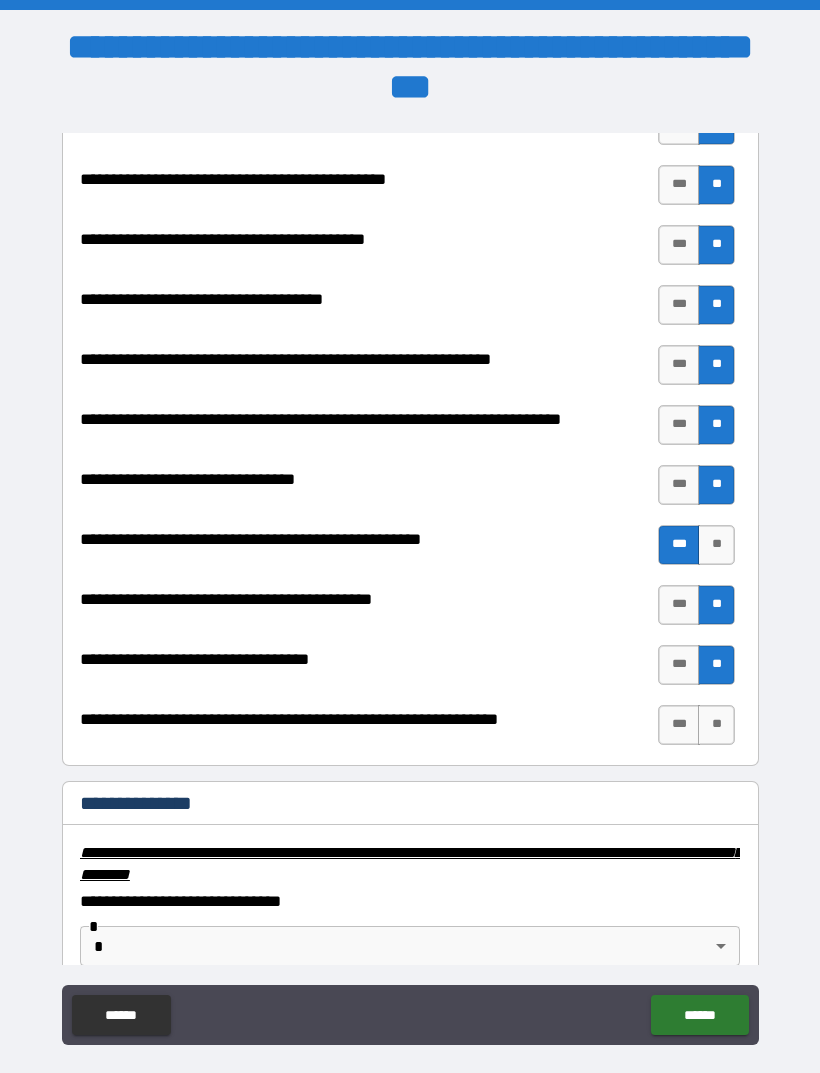 click on "**" at bounding box center [716, 725] 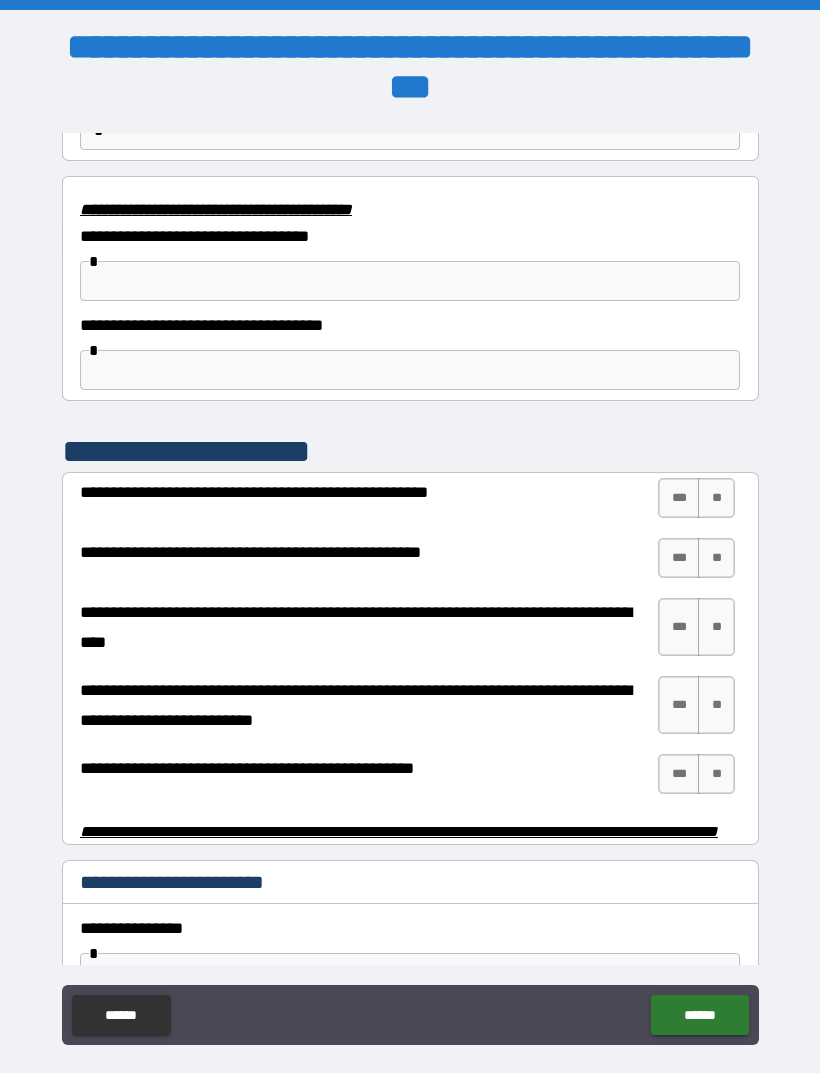 scroll, scrollTop: 3559, scrollLeft: 0, axis: vertical 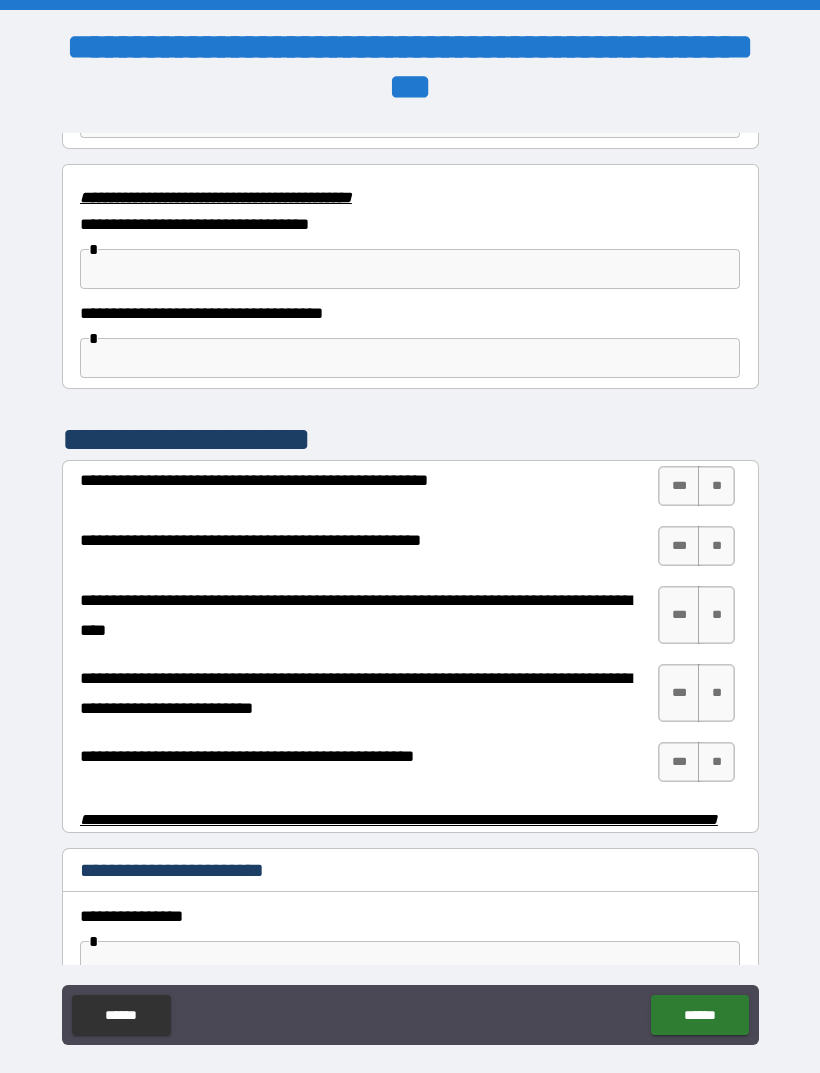 click on "**" at bounding box center (716, 486) 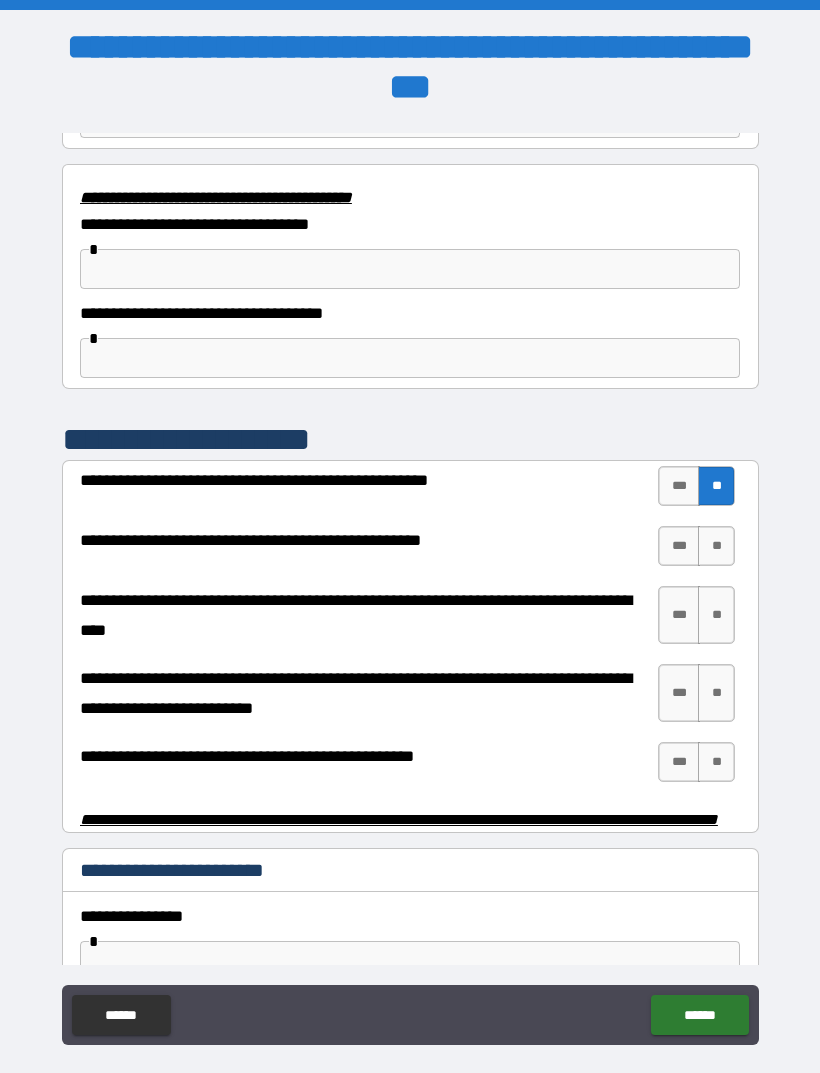 click on "**" at bounding box center [716, 546] 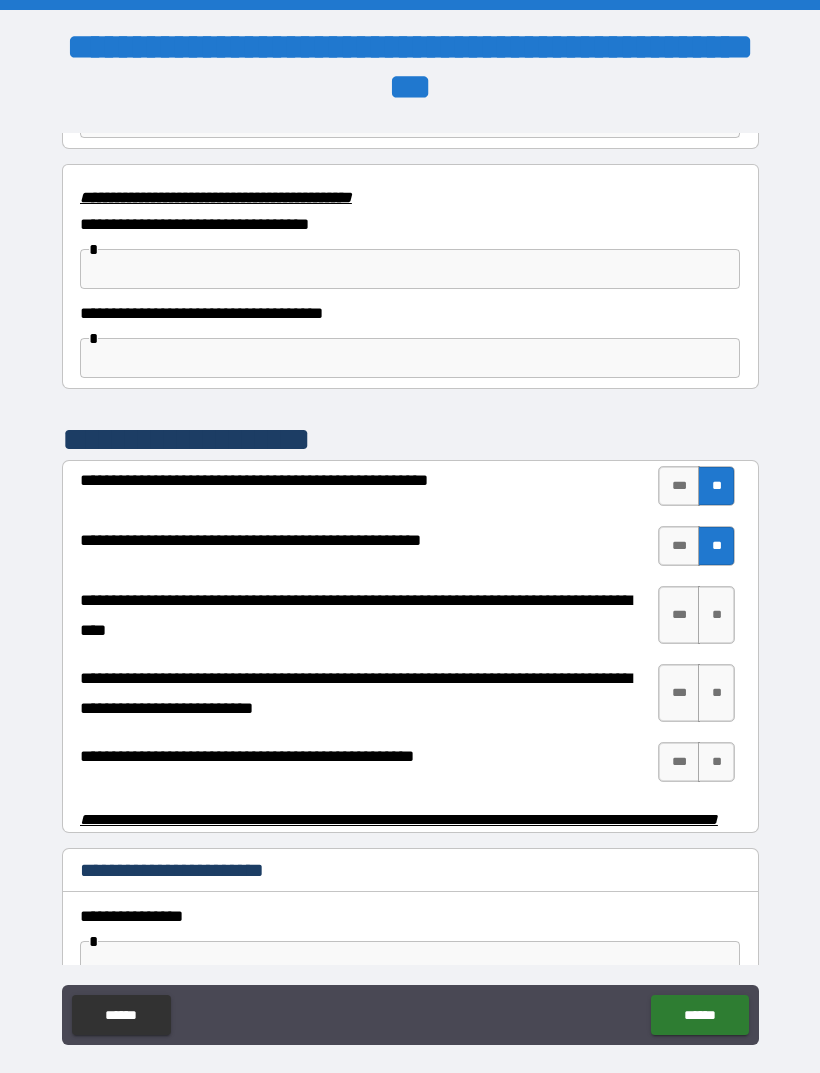 click on "**" at bounding box center (716, 615) 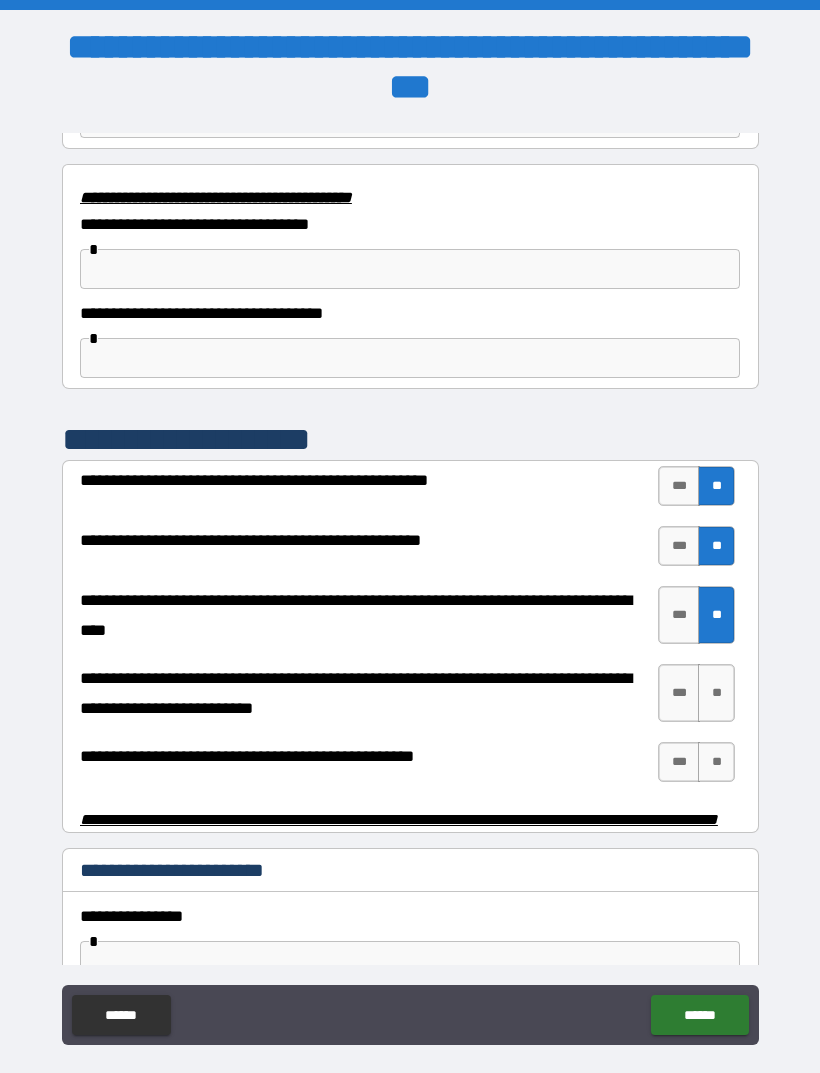click on "**" at bounding box center [716, 693] 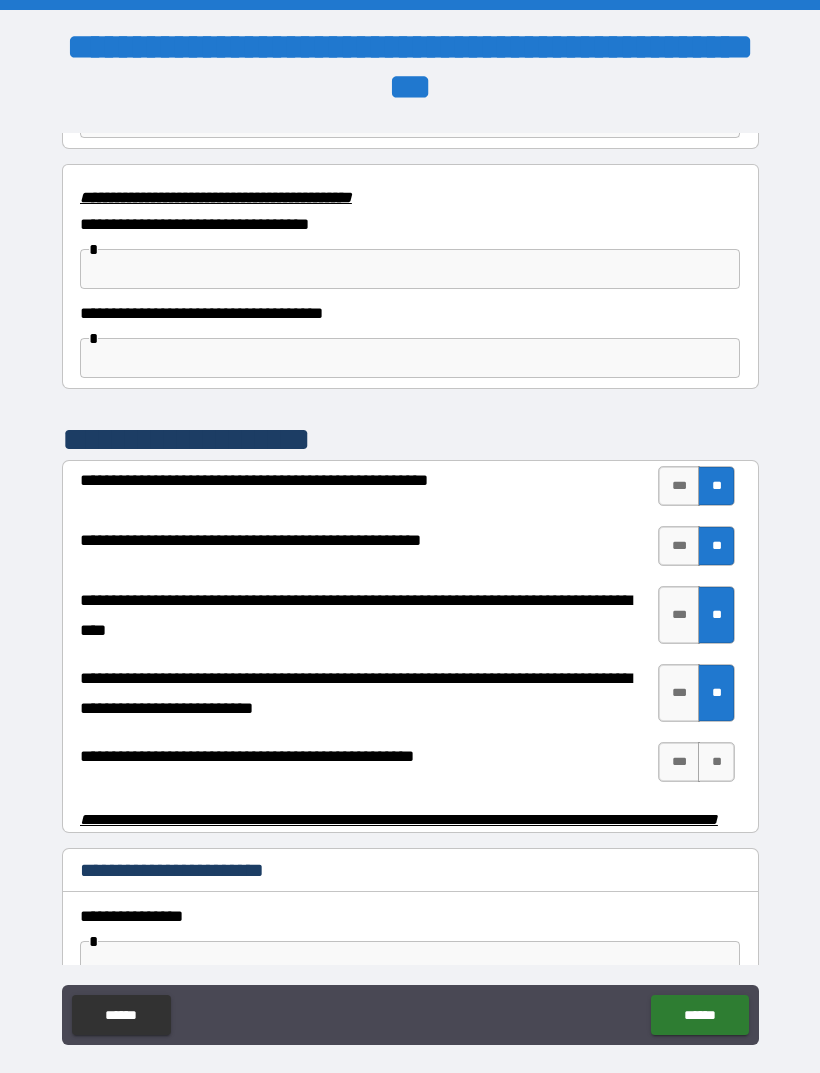 click on "**" at bounding box center [716, 762] 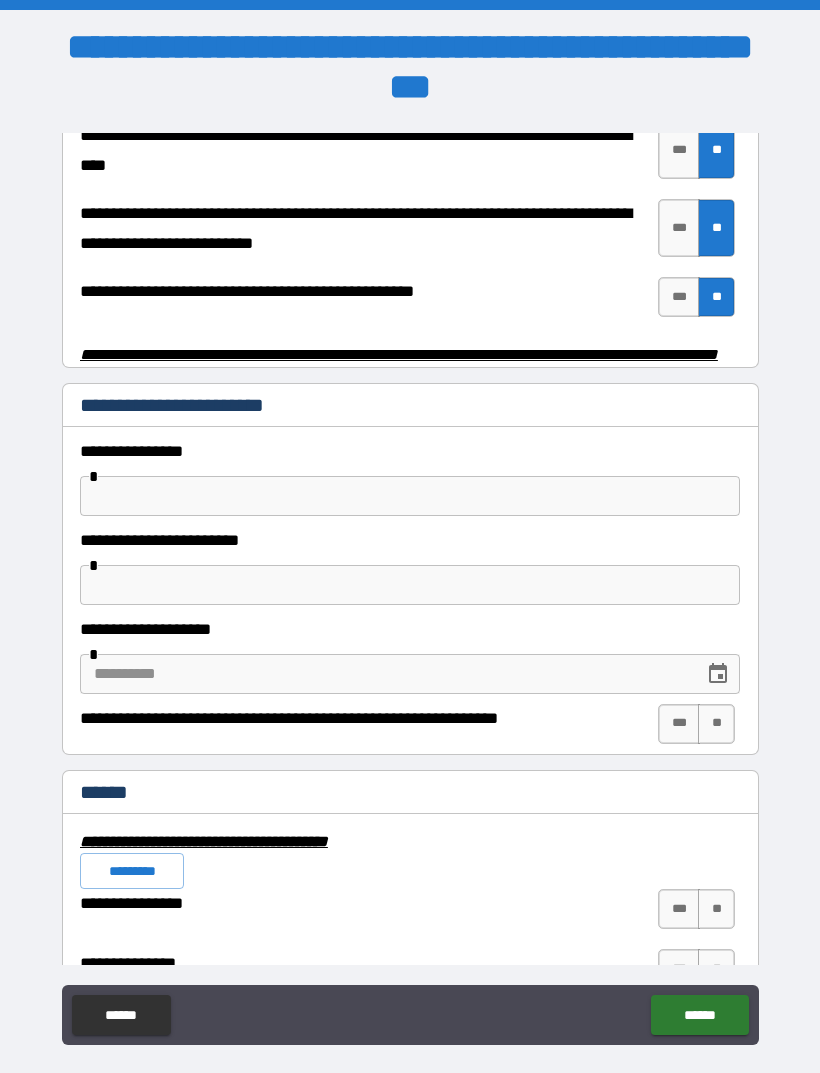 scroll, scrollTop: 4024, scrollLeft: 0, axis: vertical 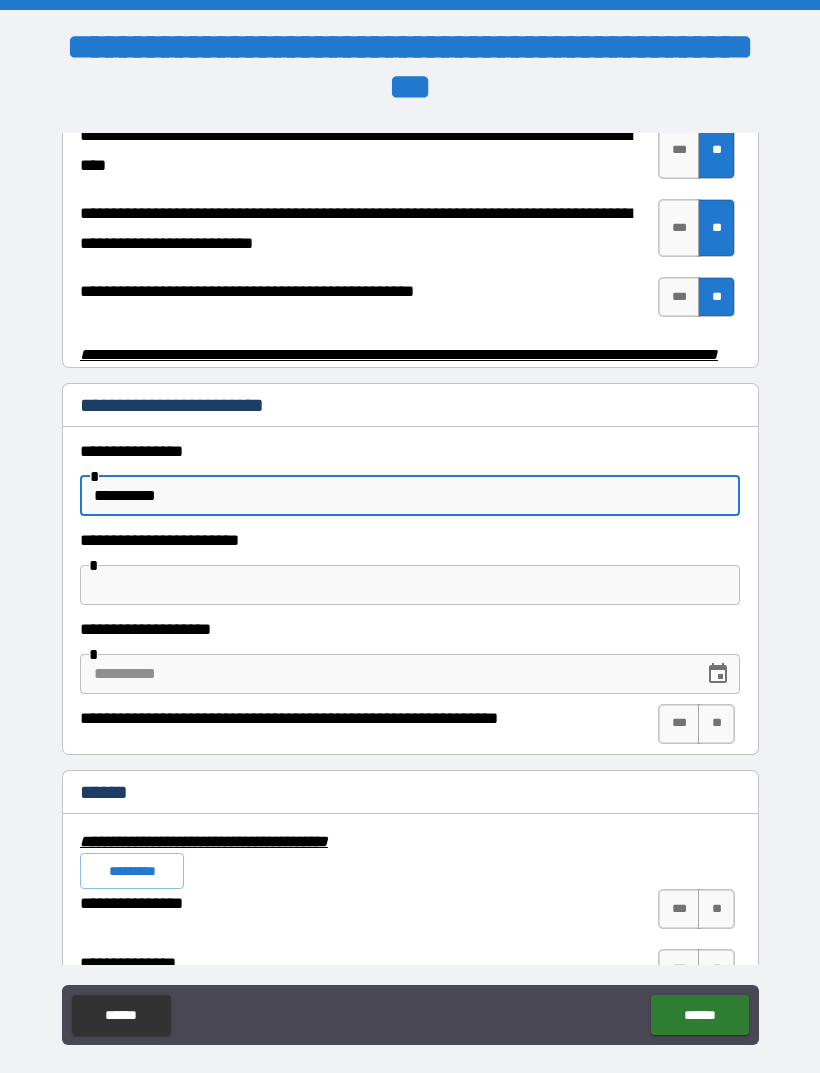 type on "**********" 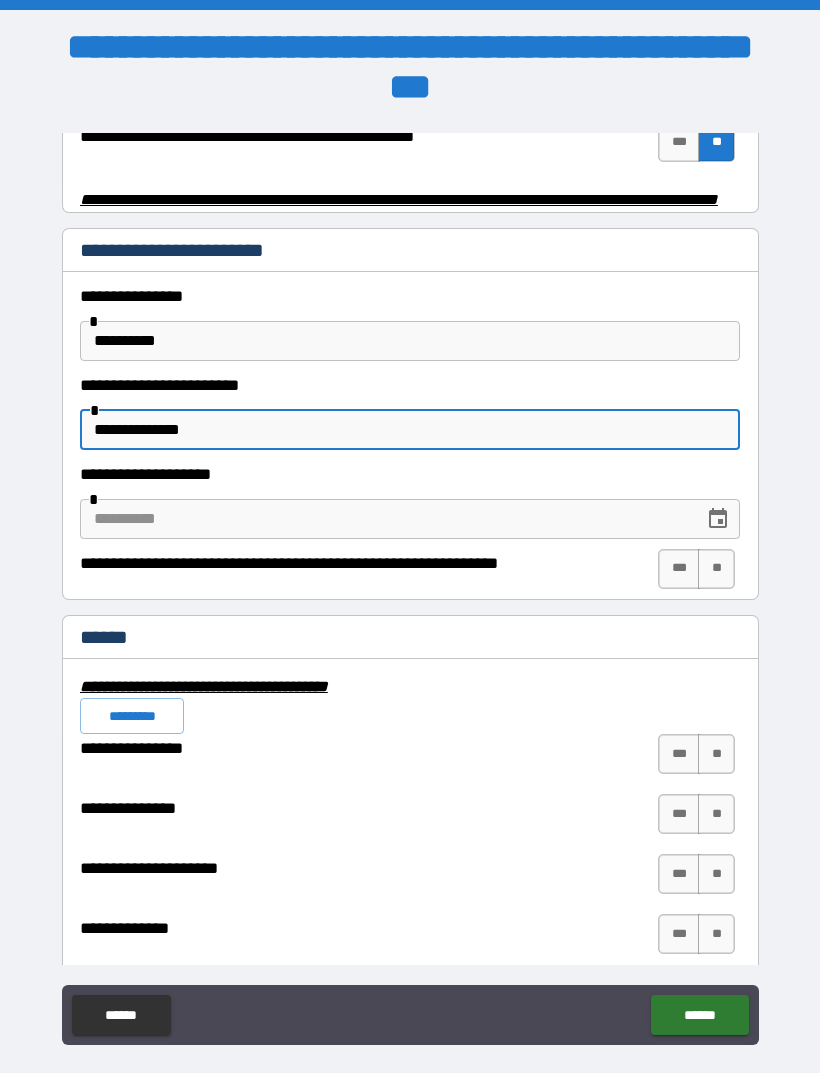 scroll, scrollTop: 4190, scrollLeft: 0, axis: vertical 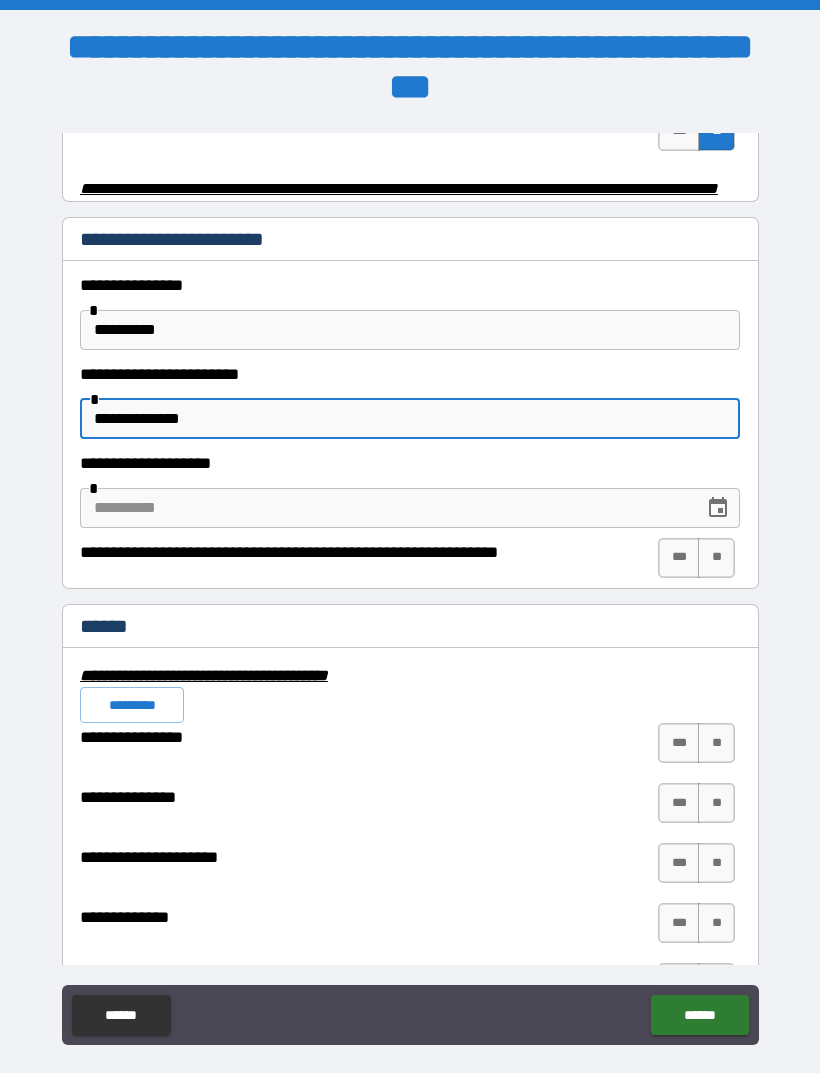 type on "**********" 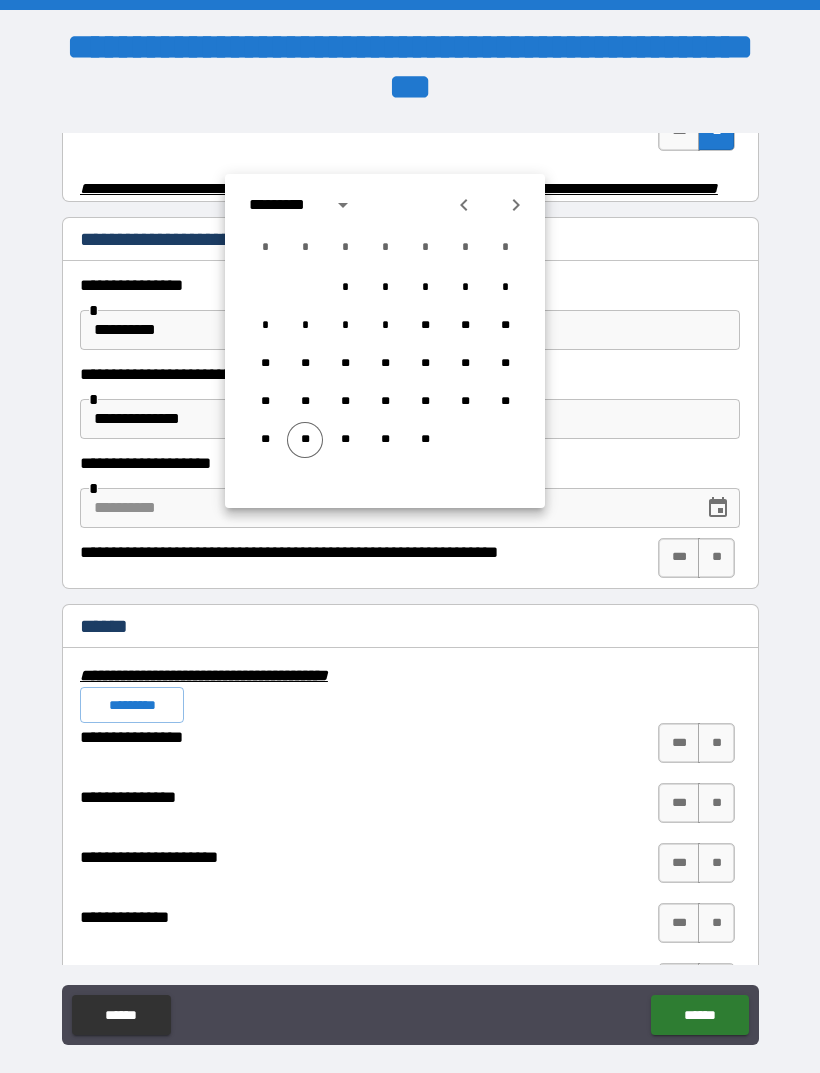 click at bounding box center [343, 205] 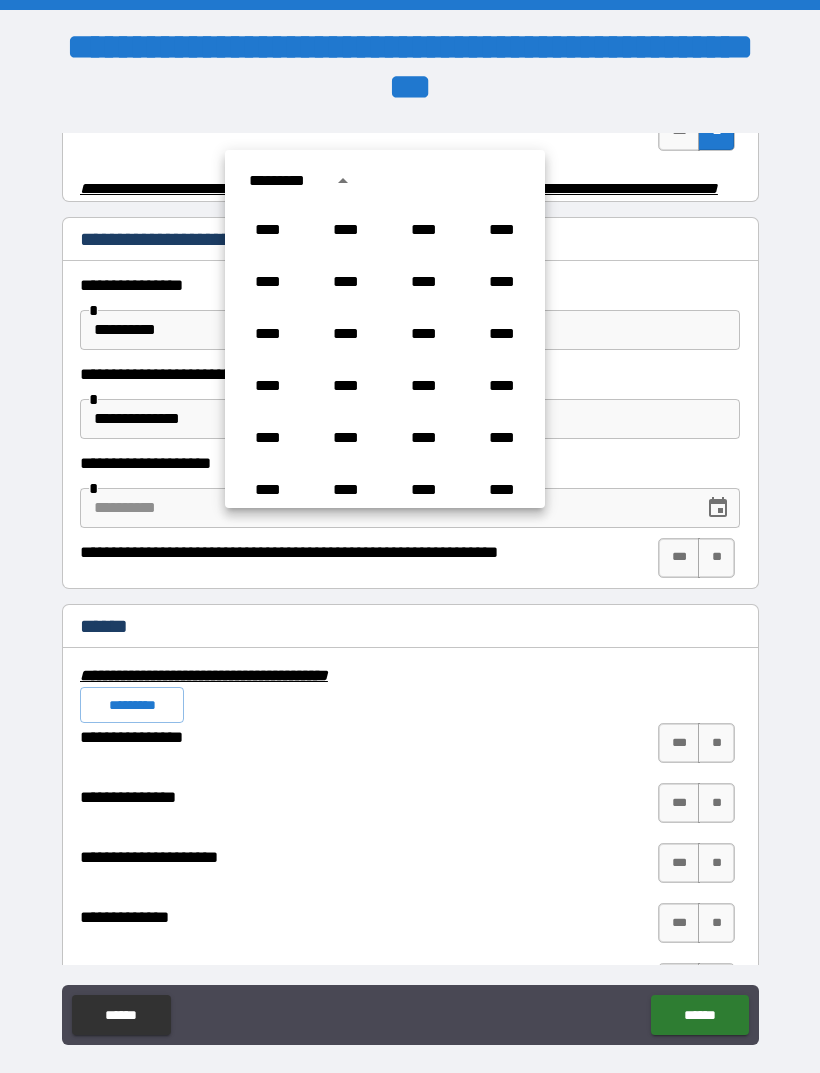scroll, scrollTop: 1486, scrollLeft: 0, axis: vertical 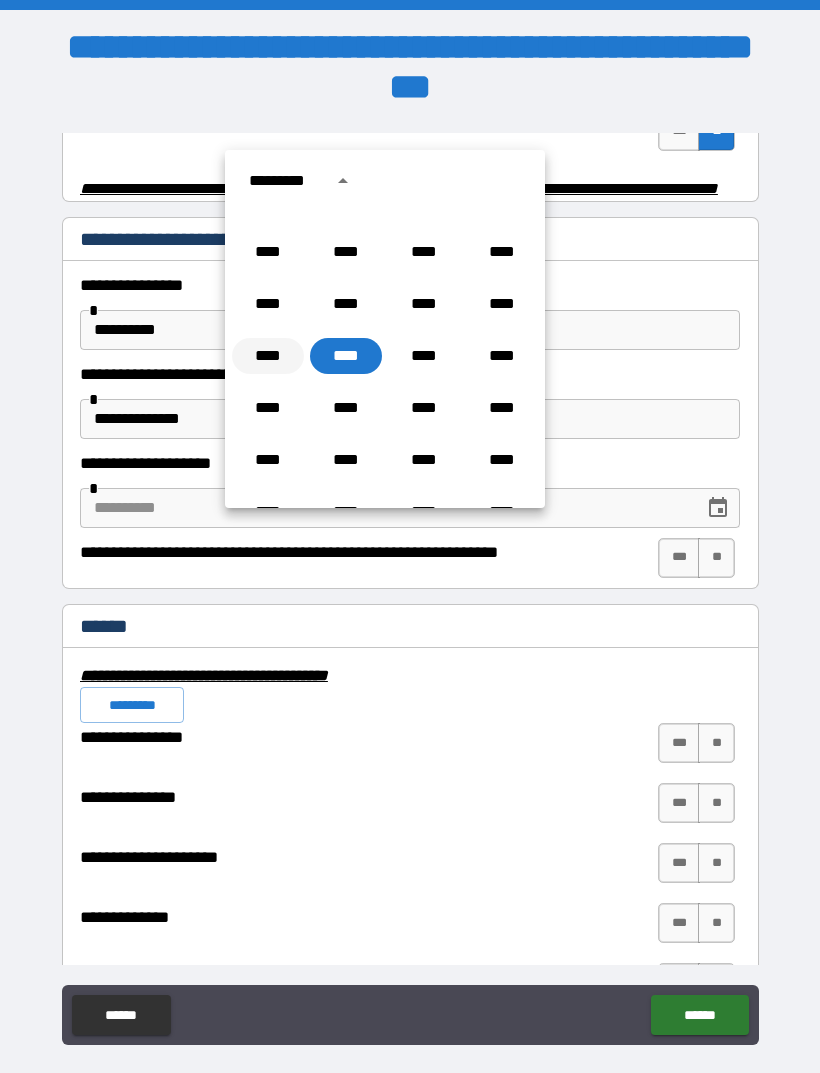 click on "****" at bounding box center [268, 356] 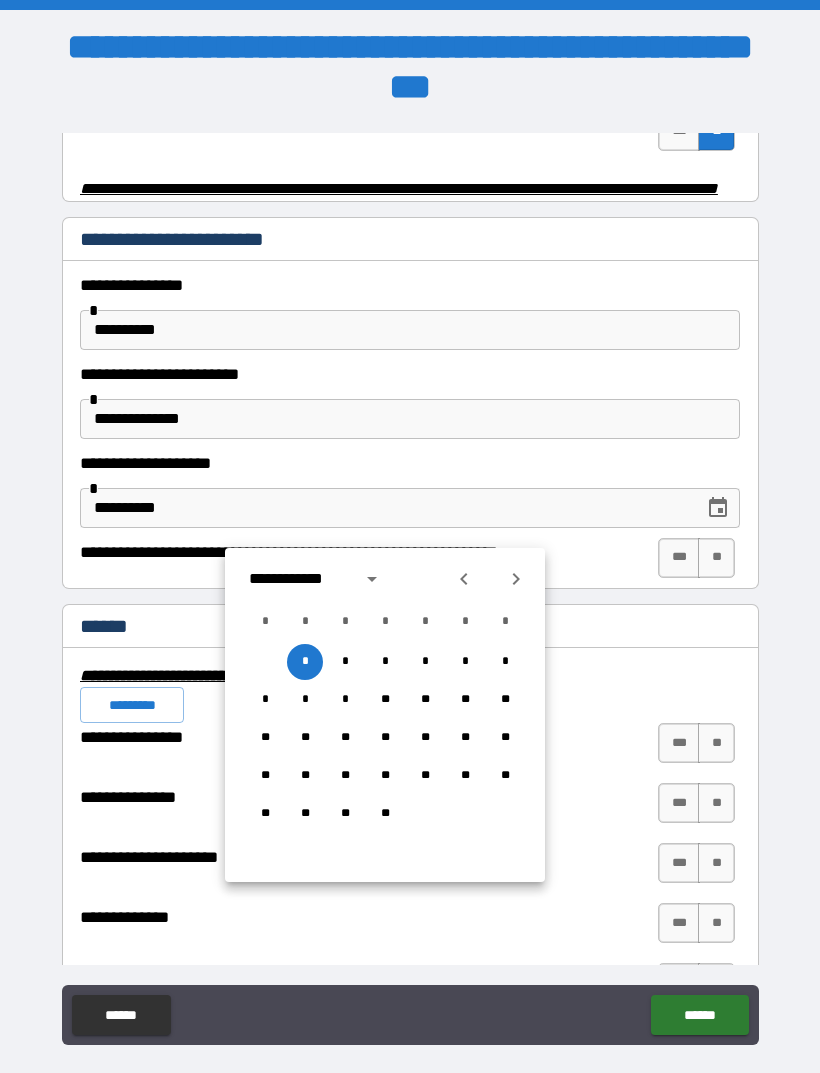 click on "**********" at bounding box center (299, 579) 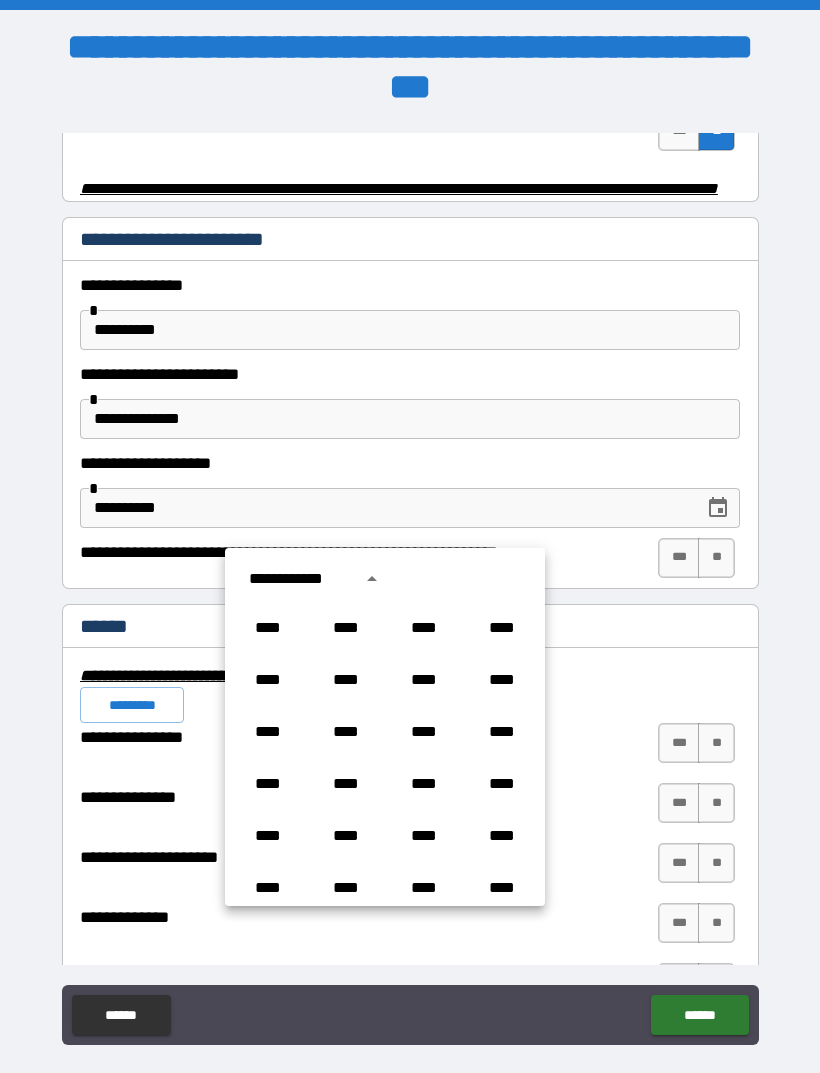 scroll, scrollTop: 1486, scrollLeft: 0, axis: vertical 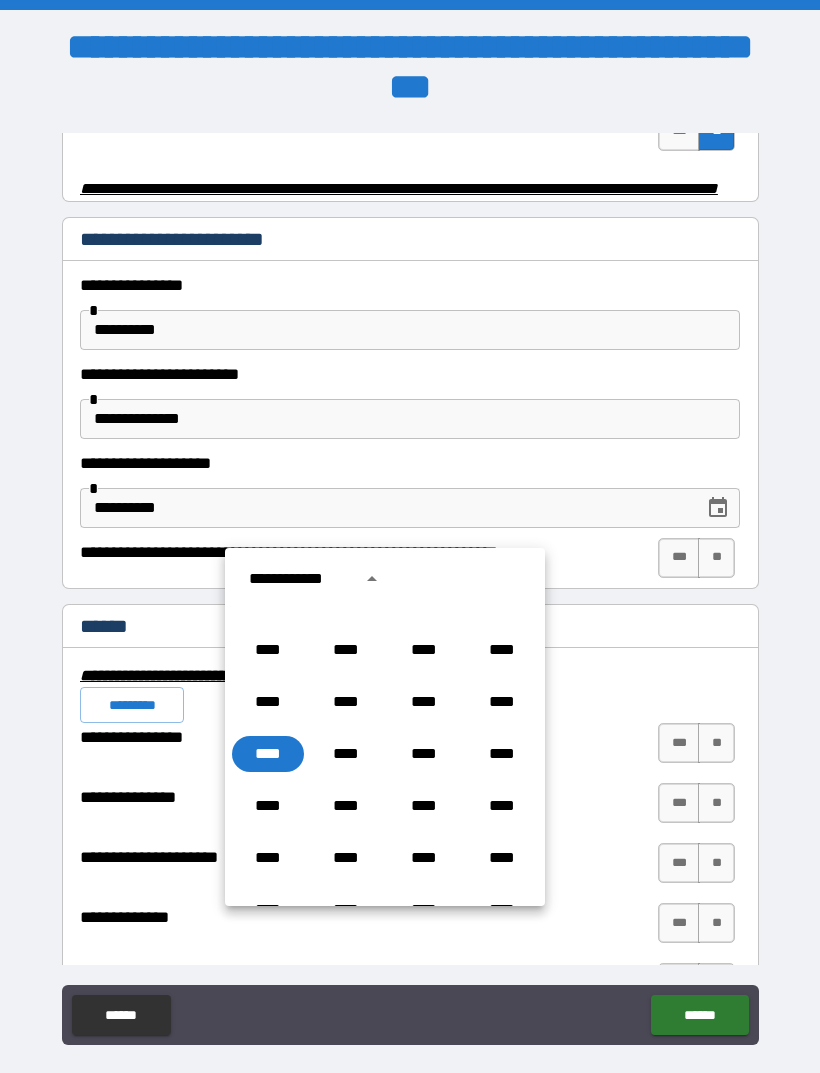 click 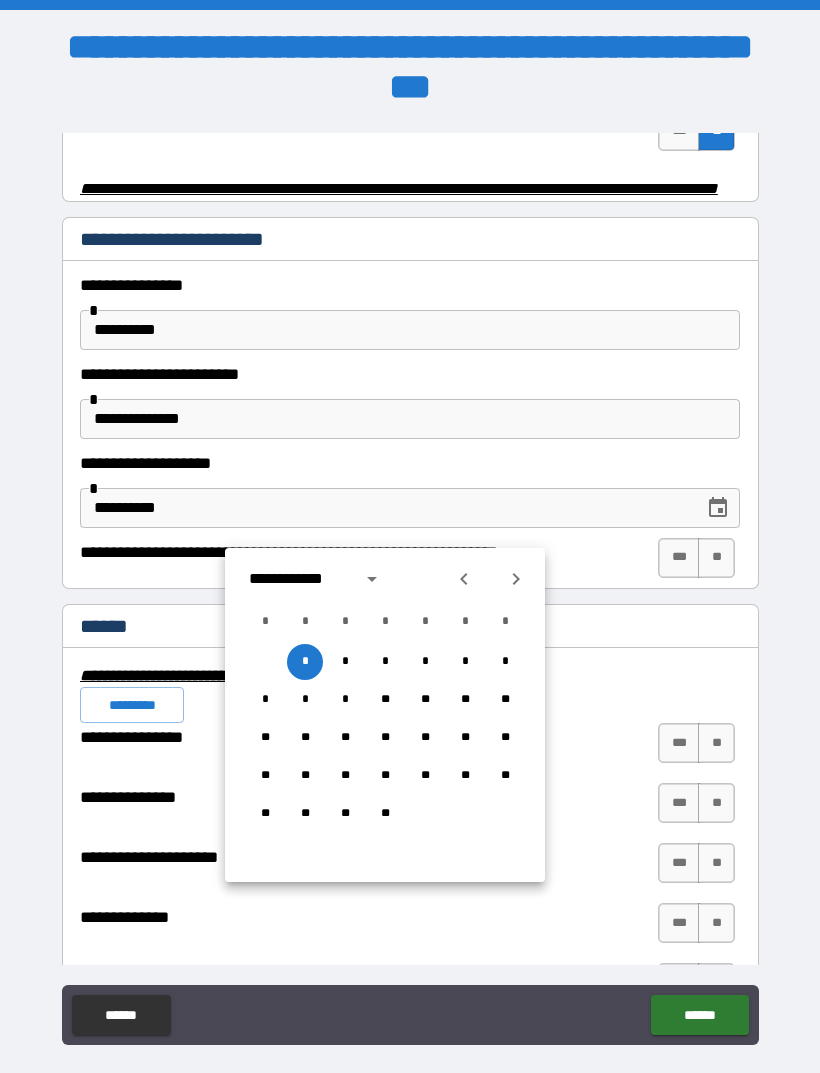 click 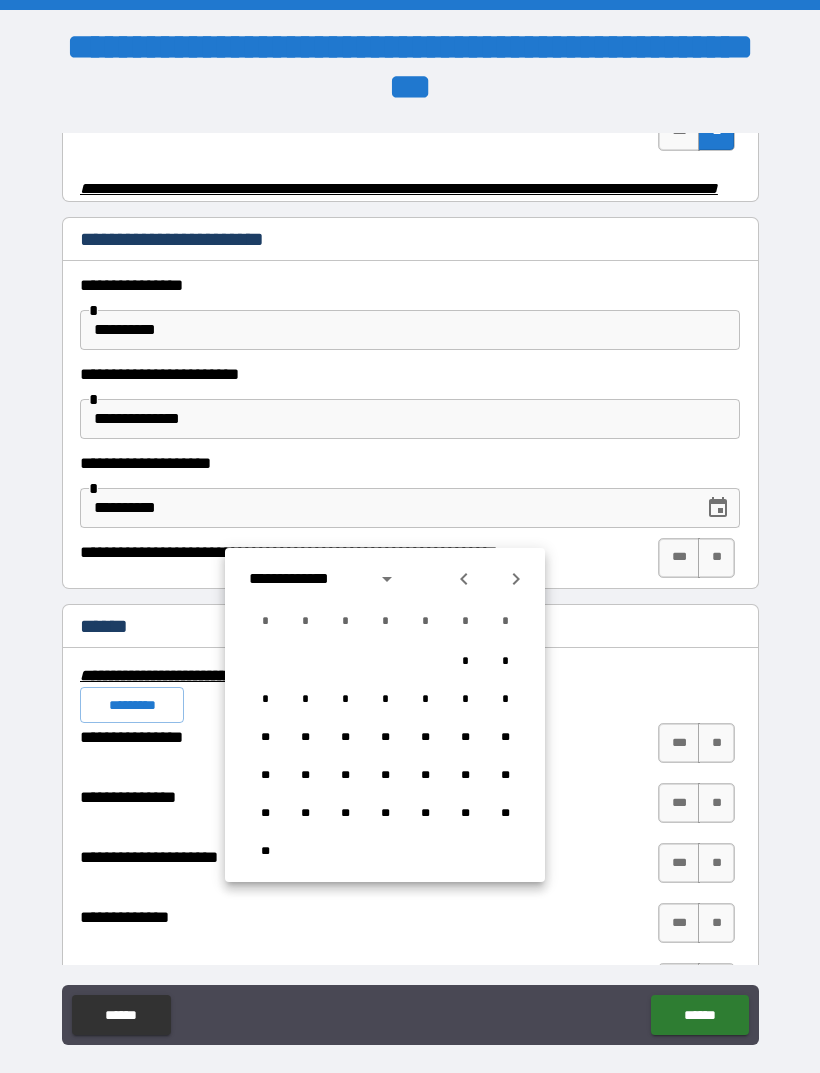 click 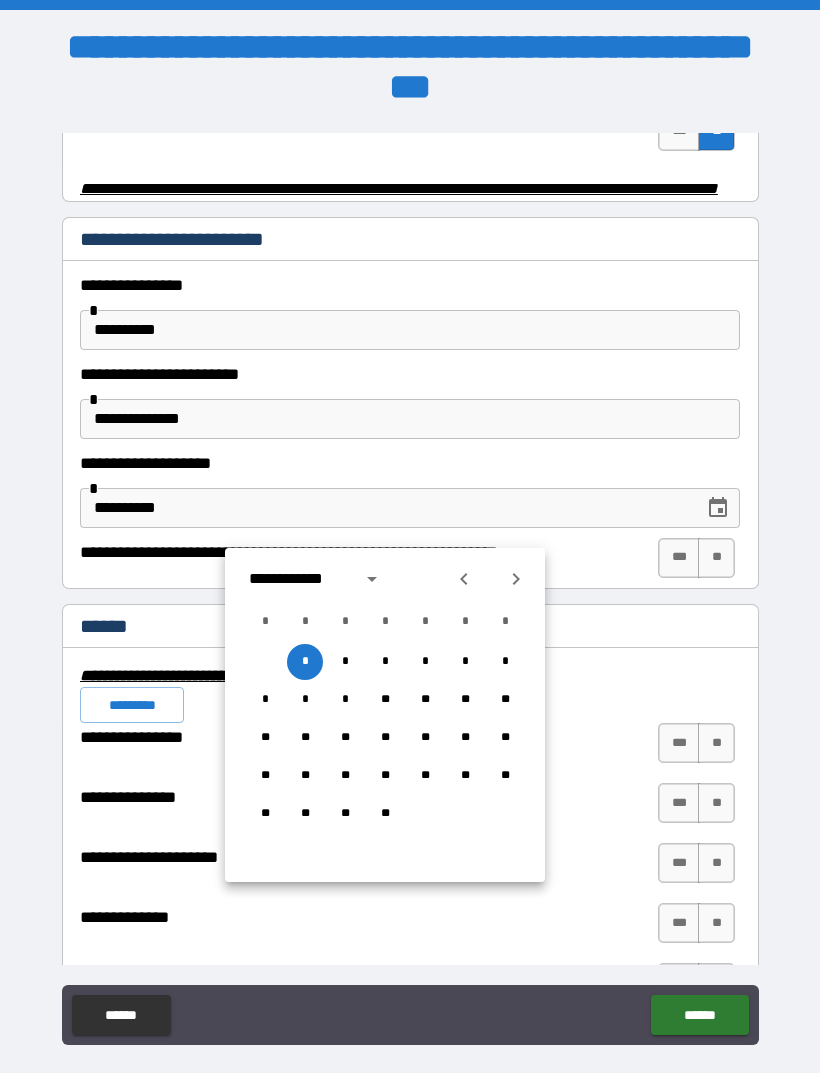 click 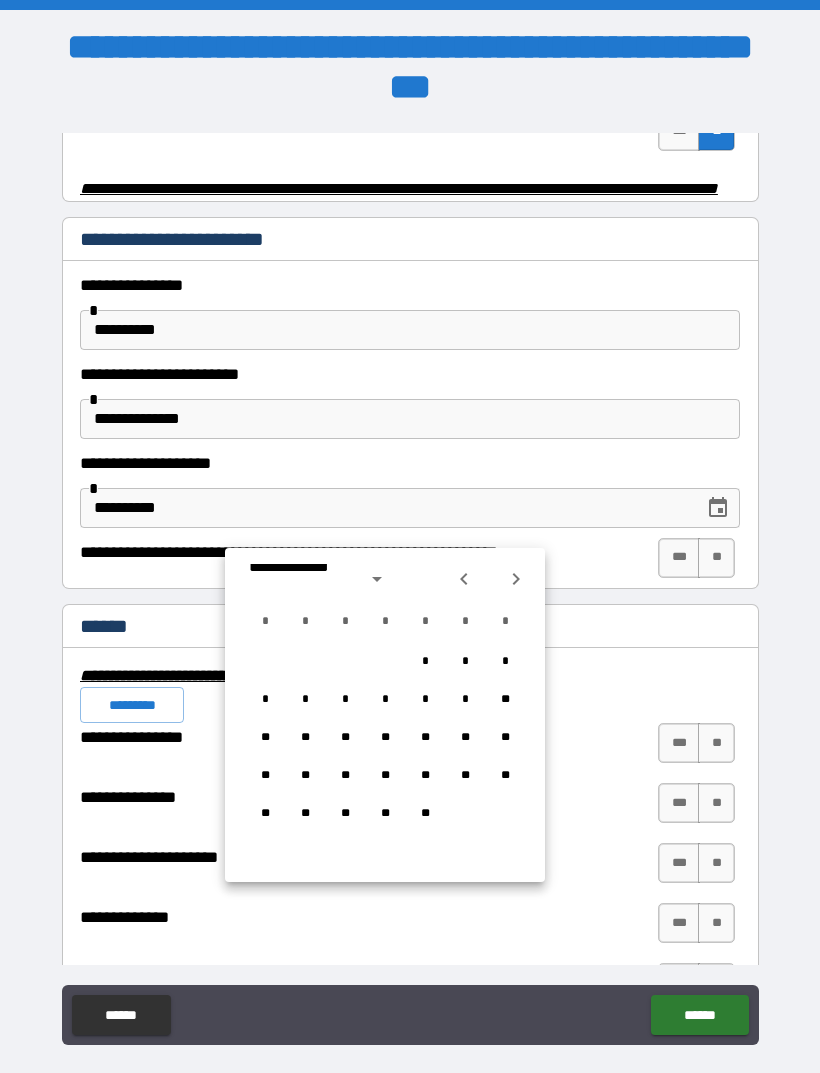 click 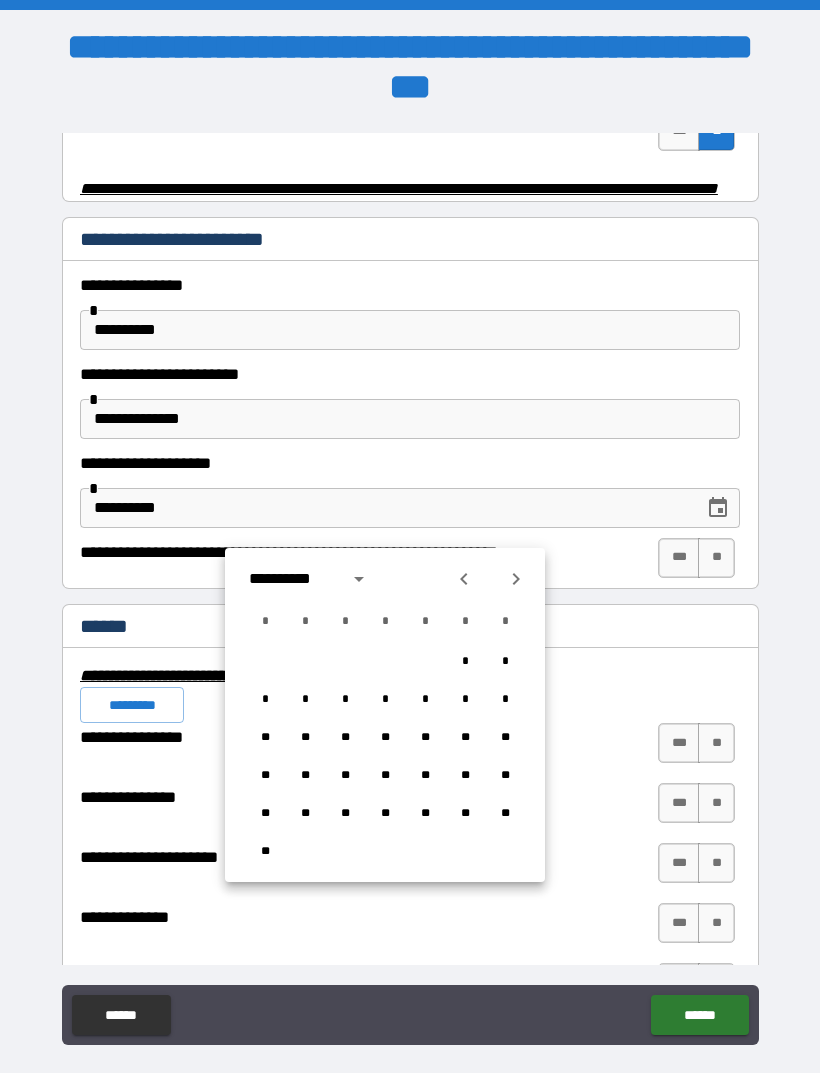 click 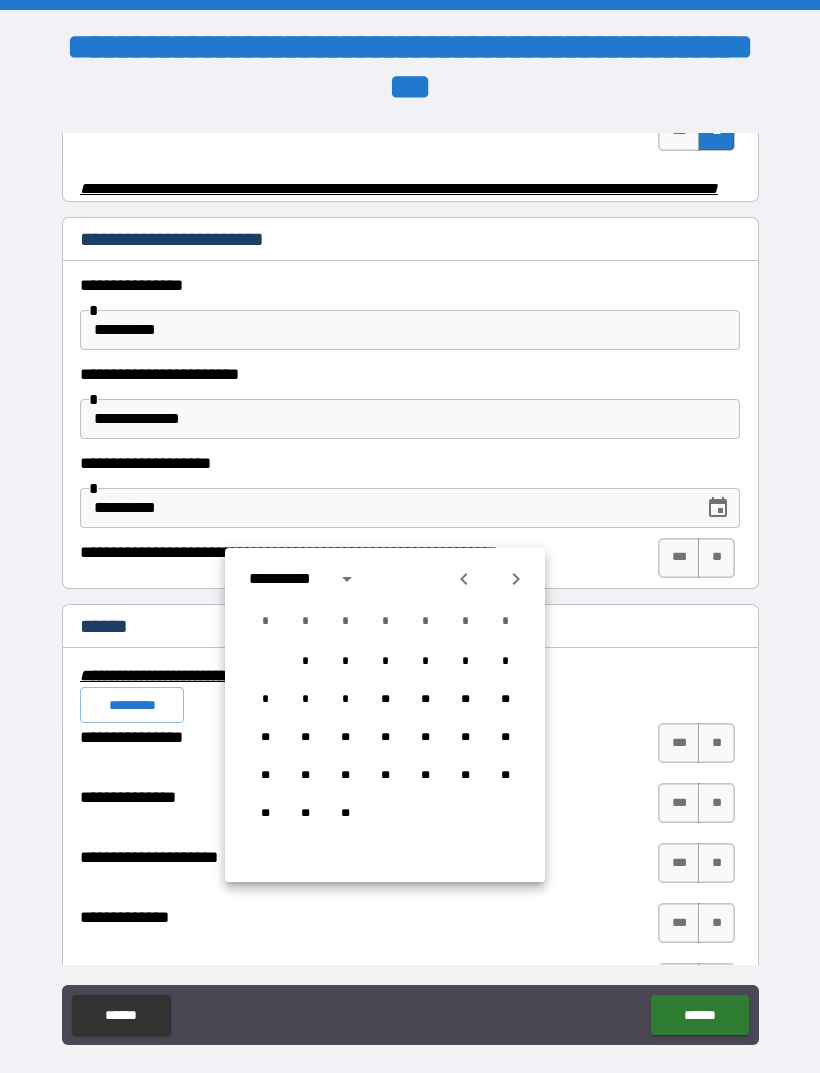 click 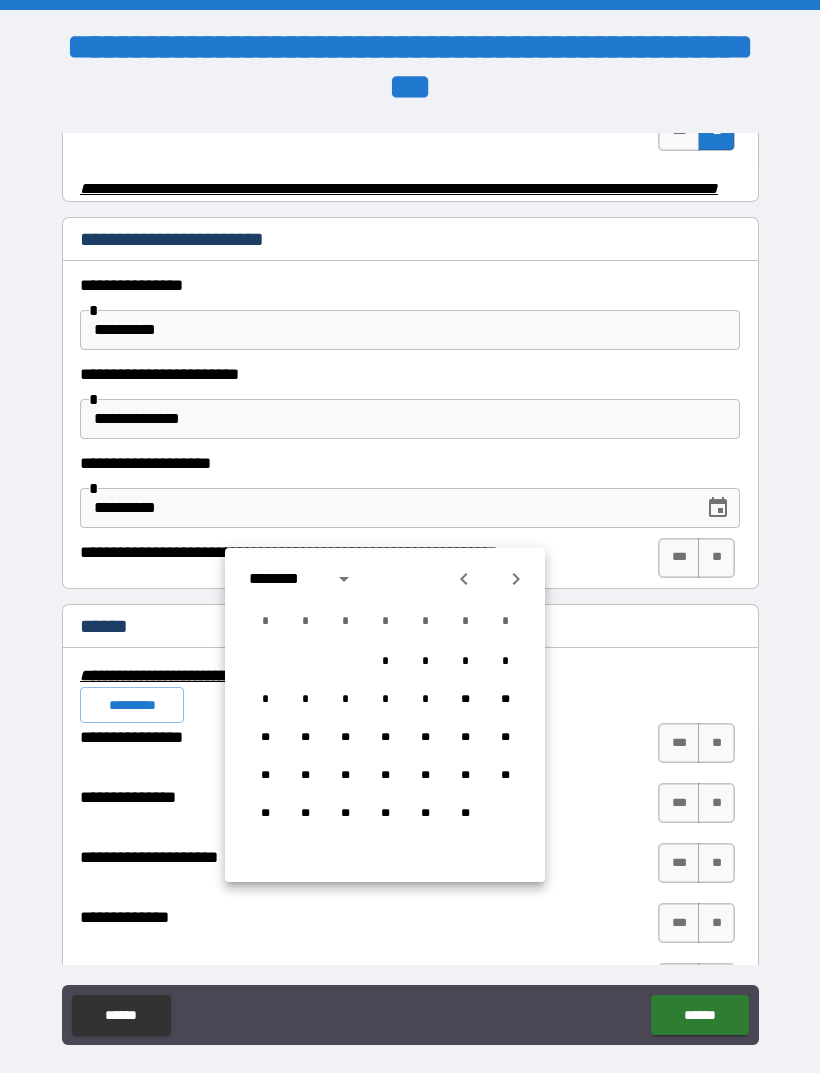 click 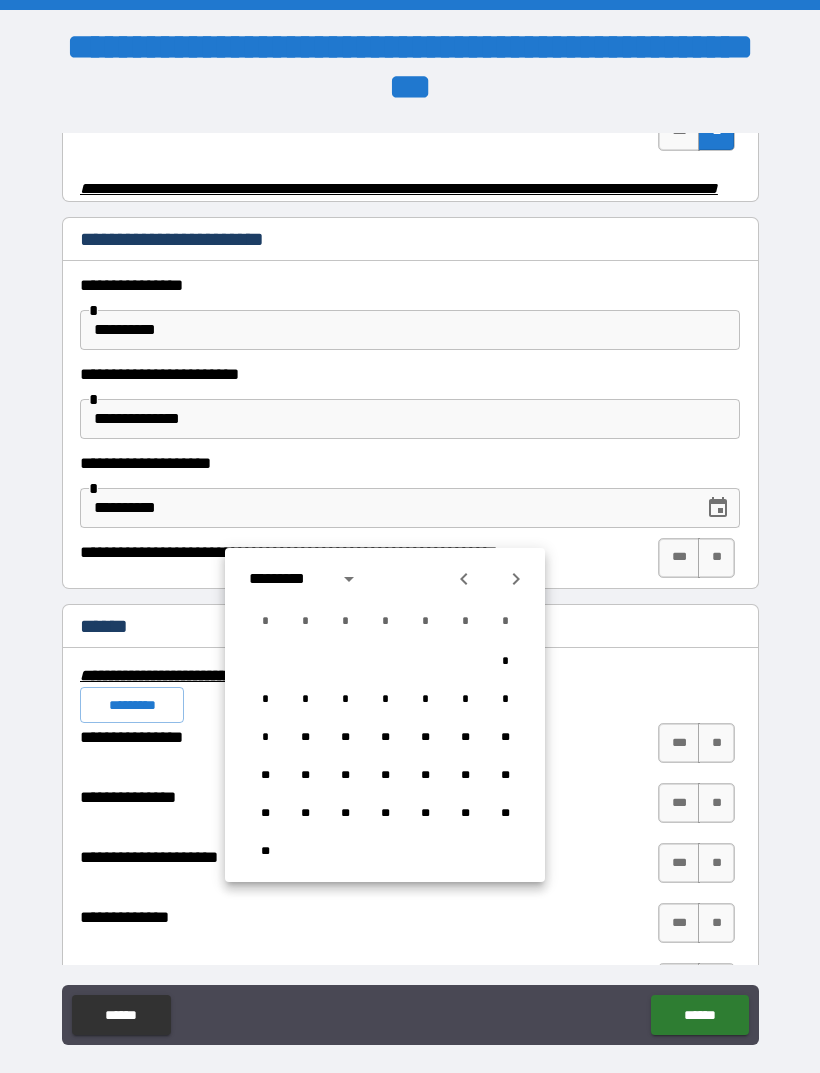 click 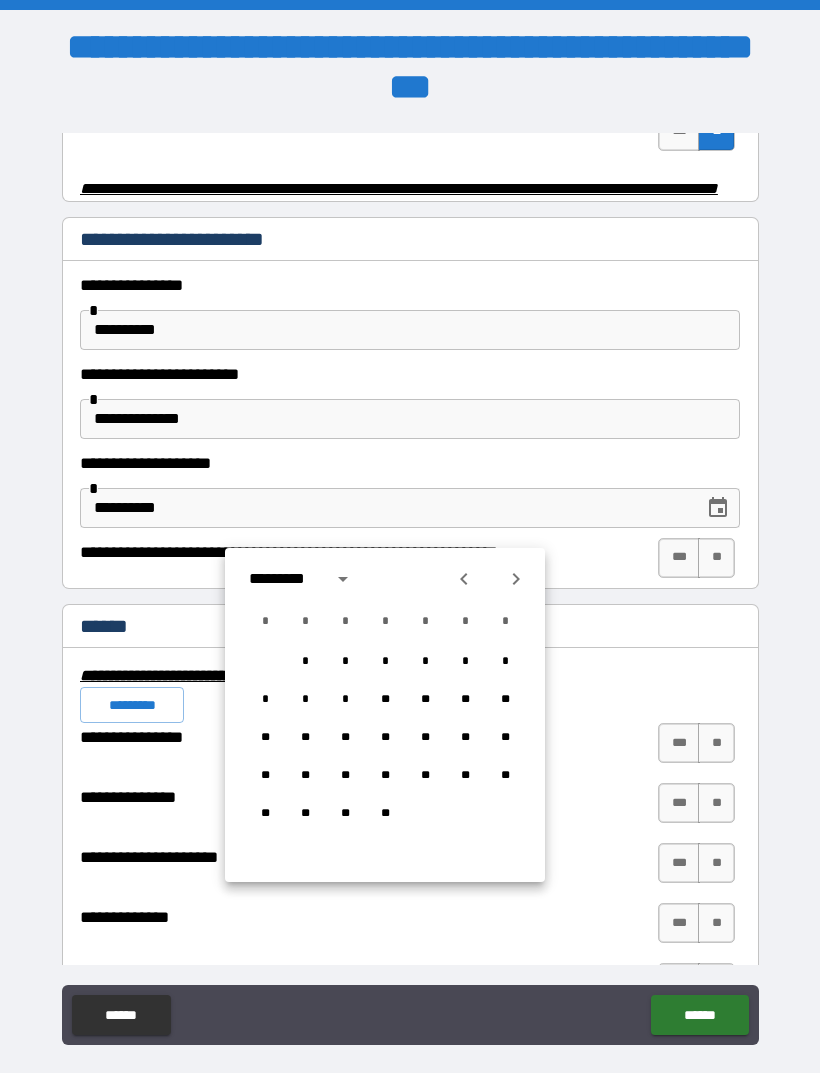 click 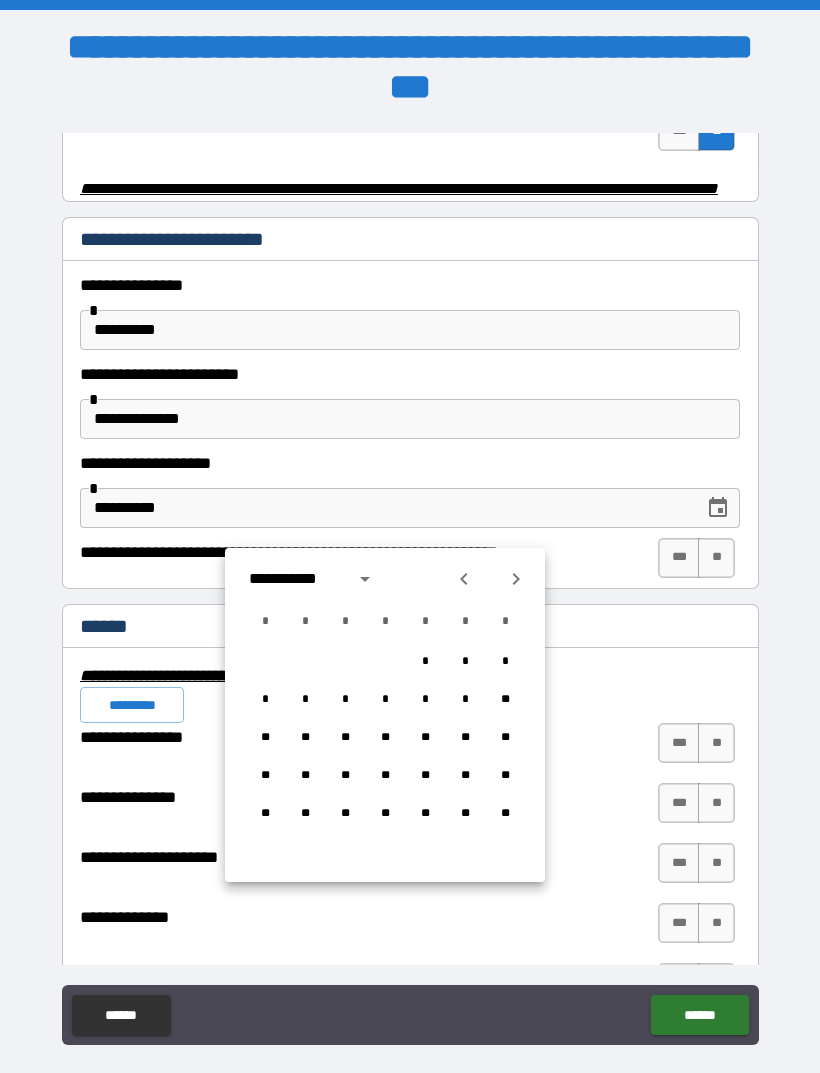 click 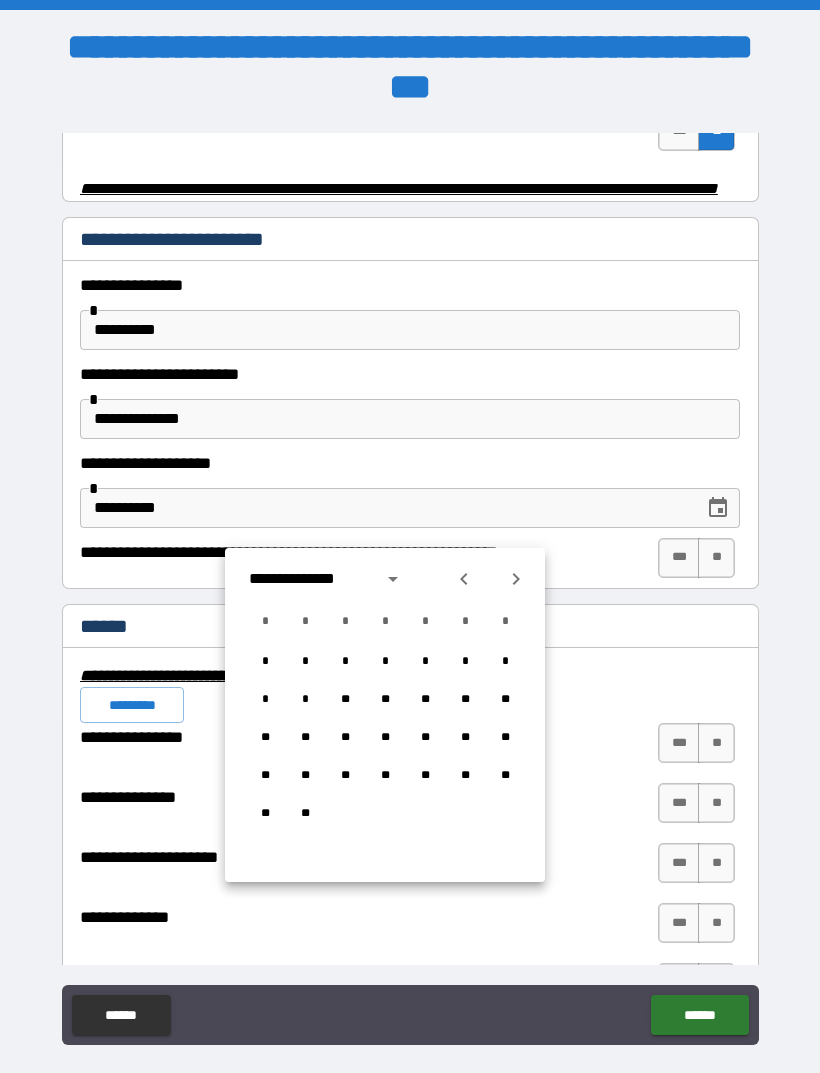 click 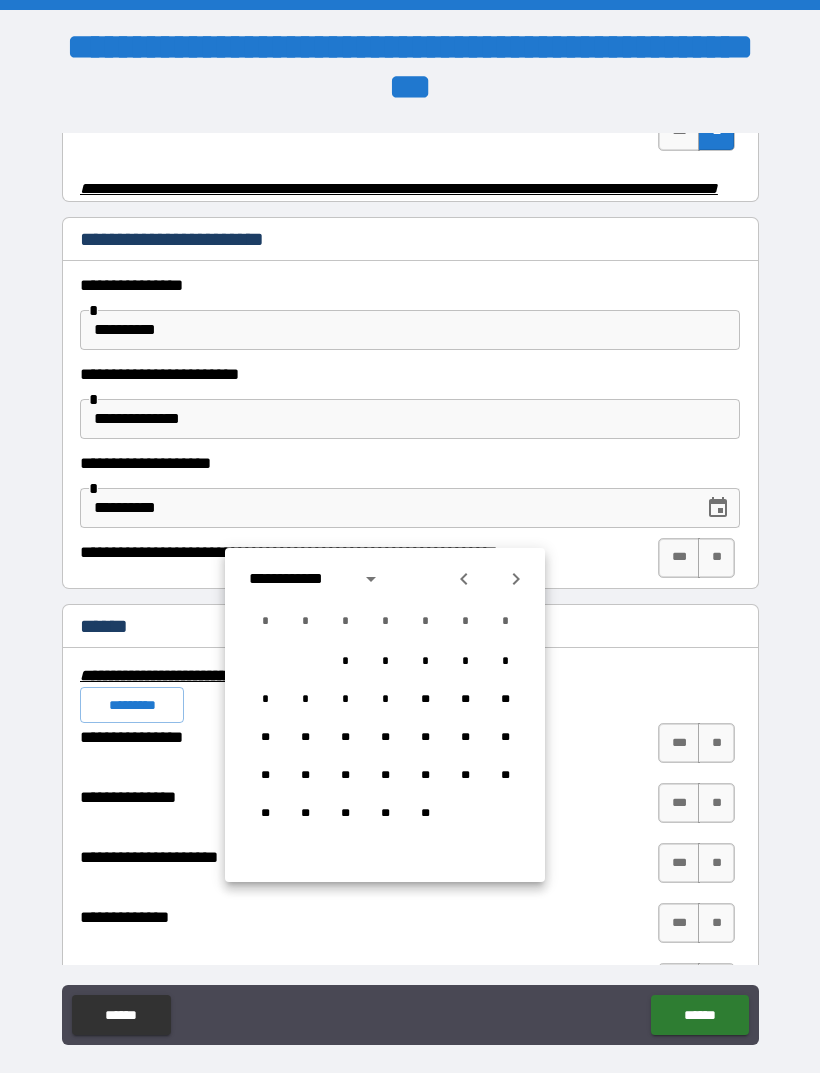 click 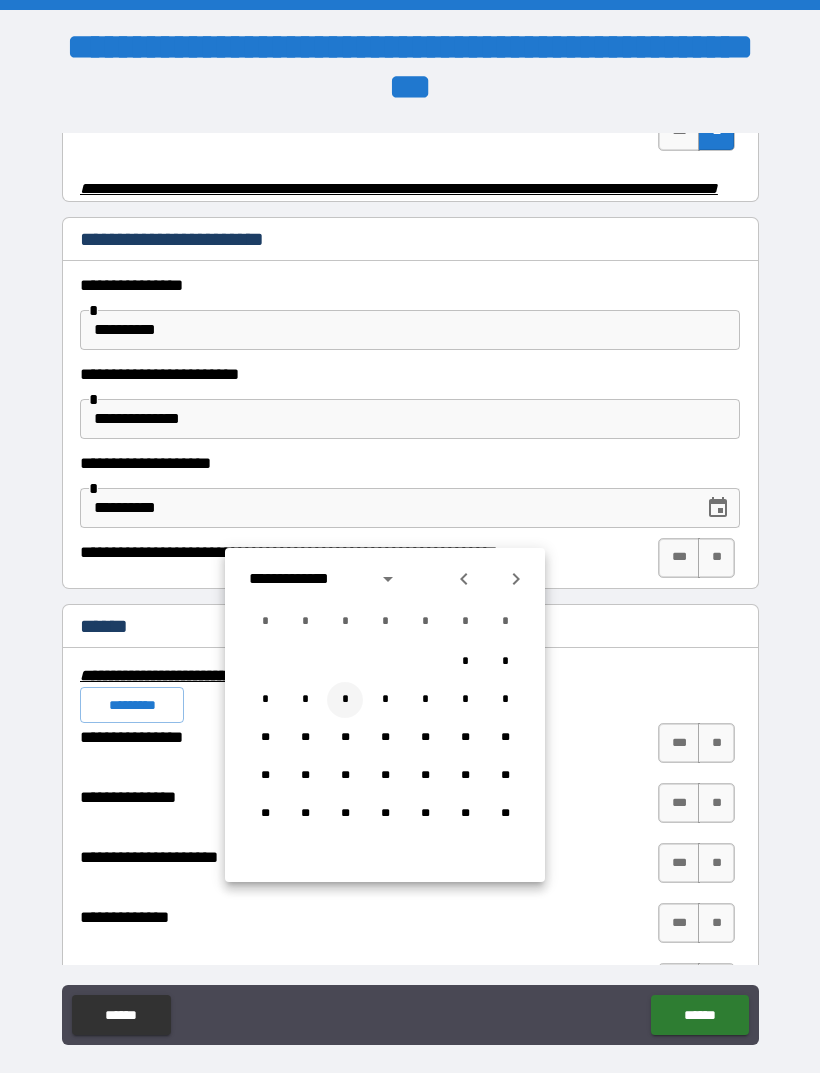 click on "*" at bounding box center [345, 700] 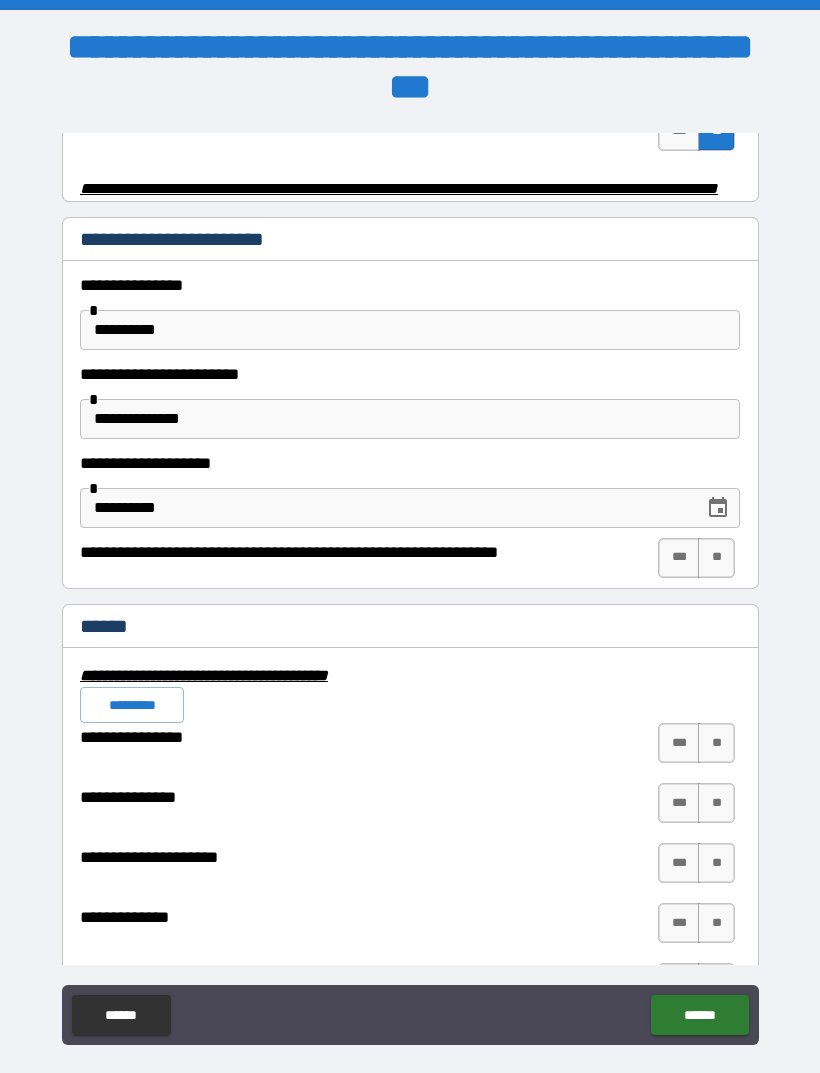 type on "**********" 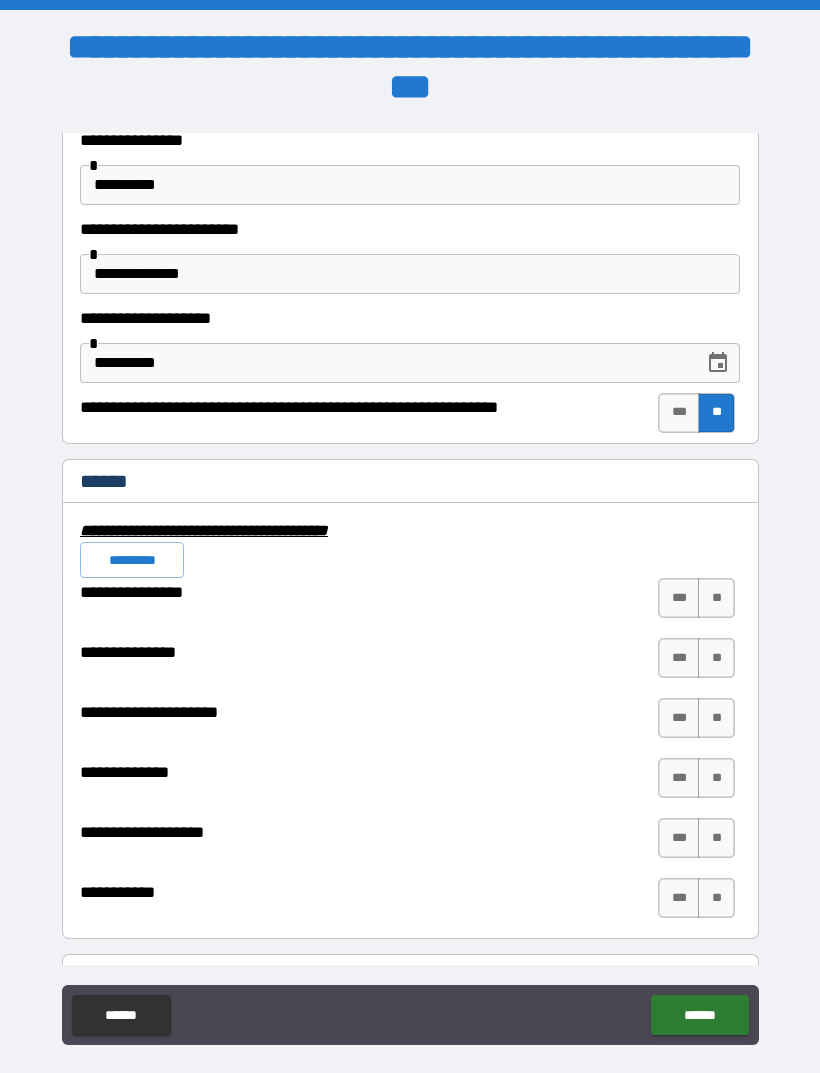 scroll, scrollTop: 4370, scrollLeft: 0, axis: vertical 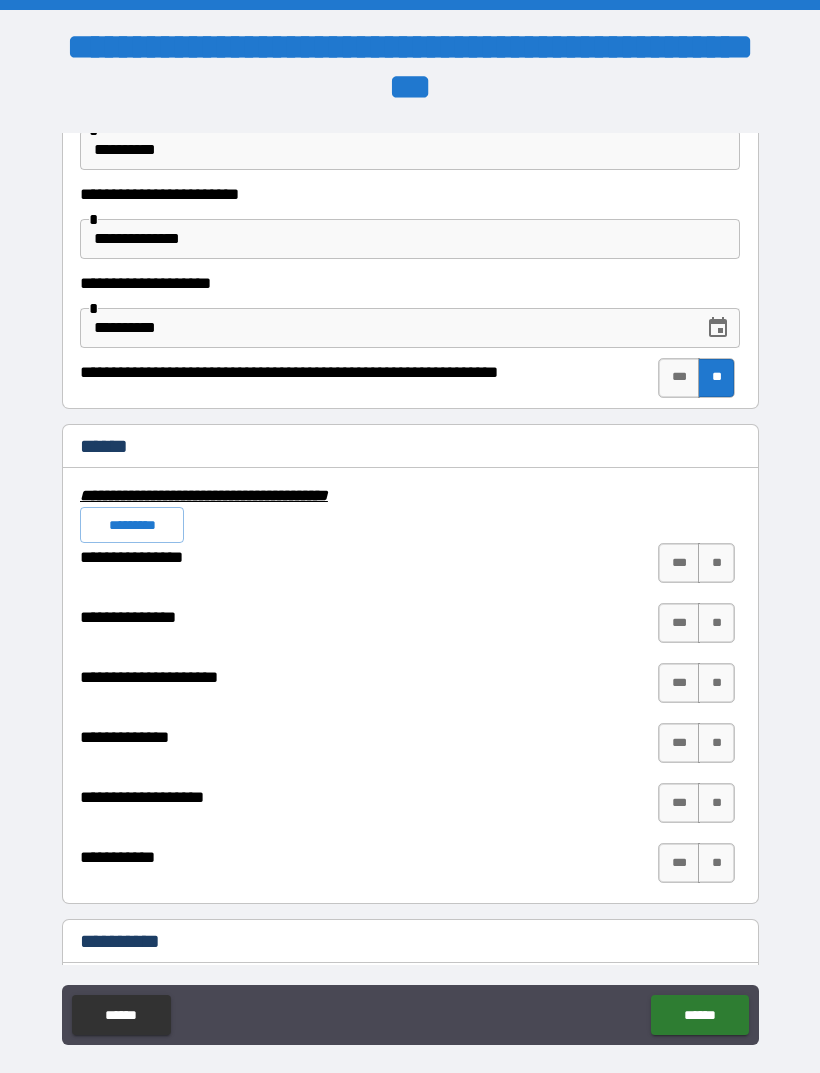 click on "**" at bounding box center [716, 563] 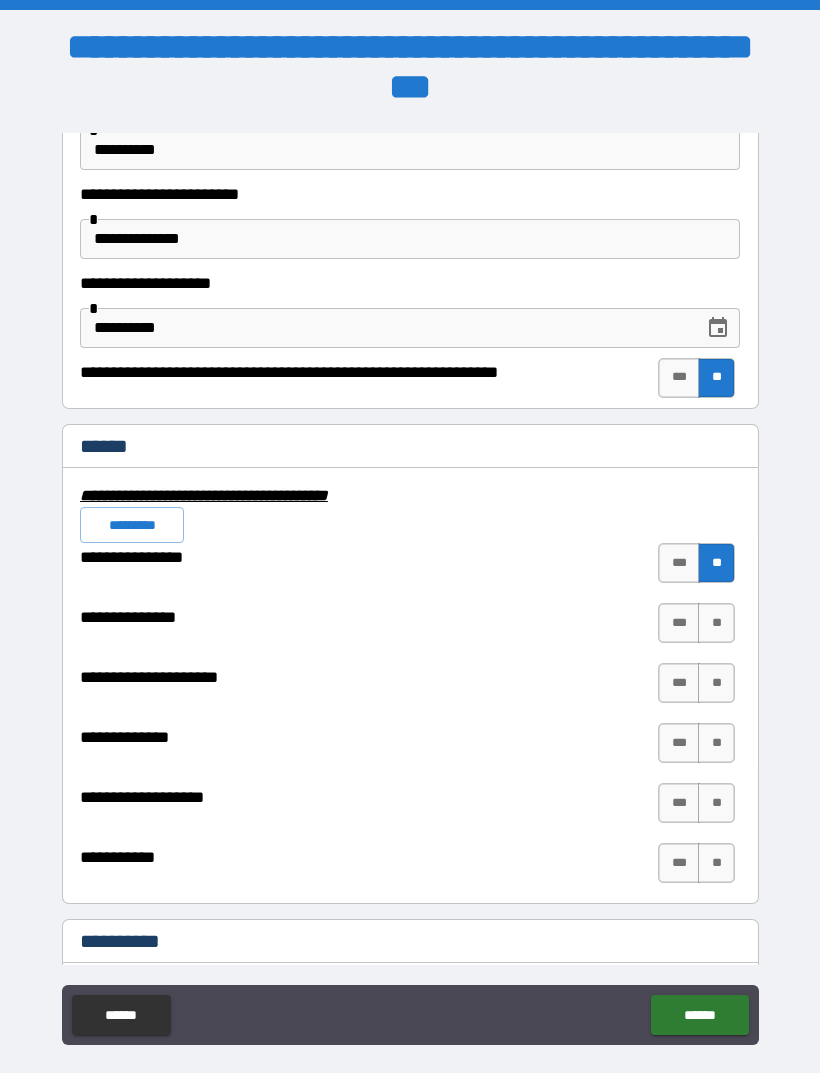click on "**" at bounding box center (716, 623) 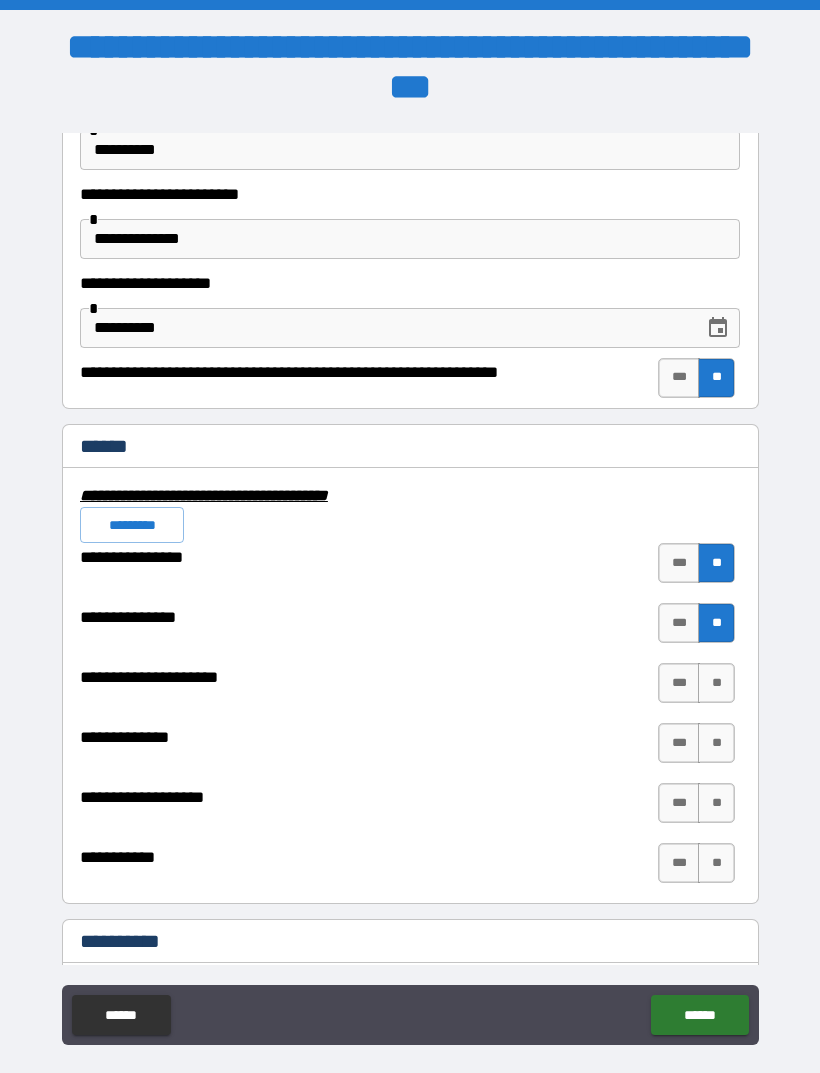 click on "**" at bounding box center [716, 683] 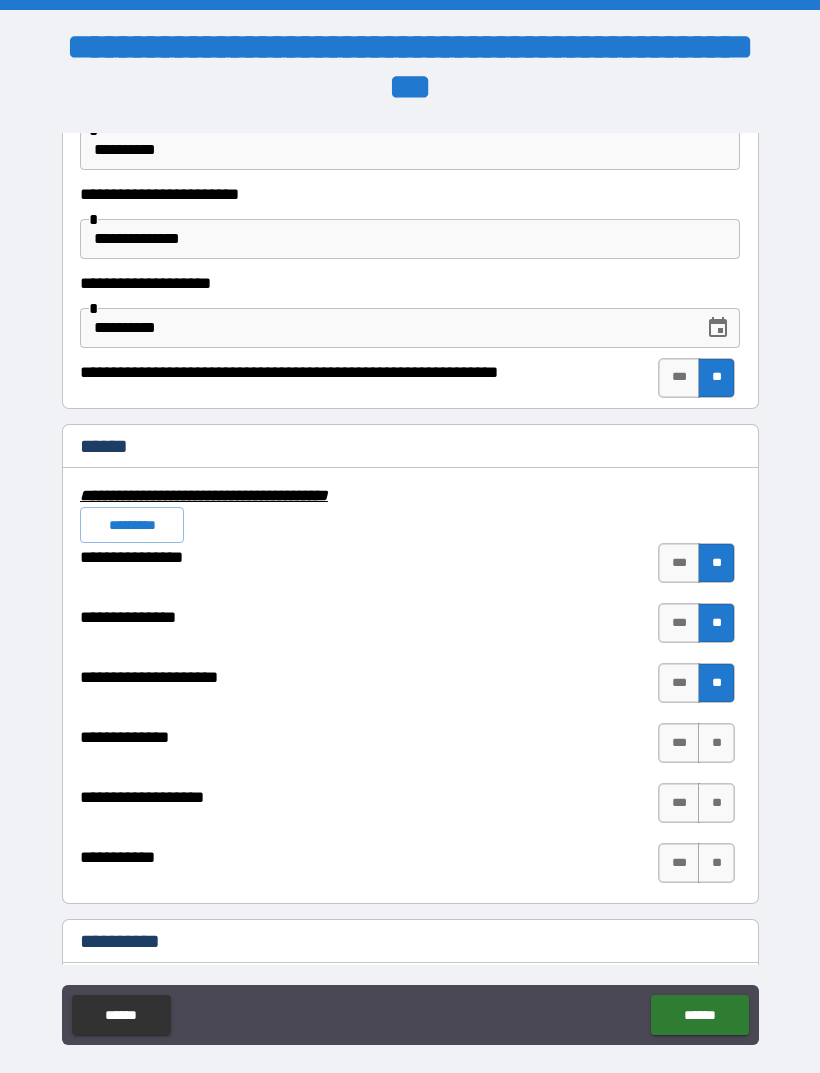 click on "**" at bounding box center (716, 743) 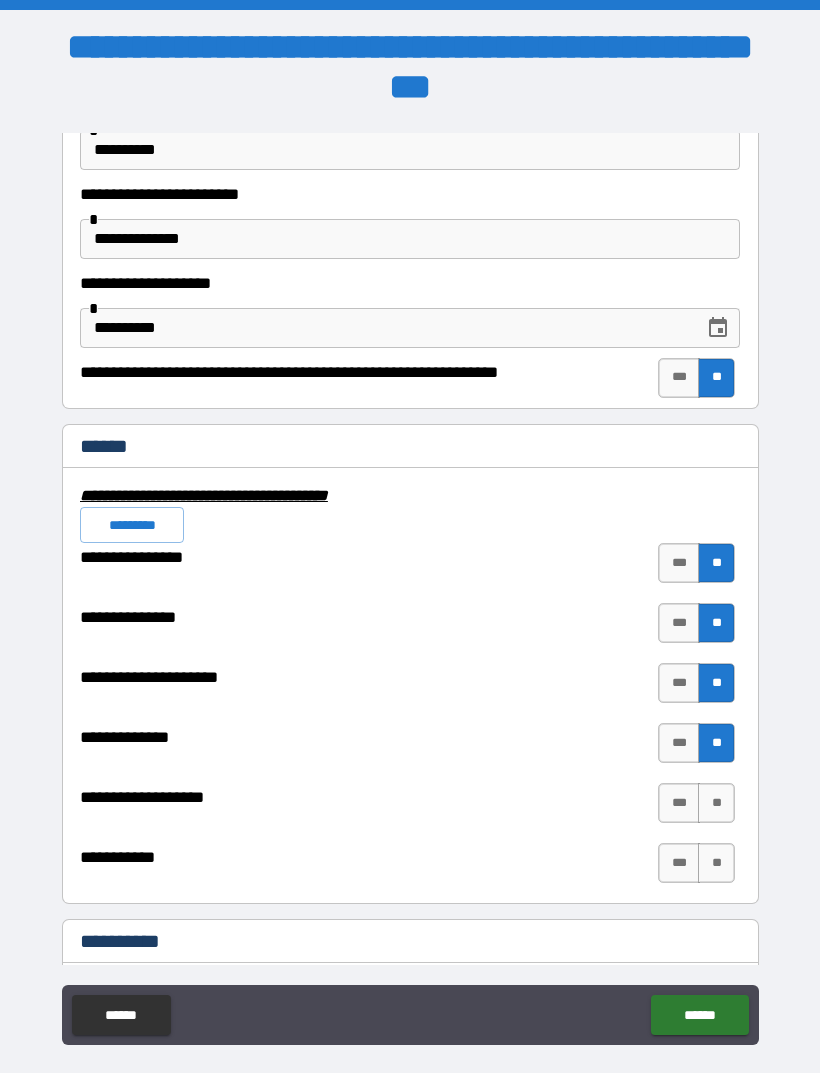 click on "**" at bounding box center [716, 803] 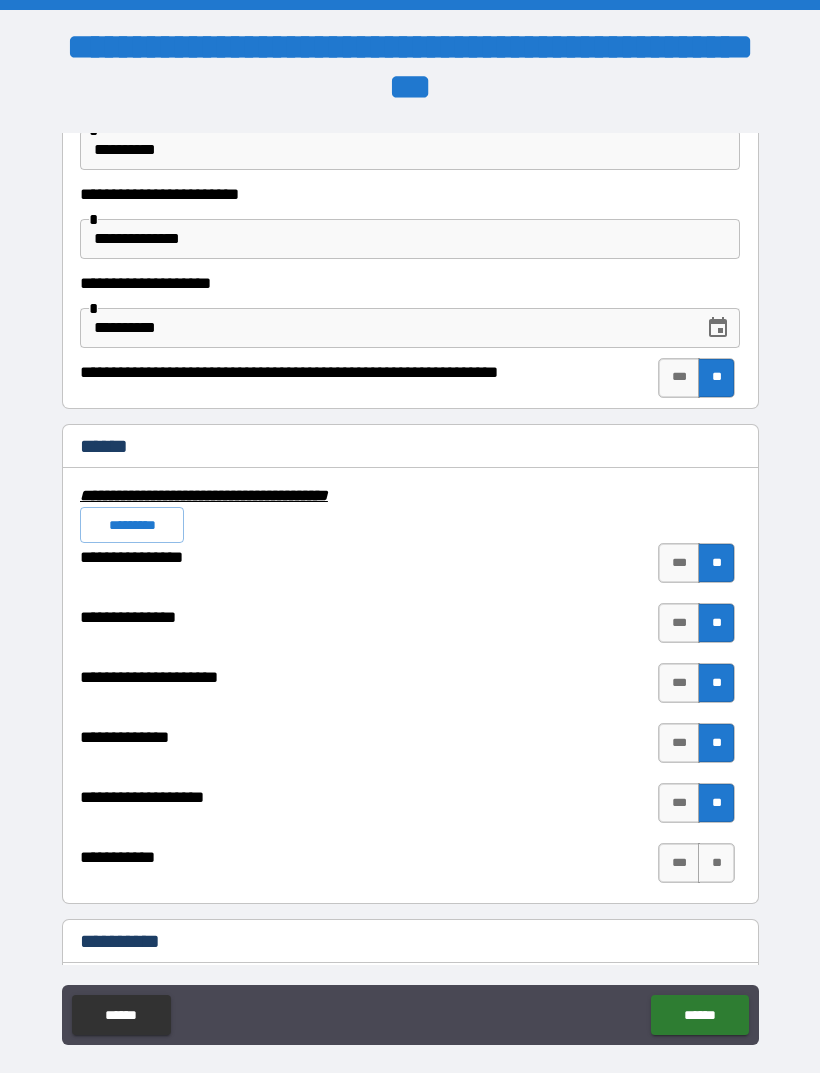 click on "**" at bounding box center (716, 863) 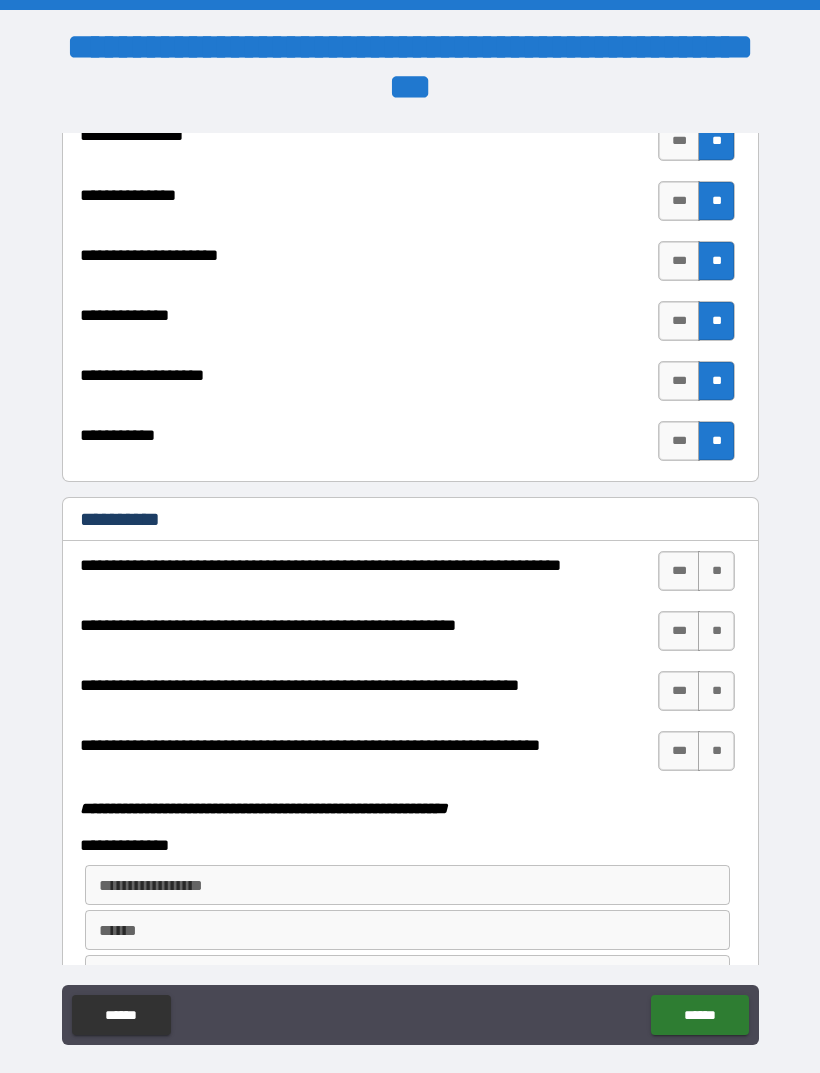 scroll, scrollTop: 4837, scrollLeft: 0, axis: vertical 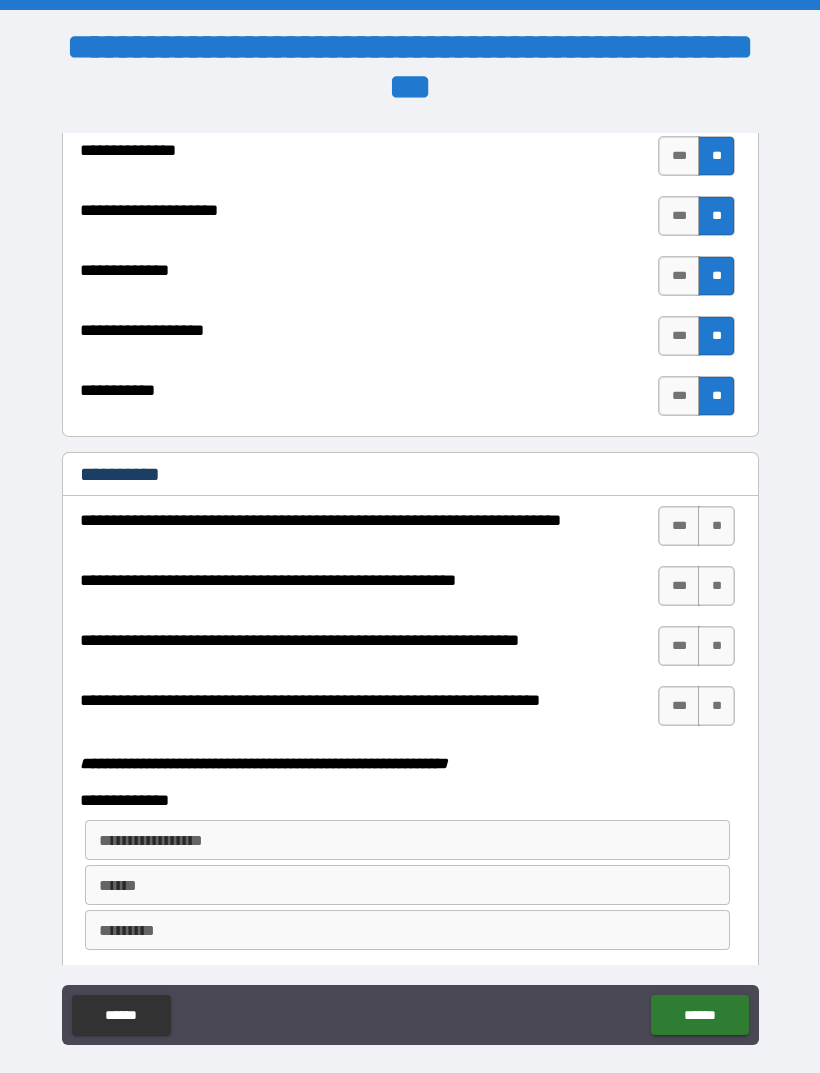 click on "**" at bounding box center (716, 526) 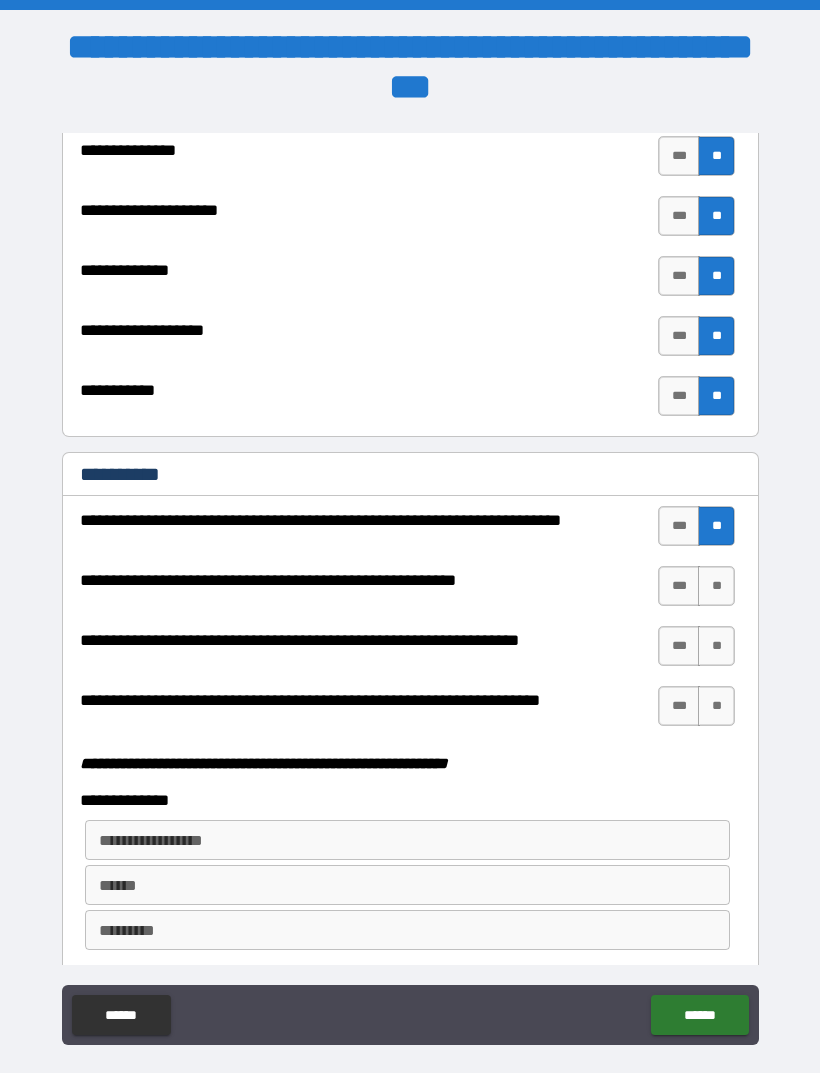 click on "**" at bounding box center (716, 586) 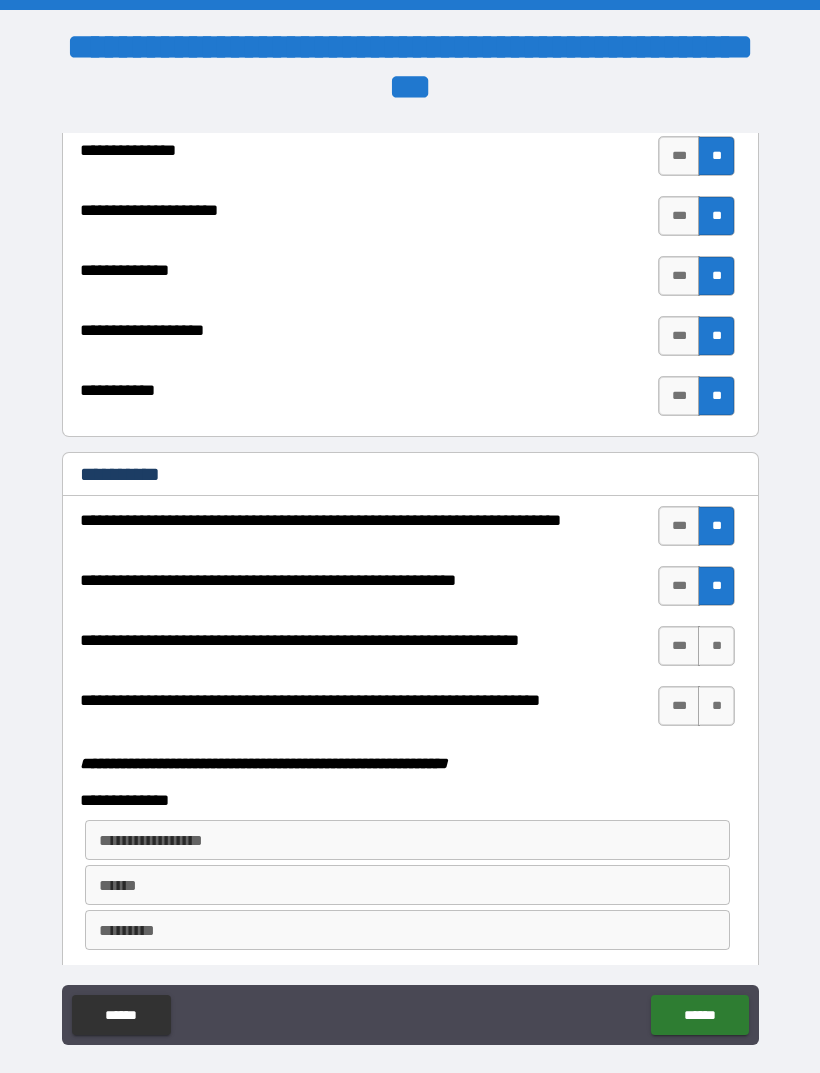 click on "**" at bounding box center (716, 646) 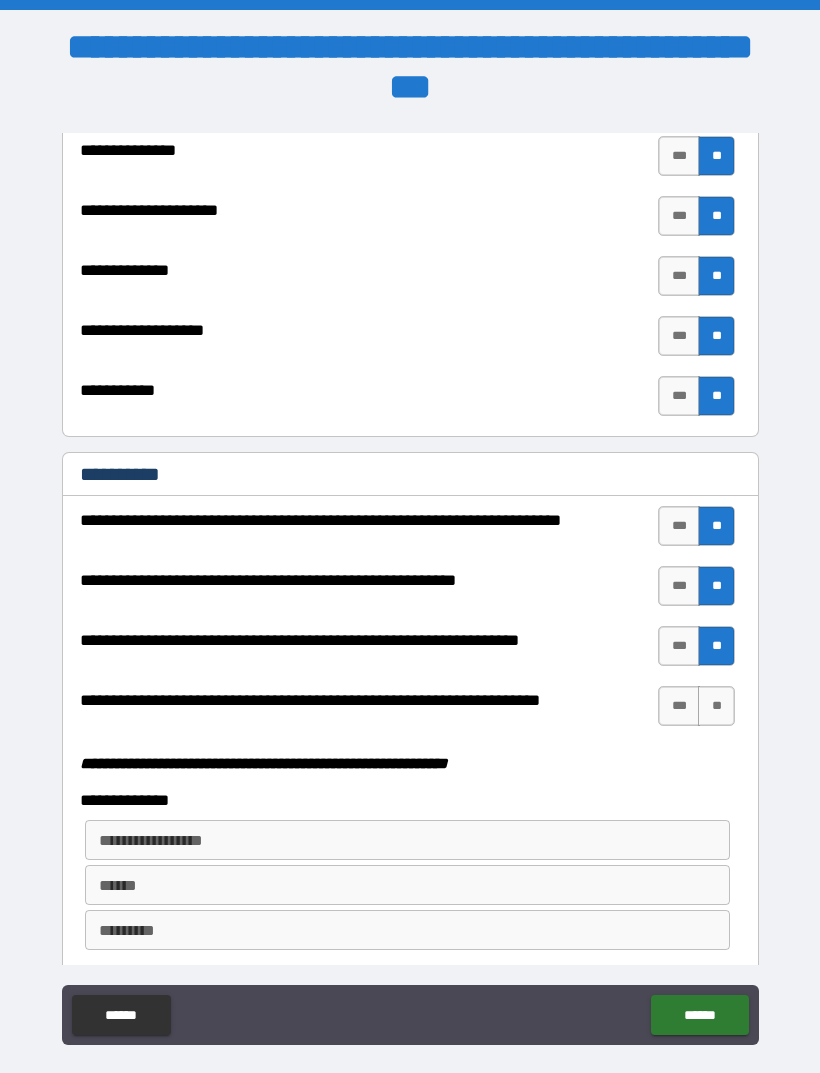 click on "***" at bounding box center [679, 706] 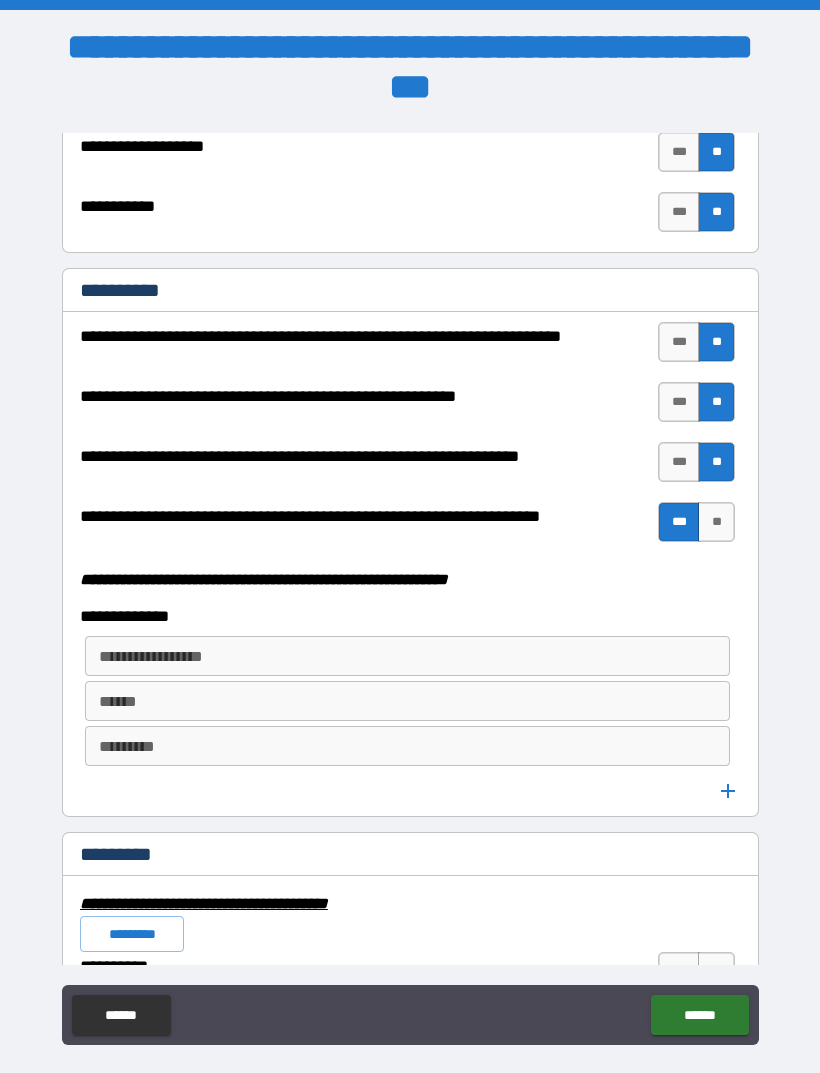 scroll, scrollTop: 5023, scrollLeft: 0, axis: vertical 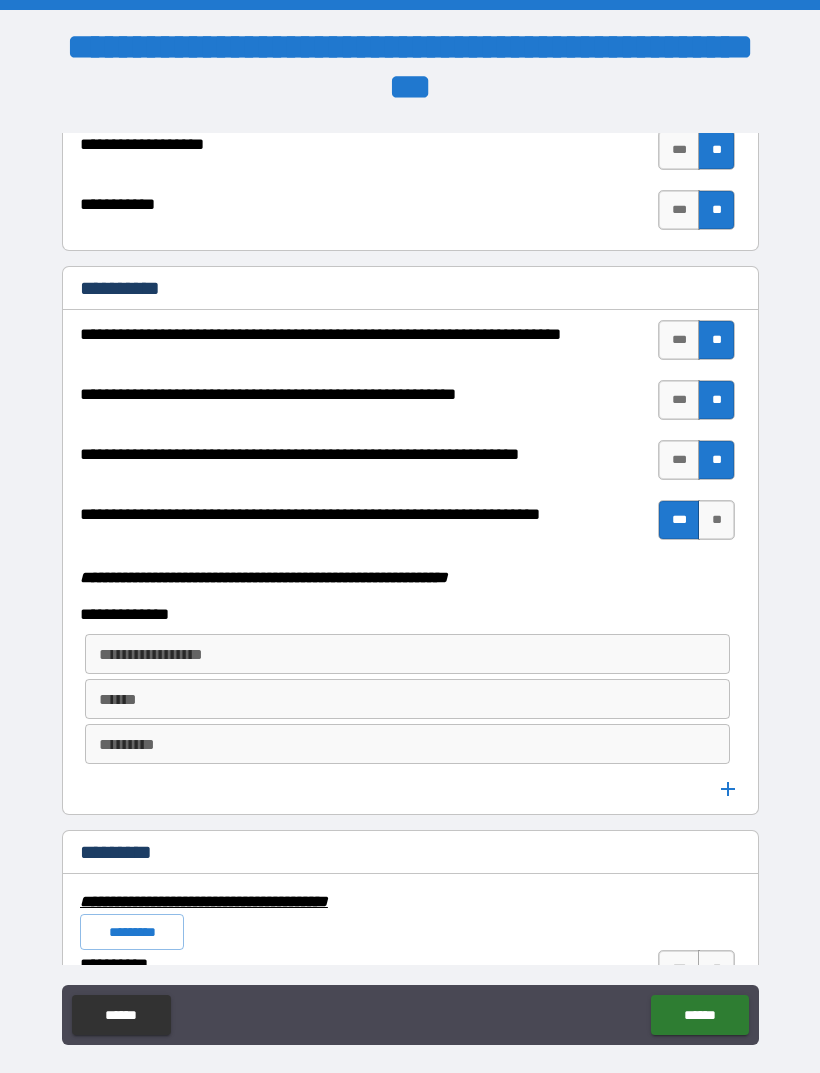 click on "**********" at bounding box center [406, 654] 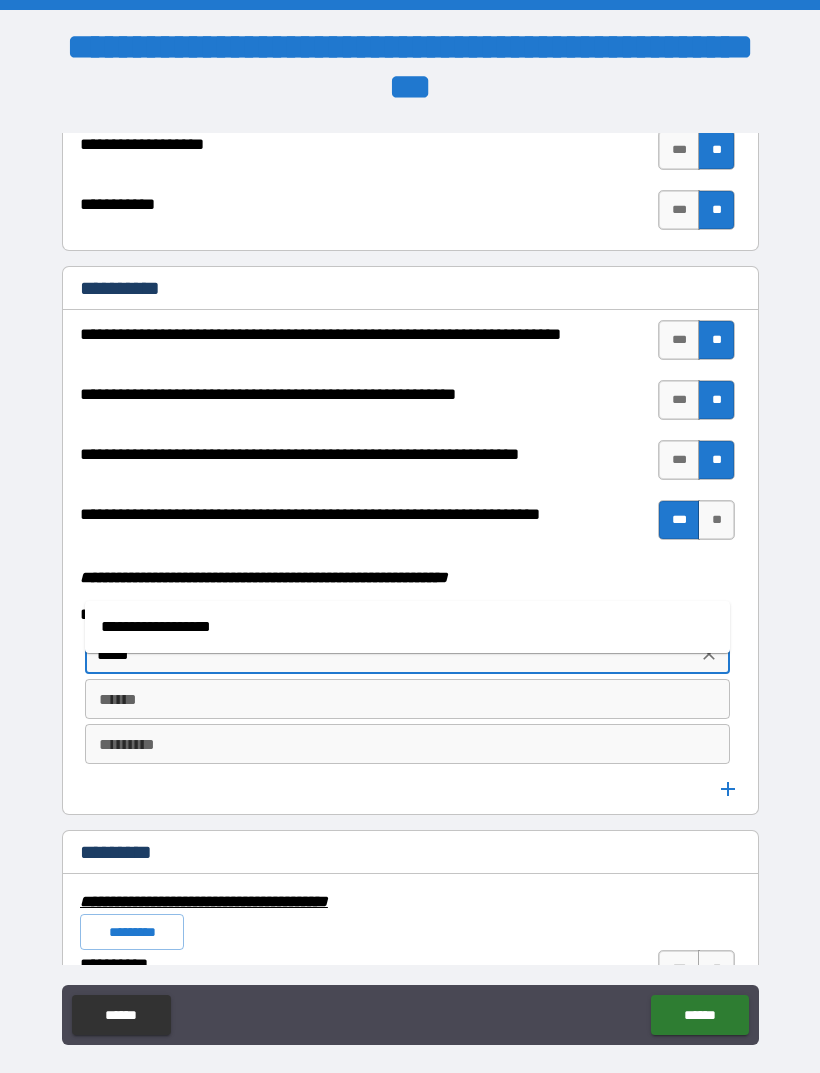 click on "**********" at bounding box center [407, 627] 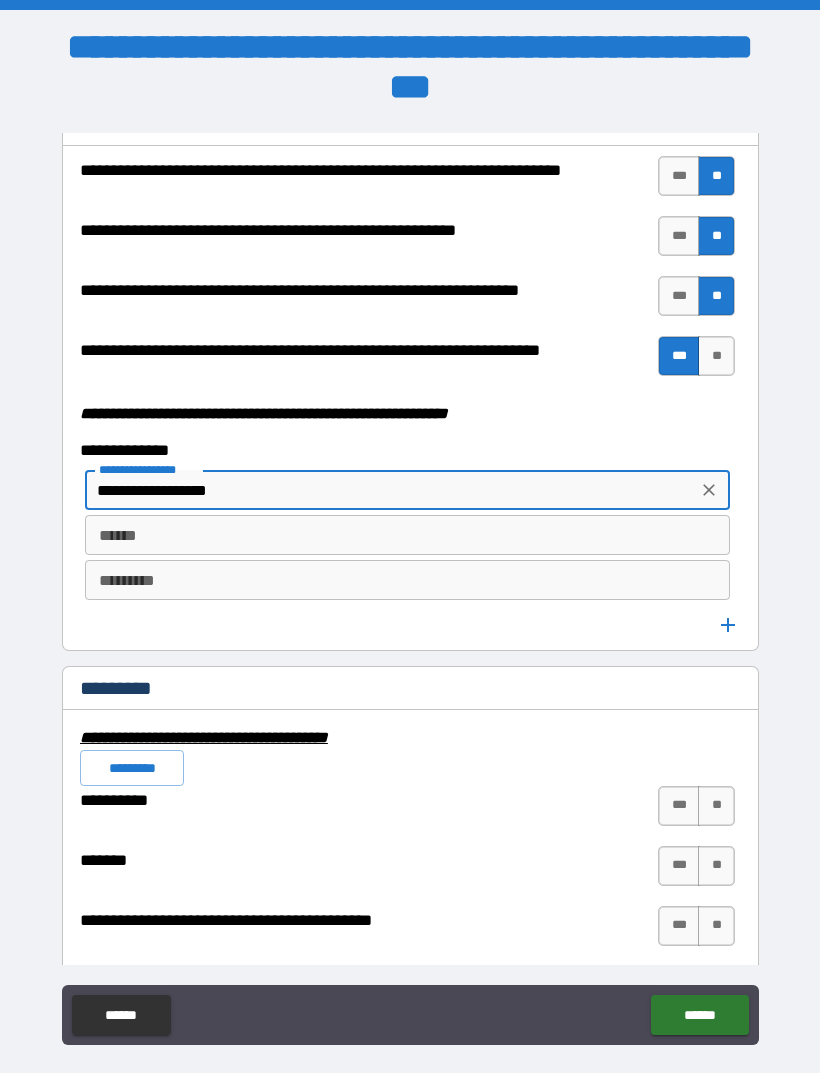 scroll, scrollTop: 5190, scrollLeft: 0, axis: vertical 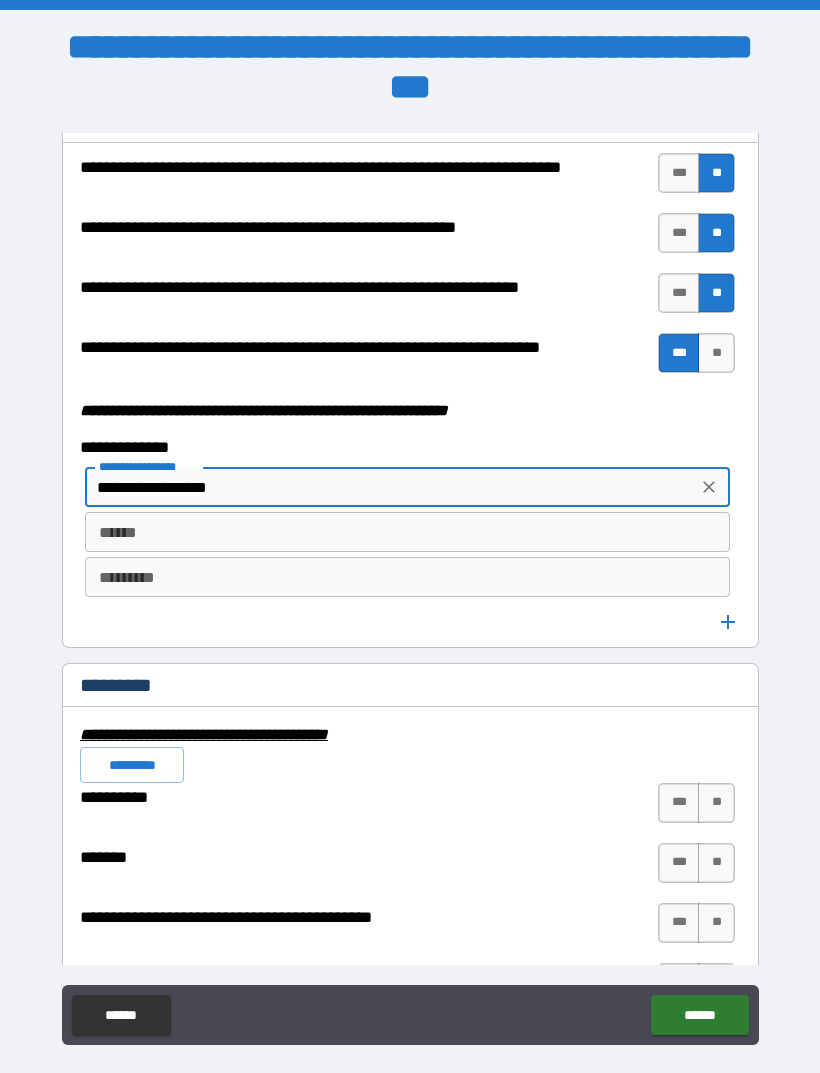 click on "******" at bounding box center [407, 532] 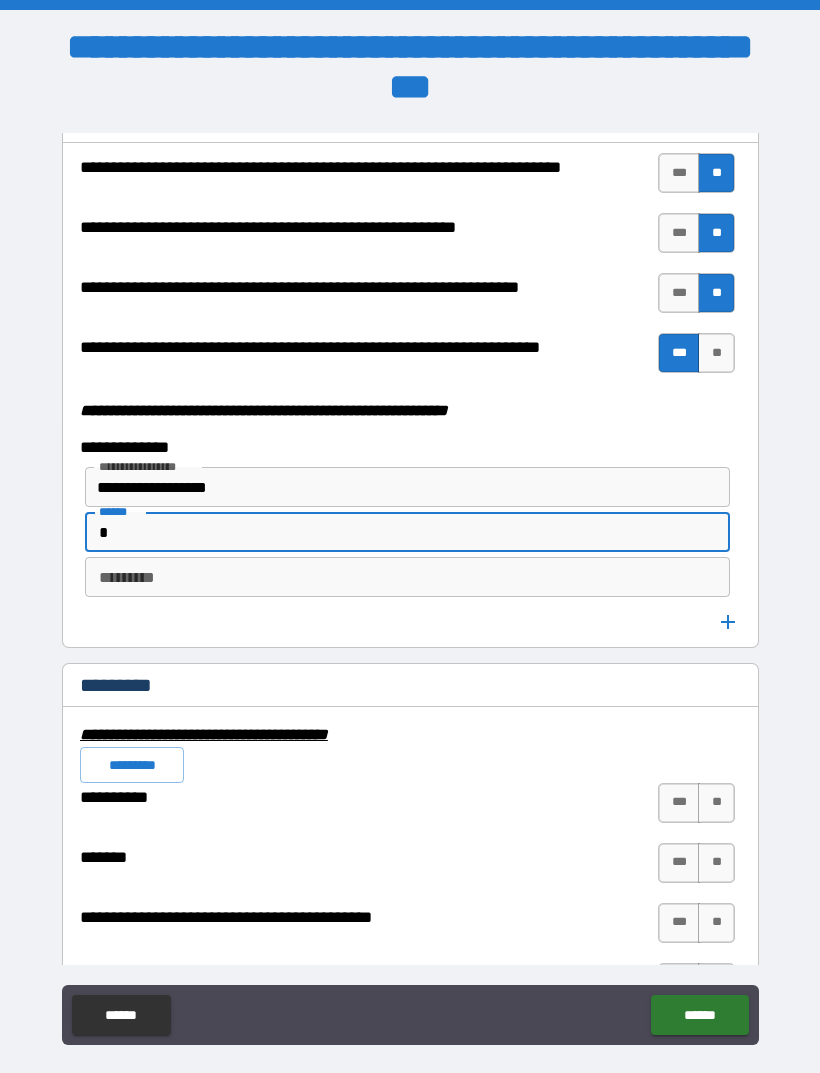 type on "*" 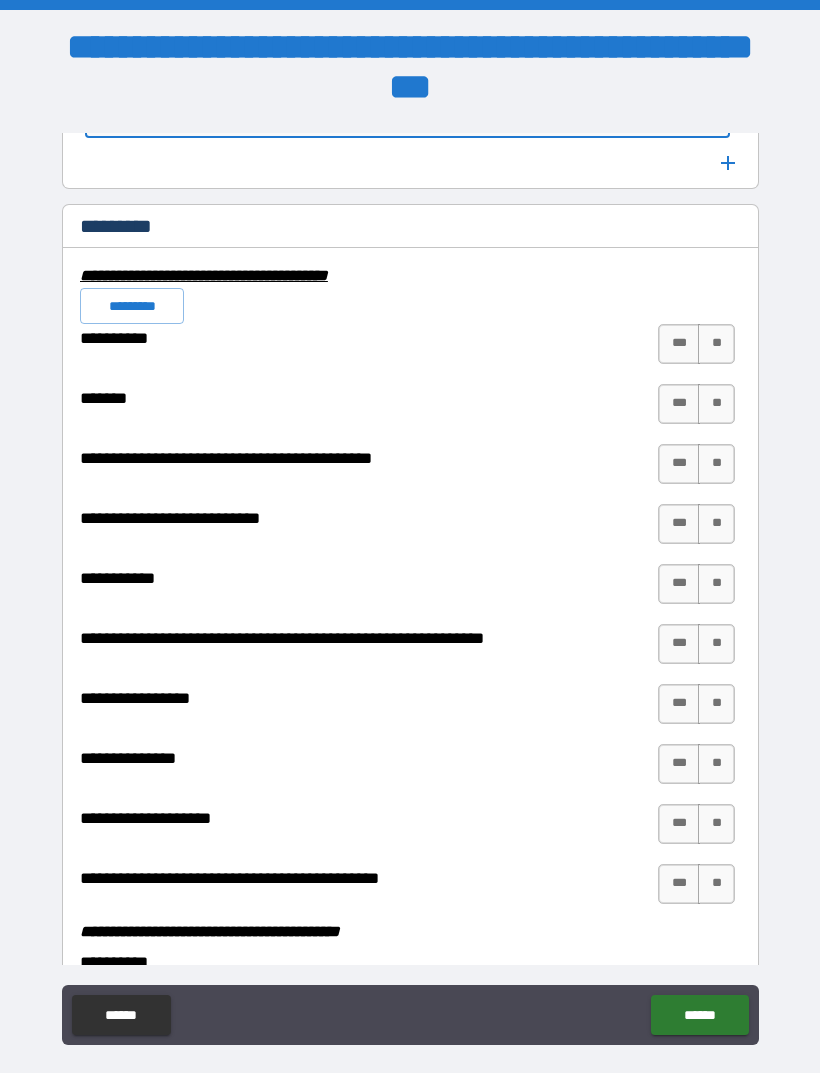 scroll, scrollTop: 5652, scrollLeft: 0, axis: vertical 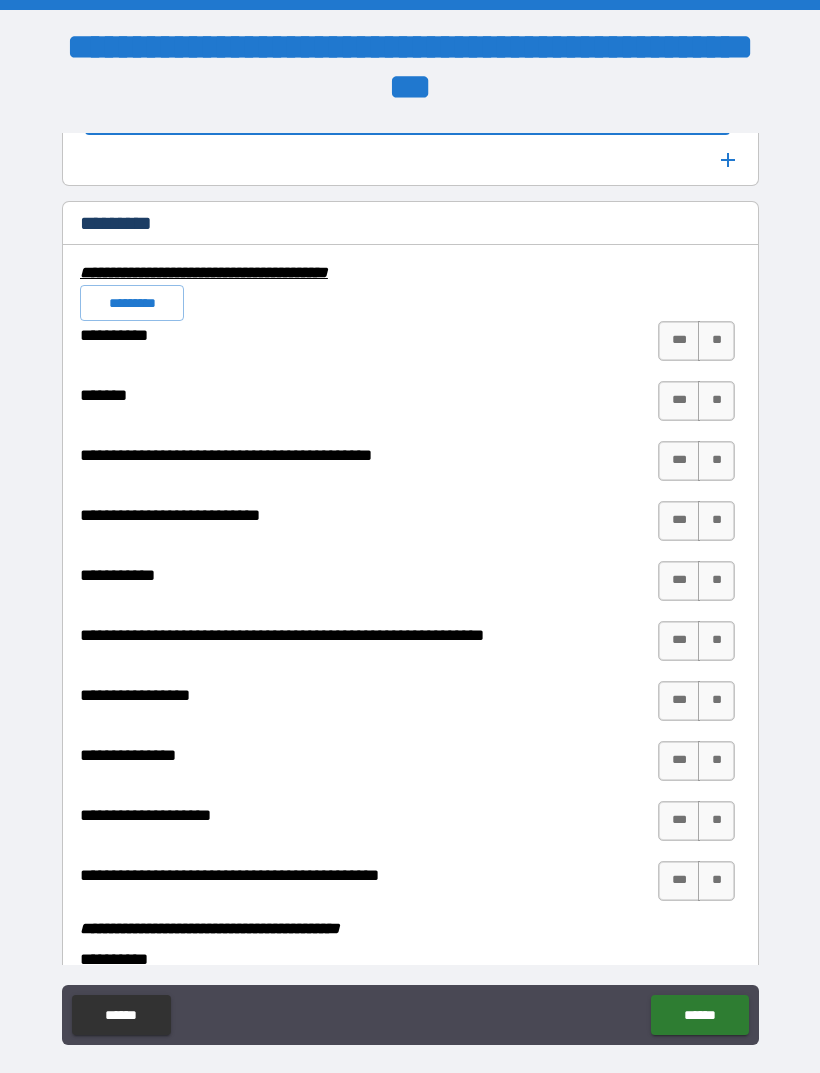 type on "*****" 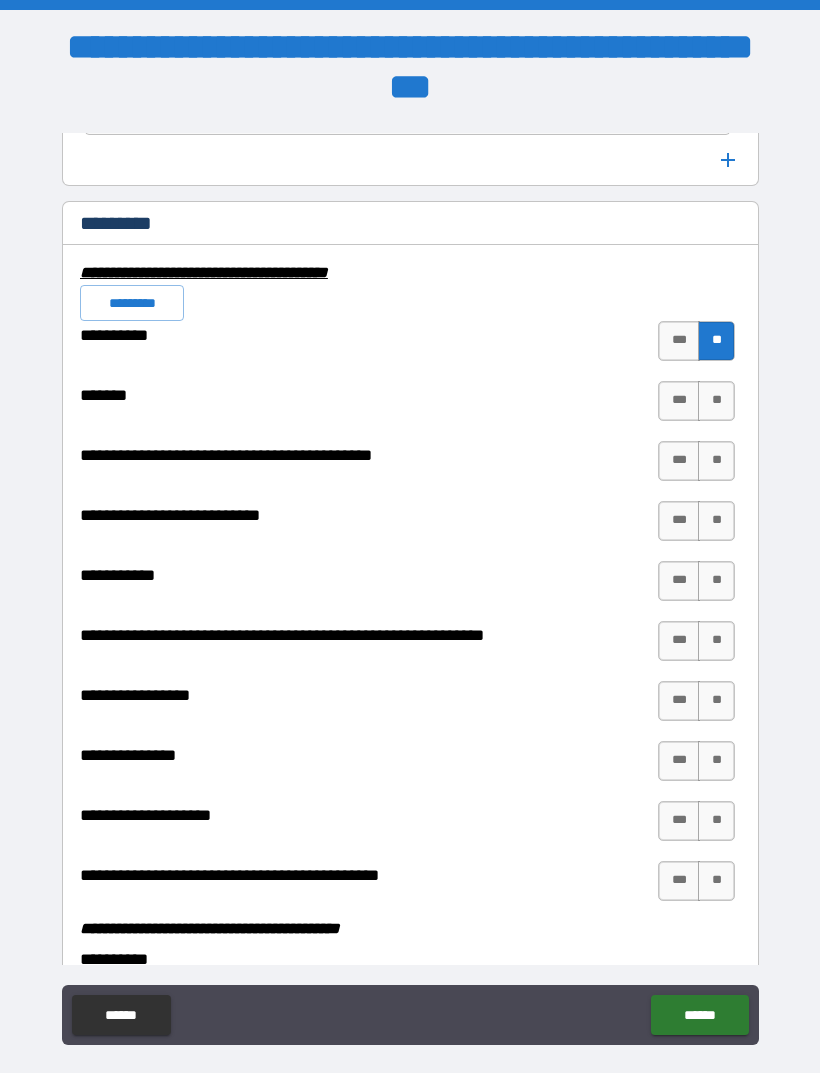 click on "**" at bounding box center (716, 401) 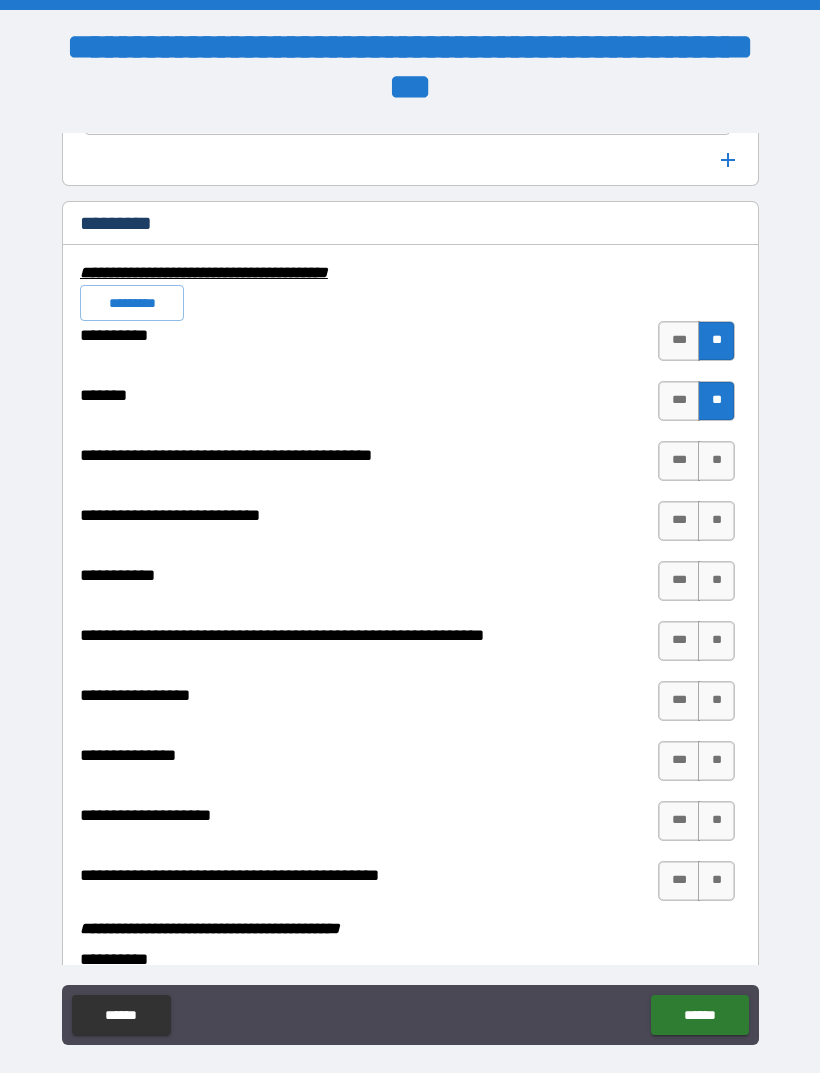 click on "**" at bounding box center (716, 461) 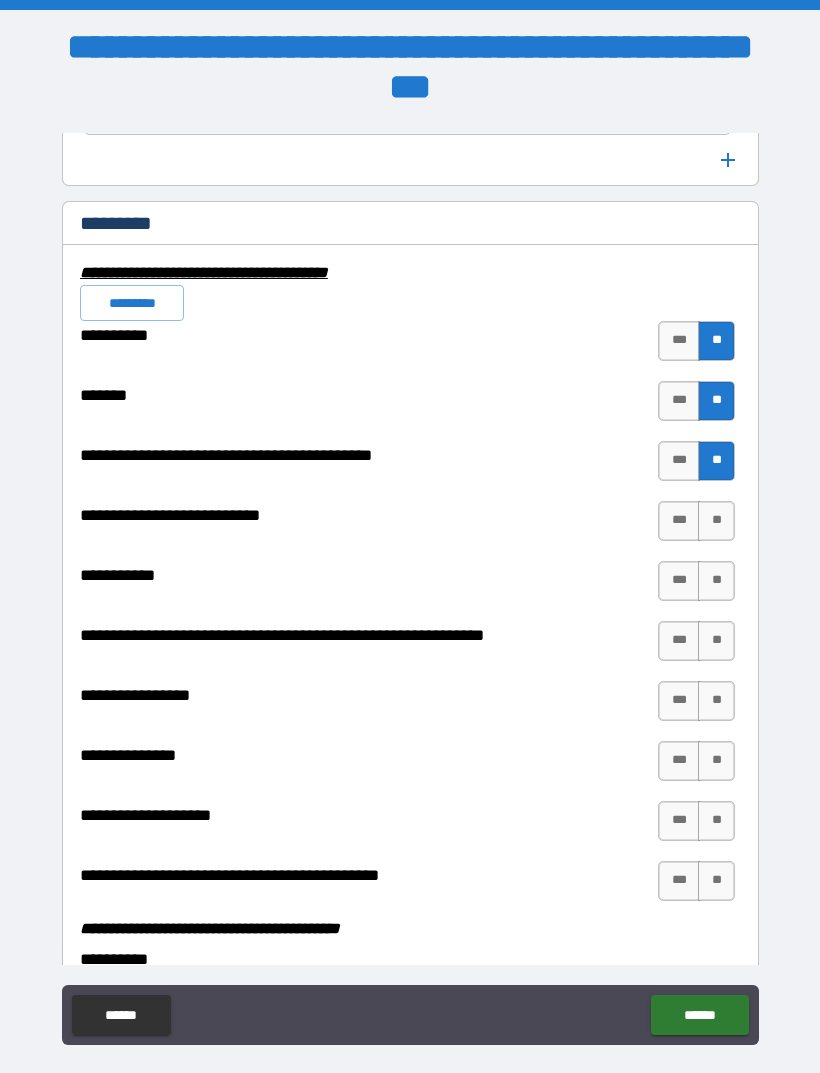 click on "**" at bounding box center [716, 521] 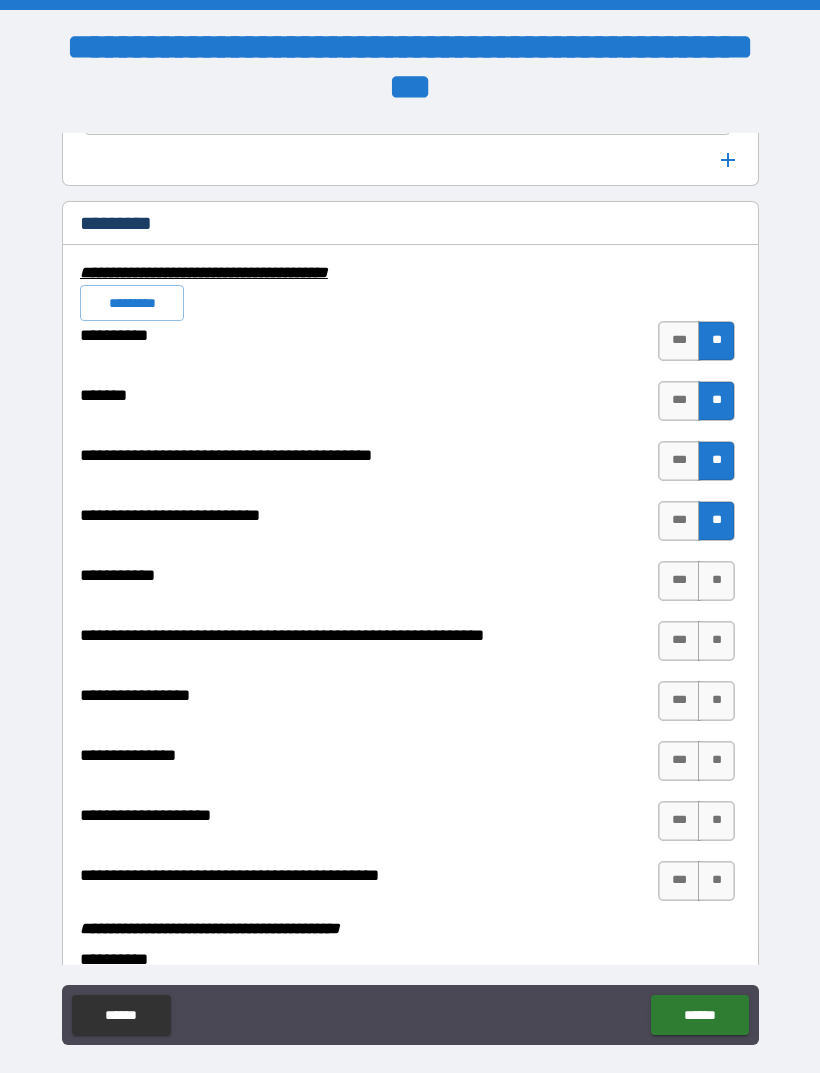 click on "**" at bounding box center [716, 581] 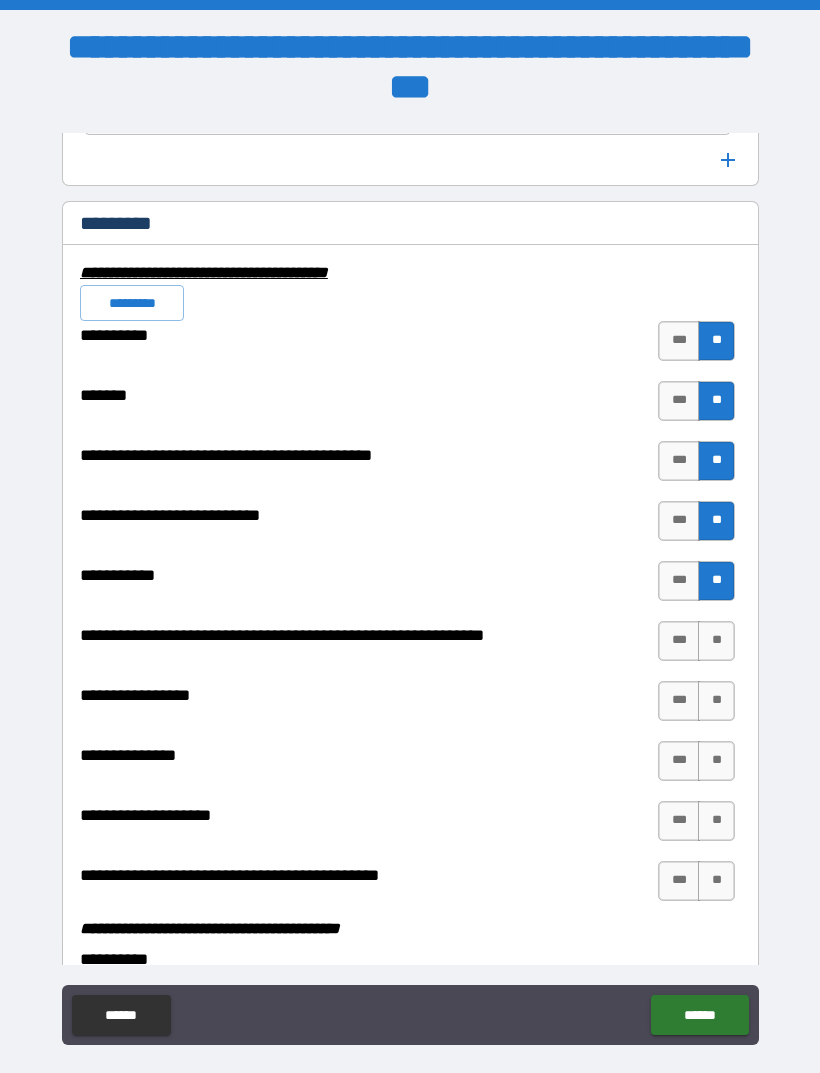 click on "**" at bounding box center (716, 641) 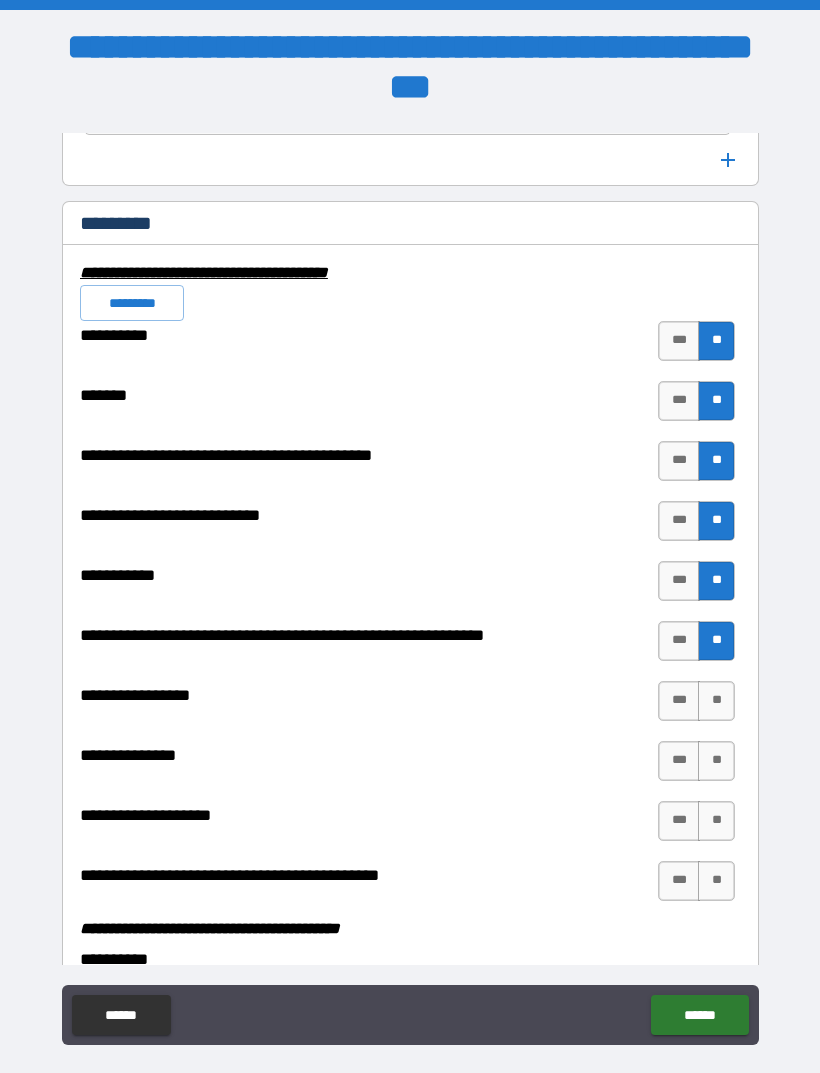 click on "**" at bounding box center (716, 701) 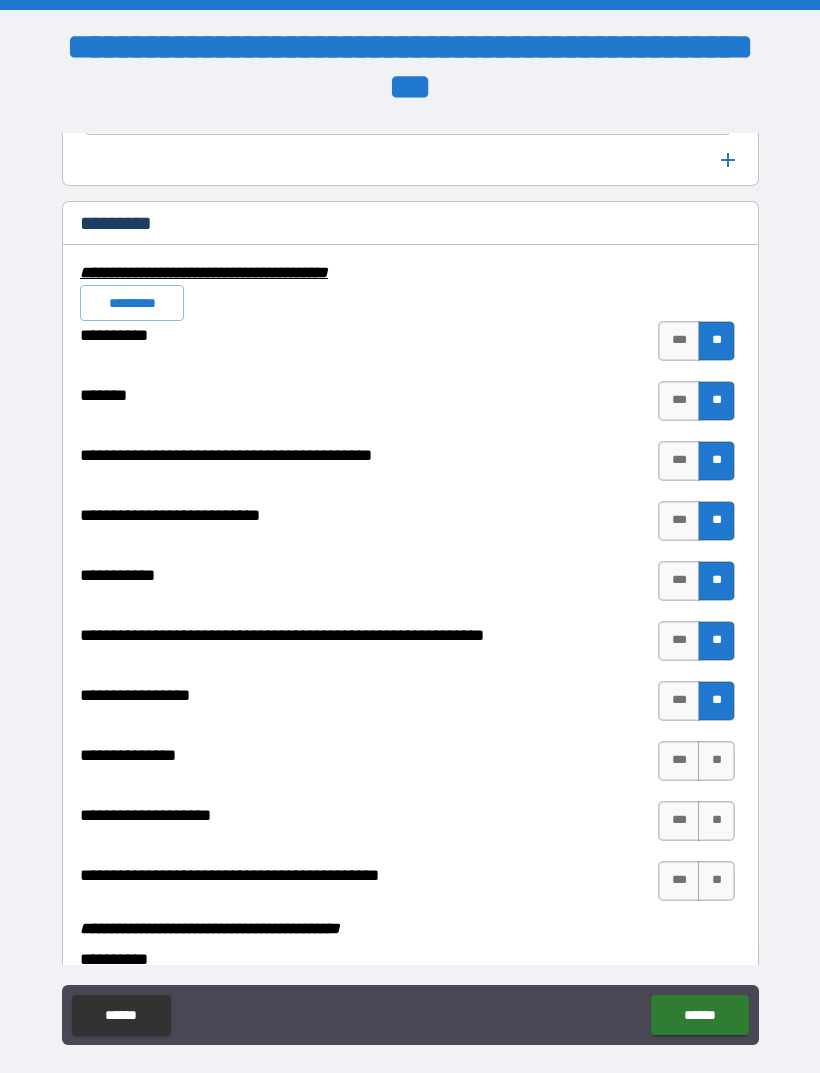 click on "**" at bounding box center [716, 761] 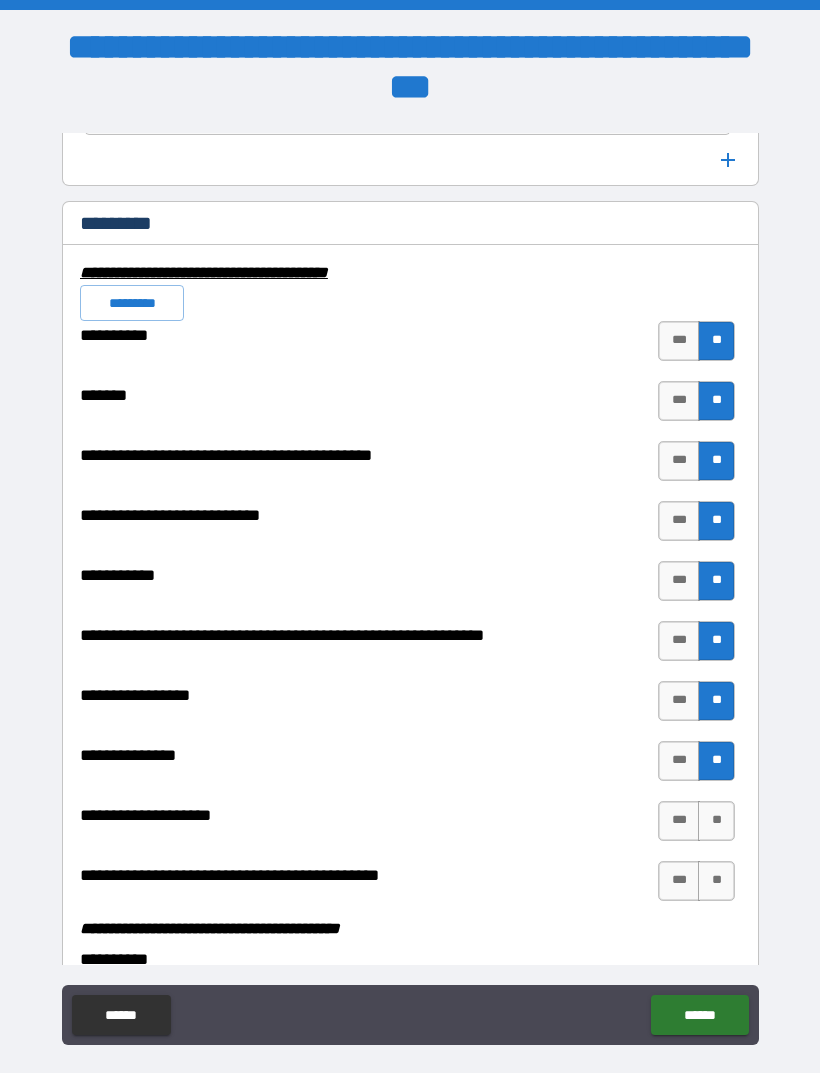 click on "**" at bounding box center [716, 821] 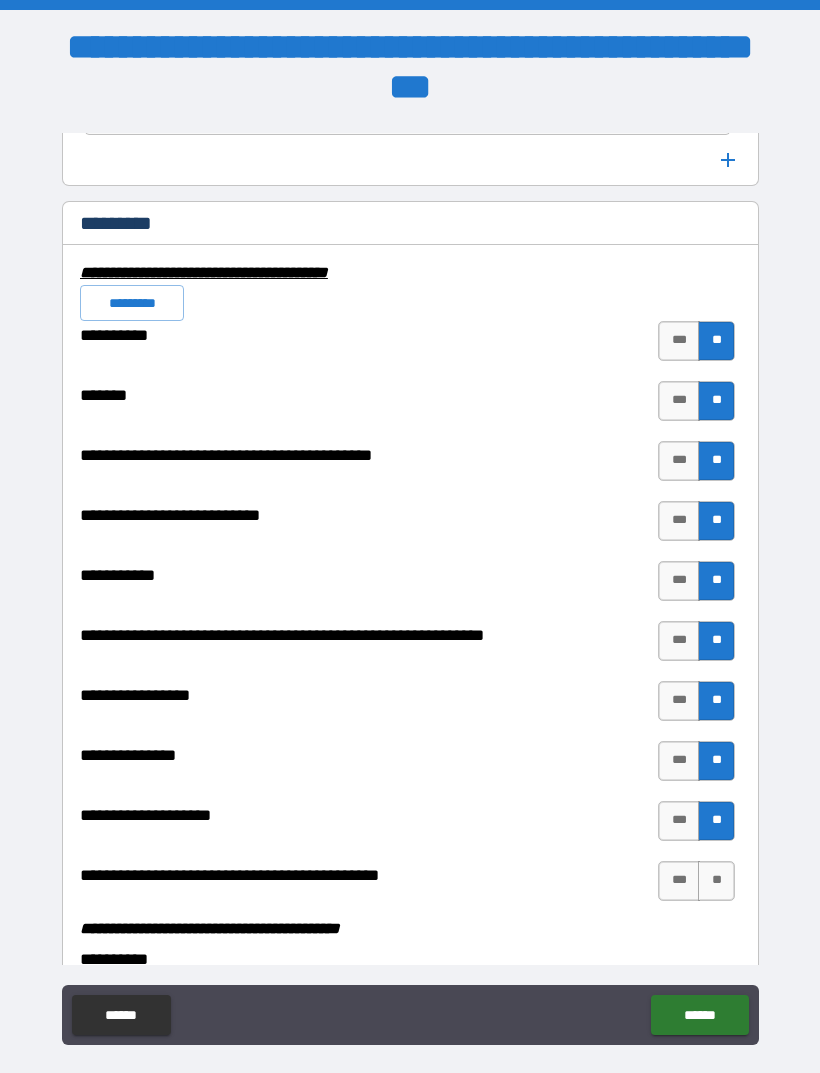 click on "***" at bounding box center [679, 821] 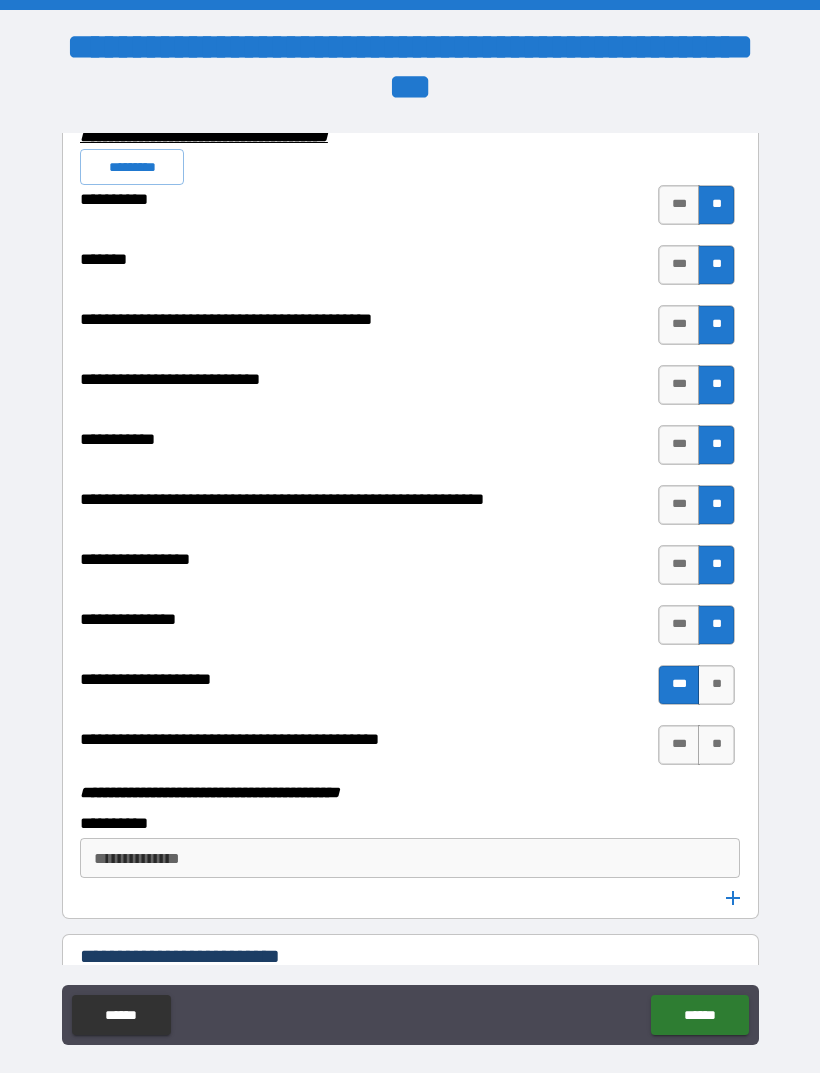 scroll, scrollTop: 5789, scrollLeft: 0, axis: vertical 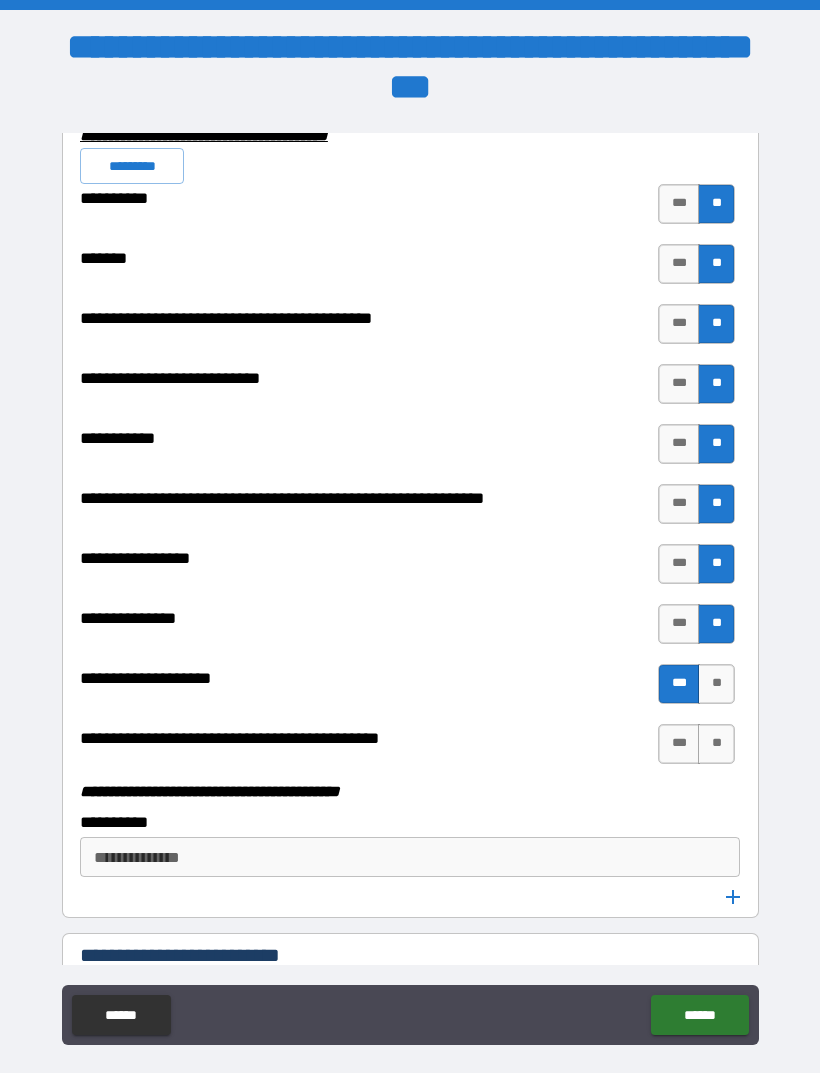 click on "**" at bounding box center (716, 744) 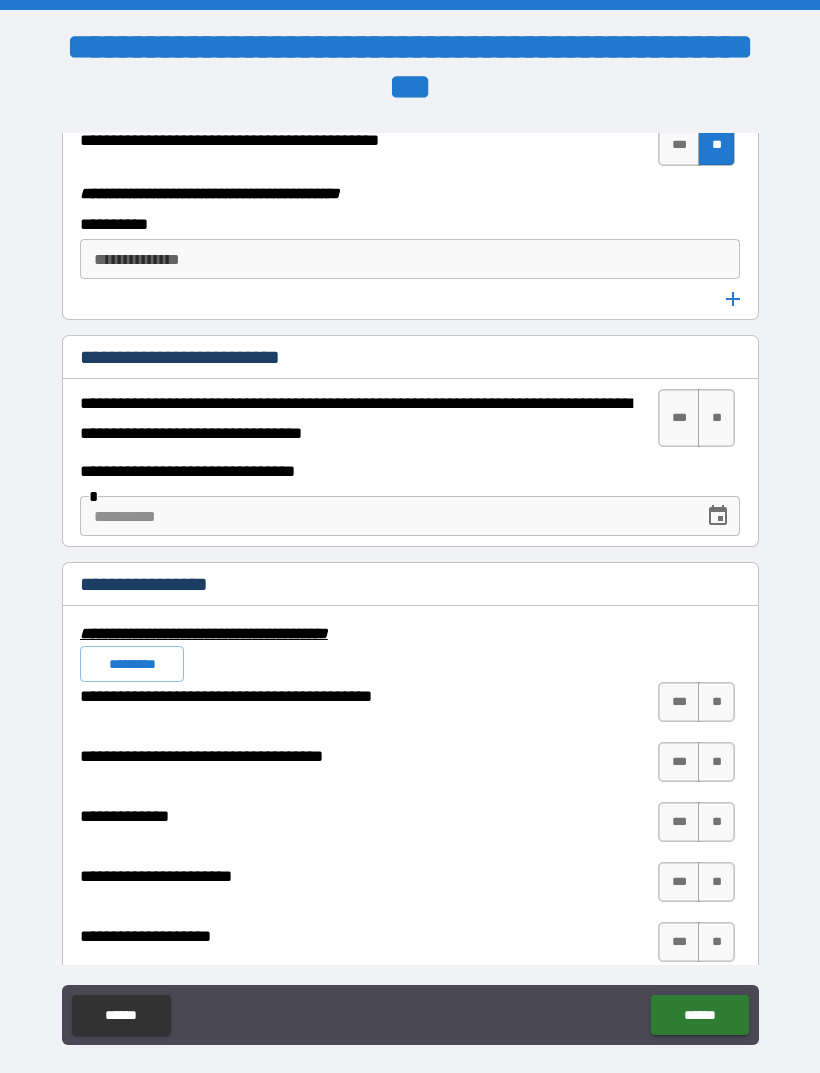 scroll, scrollTop: 6388, scrollLeft: 0, axis: vertical 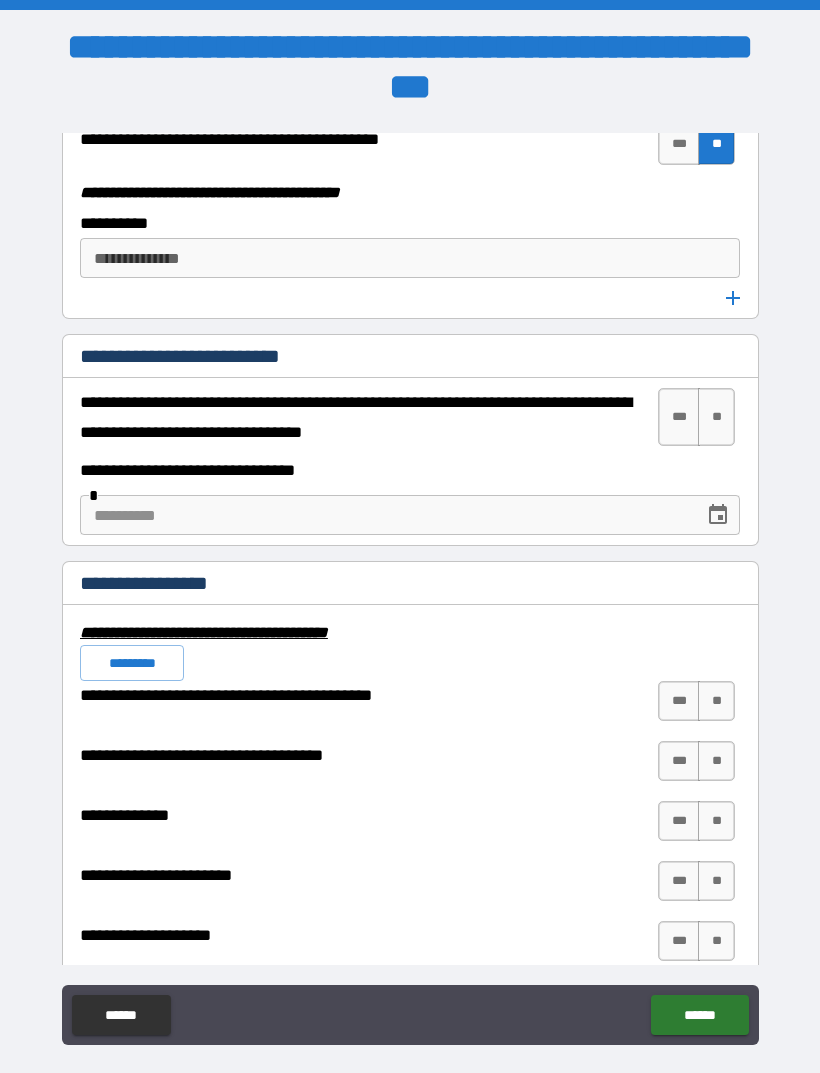 click on "**" at bounding box center [716, 417] 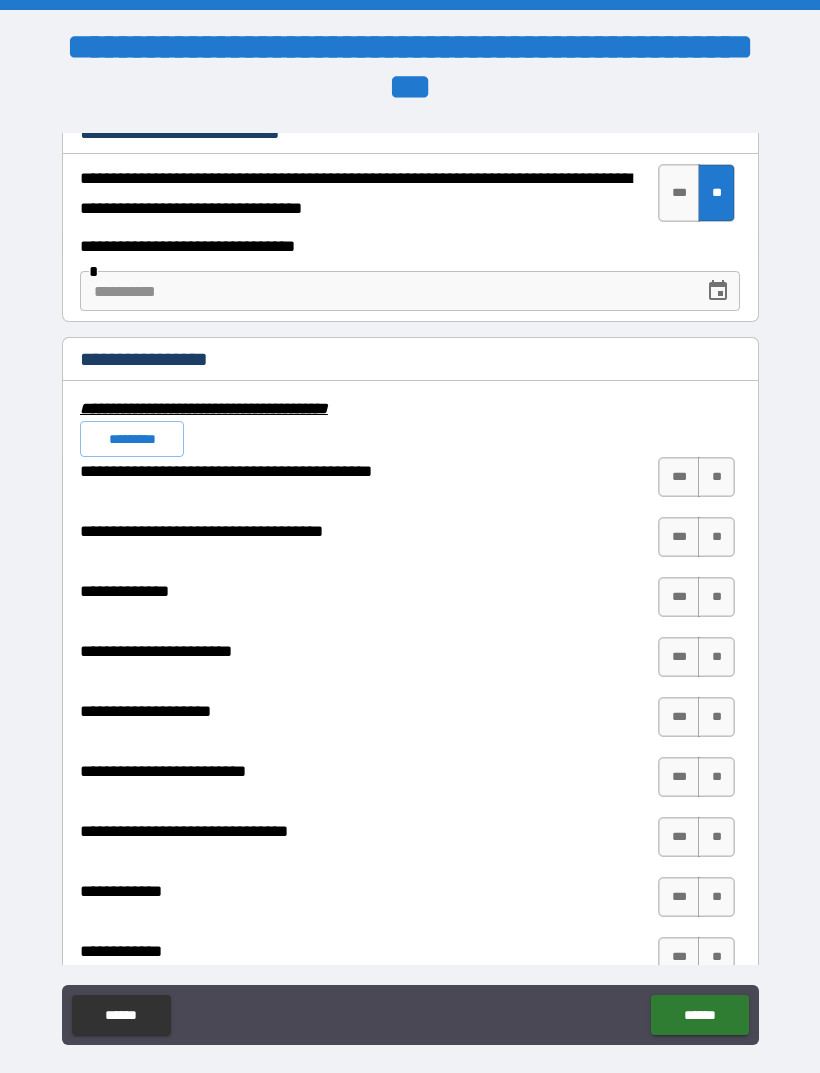 scroll, scrollTop: 6614, scrollLeft: 0, axis: vertical 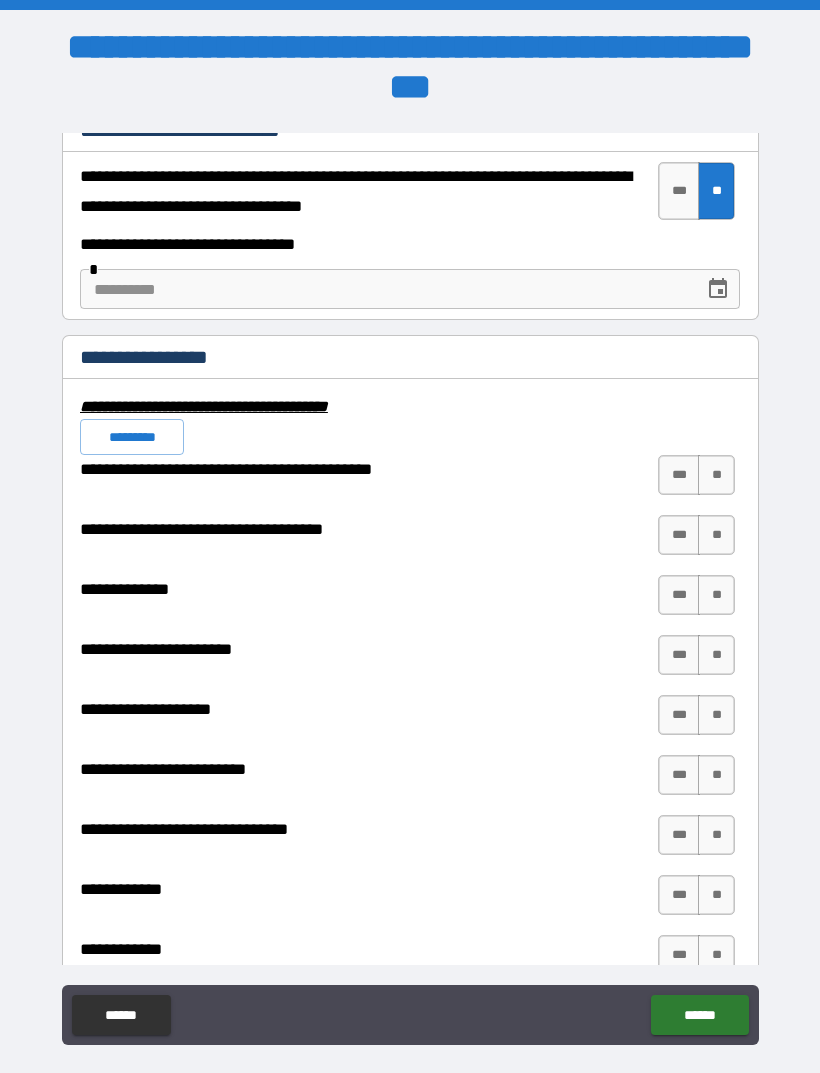 click on "**" at bounding box center (716, 475) 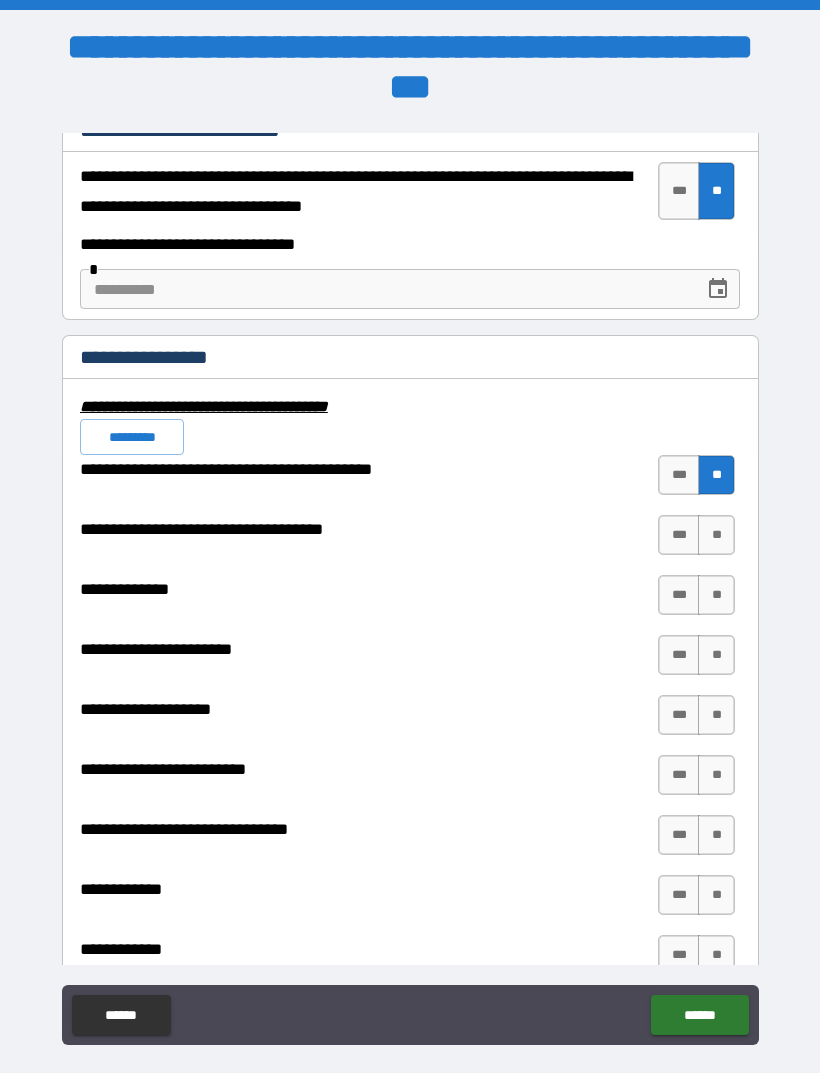 click on "**" at bounding box center [716, 535] 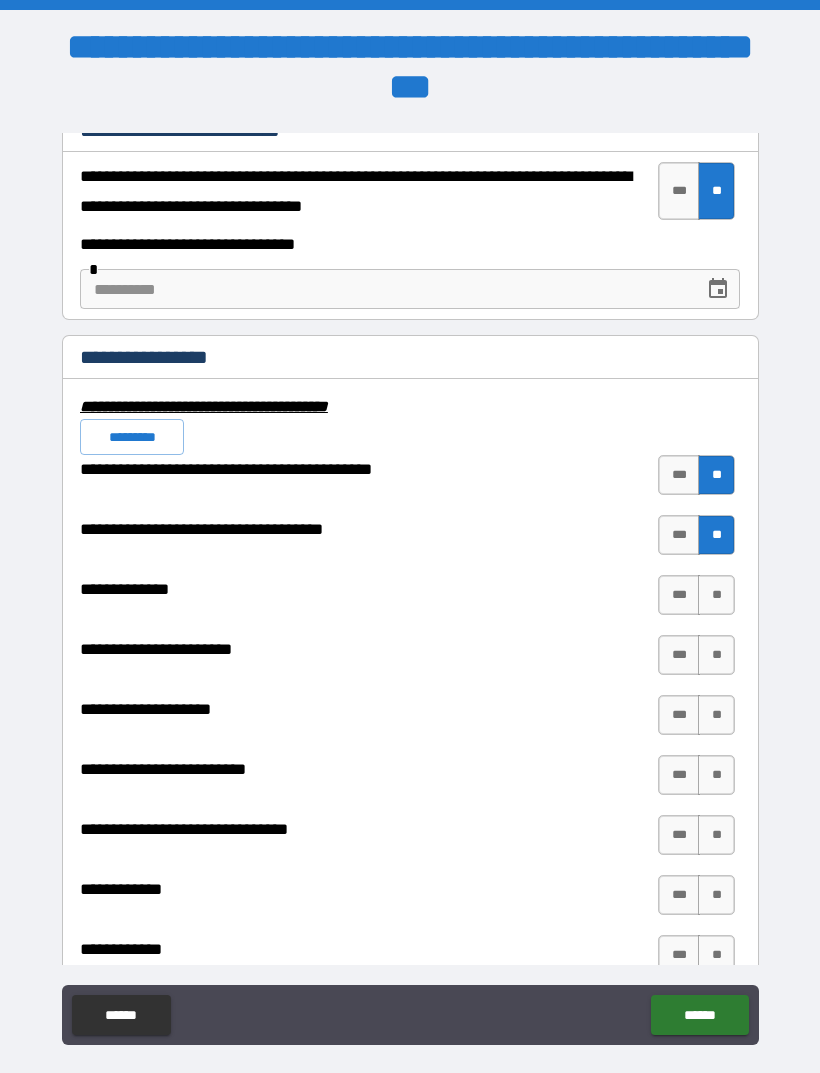 click on "**" at bounding box center [716, 595] 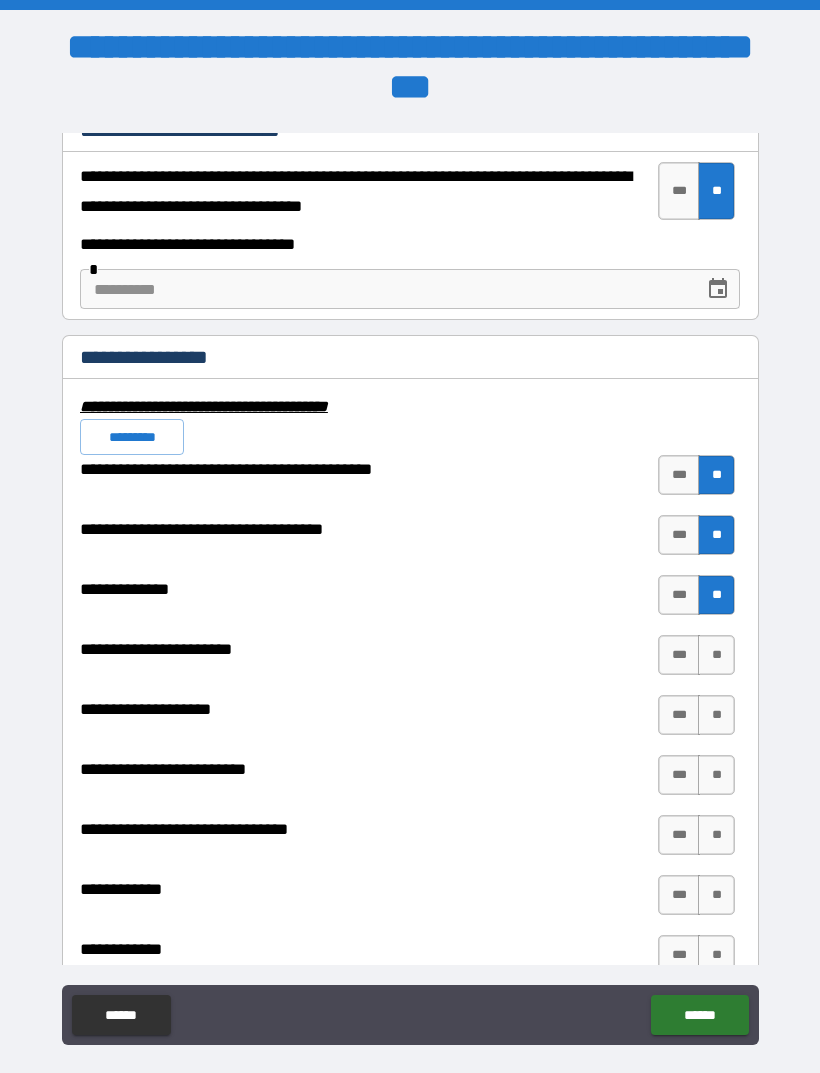 click on "**" at bounding box center [716, 655] 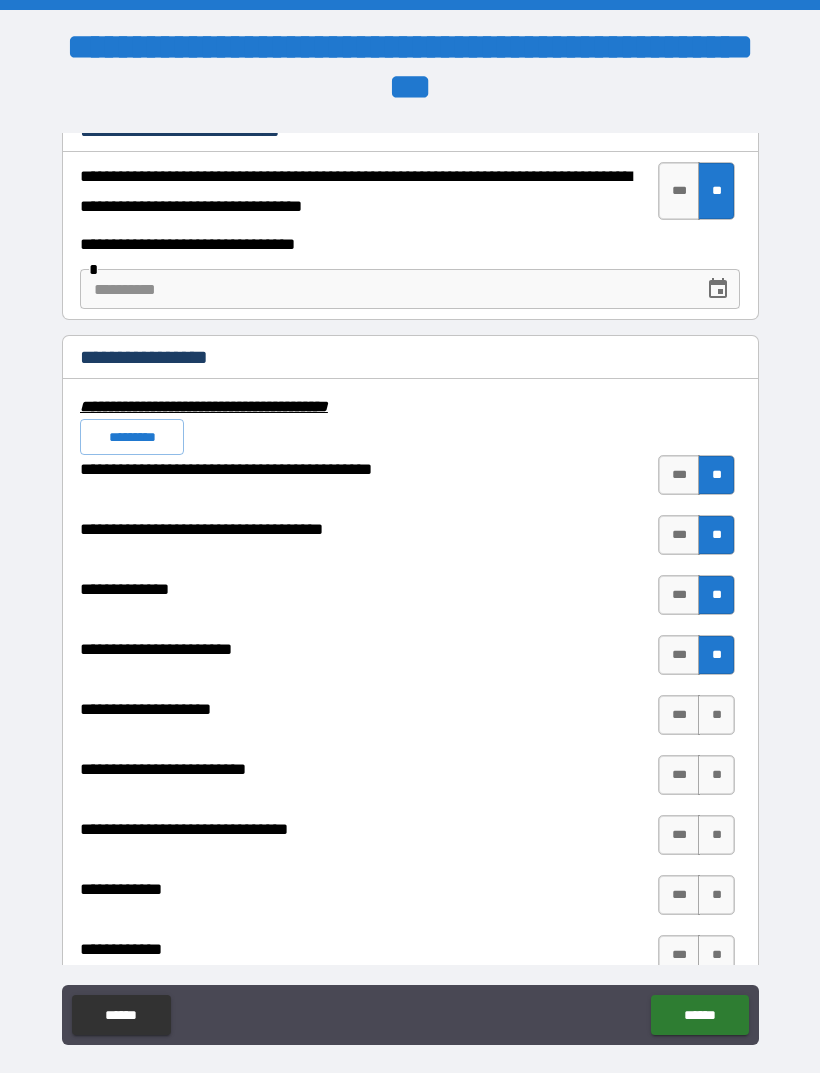 click on "**" at bounding box center [716, 715] 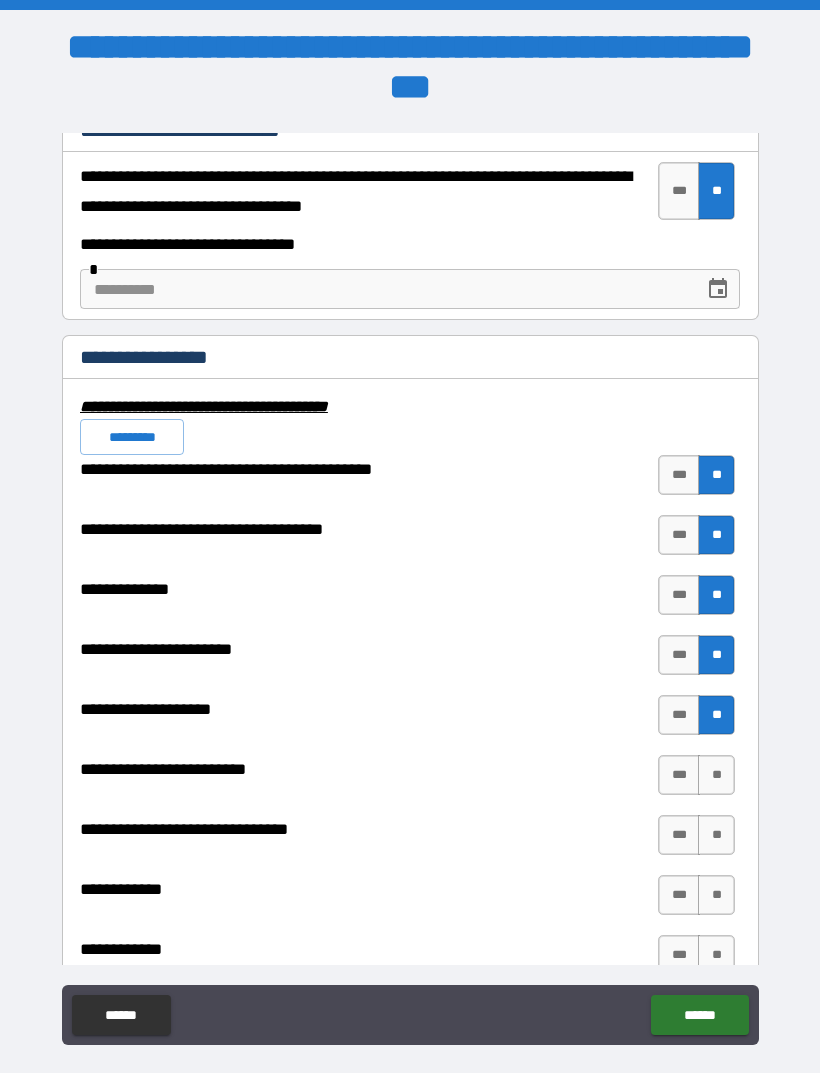 click on "**" at bounding box center (716, 775) 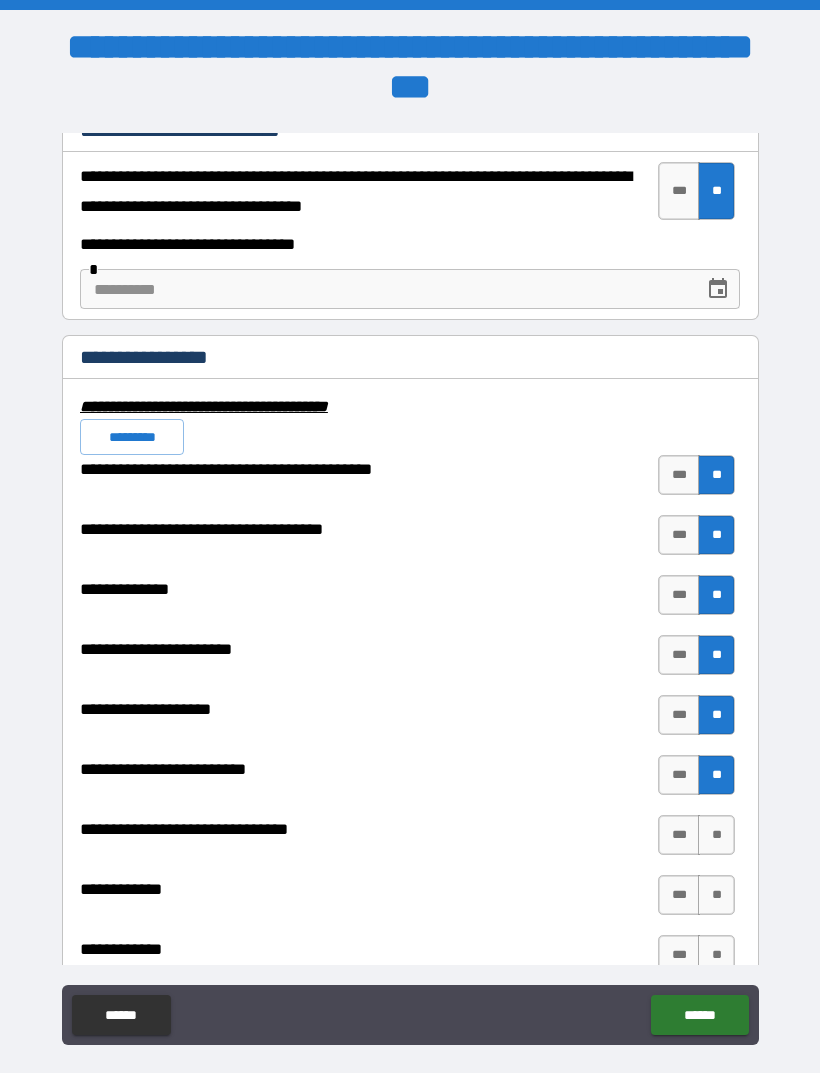 click on "**" at bounding box center (716, 835) 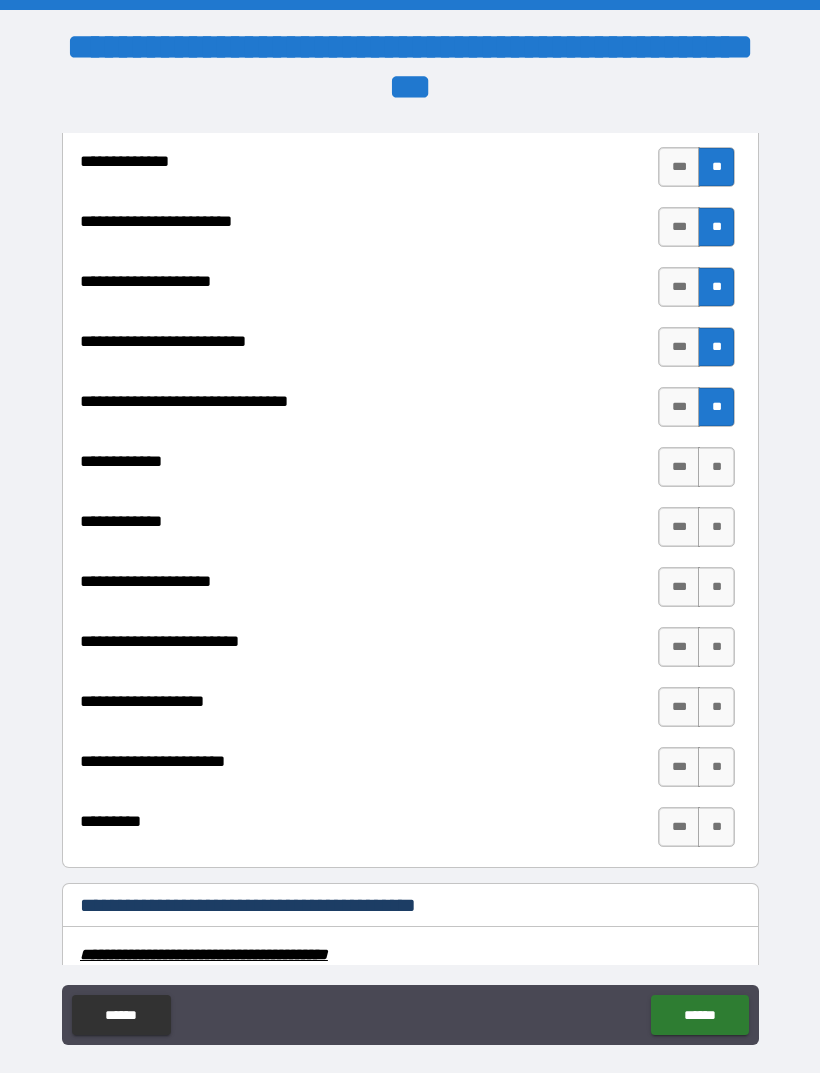 scroll, scrollTop: 7048, scrollLeft: 0, axis: vertical 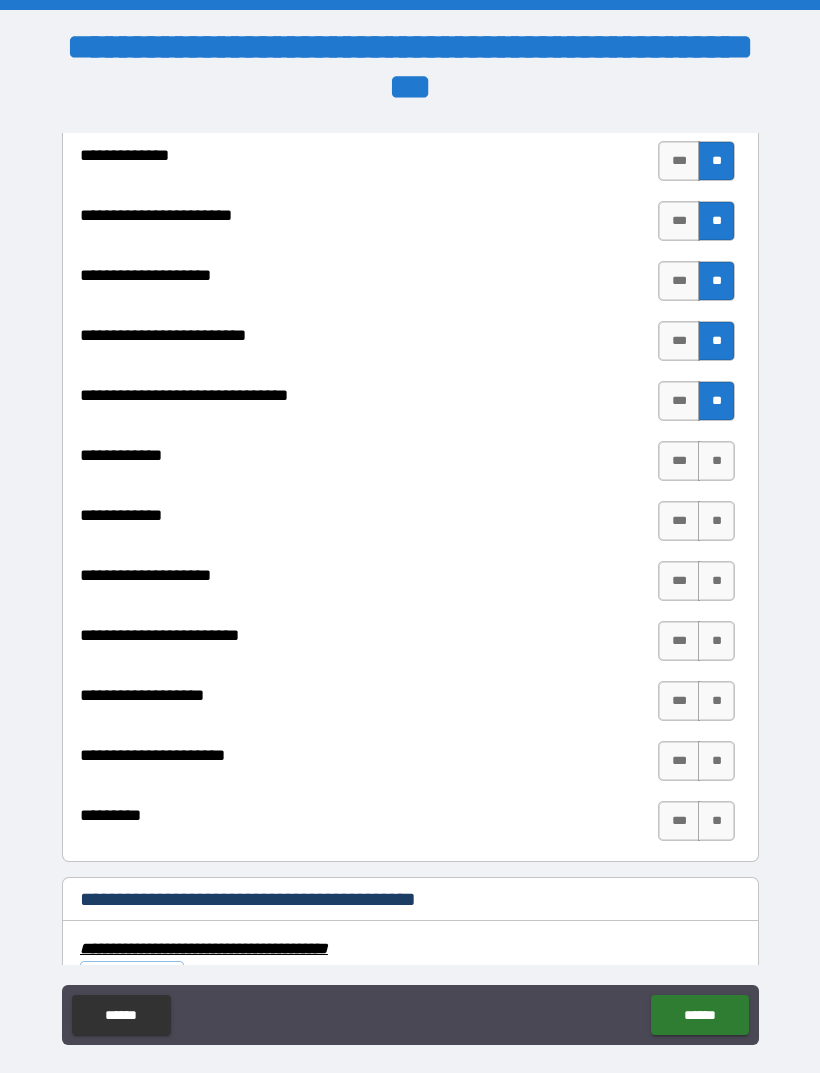 click on "**" at bounding box center (716, 461) 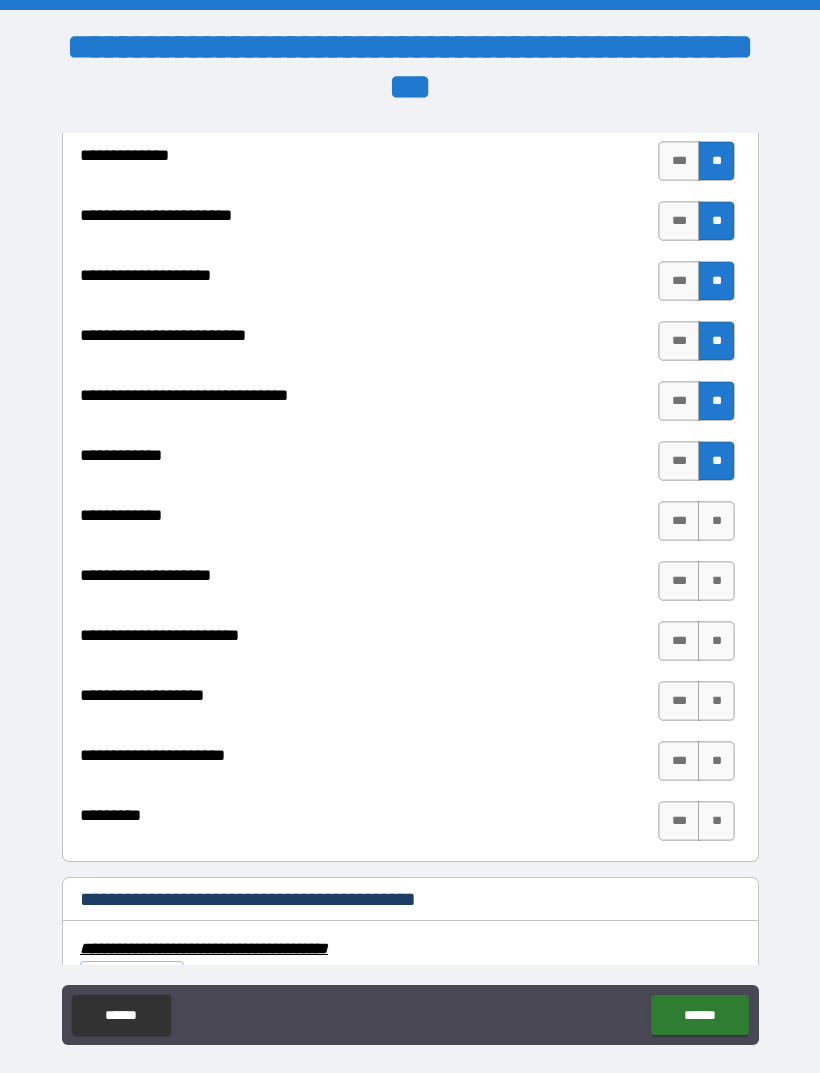 click on "**" at bounding box center (716, 521) 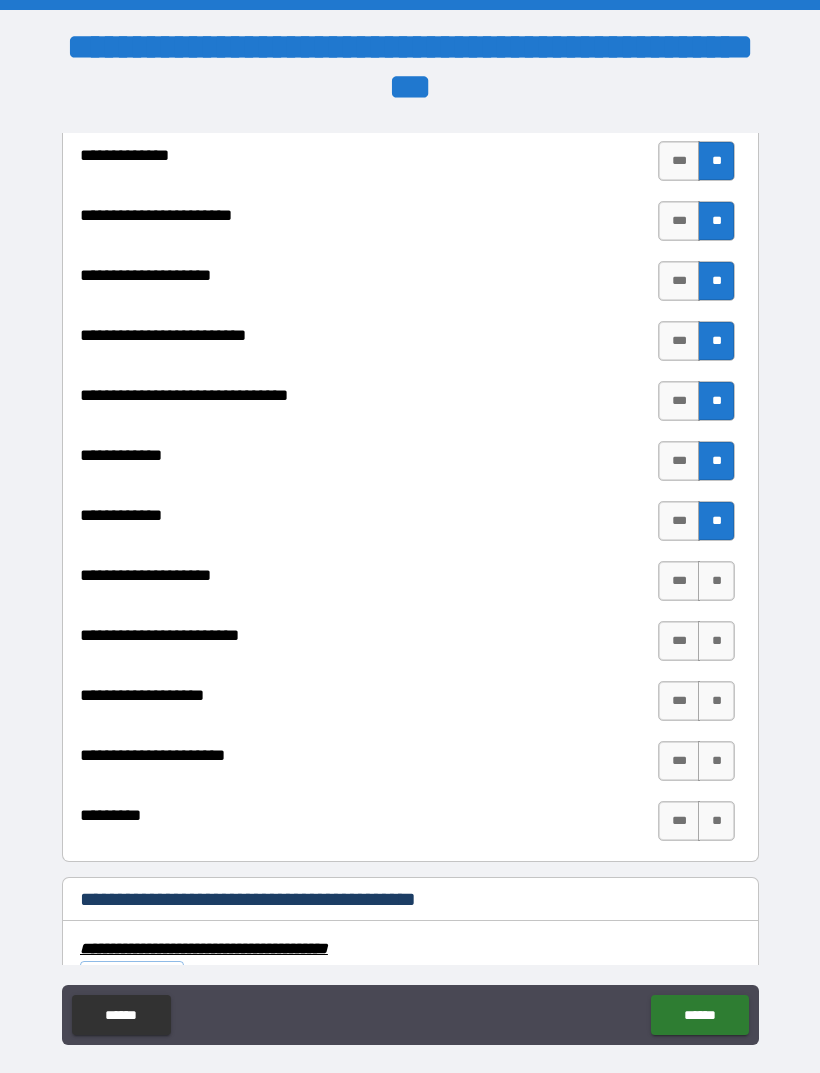click on "**" at bounding box center [716, 581] 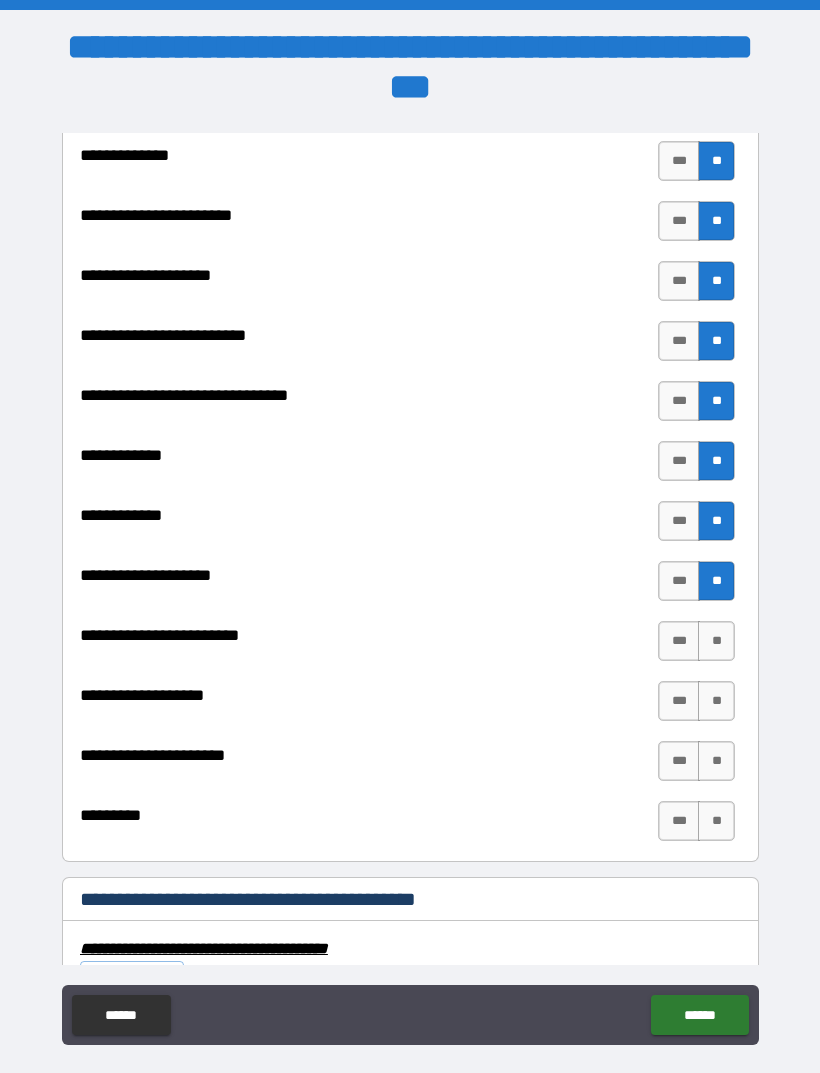 click on "**" at bounding box center [716, 641] 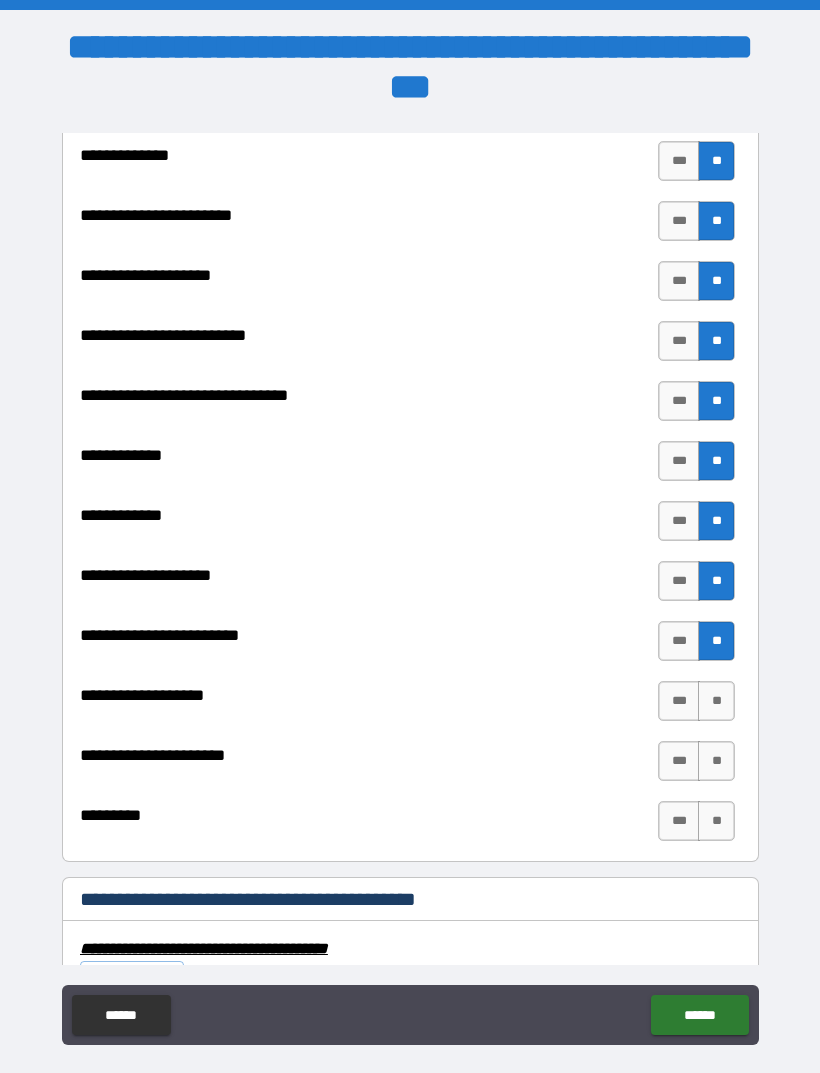 click on "**" at bounding box center (716, 701) 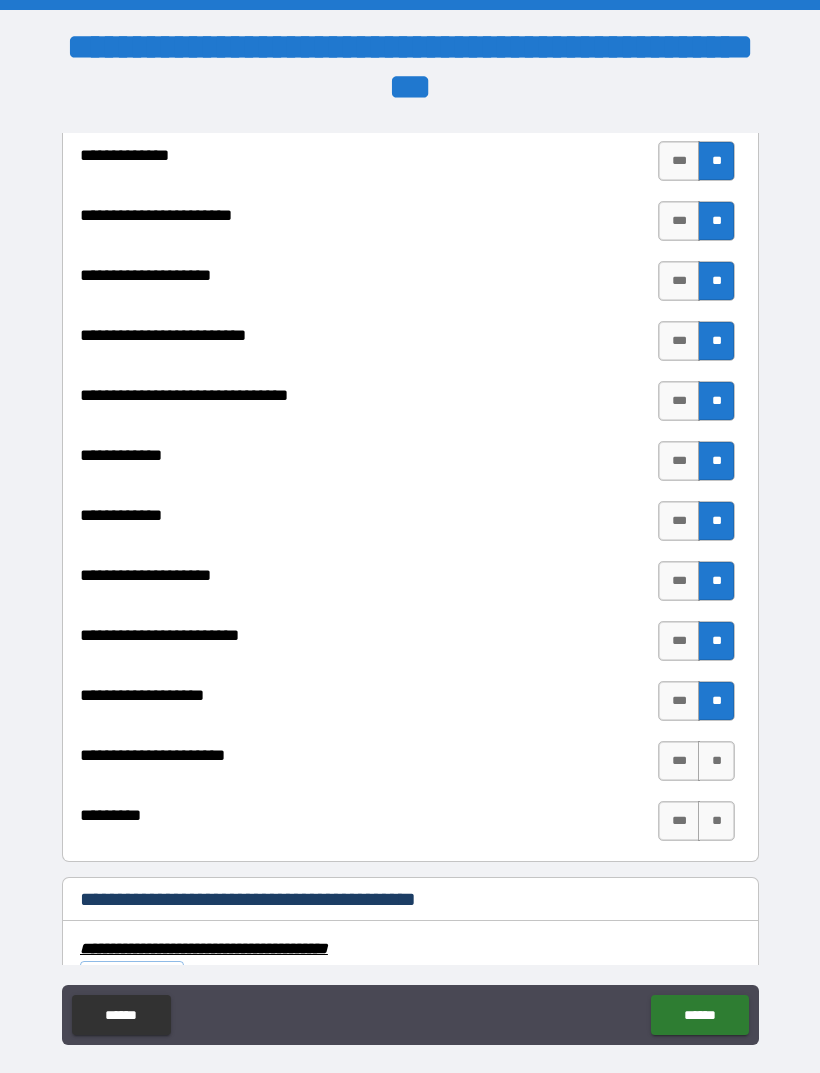 click on "**" at bounding box center [716, 761] 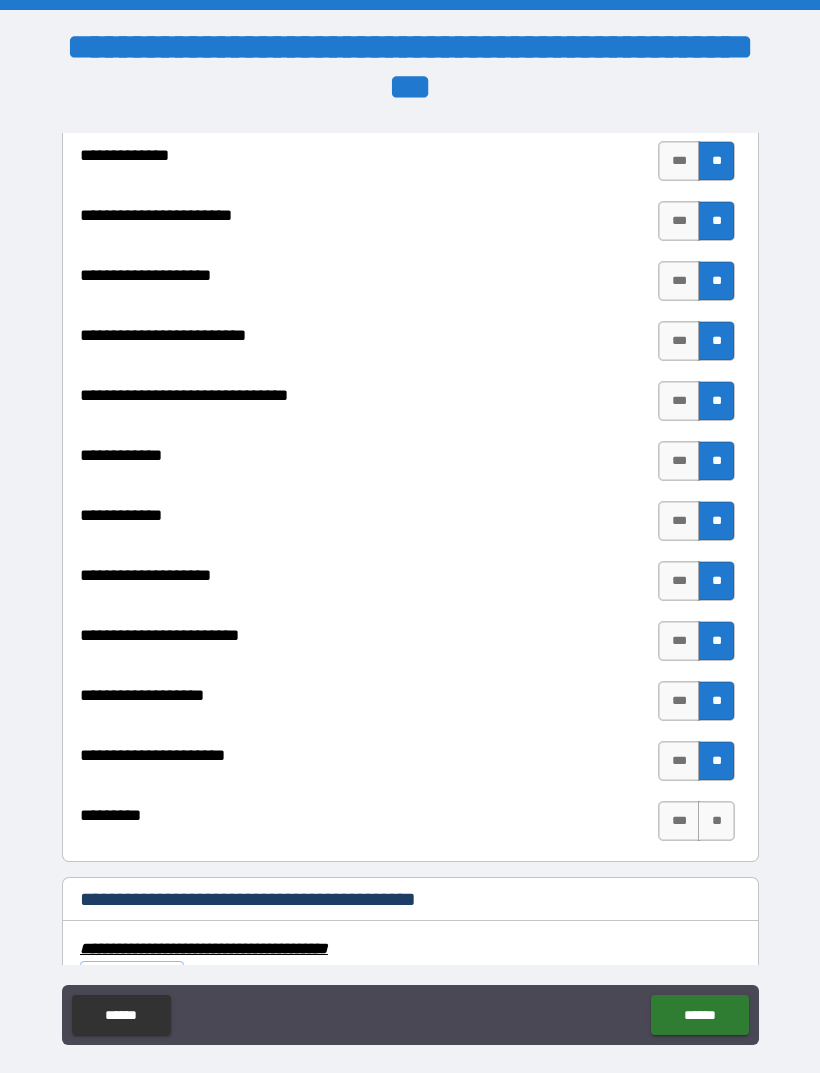 click on "**" at bounding box center (716, 821) 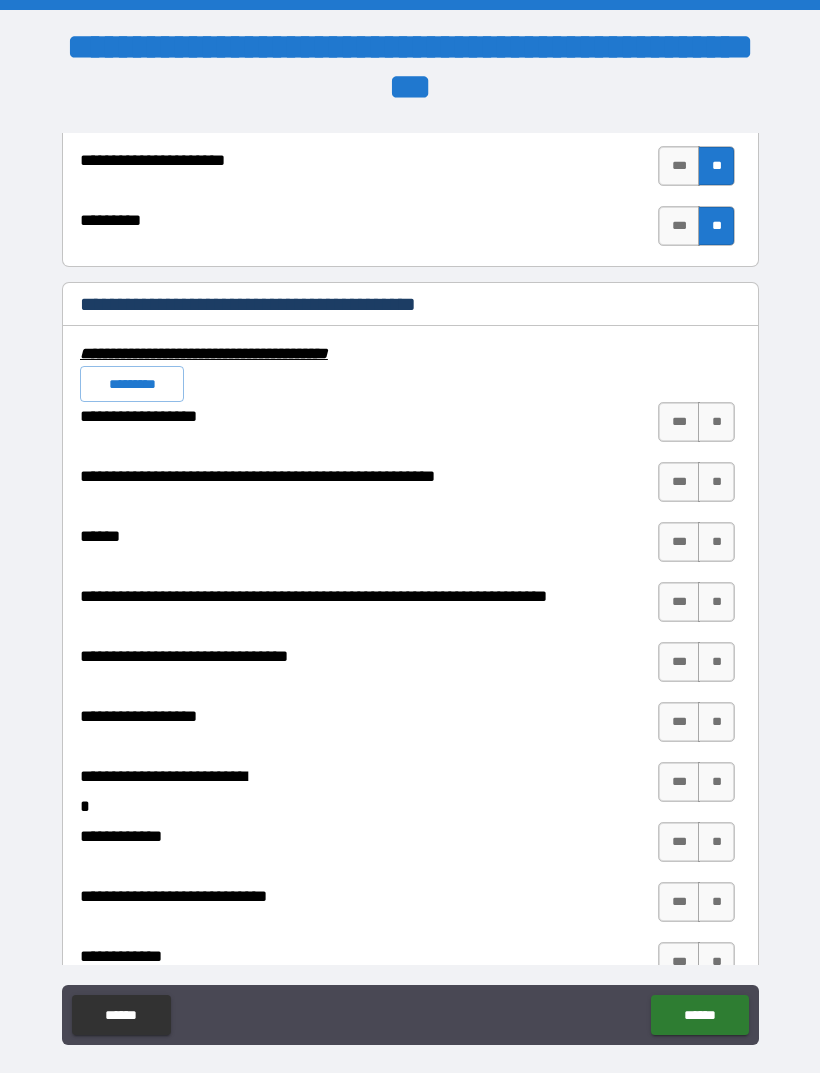 scroll, scrollTop: 7646, scrollLeft: 0, axis: vertical 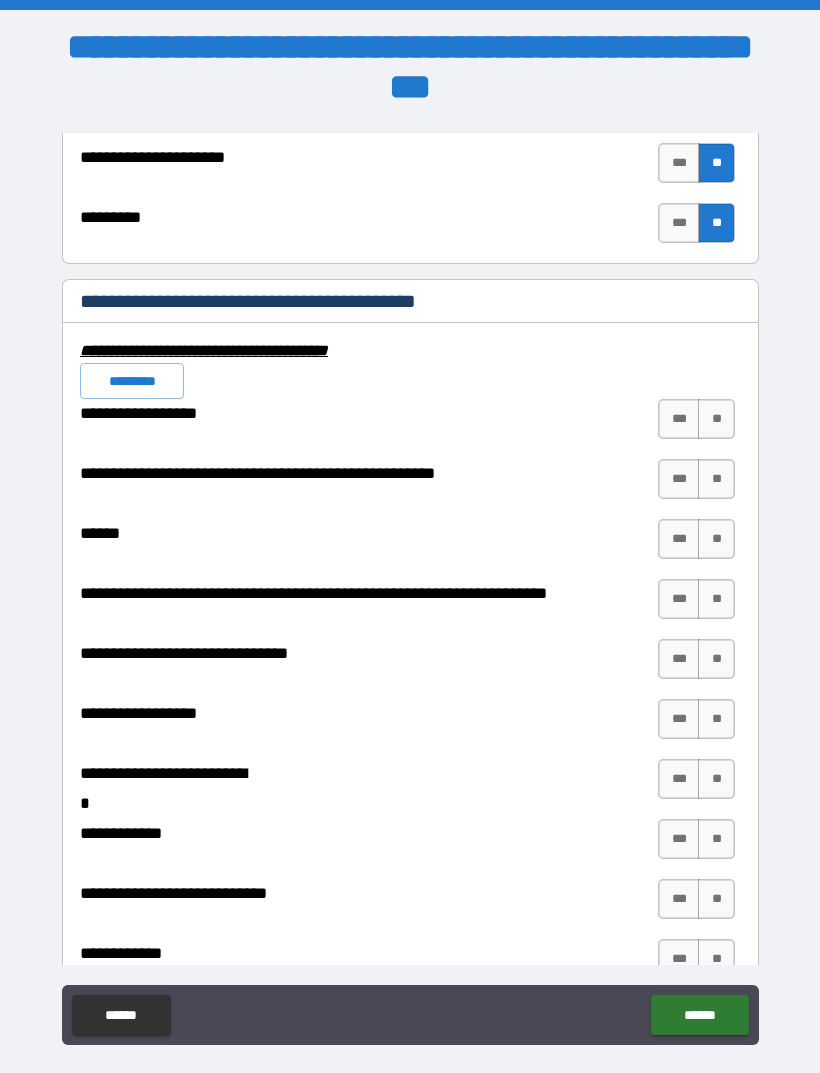 click on "**" at bounding box center (716, 419) 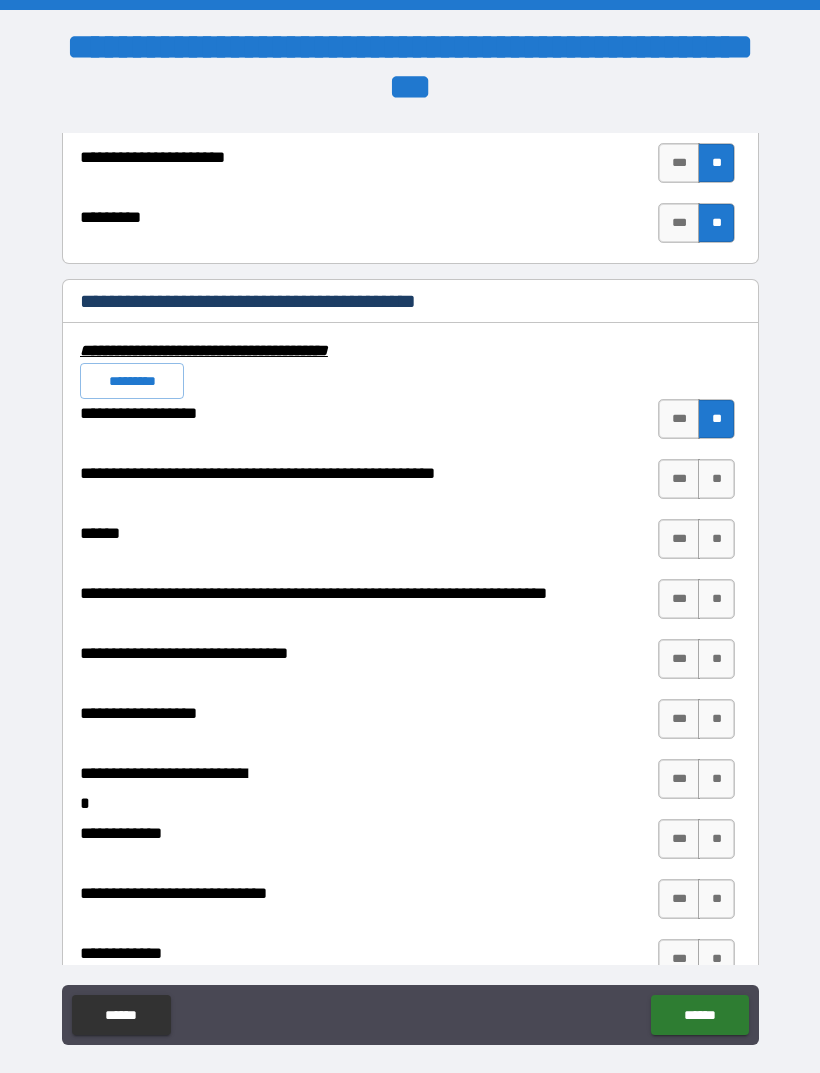 click on "**" at bounding box center (716, 479) 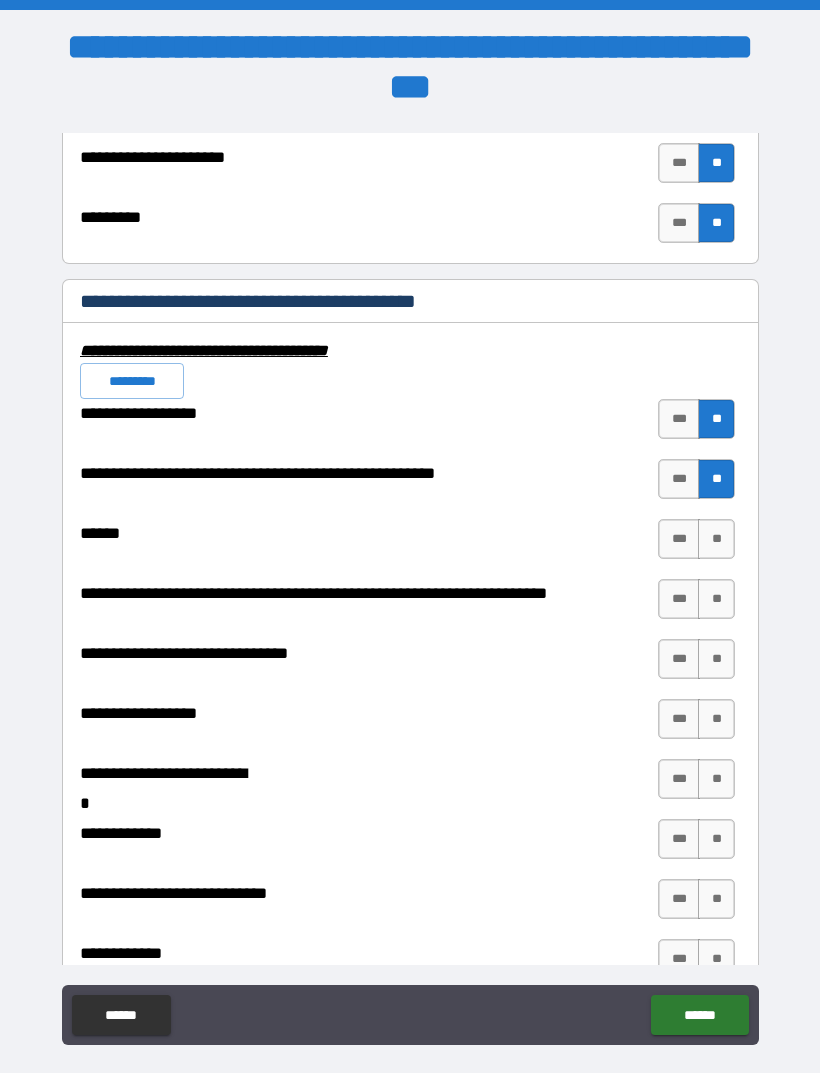 click on "**" at bounding box center [716, 539] 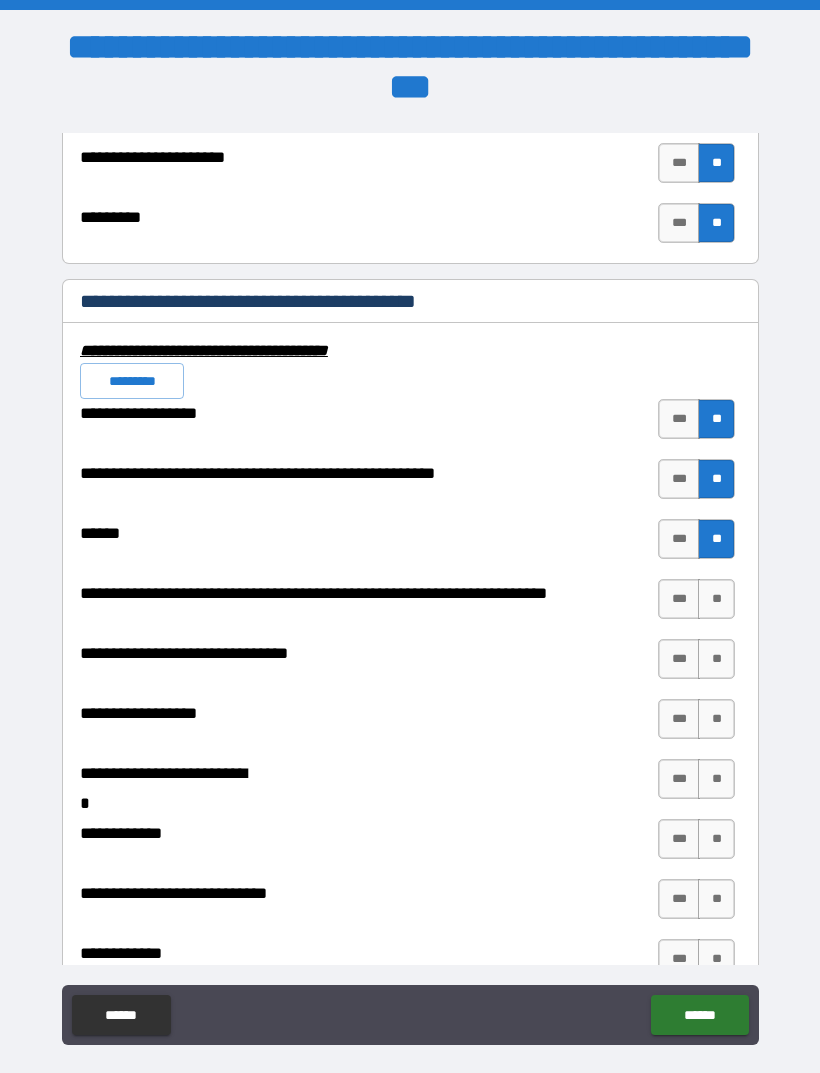 click on "**" at bounding box center (716, 599) 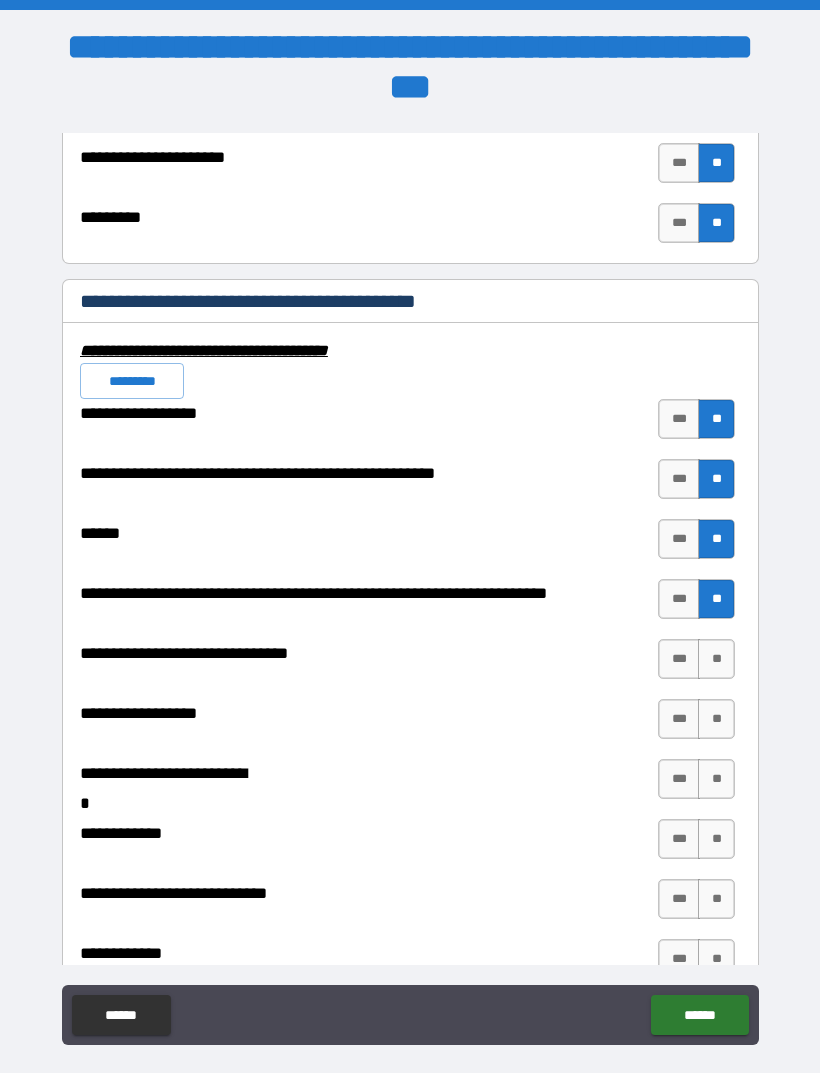 click on "**" at bounding box center [716, 659] 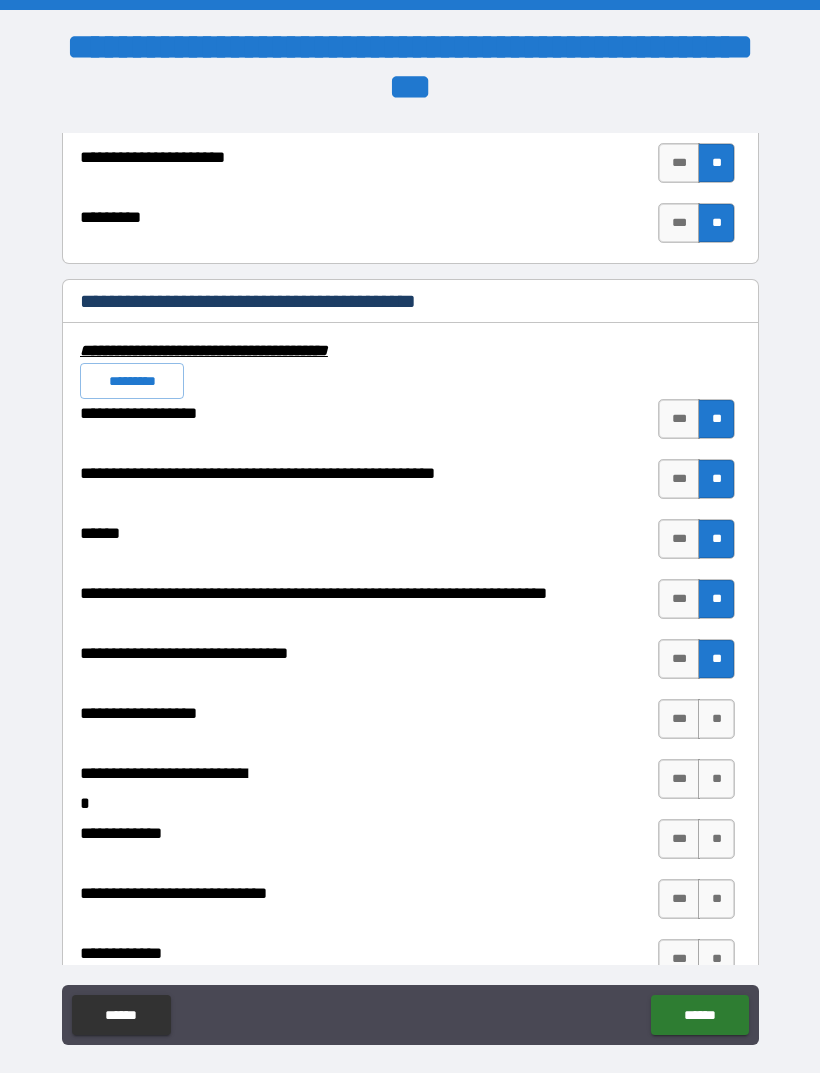 click on "**" at bounding box center [716, 719] 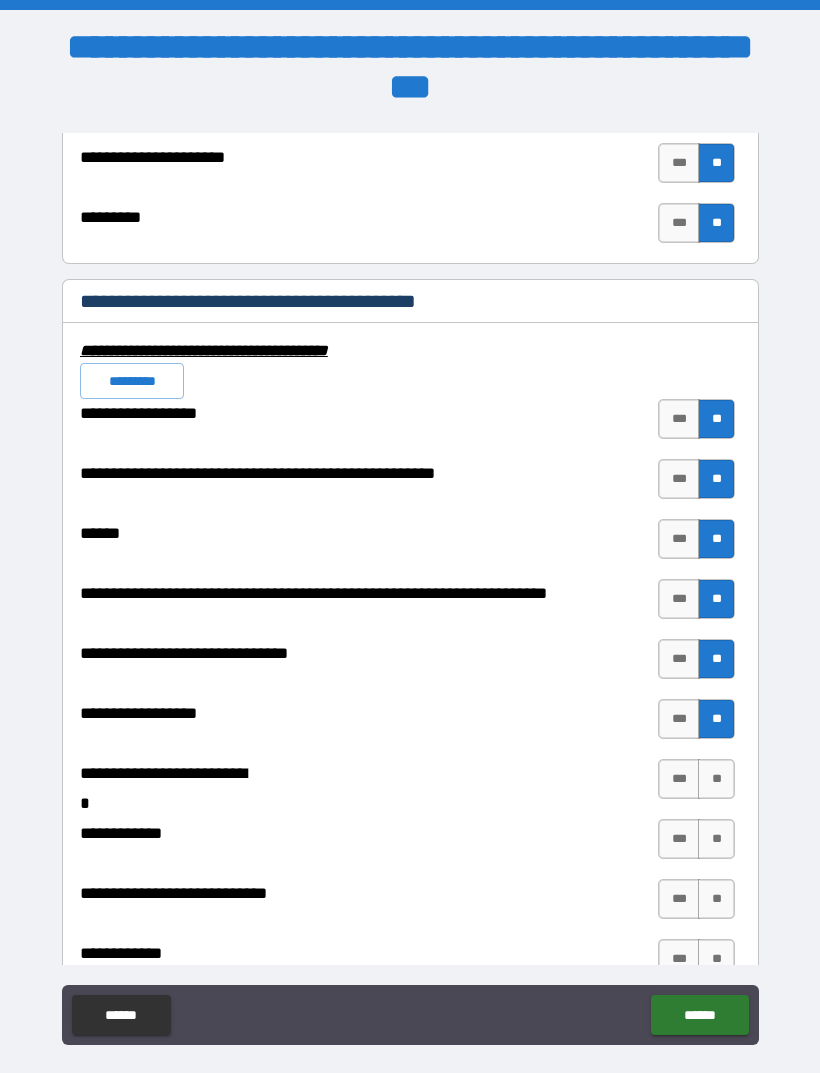click on "**" at bounding box center [716, 779] 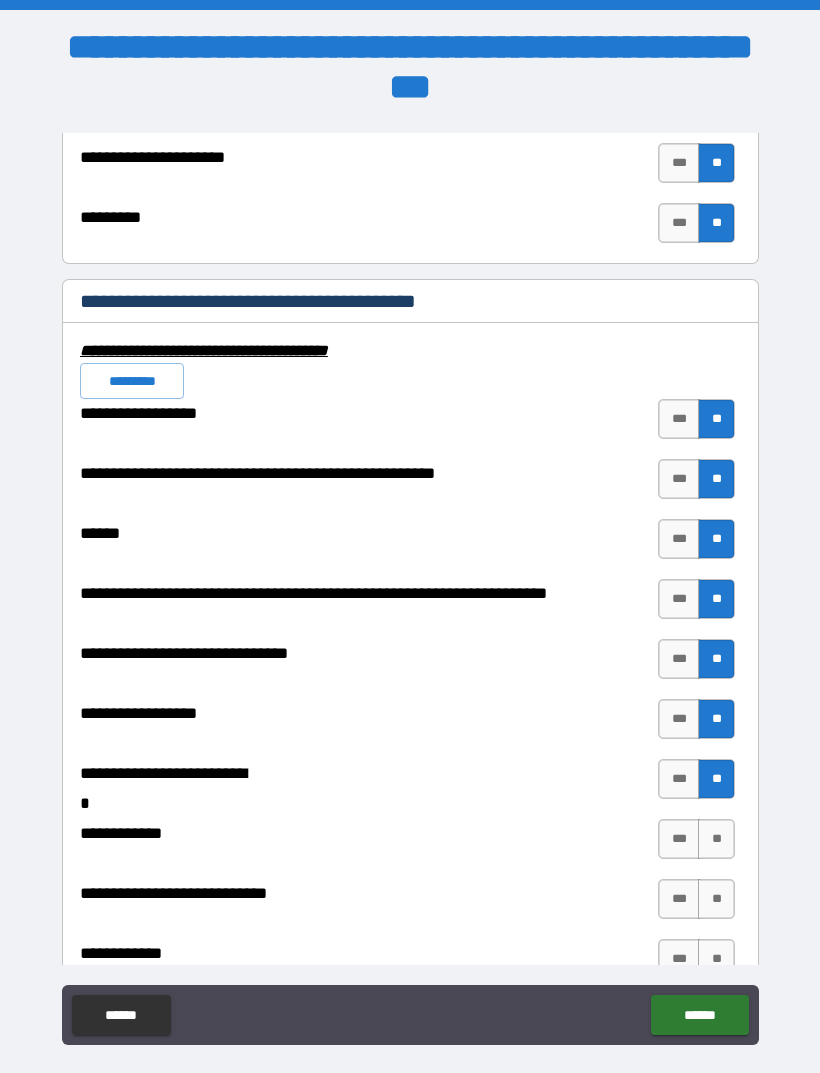 click on "**" at bounding box center (716, 839) 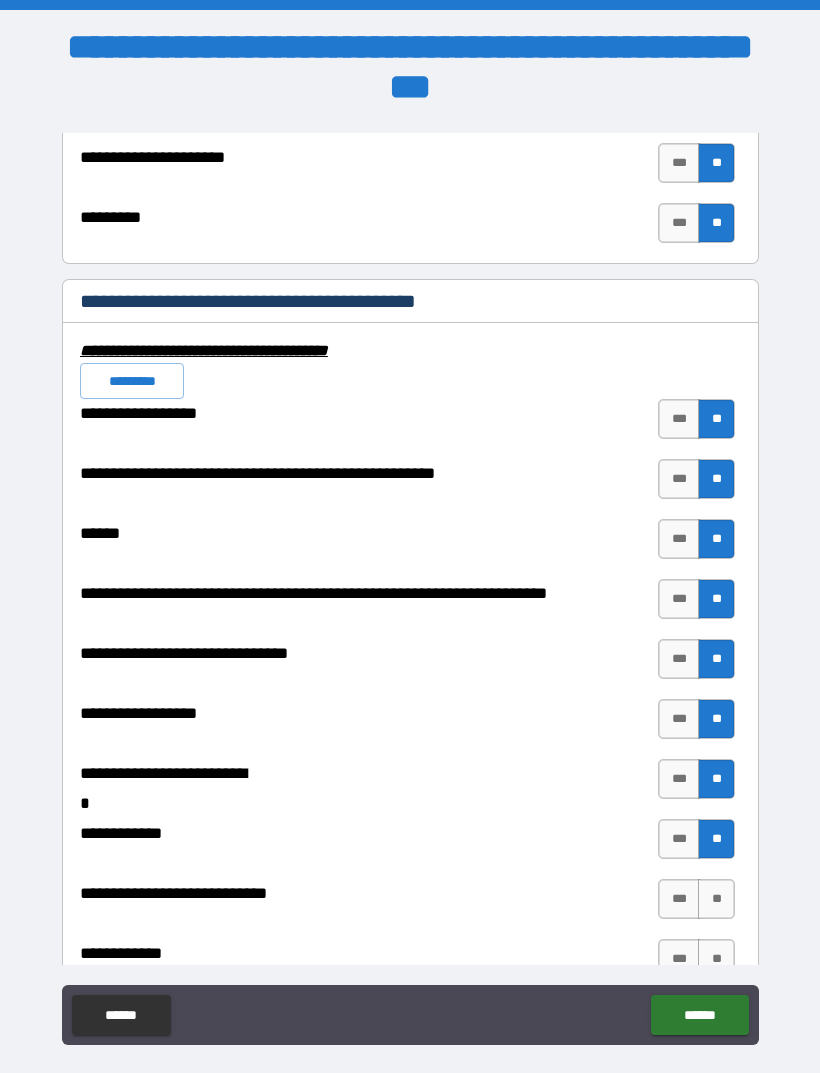 click on "**" at bounding box center [716, 839] 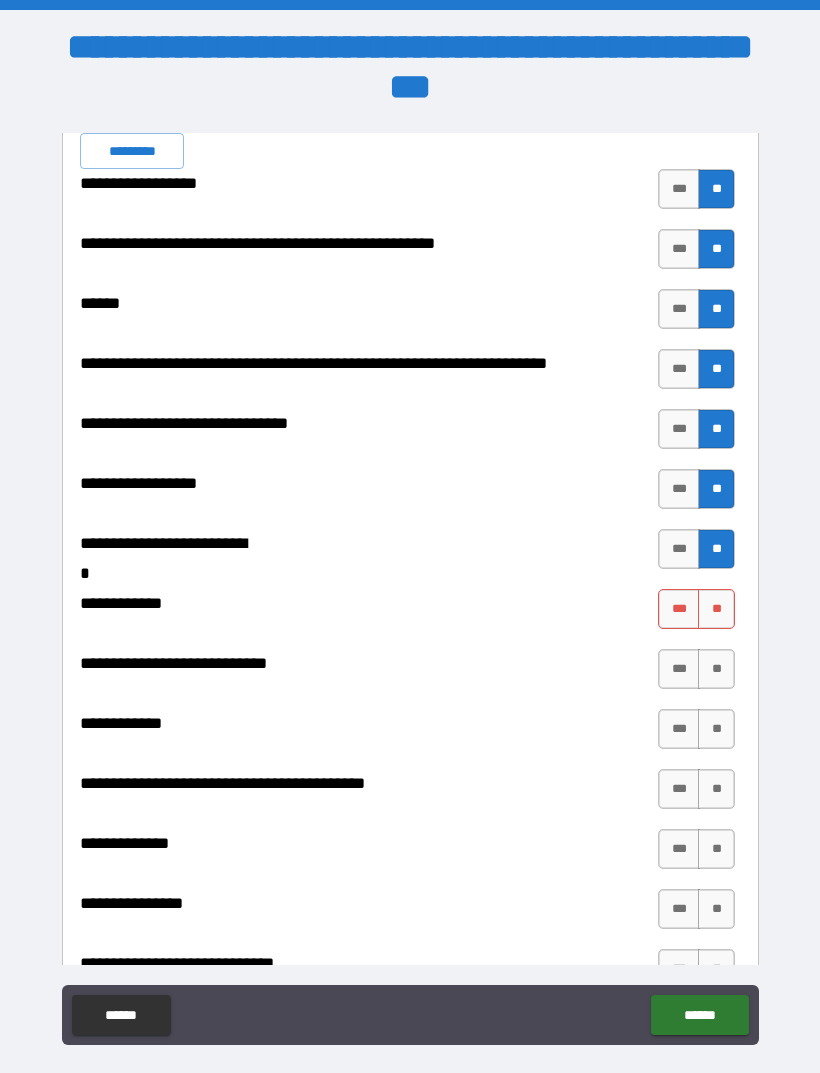 scroll, scrollTop: 7883, scrollLeft: 0, axis: vertical 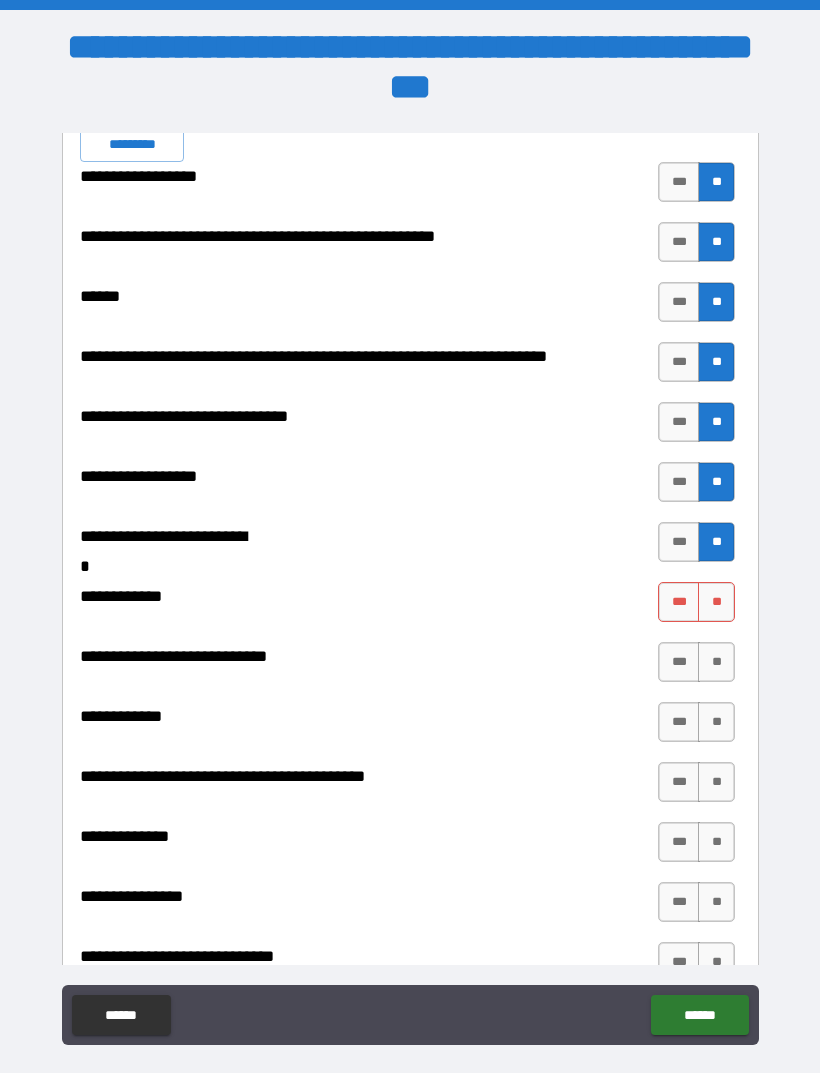click on "**" at bounding box center [716, 602] 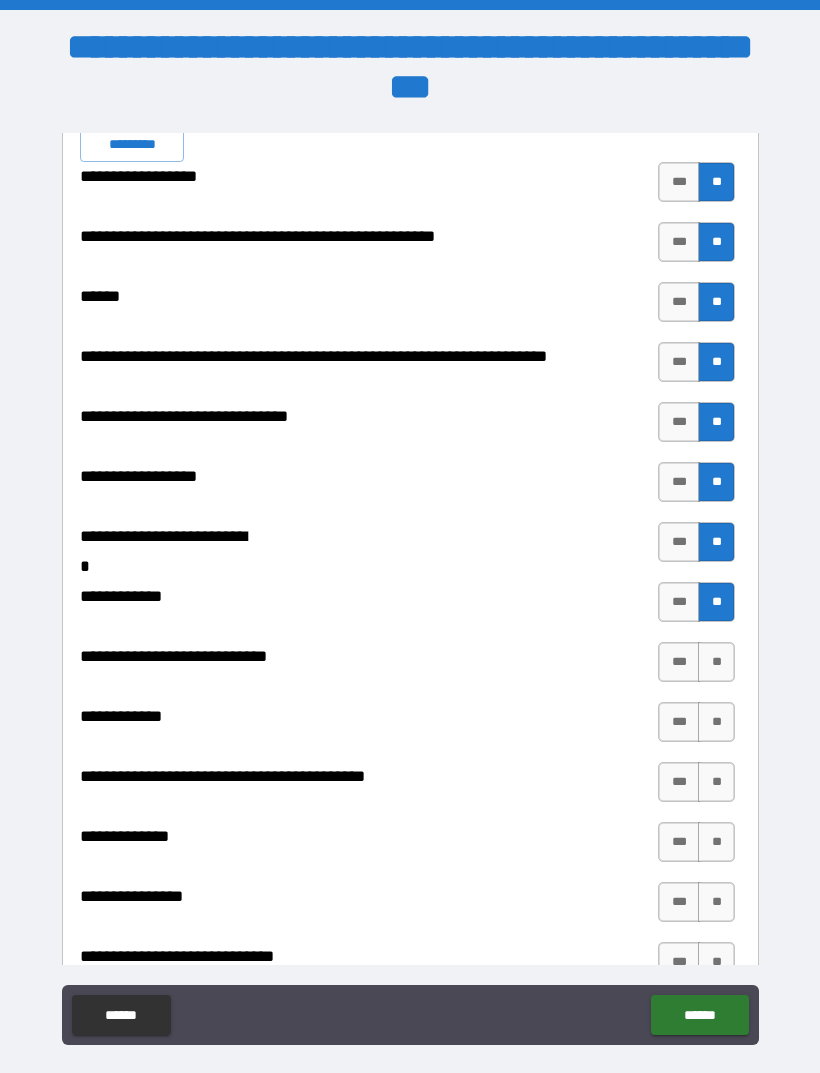 click on "**" at bounding box center [716, 662] 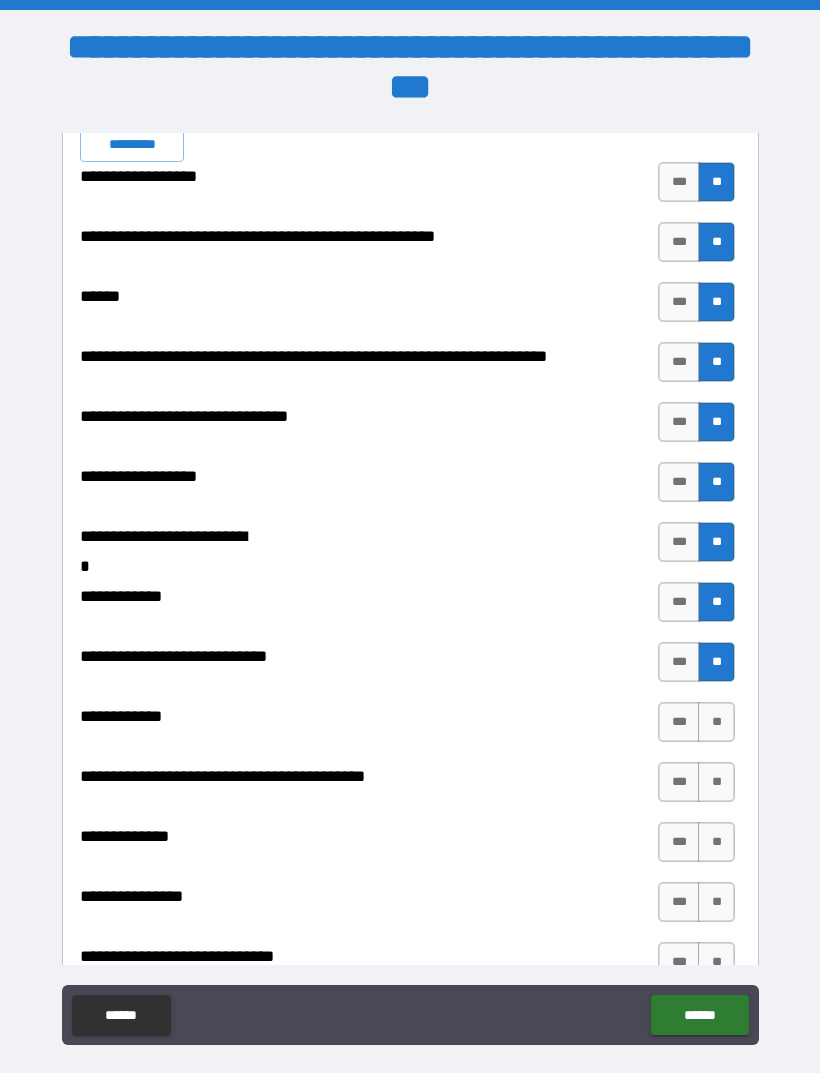 click on "**" at bounding box center (716, 722) 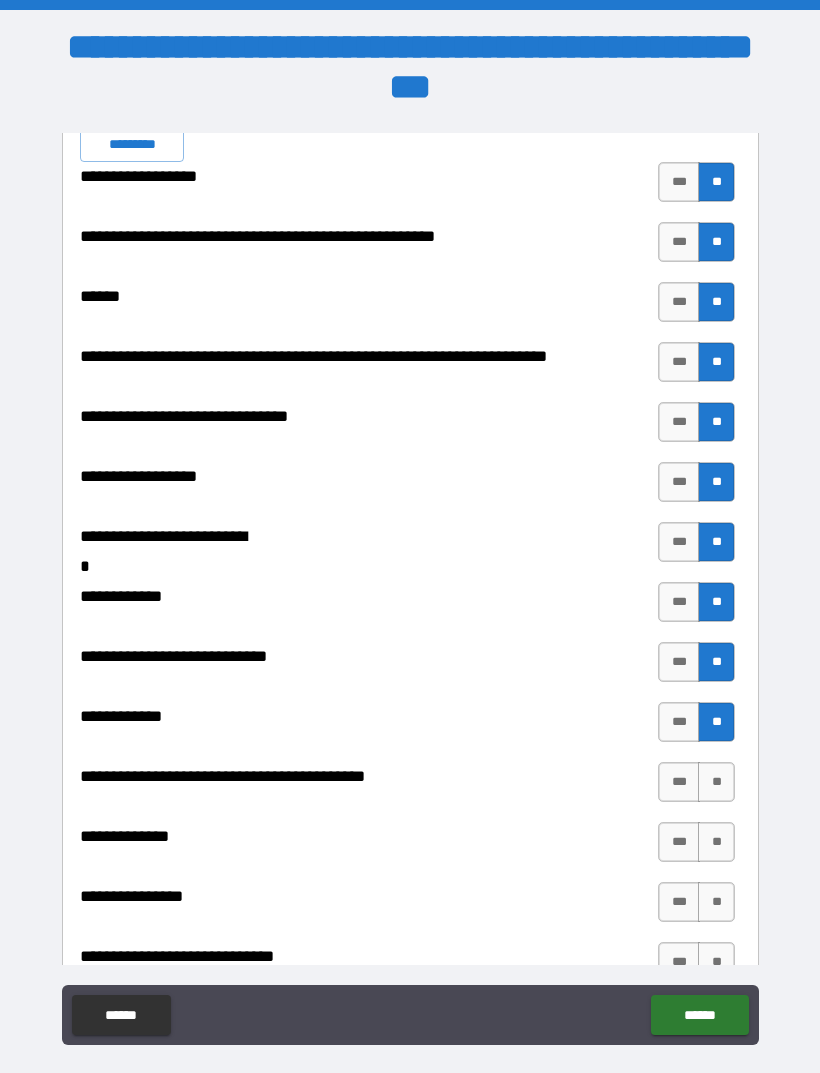 click on "**" at bounding box center (716, 782) 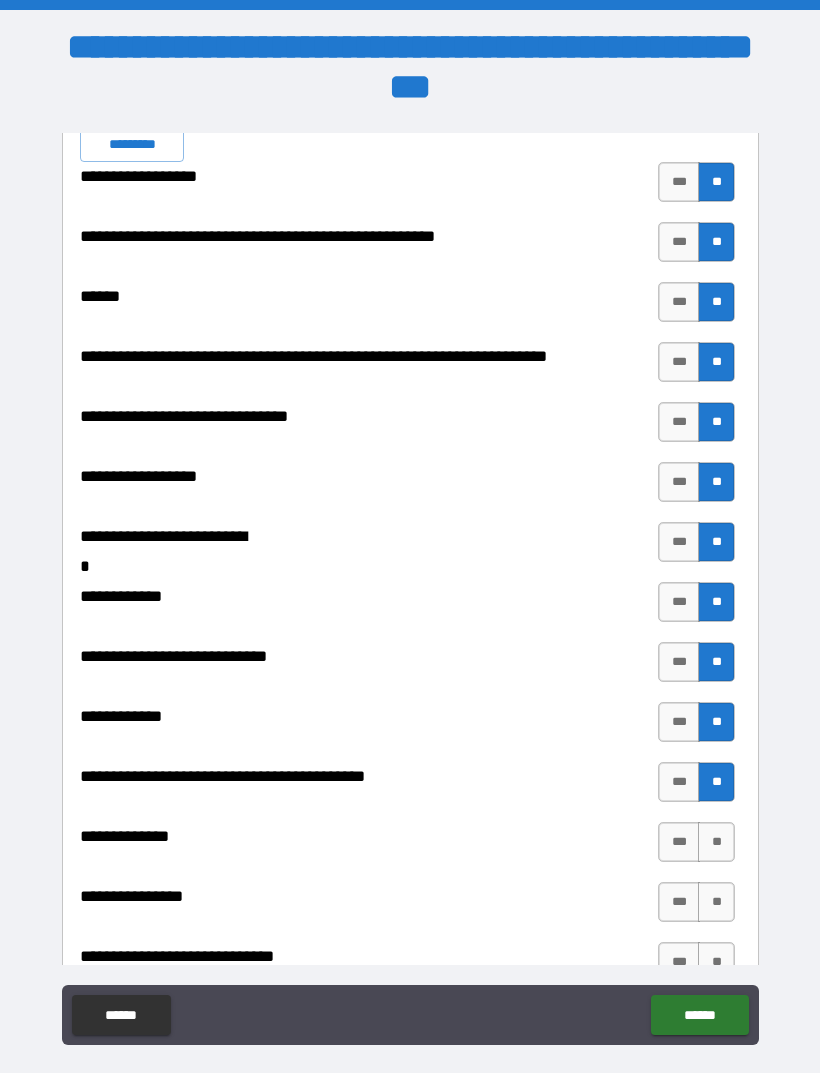 click on "**" at bounding box center (716, 842) 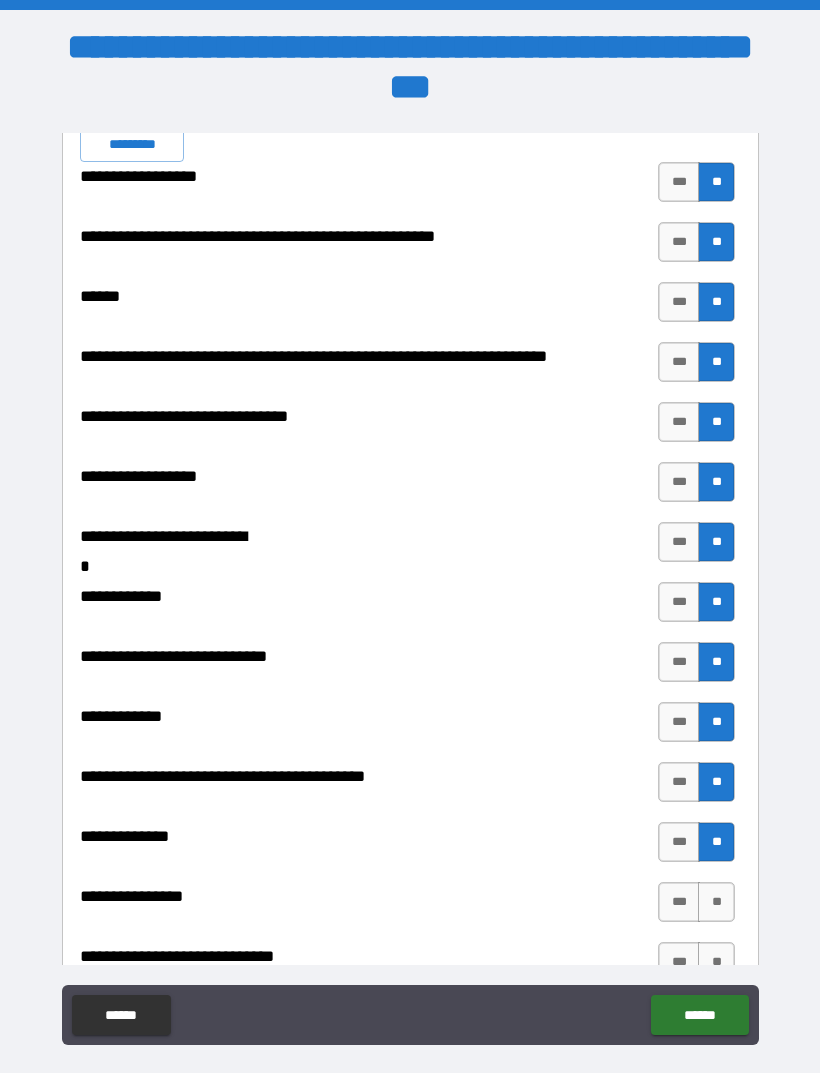 click on "**" at bounding box center (716, 902) 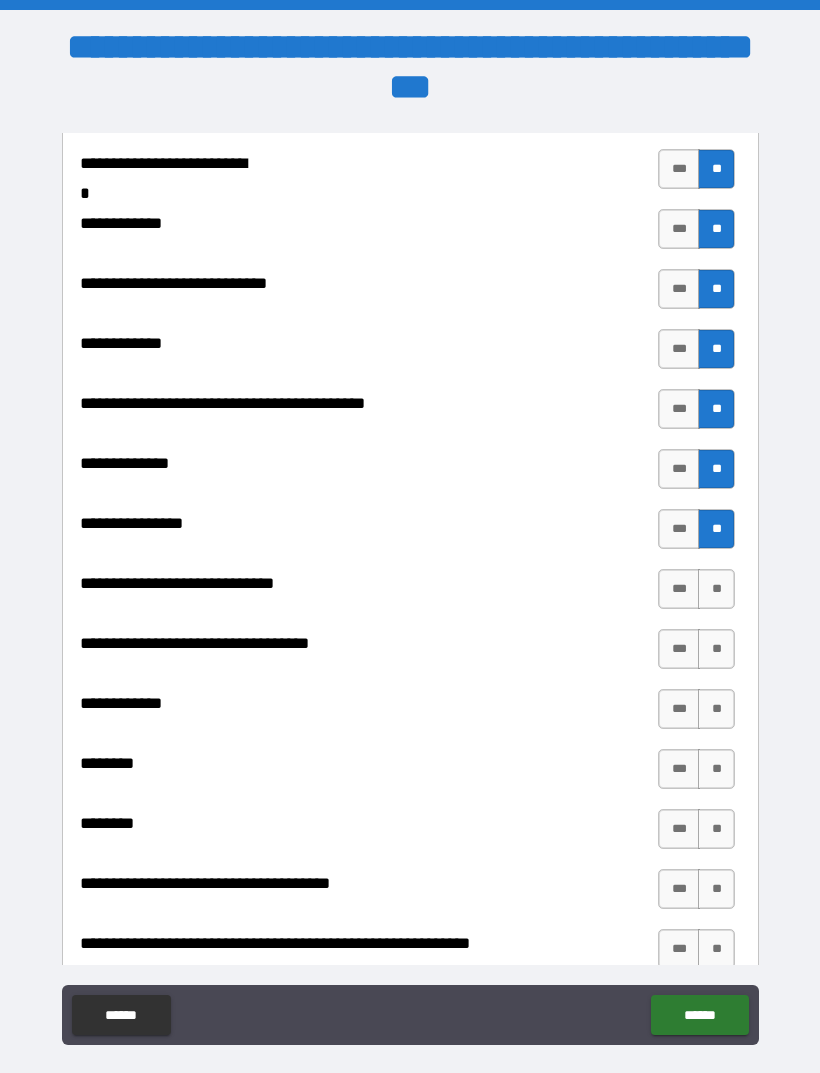 scroll, scrollTop: 8274, scrollLeft: 0, axis: vertical 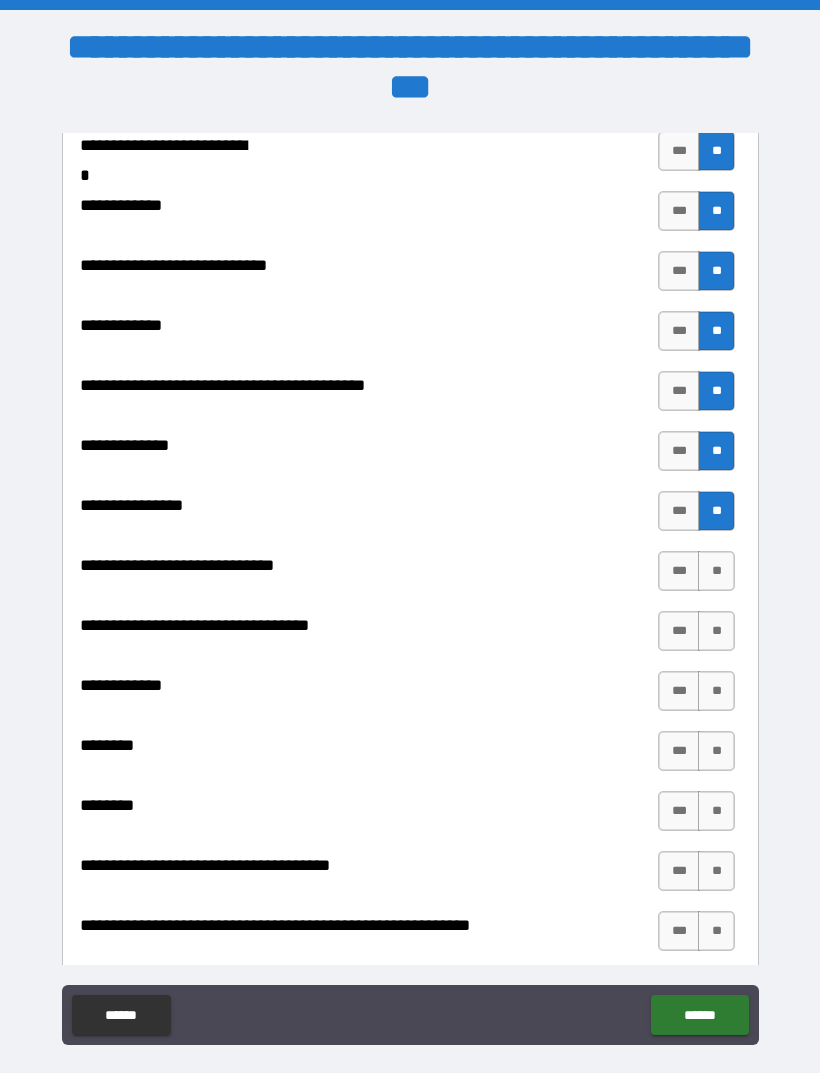 click on "**" at bounding box center [716, 571] 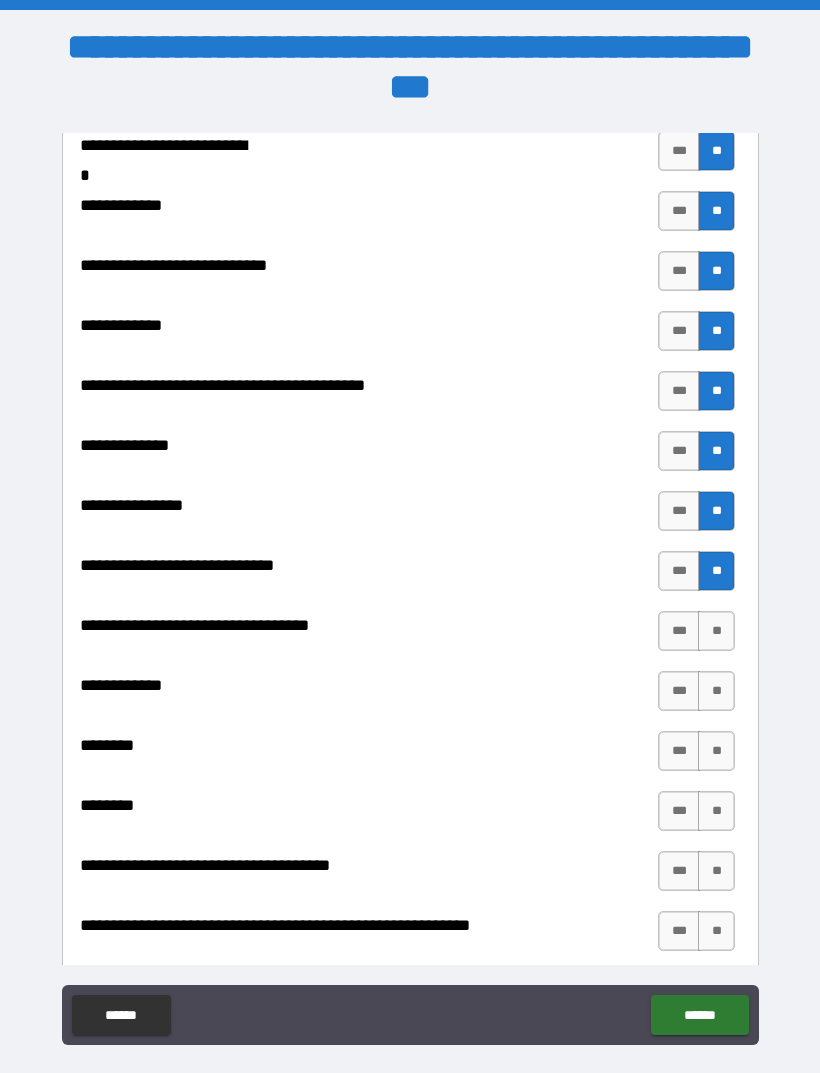 click on "**" at bounding box center [716, 631] 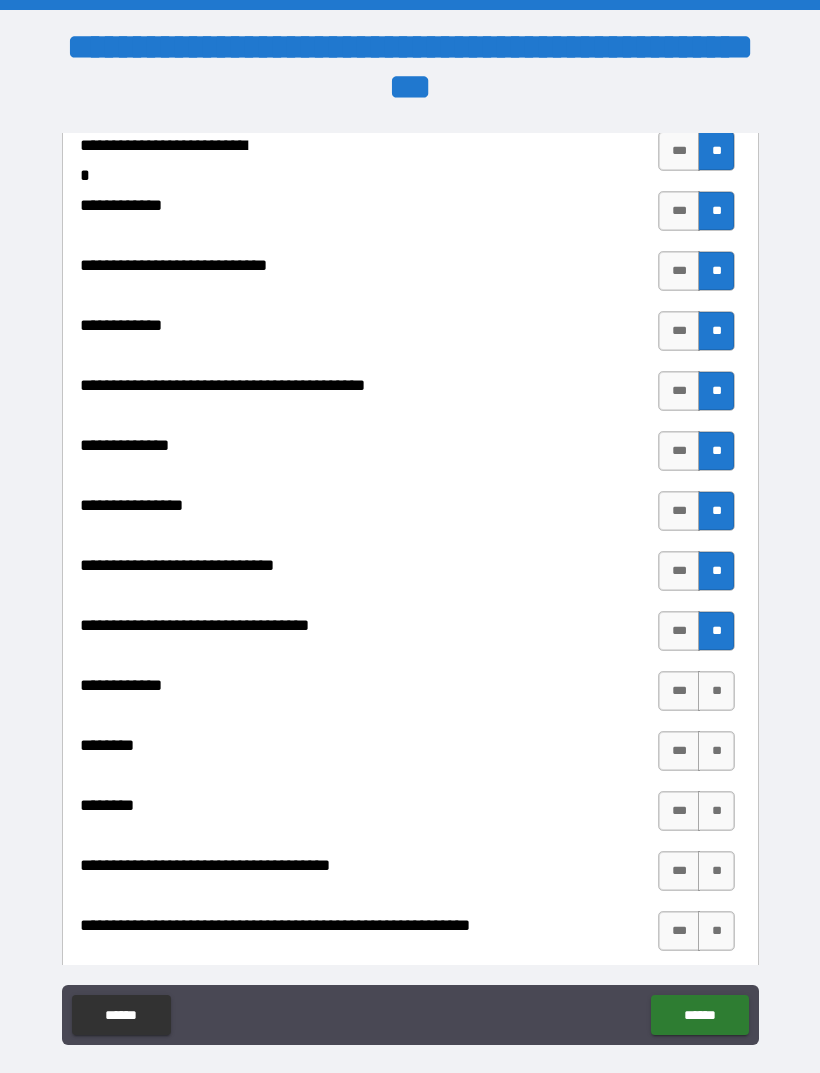 click on "**" at bounding box center (716, 691) 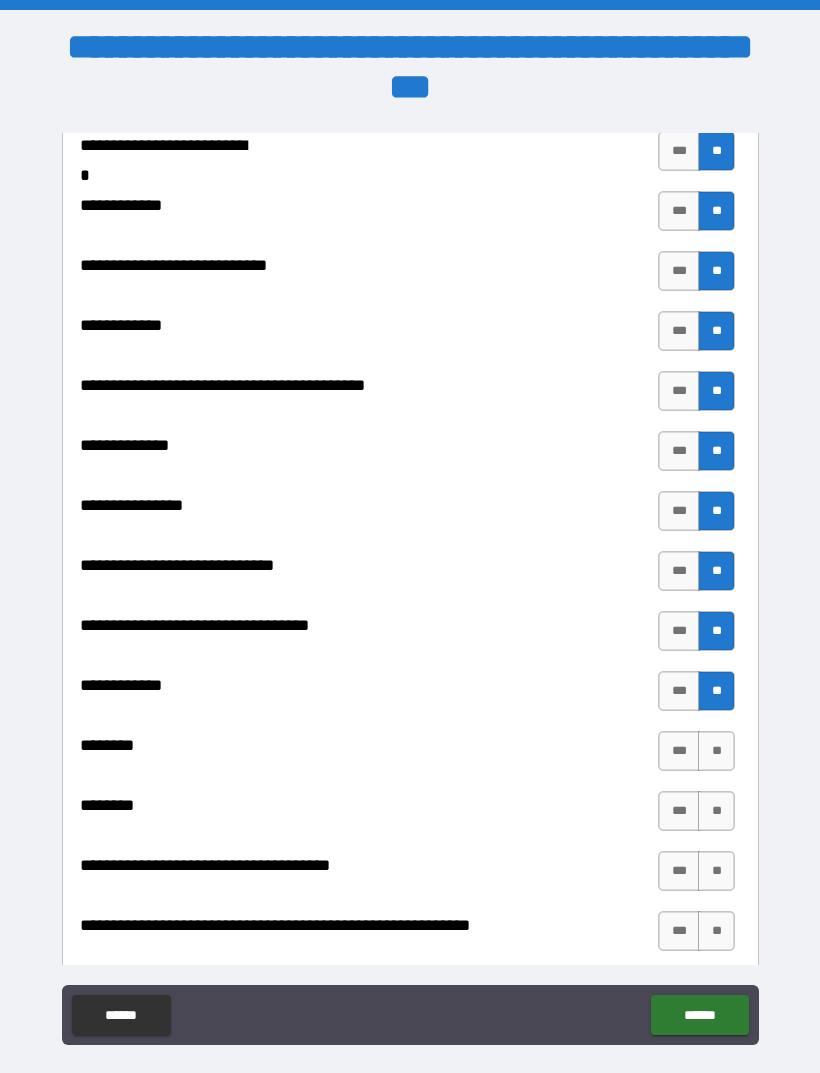 click on "**" at bounding box center [716, 751] 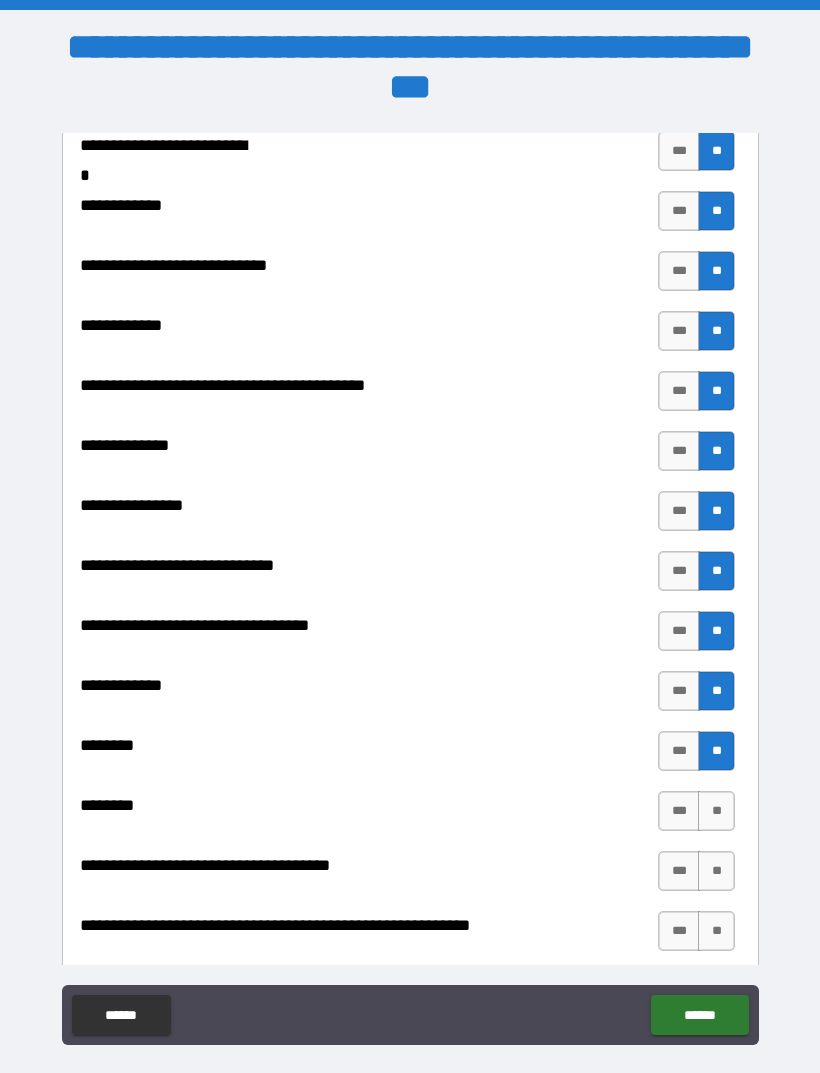 click on "**" at bounding box center [716, 811] 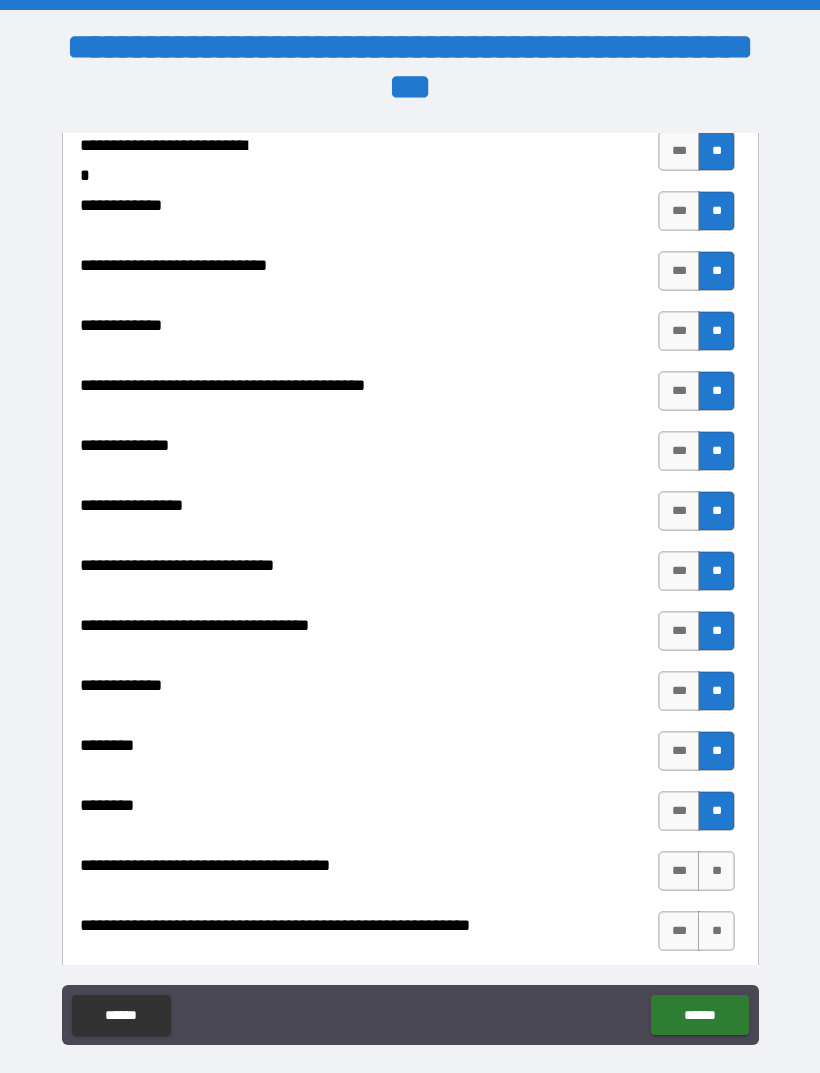 click on "**" at bounding box center (716, 871) 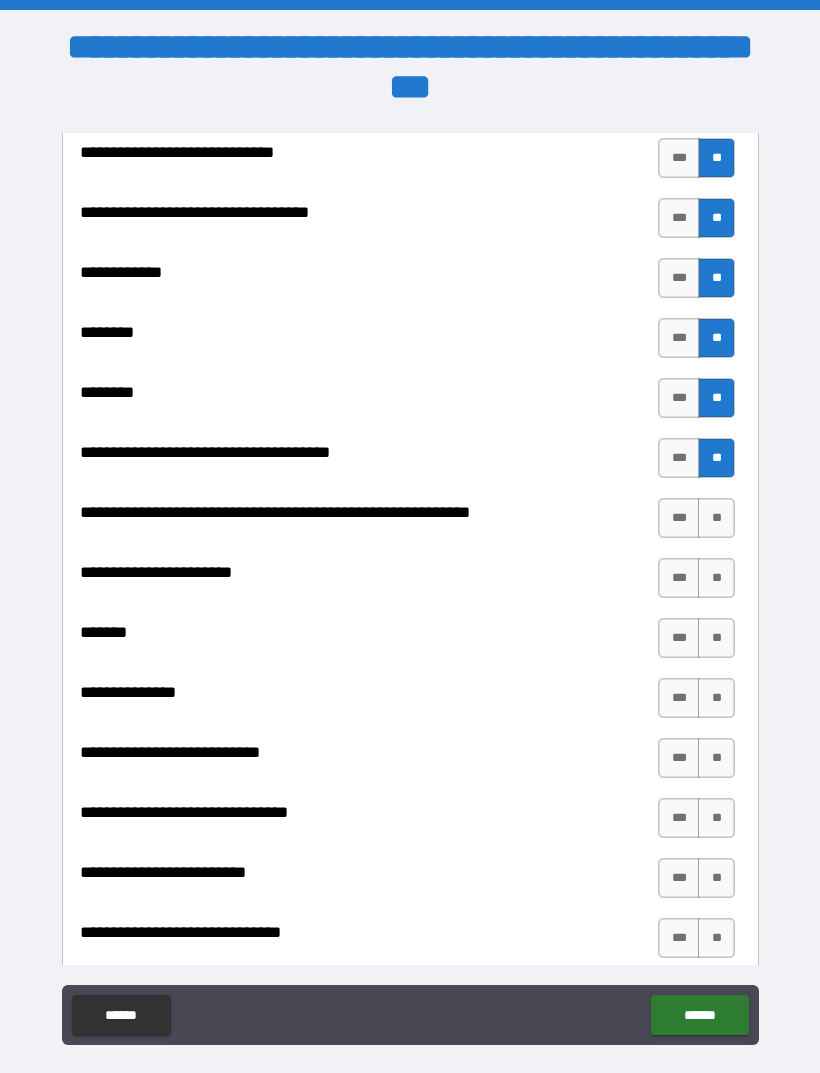 scroll, scrollTop: 8691, scrollLeft: 0, axis: vertical 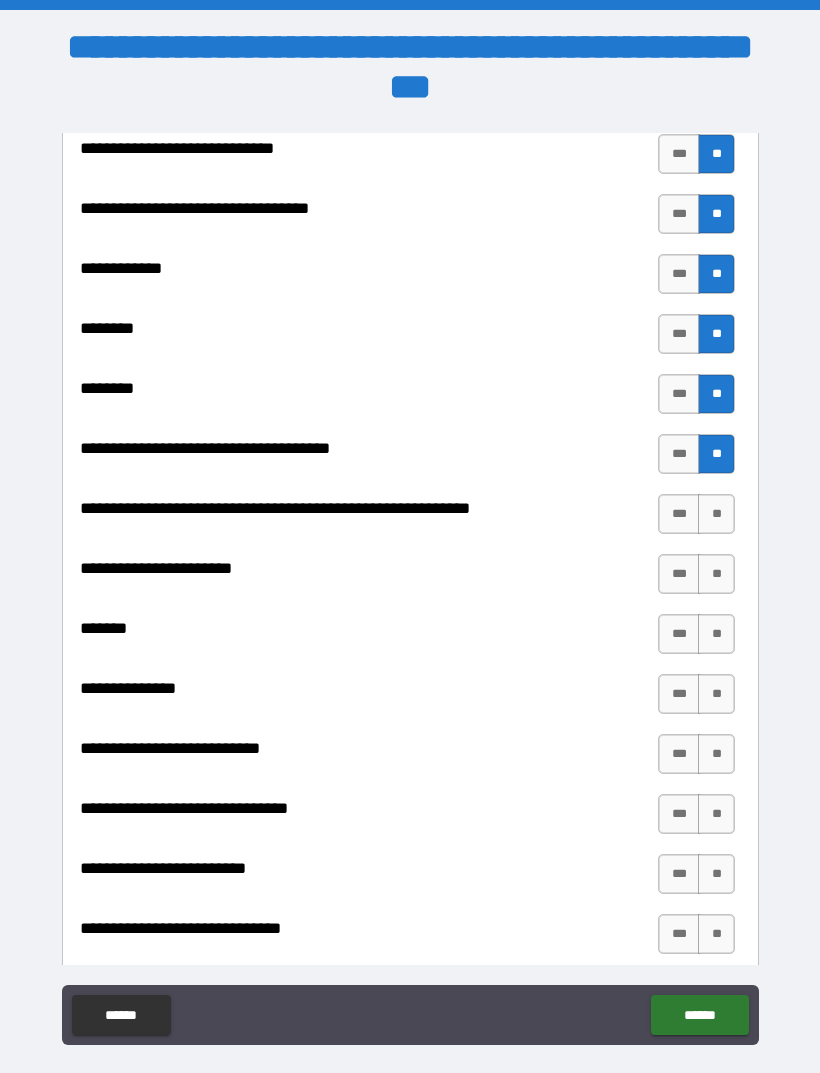 click on "**" at bounding box center (716, 514) 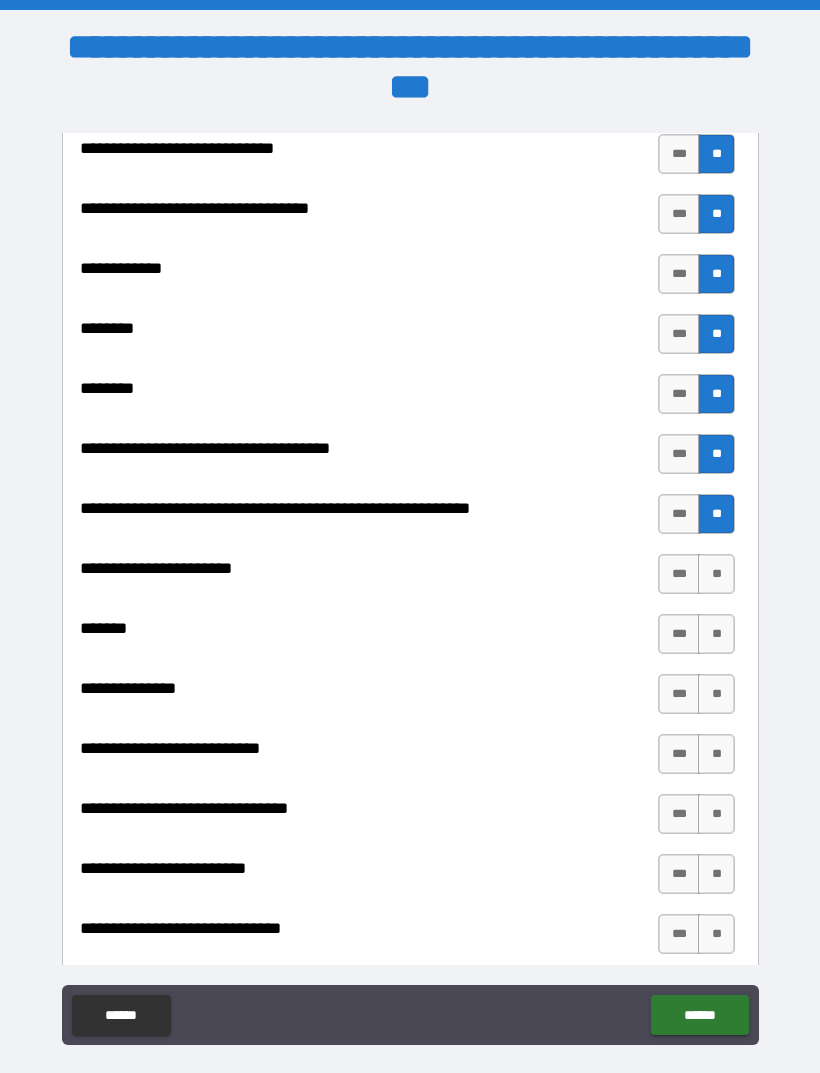 click on "**" at bounding box center (716, 574) 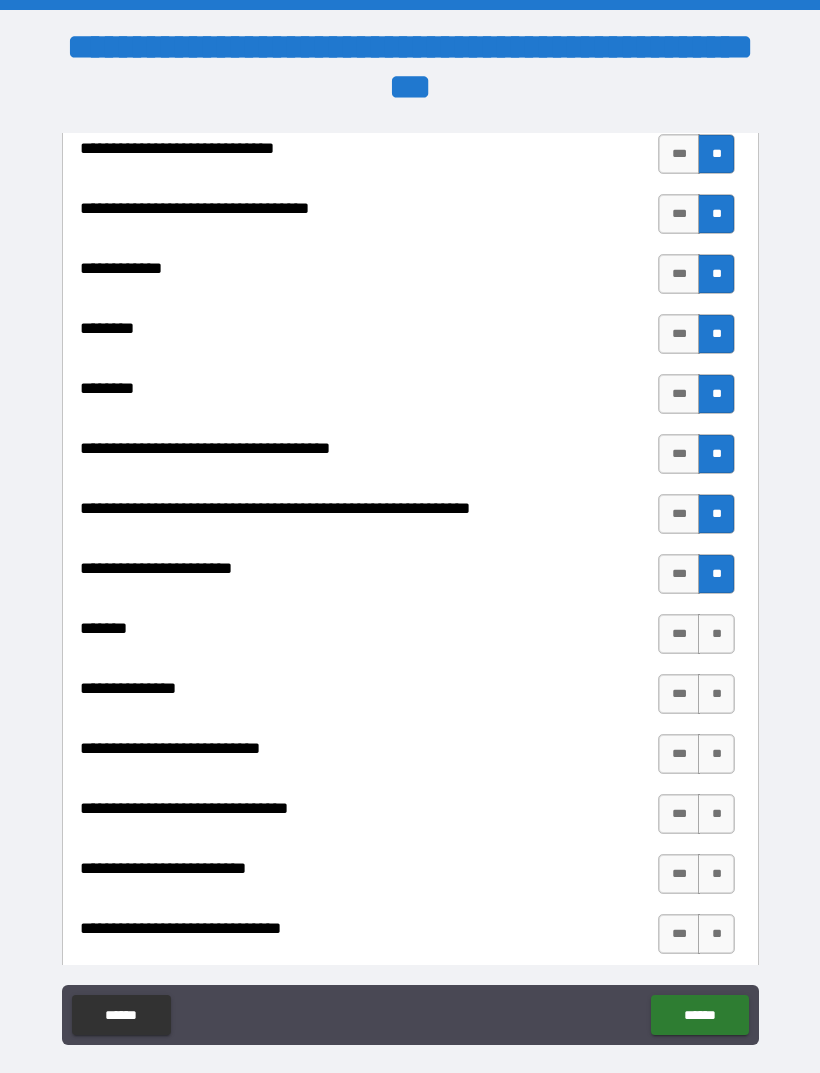click on "**" at bounding box center [716, 634] 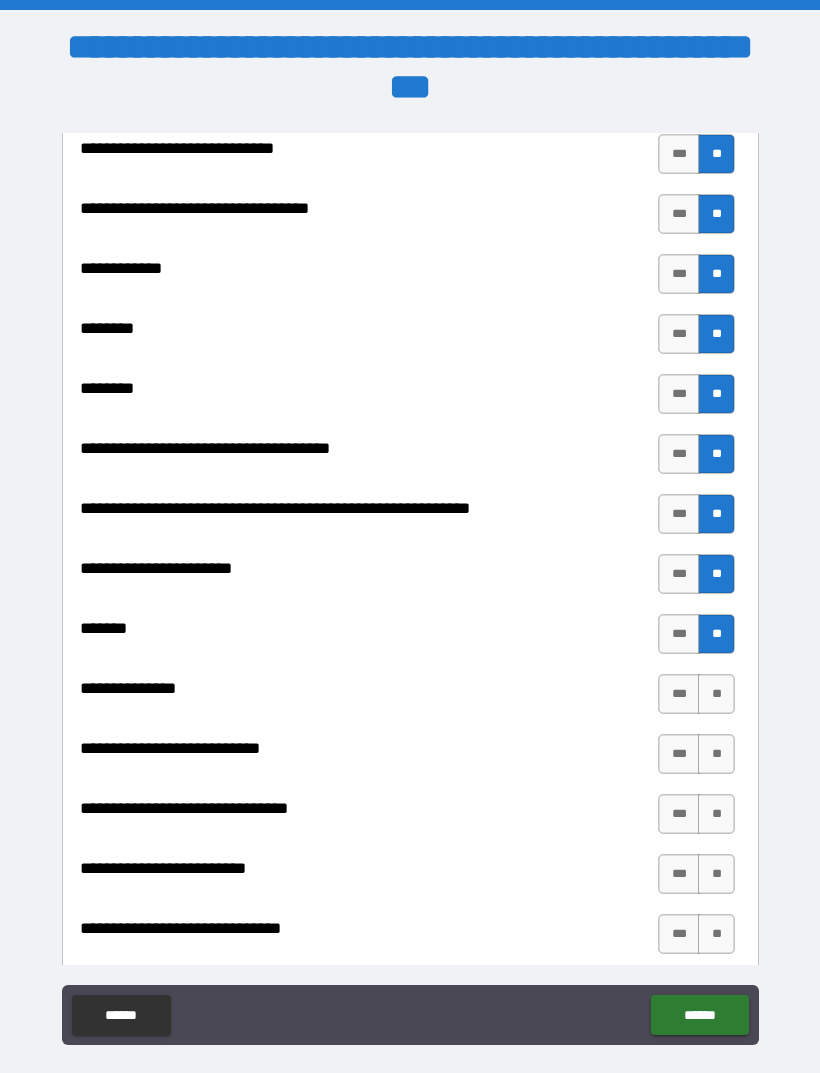 click on "**" at bounding box center (716, 694) 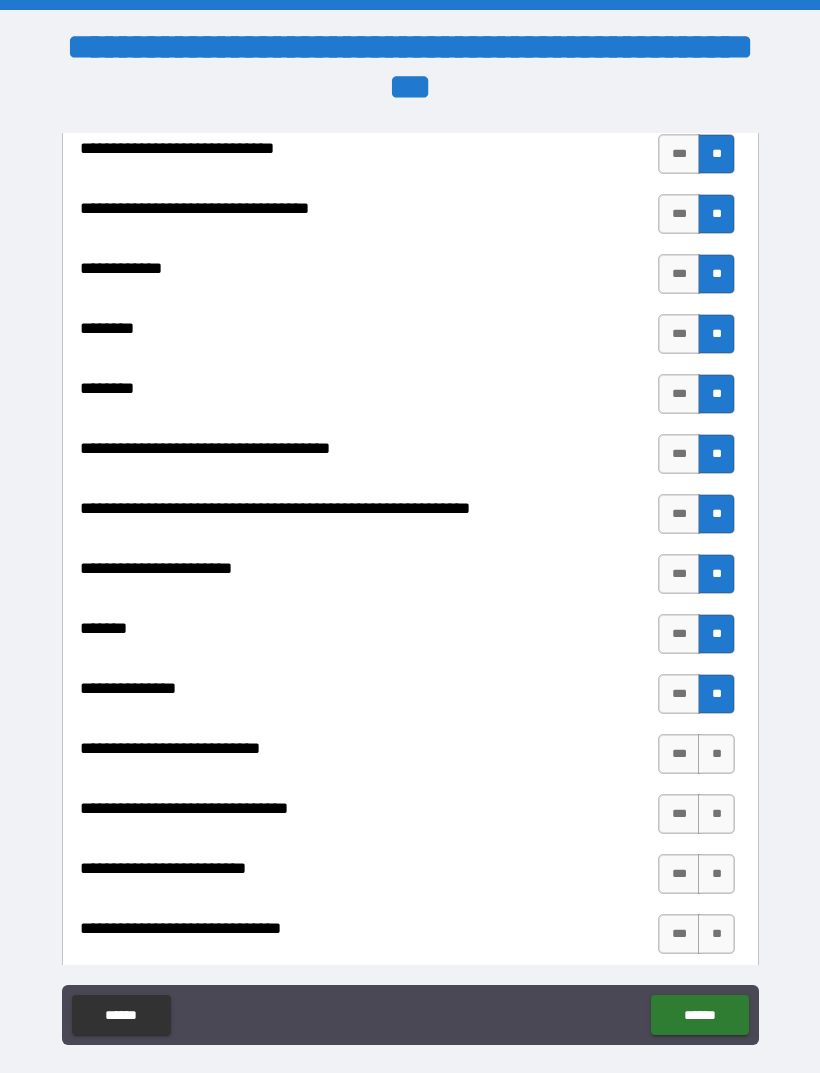 click on "**" at bounding box center [716, 754] 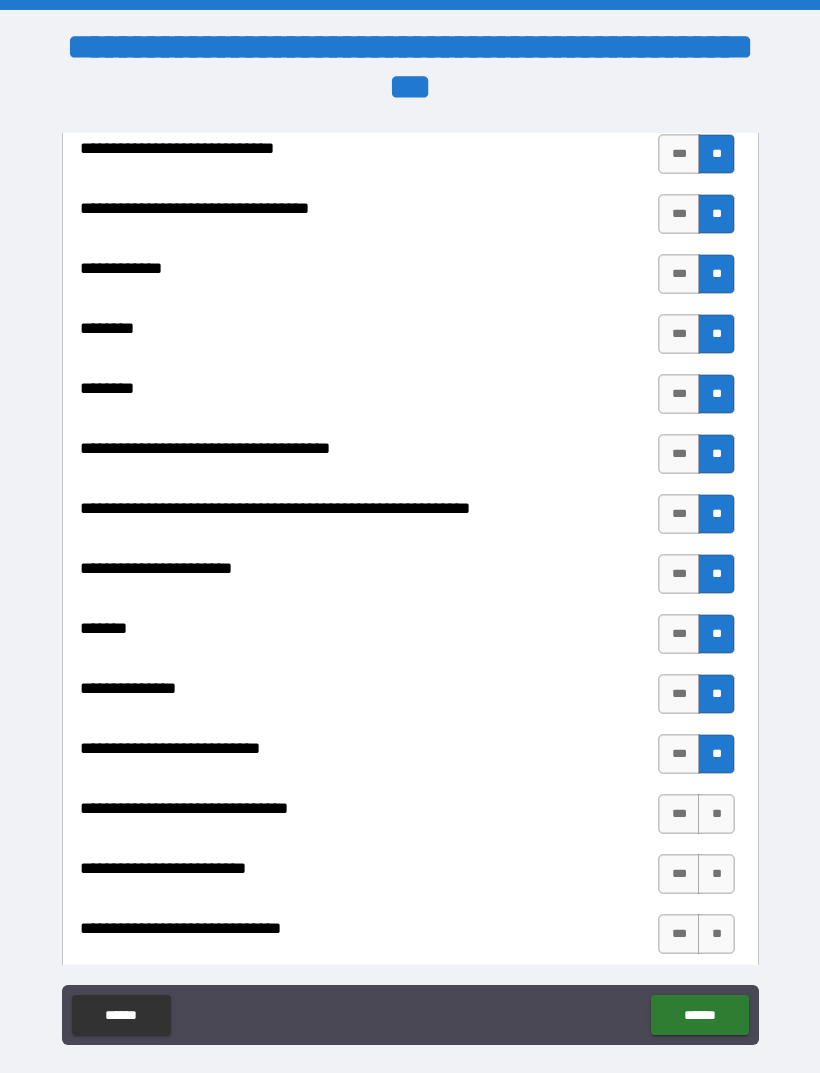 click on "**" at bounding box center [716, 814] 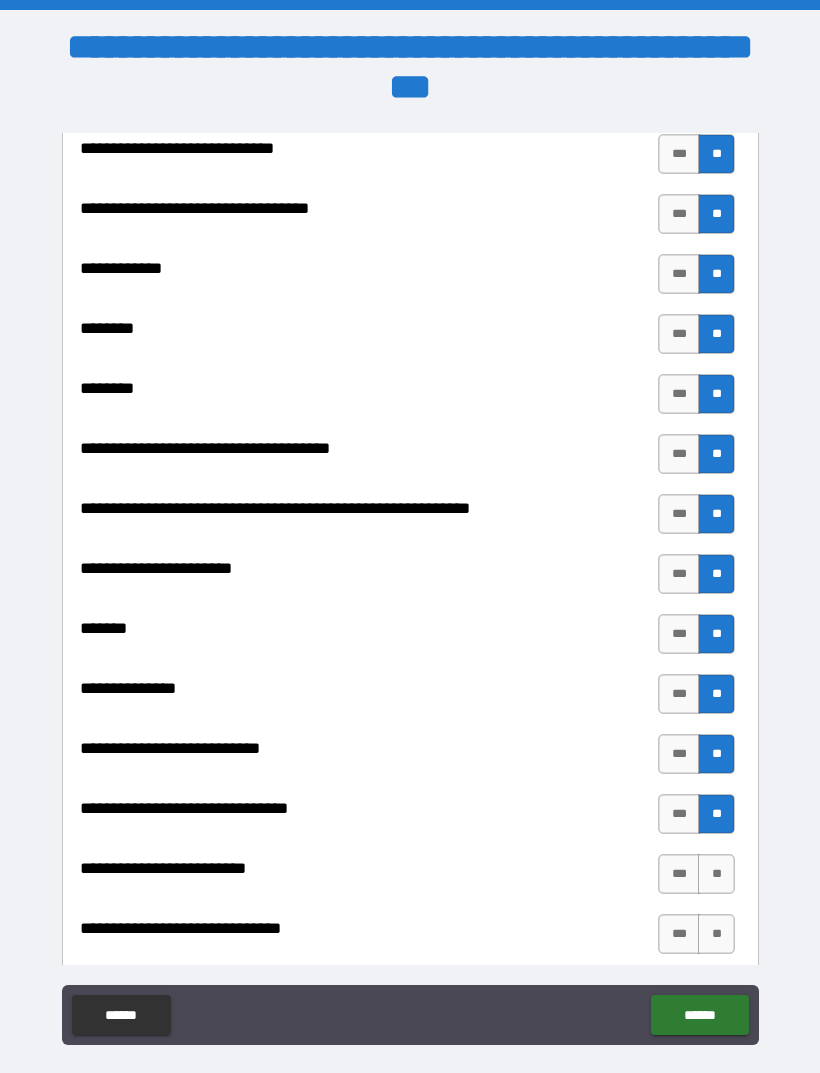 click on "**" at bounding box center [716, 874] 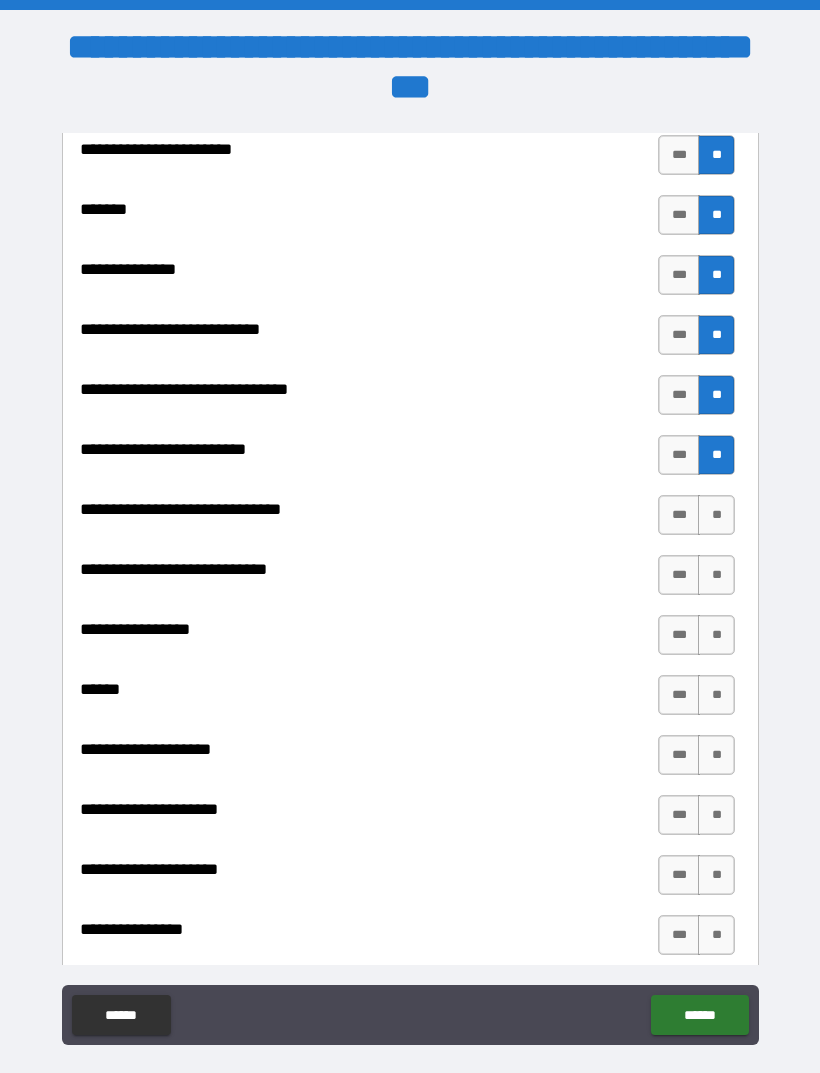 scroll, scrollTop: 9139, scrollLeft: 0, axis: vertical 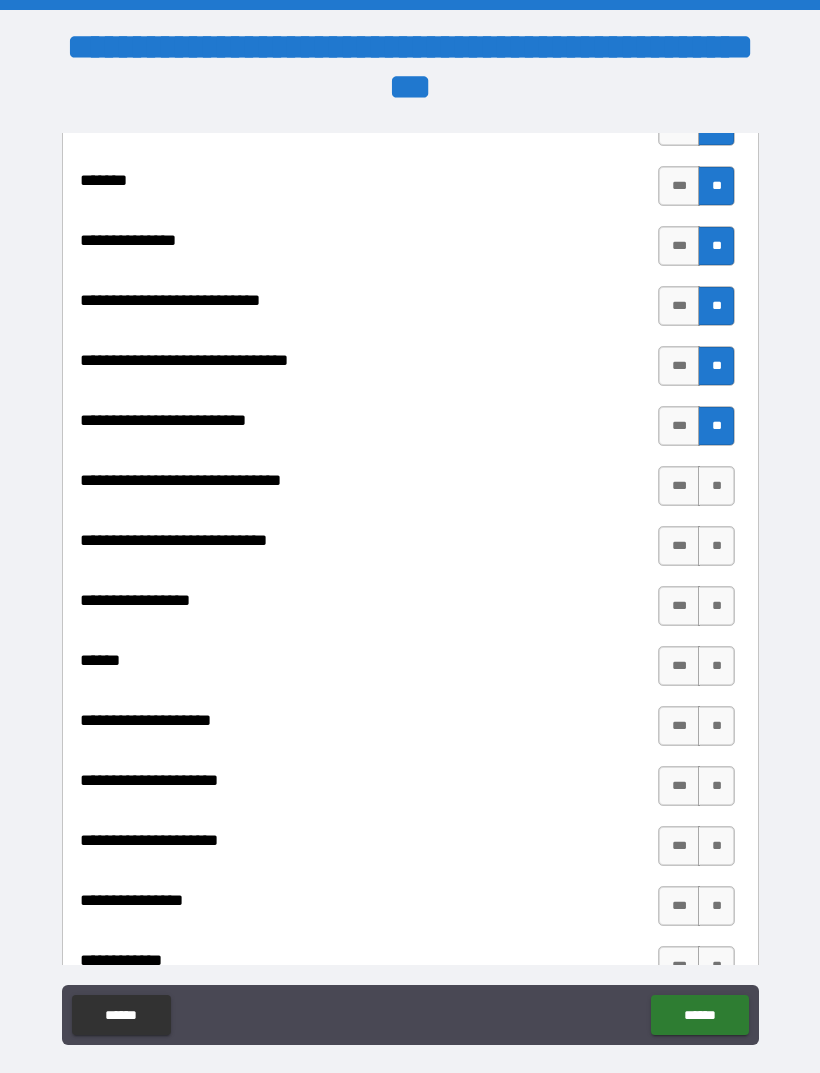 click on "**" at bounding box center [716, 486] 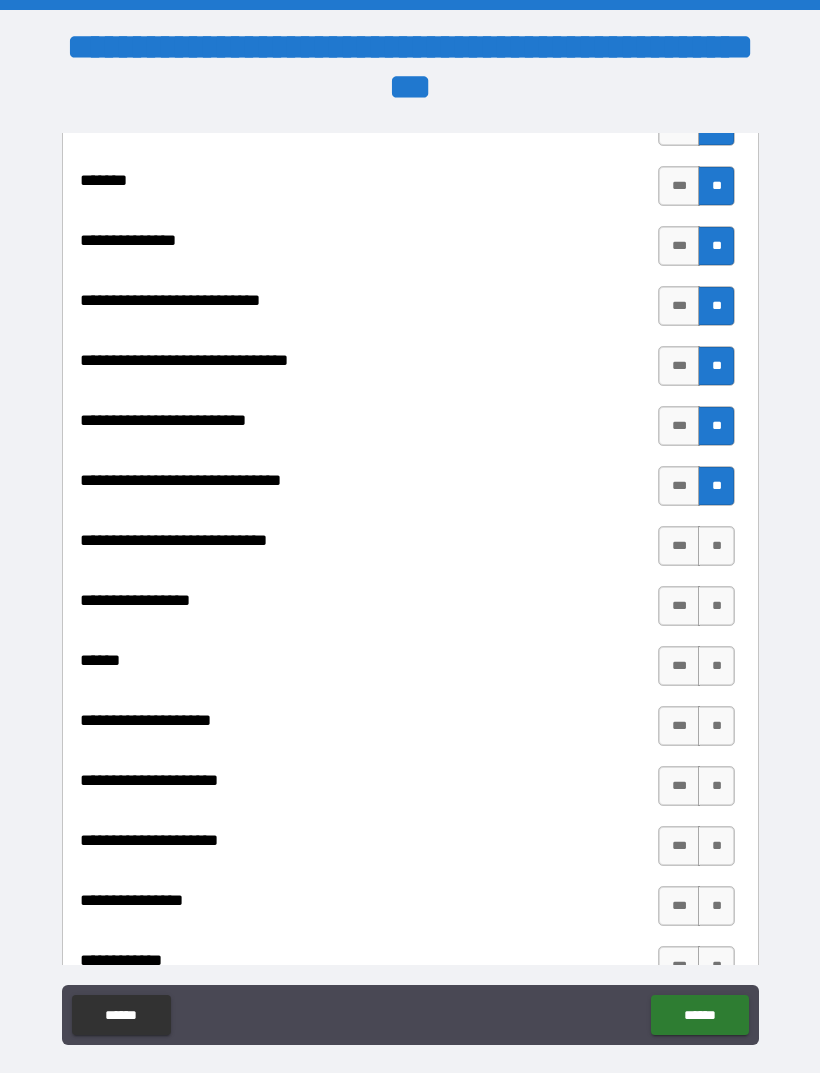 click on "**" at bounding box center (716, 546) 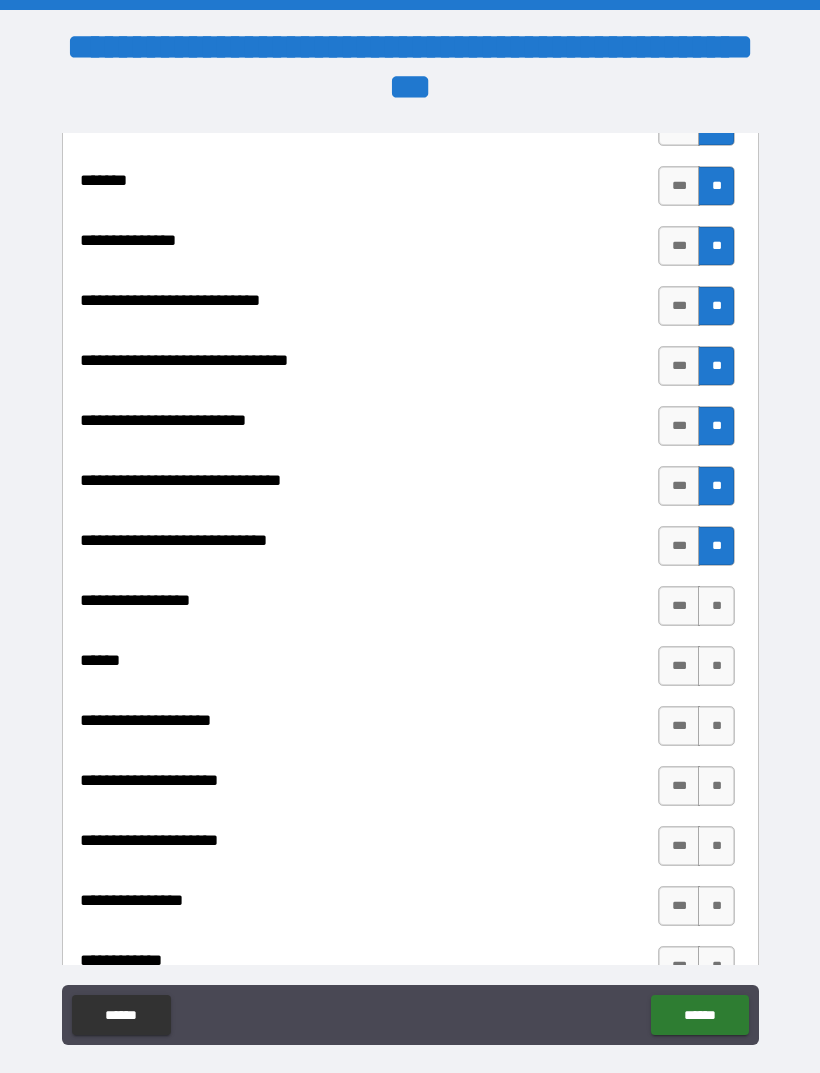 click on "**" at bounding box center (716, 606) 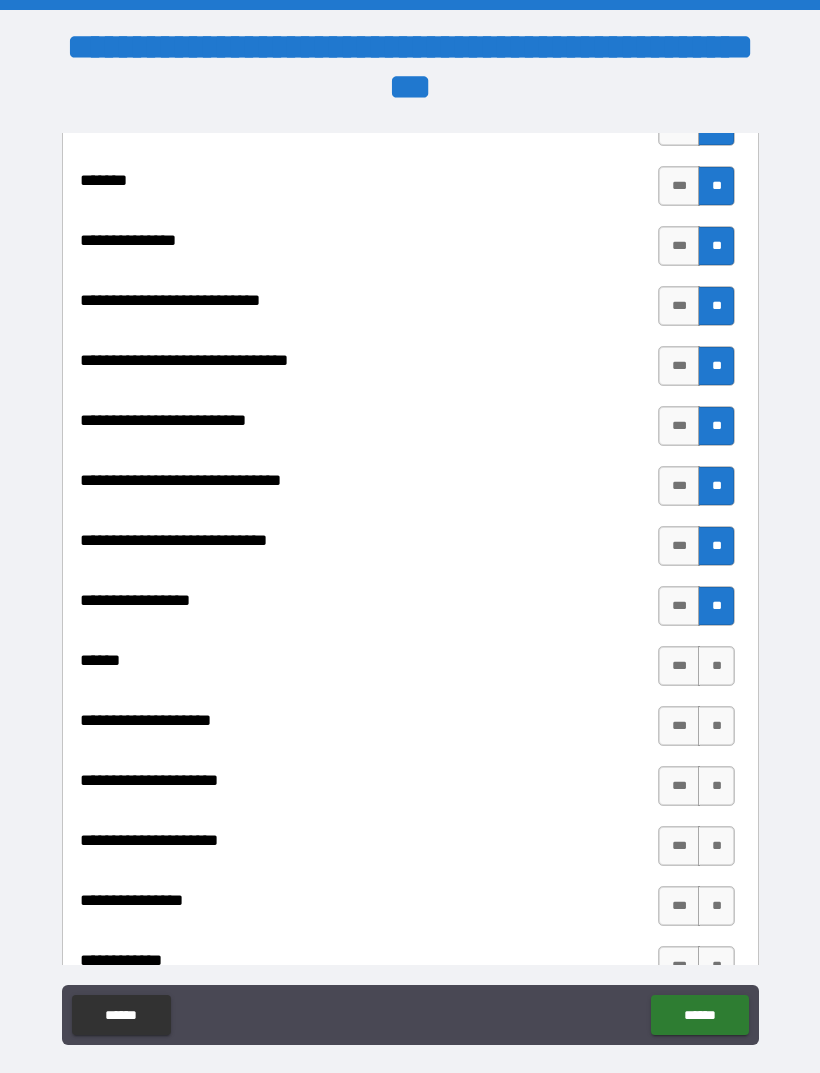 click on "**" at bounding box center [716, 666] 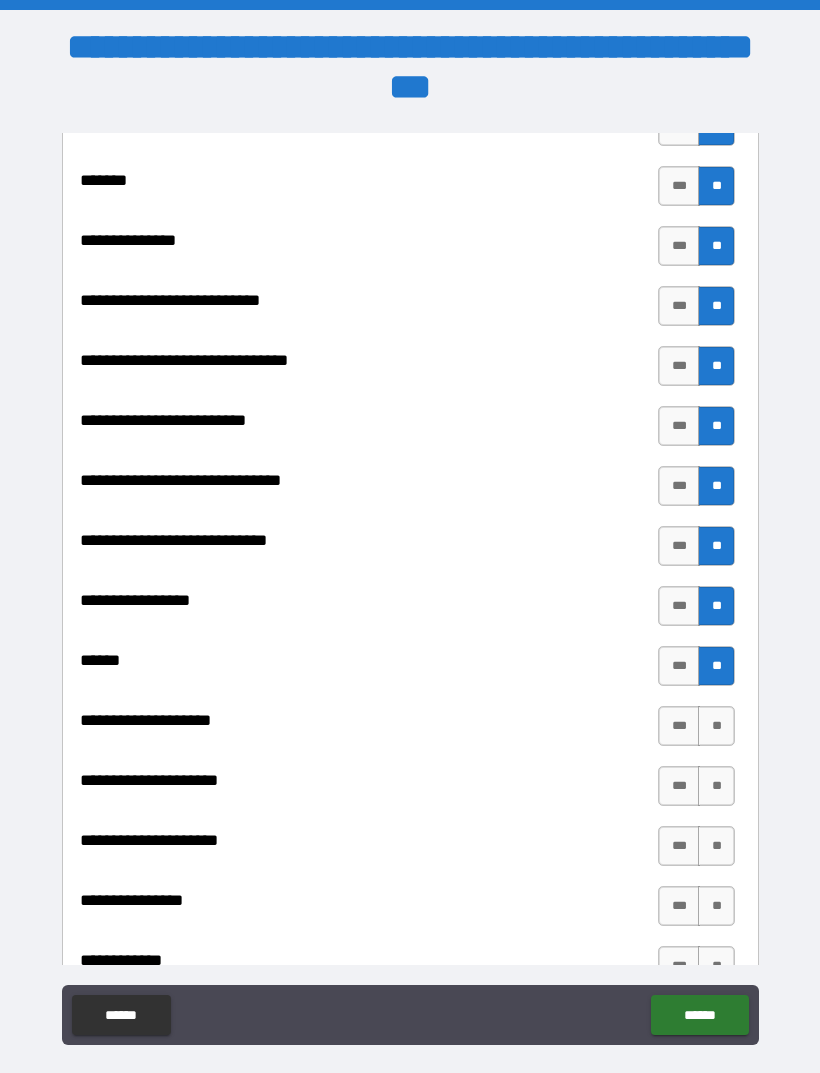 click on "**" at bounding box center [716, 726] 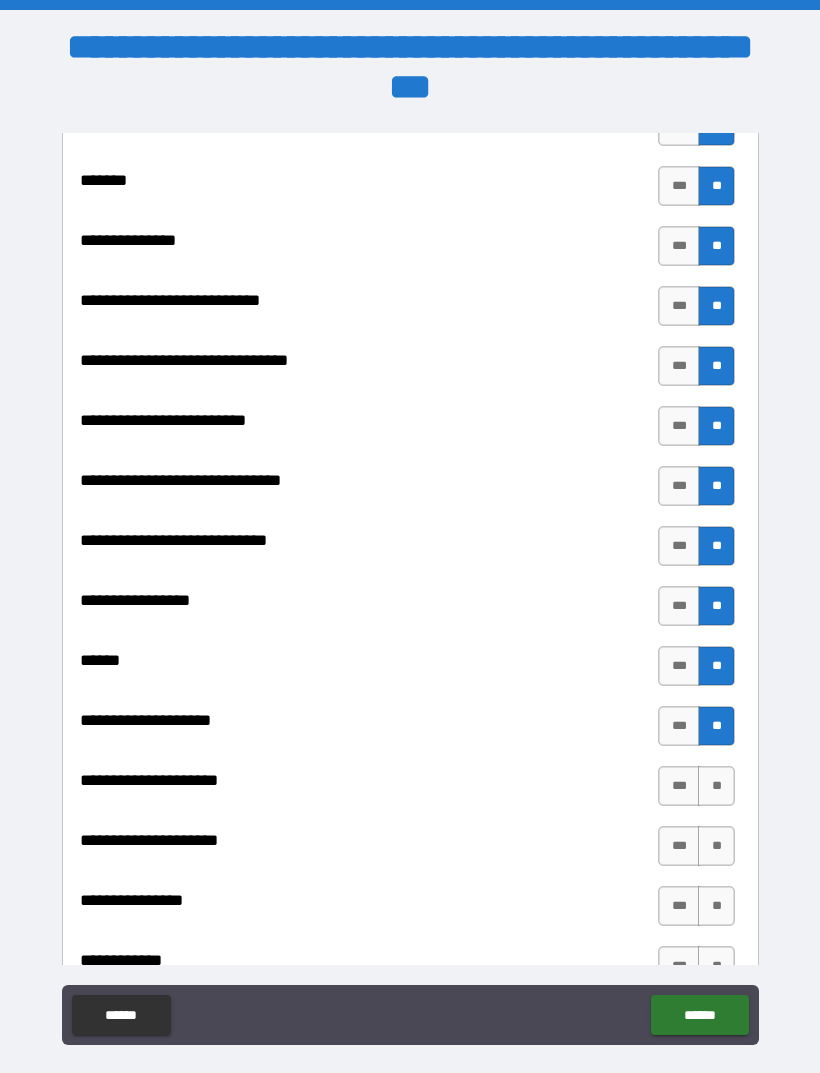 click on "**" at bounding box center (716, 786) 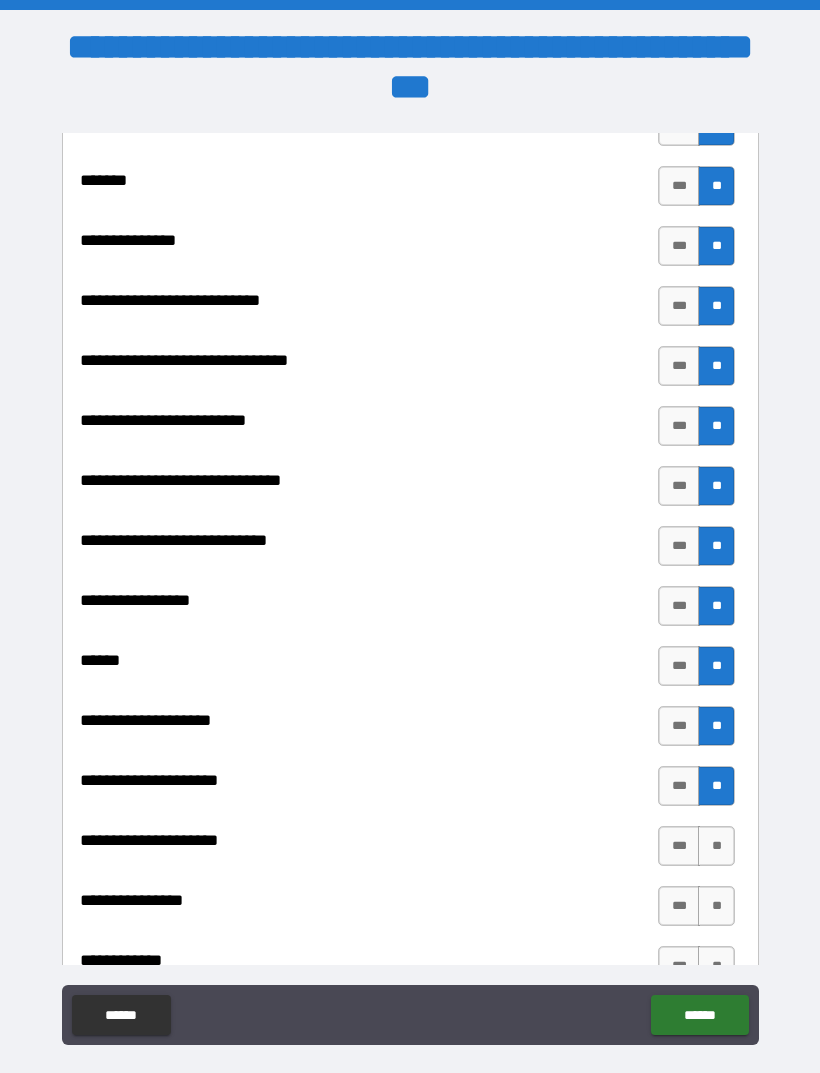 click on "**" at bounding box center (716, 846) 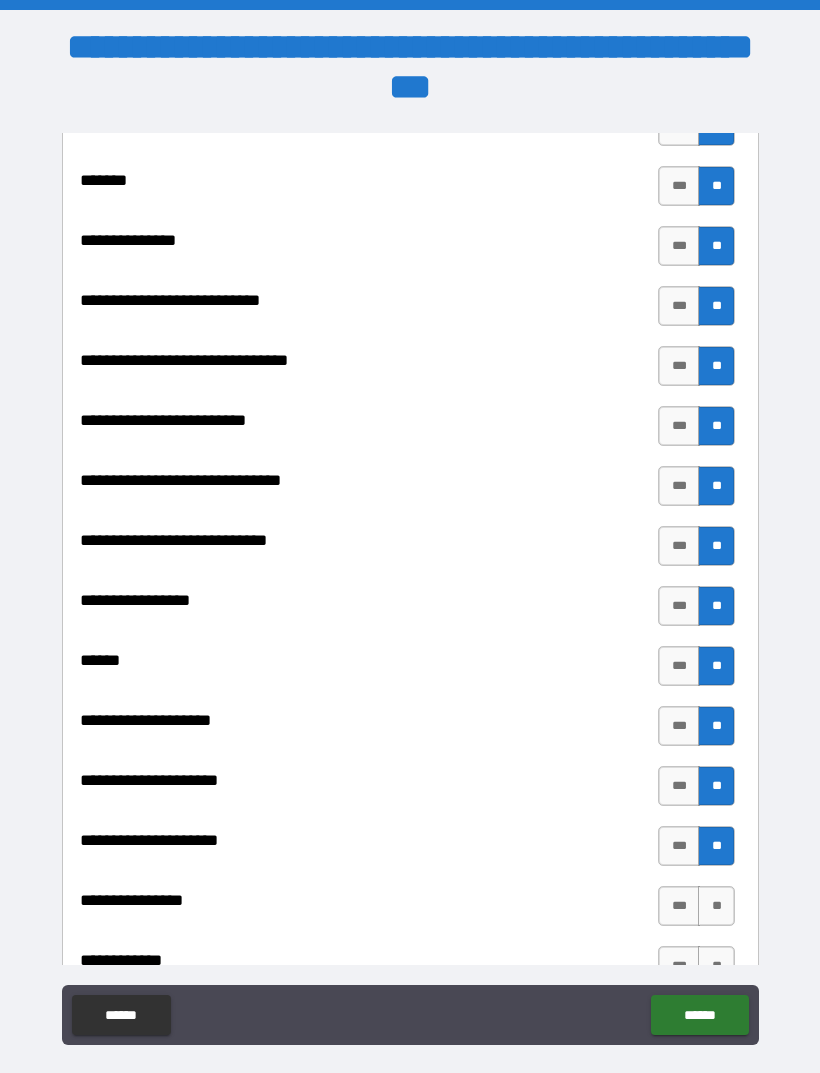 click on "**" at bounding box center [716, 906] 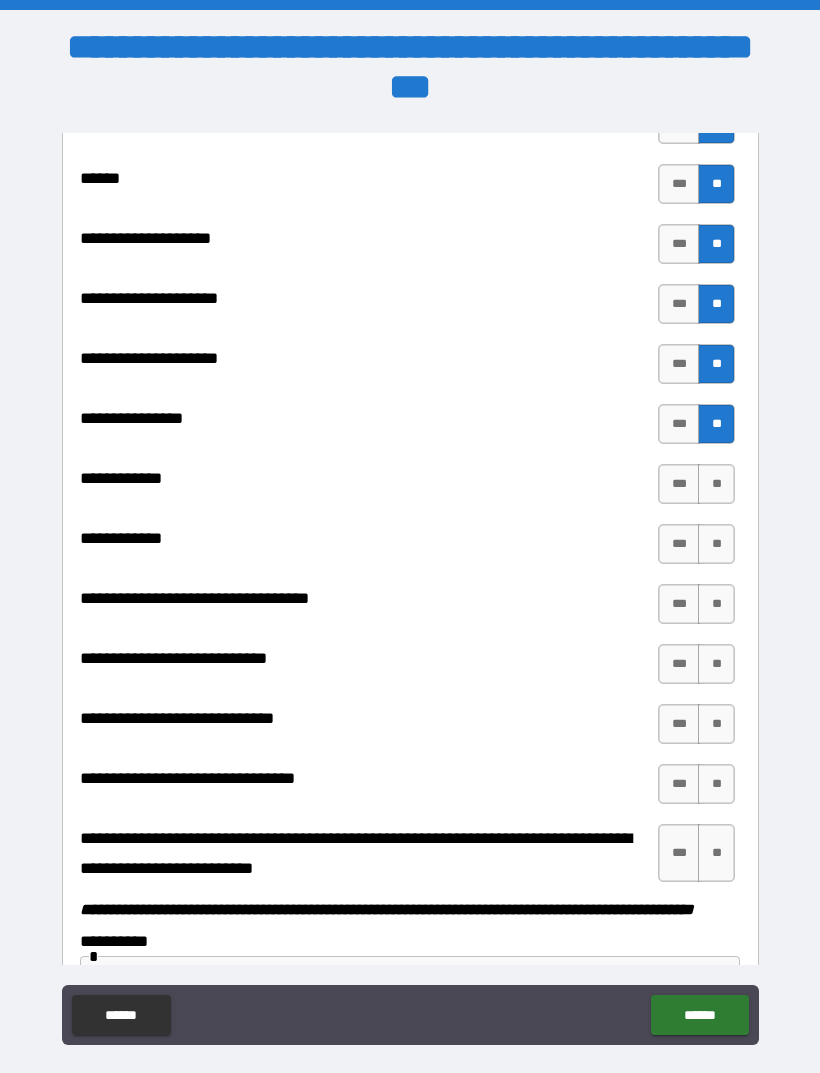 scroll, scrollTop: 9626, scrollLeft: 0, axis: vertical 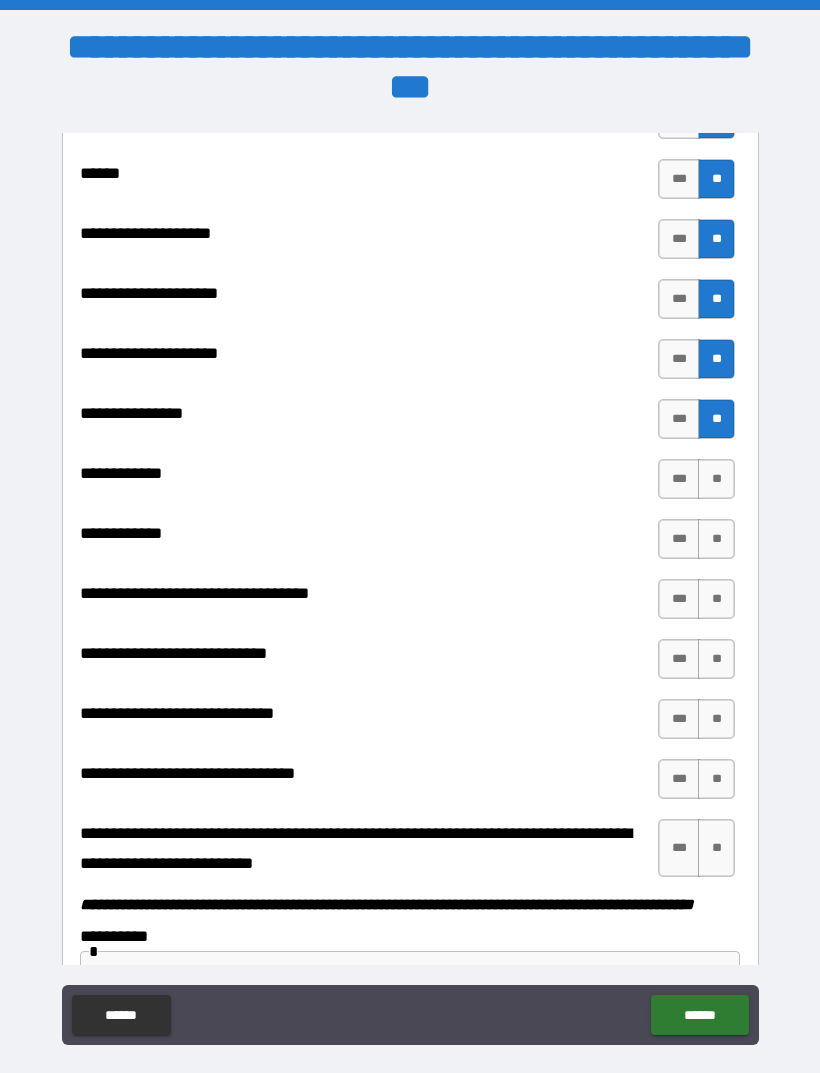 click on "**" at bounding box center (716, 479) 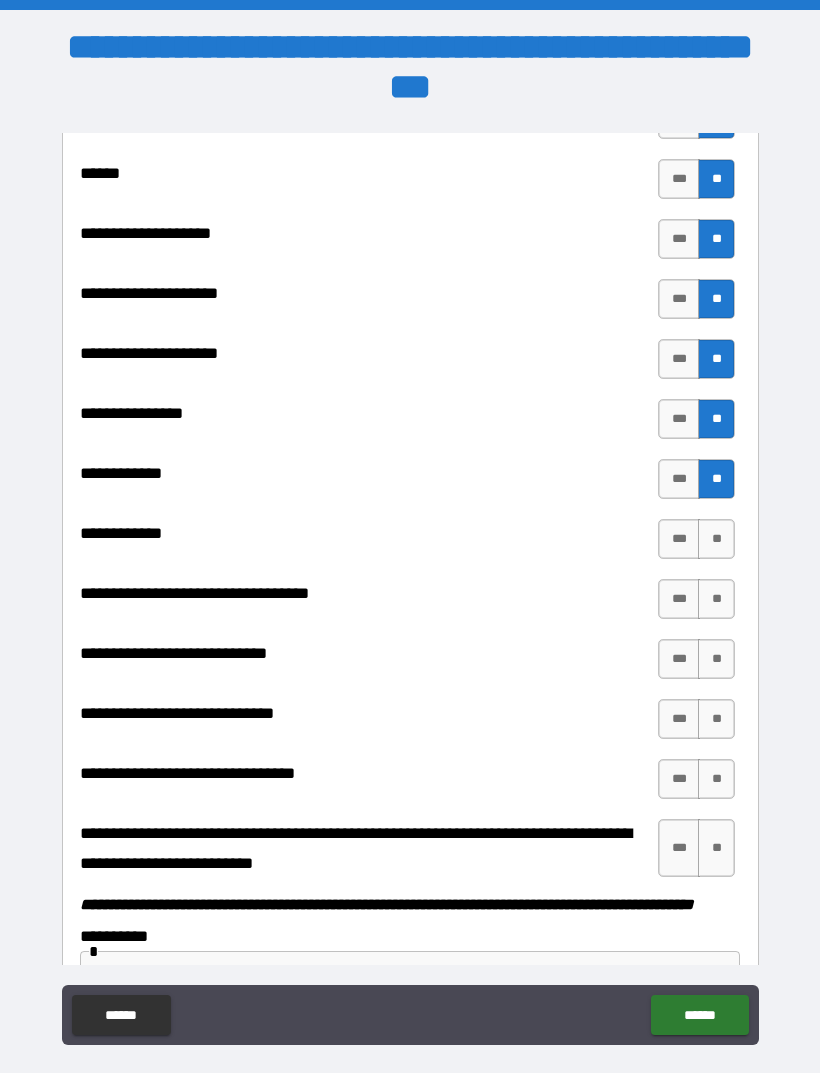 click on "**" at bounding box center [716, 539] 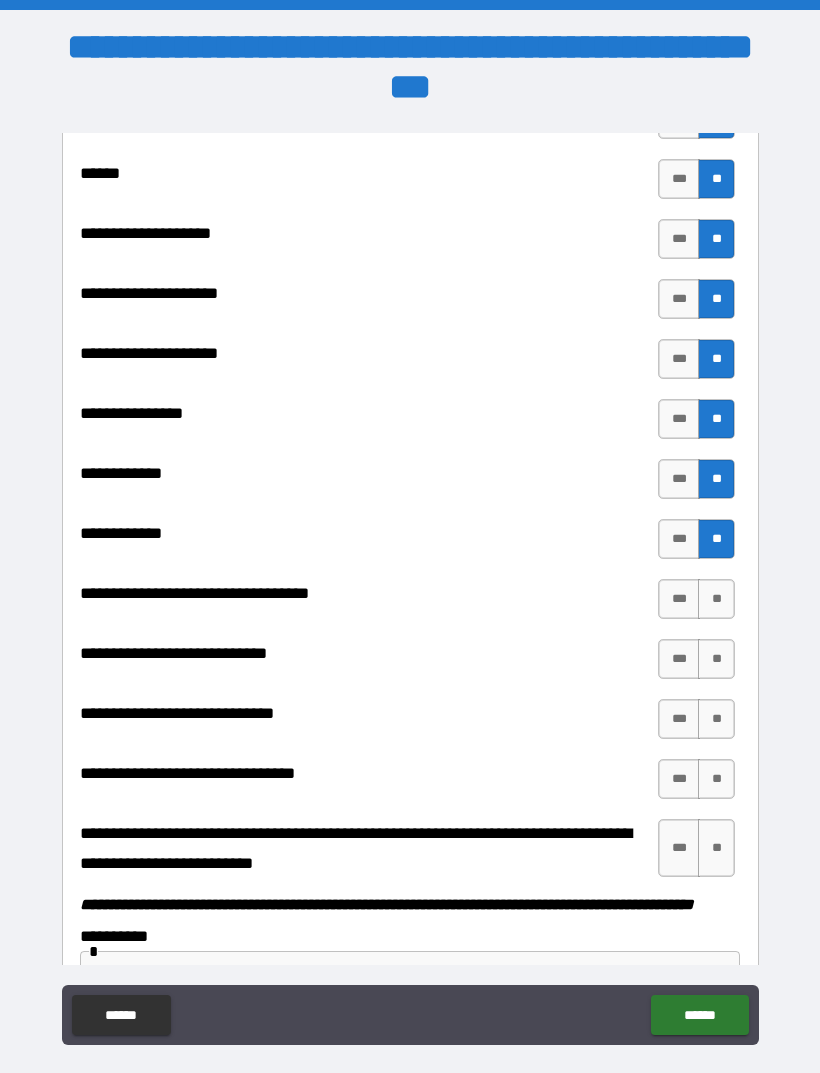 click on "**" at bounding box center (716, 599) 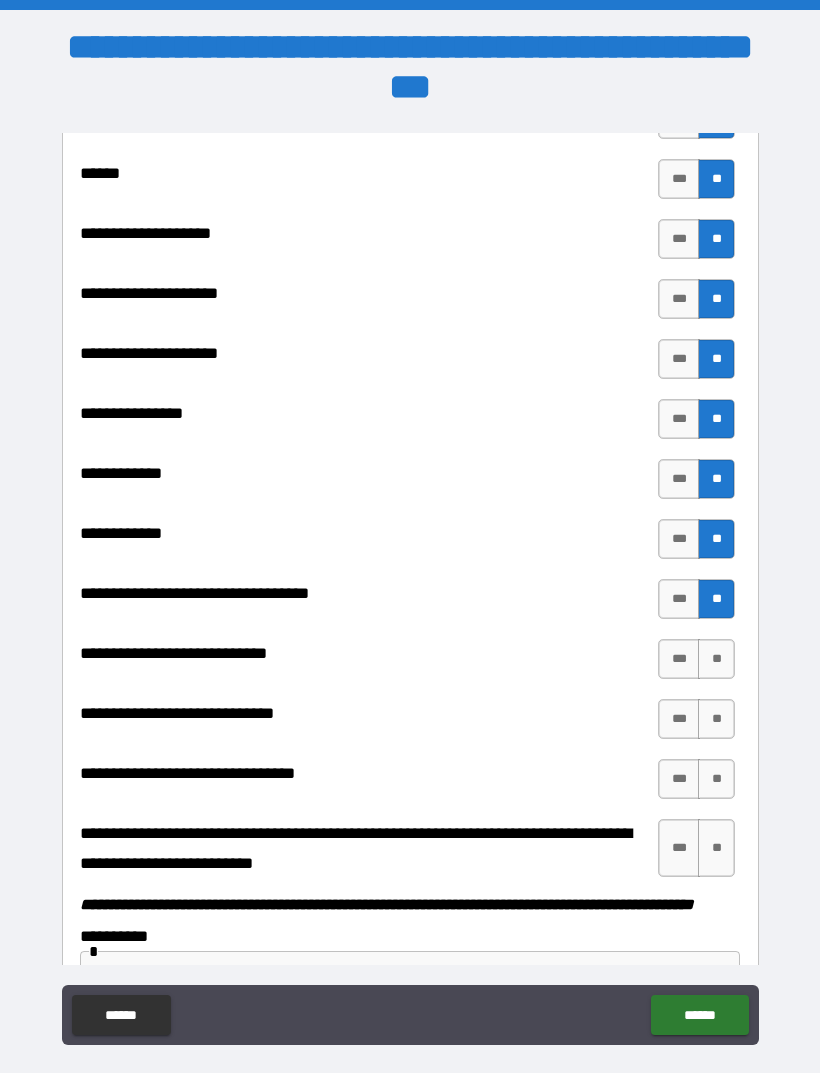 click on "**" at bounding box center (716, 659) 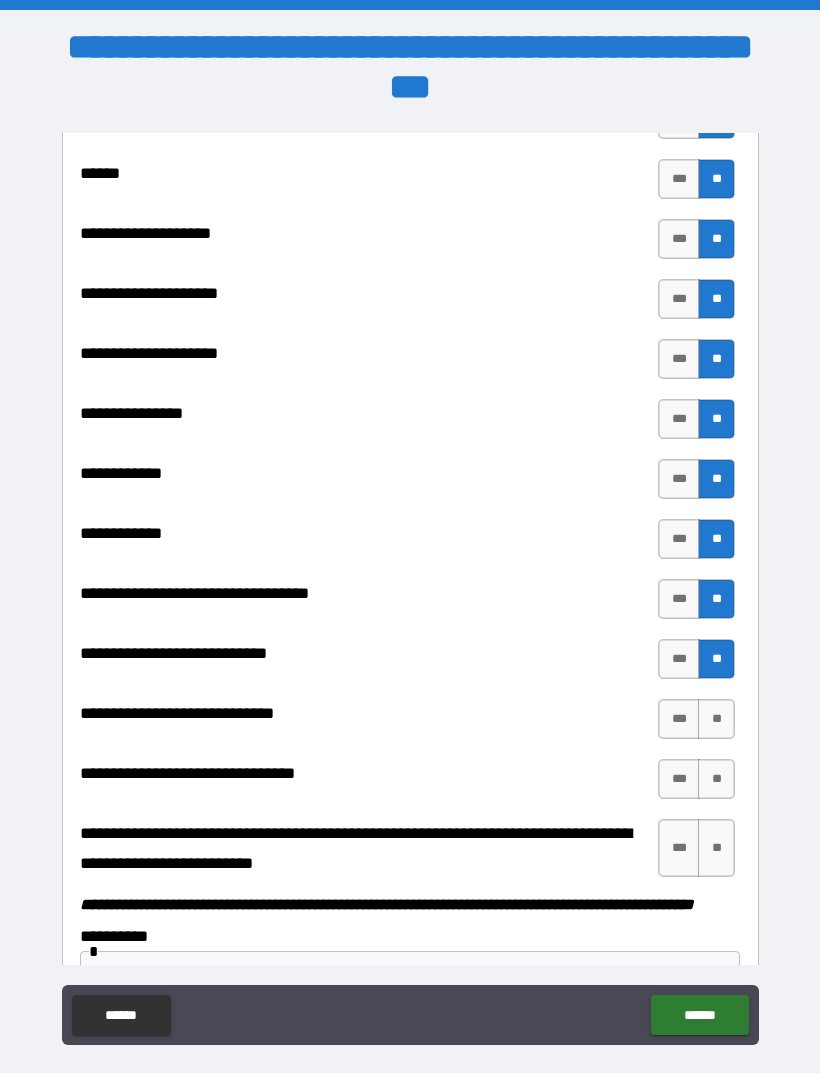 click on "**" at bounding box center [716, 719] 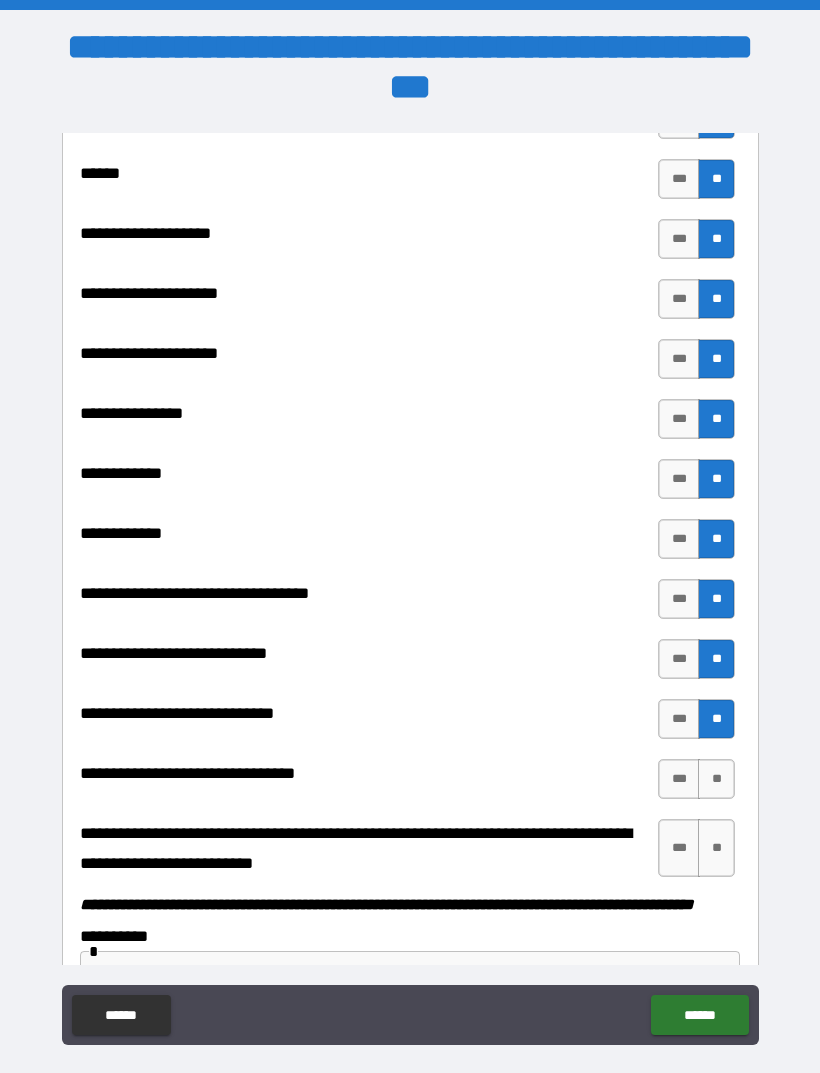 click on "**" at bounding box center [716, 779] 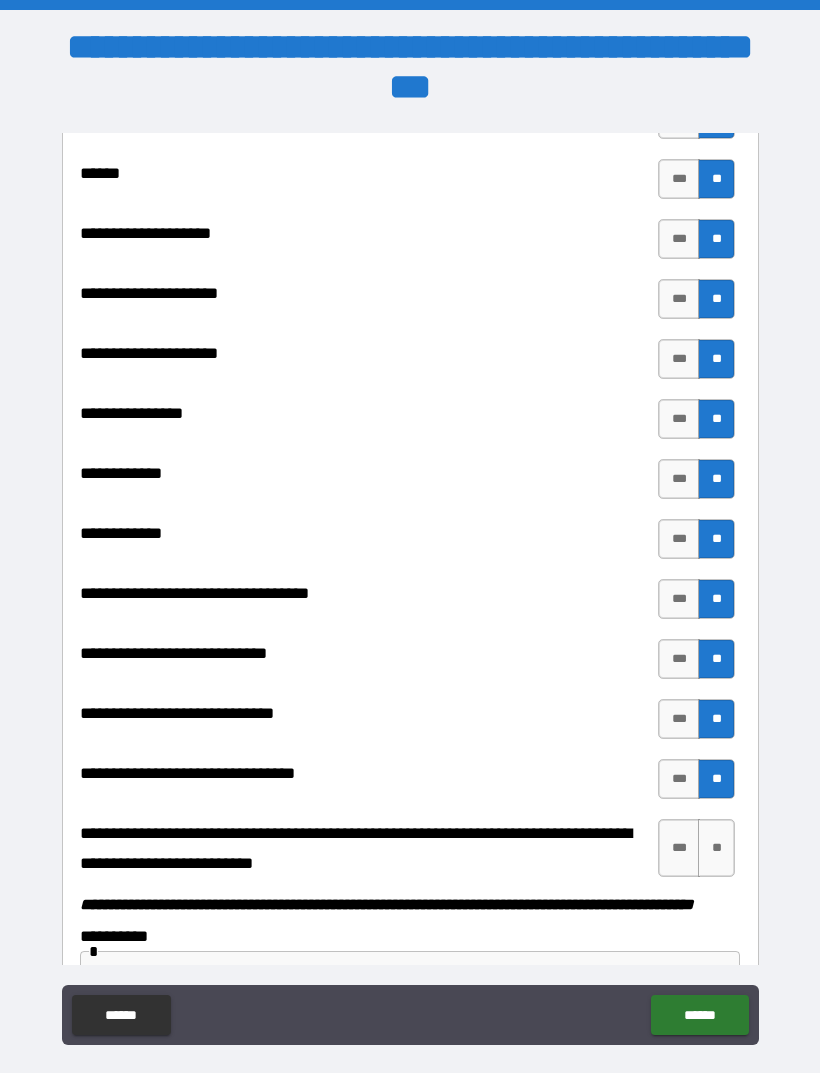 click on "**" at bounding box center (716, 848) 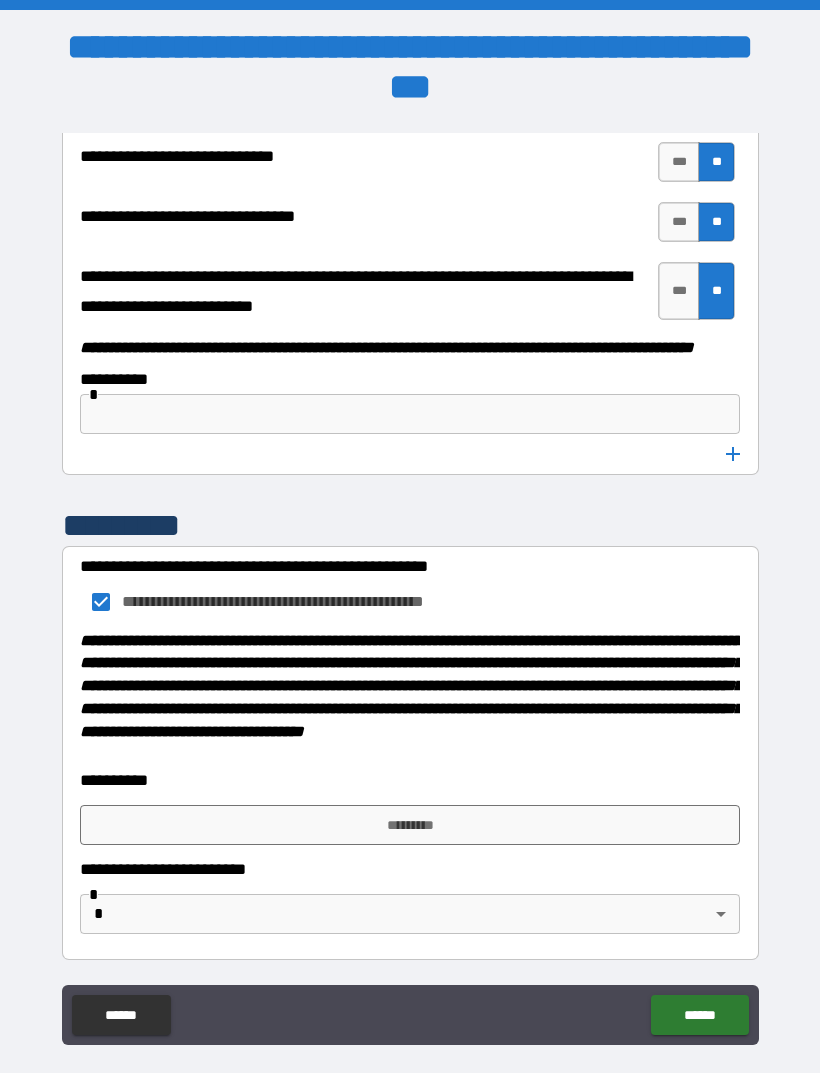 scroll, scrollTop: 10236, scrollLeft: 0, axis: vertical 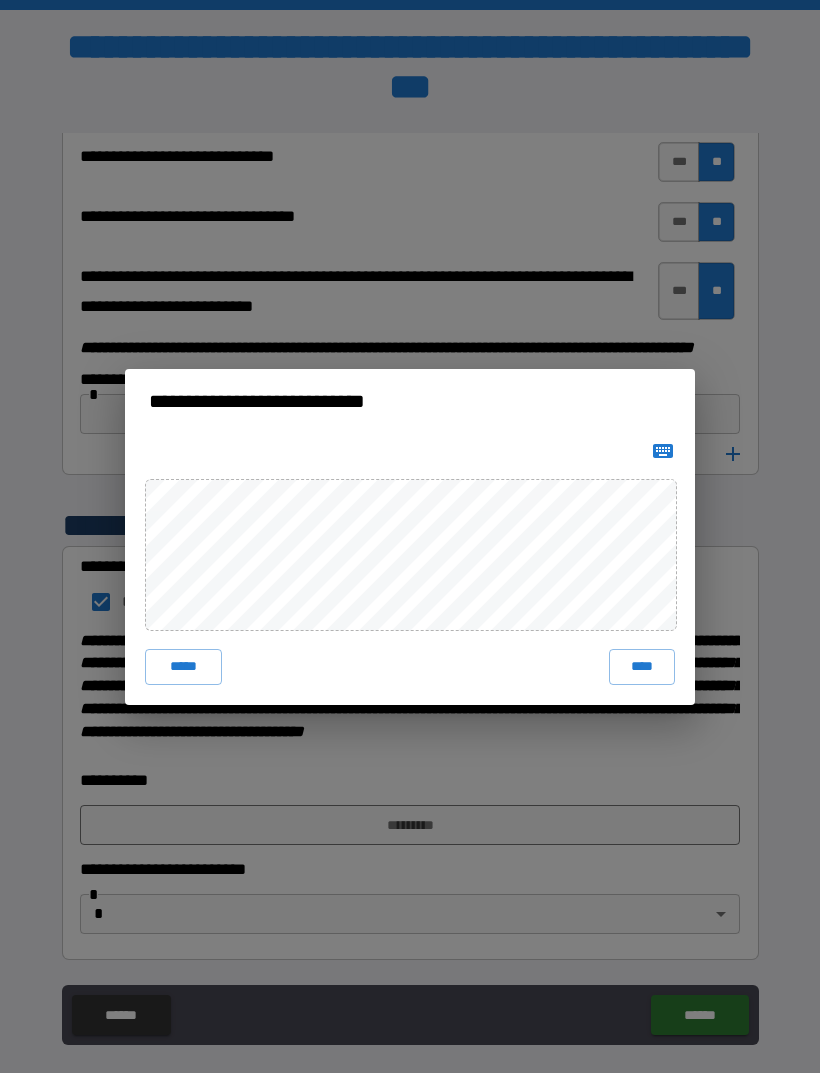 click on "****" at bounding box center (642, 667) 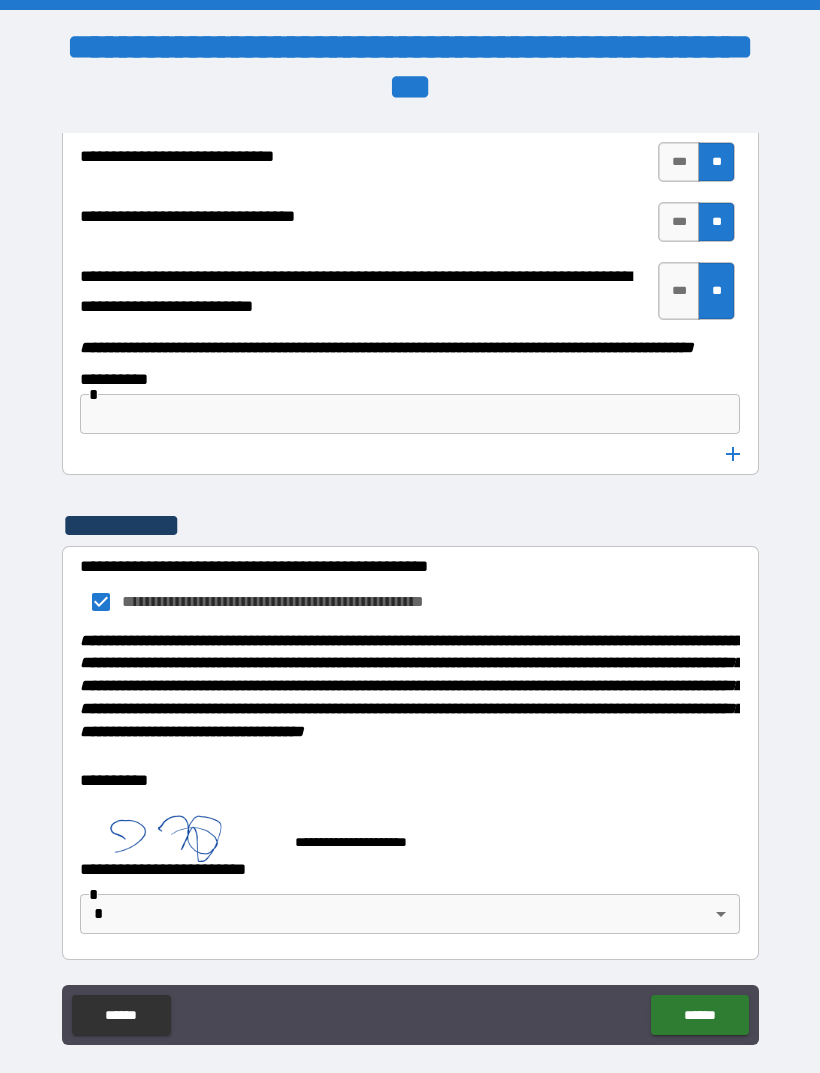 scroll, scrollTop: 10226, scrollLeft: 0, axis: vertical 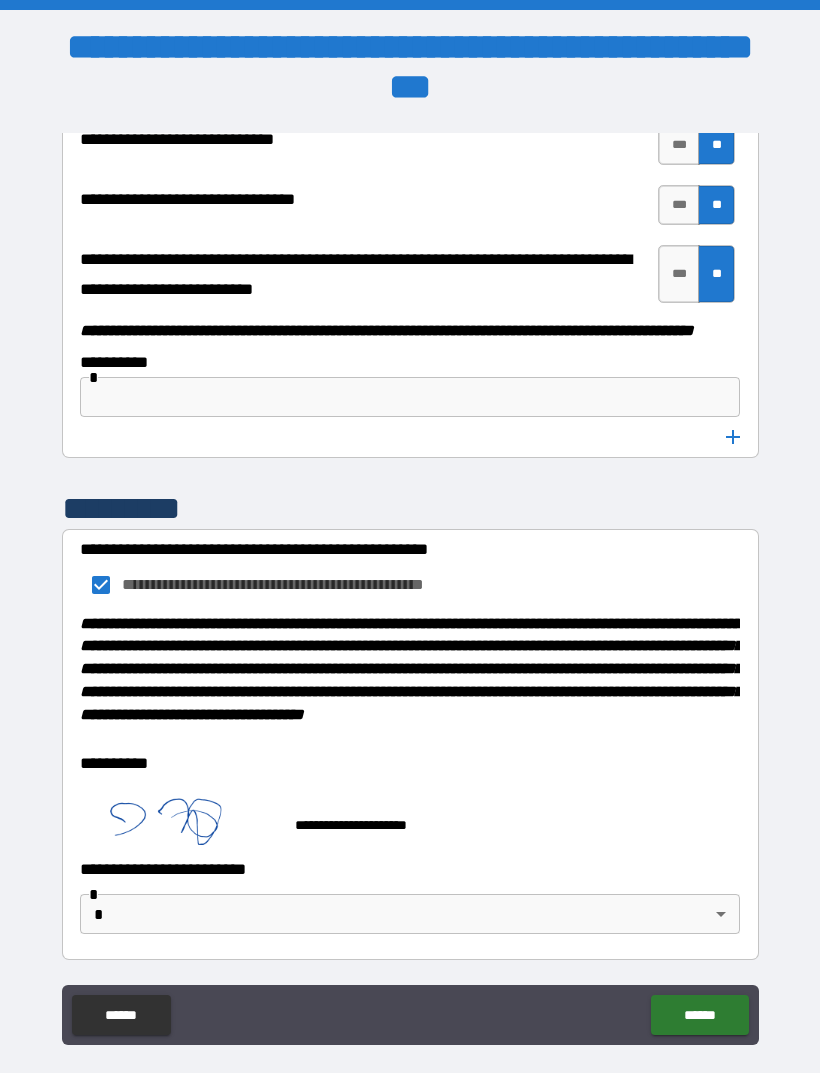 click on "**********" at bounding box center (410, 568) 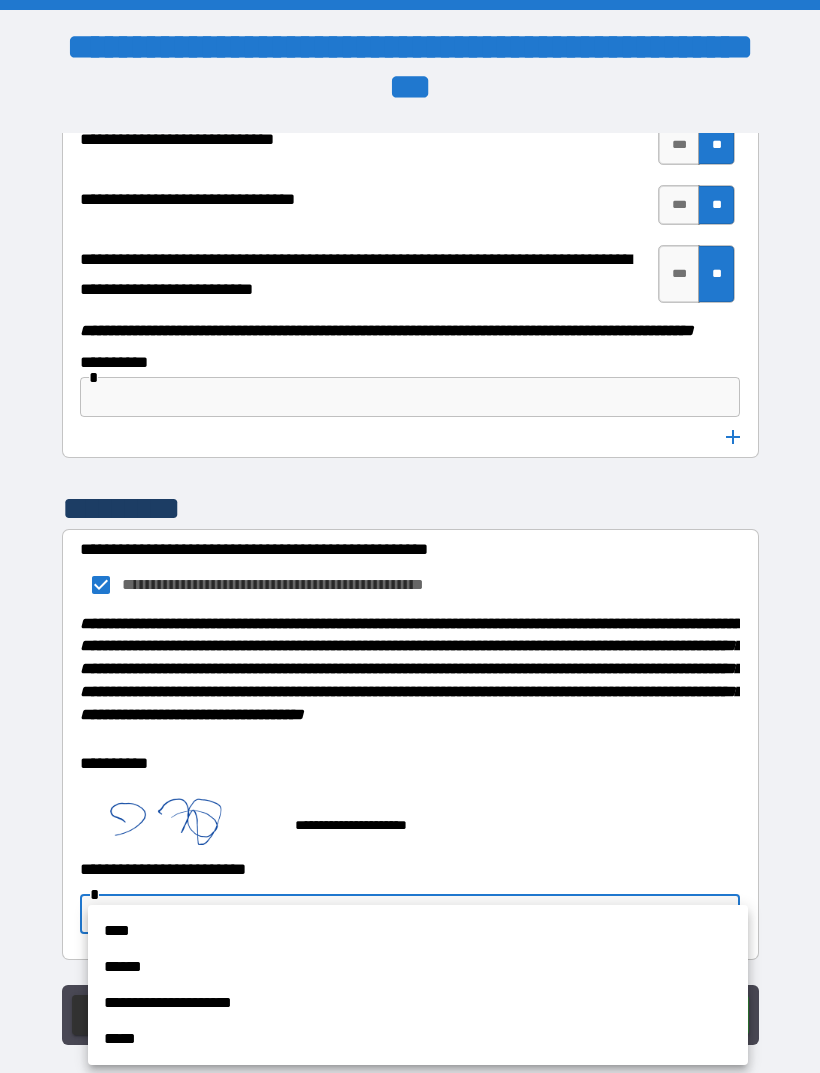 click on "**********" at bounding box center (418, 1003) 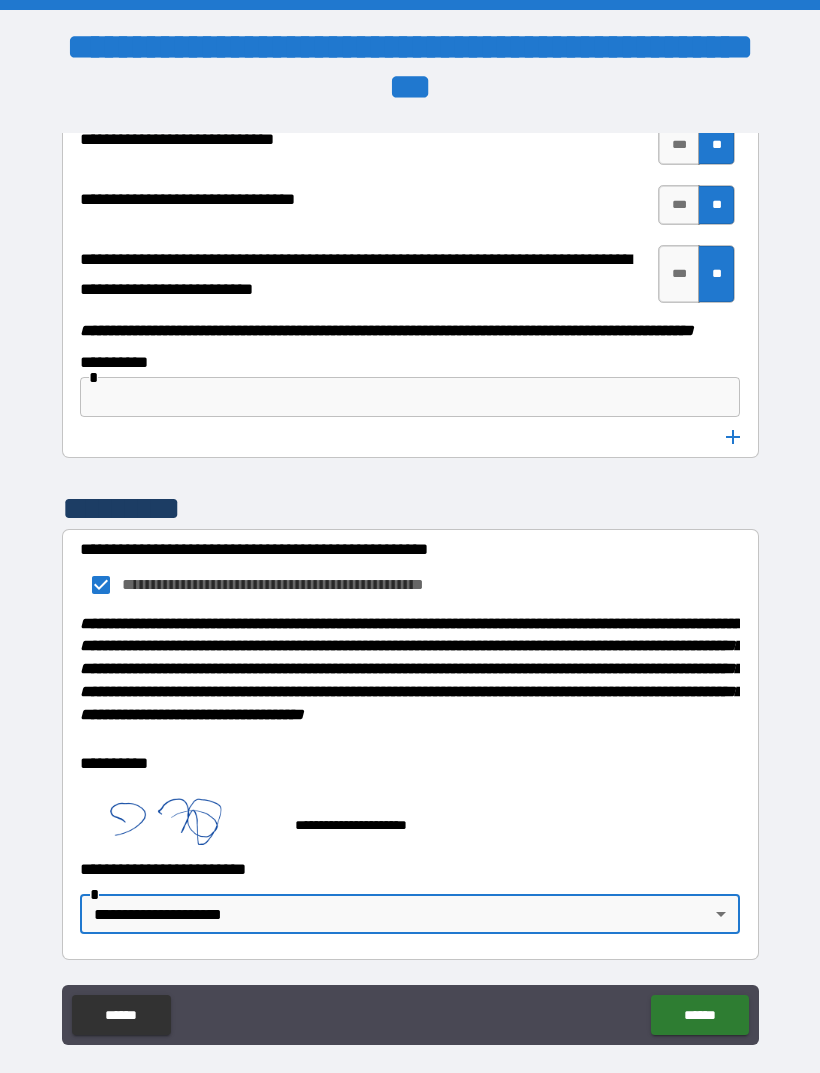 click on "******" at bounding box center [699, 1015] 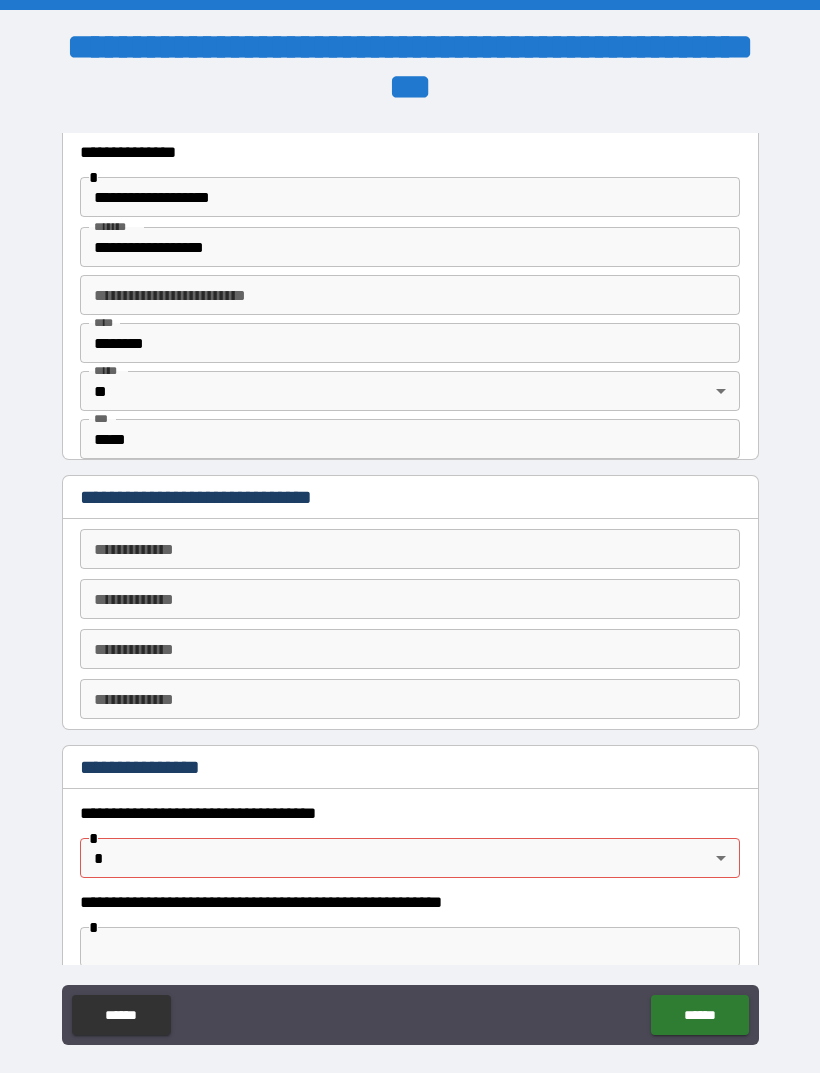 scroll, scrollTop: 655, scrollLeft: 0, axis: vertical 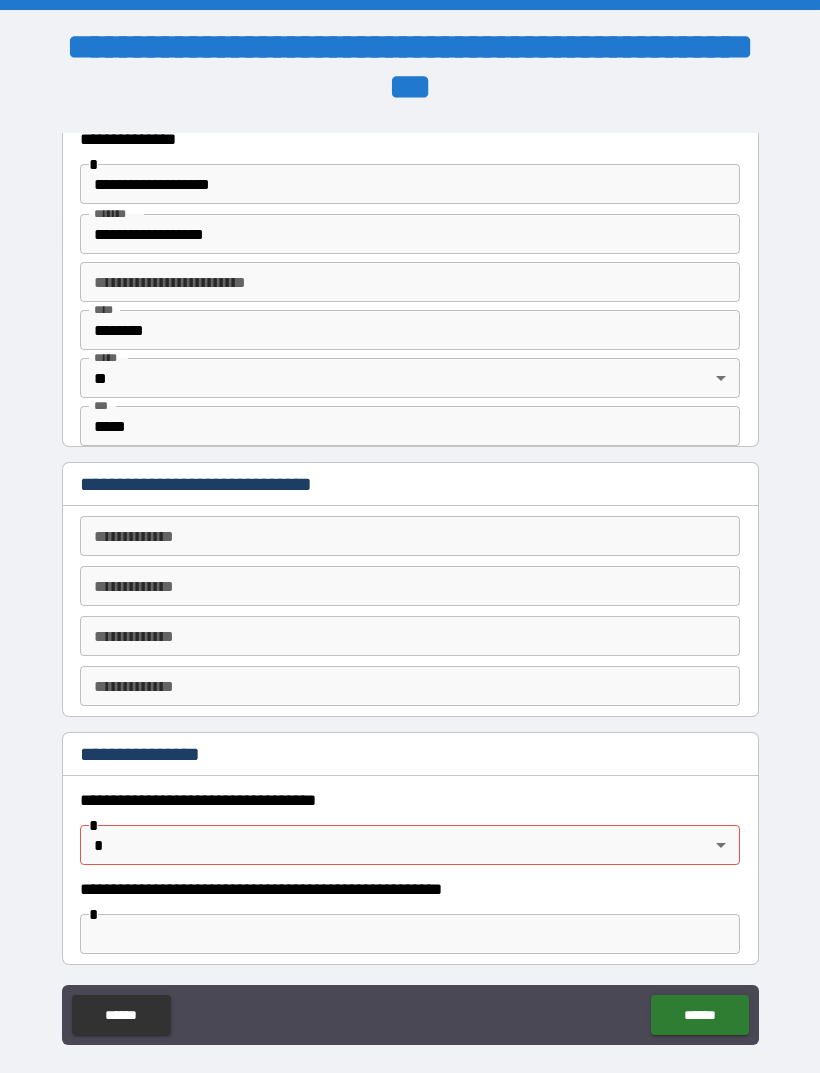 click on "**********" at bounding box center (410, 536) 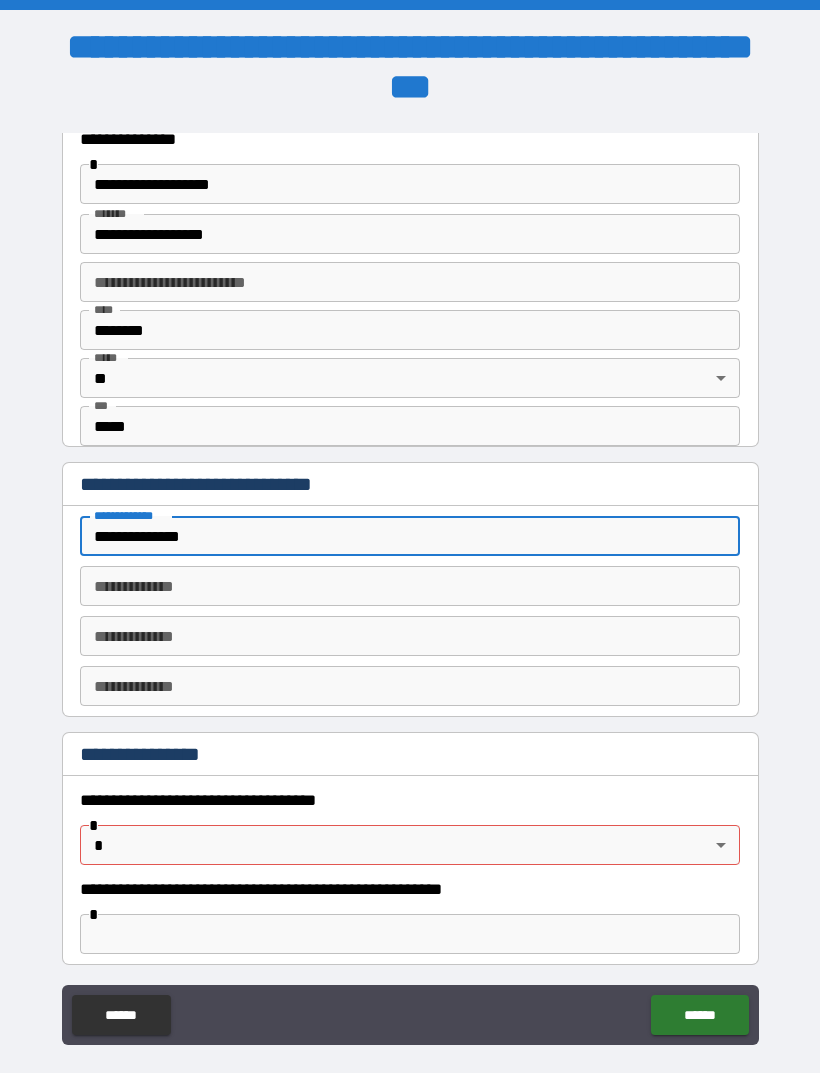 type on "**********" 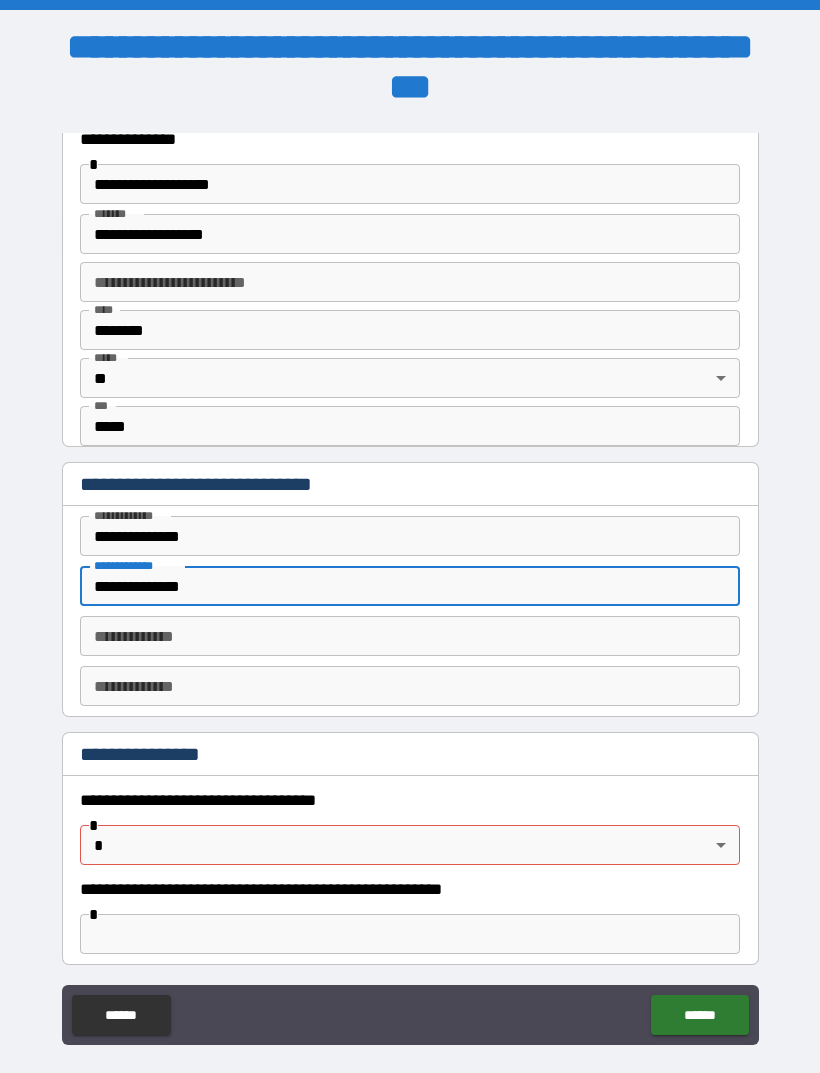 type on "**********" 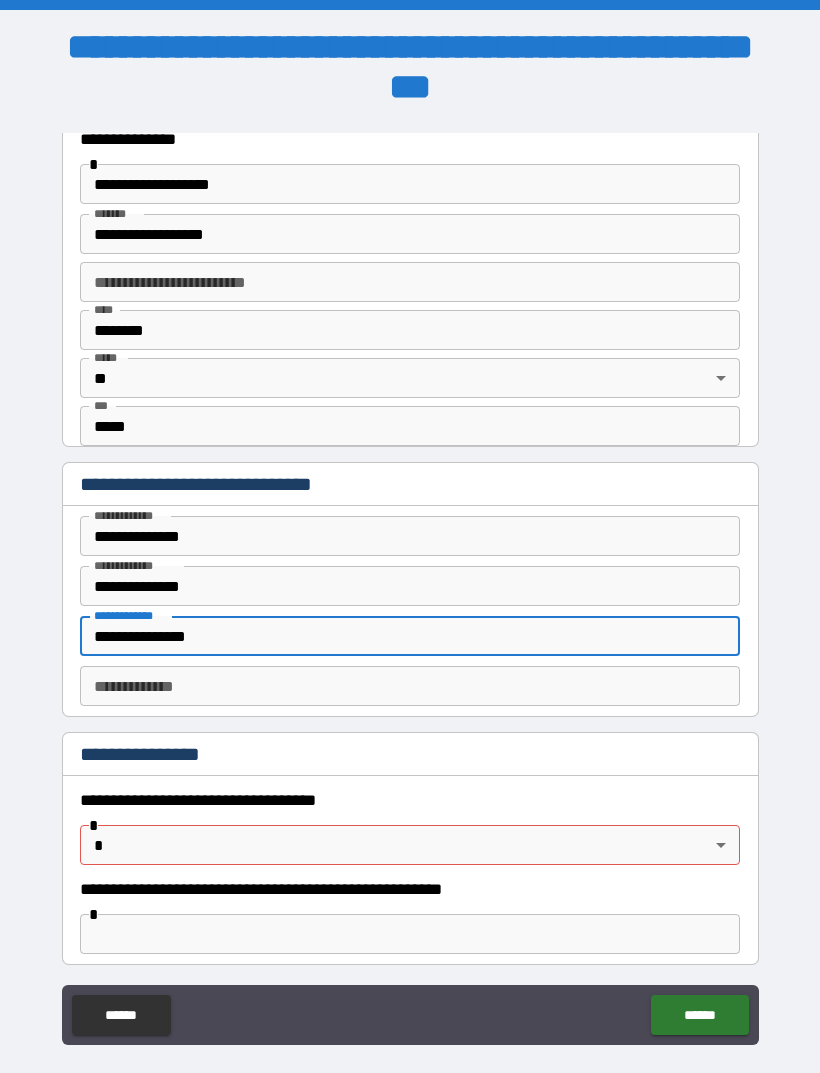 type on "**********" 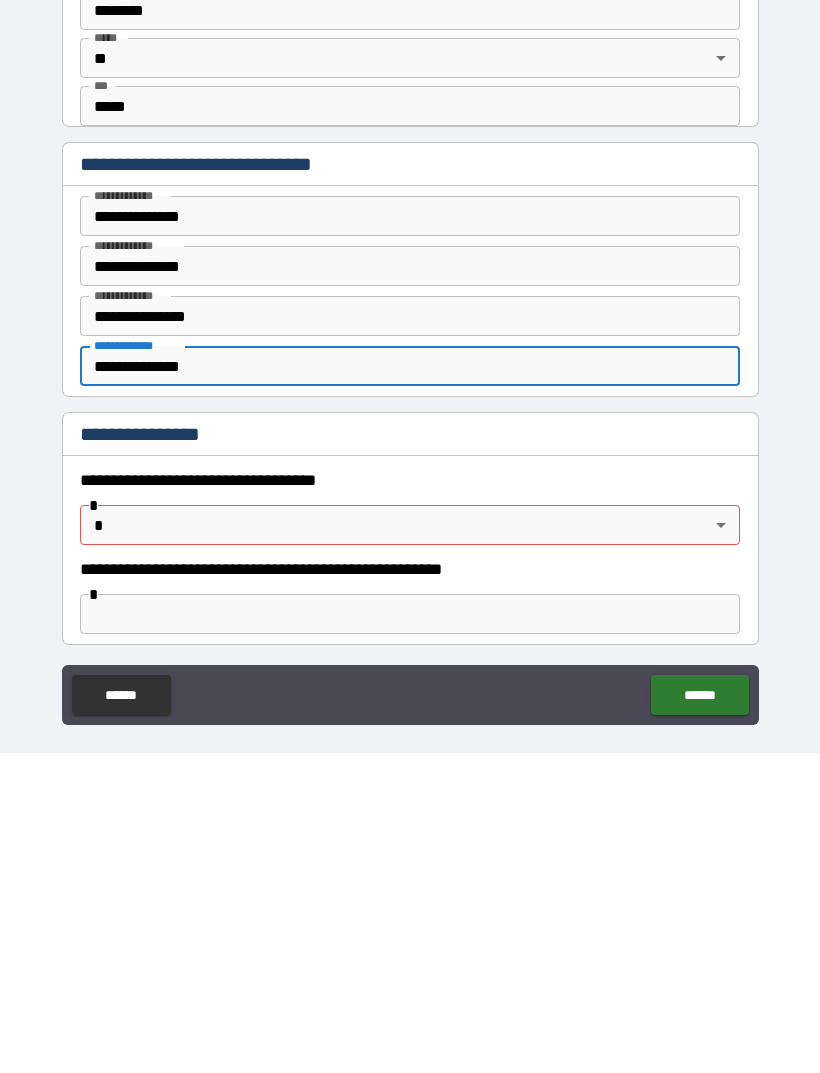 type on "**********" 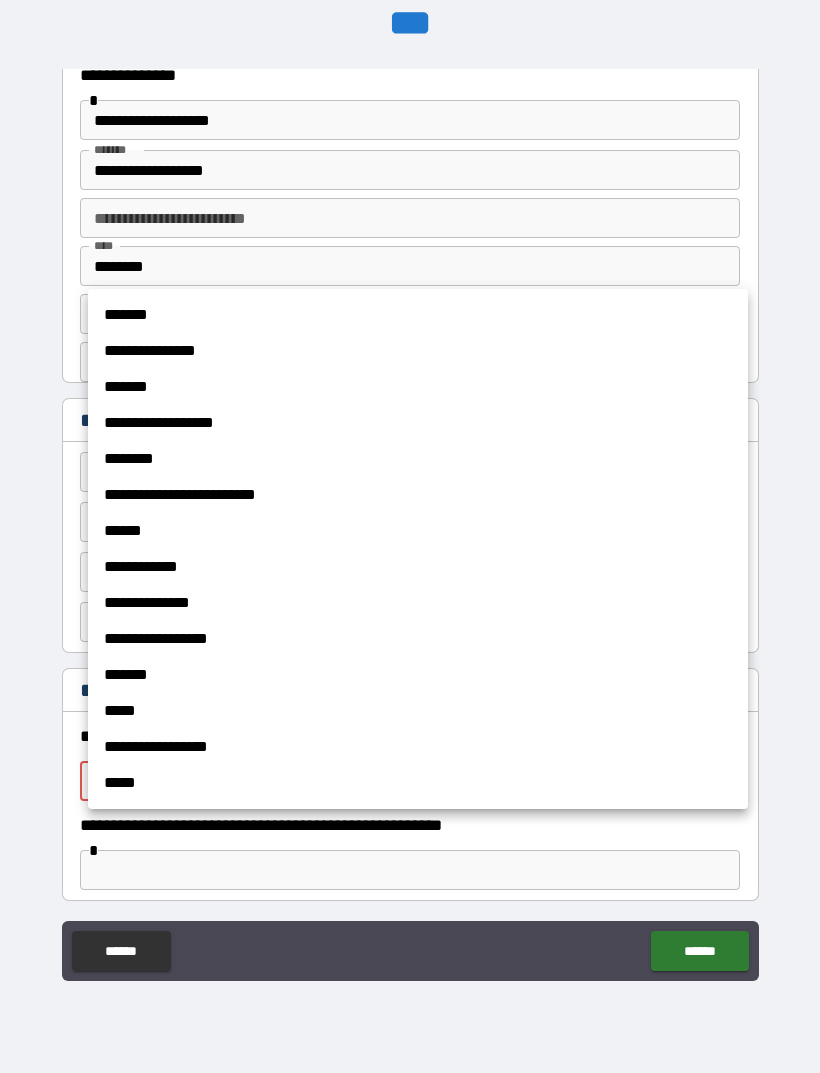 click on "**********" at bounding box center [418, 351] 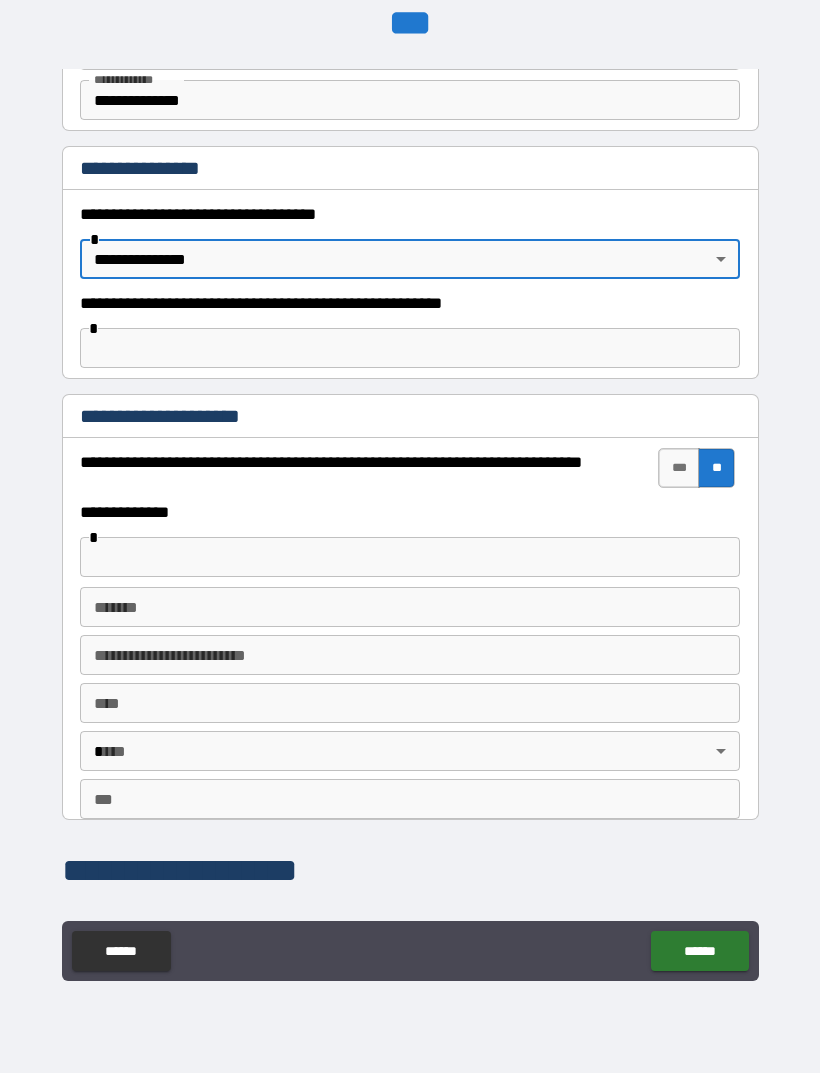 scroll, scrollTop: 1117, scrollLeft: 0, axis: vertical 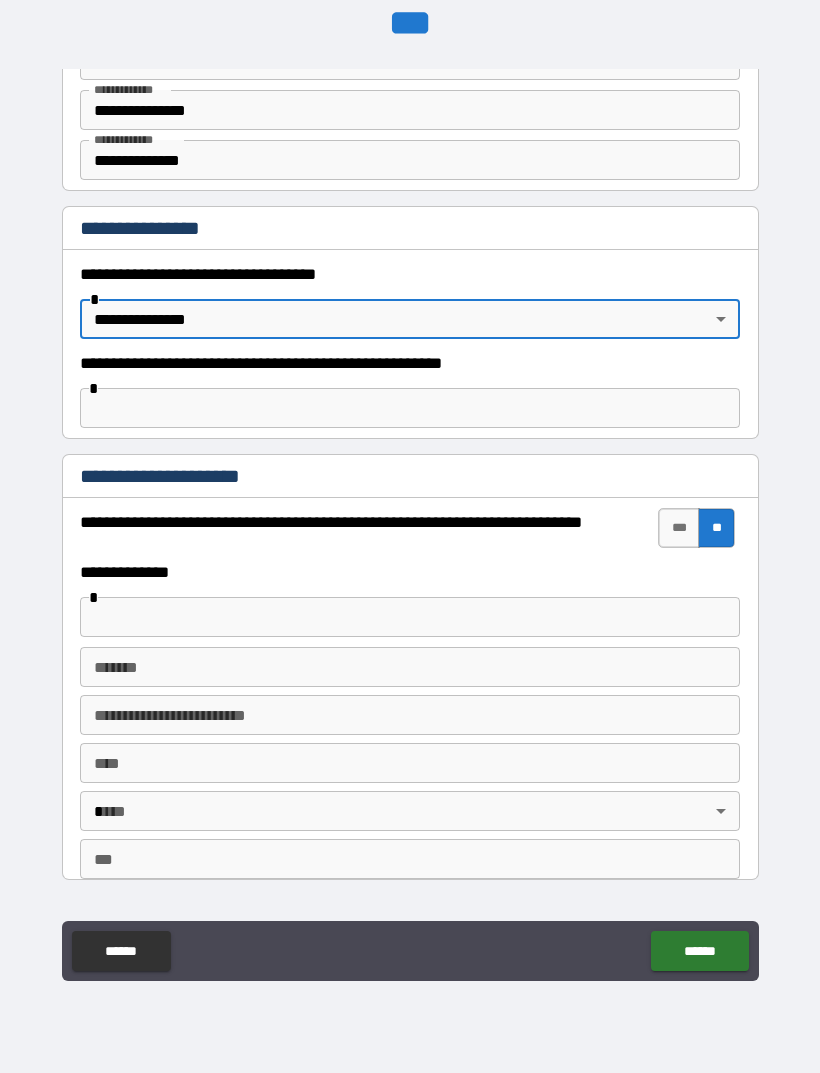 click on "******" at bounding box center [699, 951] 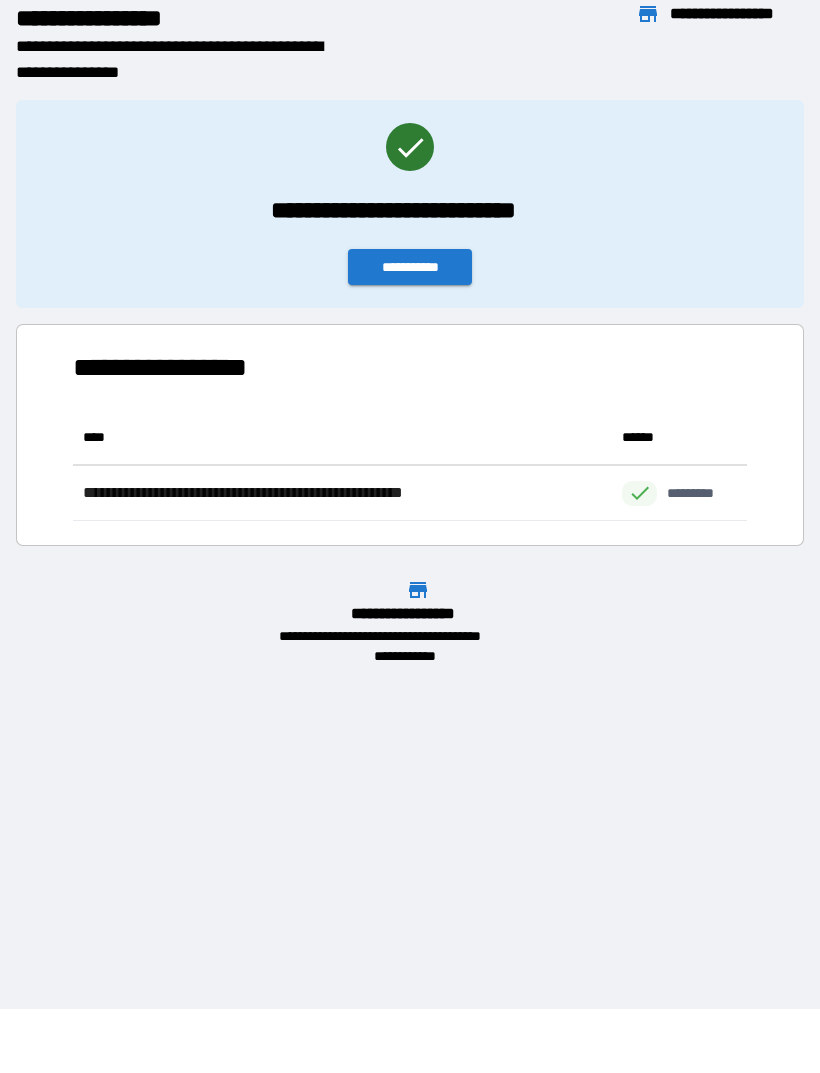scroll, scrollTop: 1, scrollLeft: 1, axis: both 